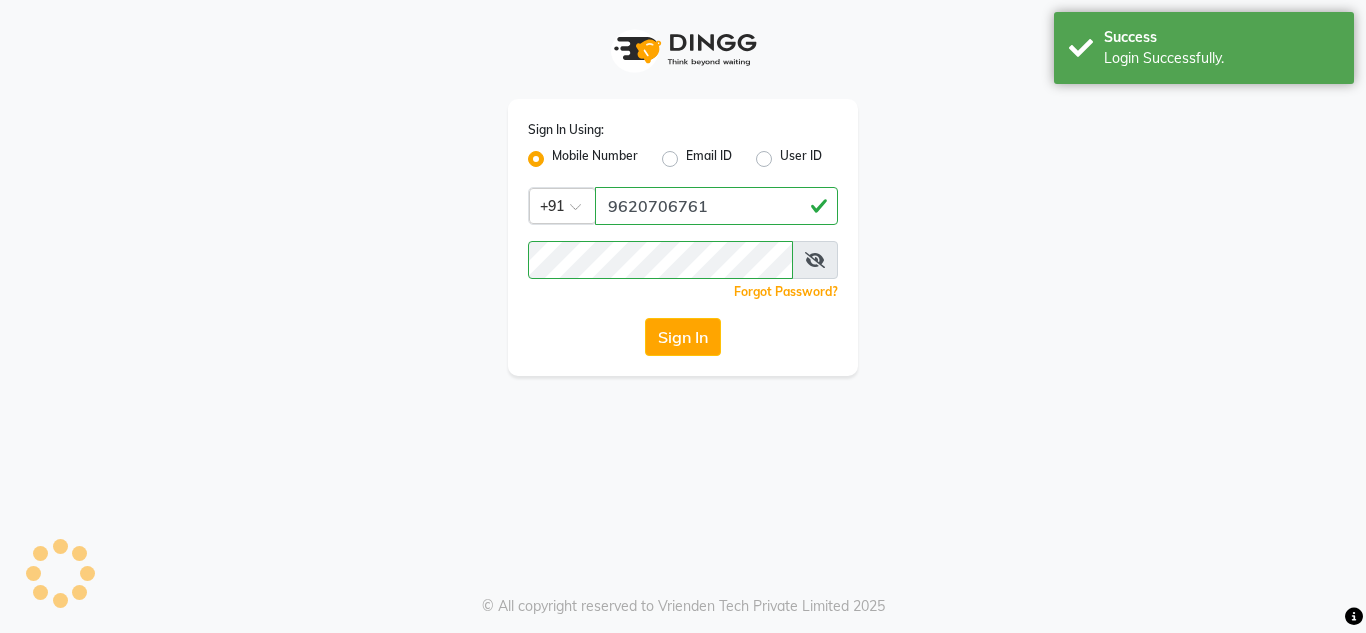 scroll, scrollTop: 0, scrollLeft: 0, axis: both 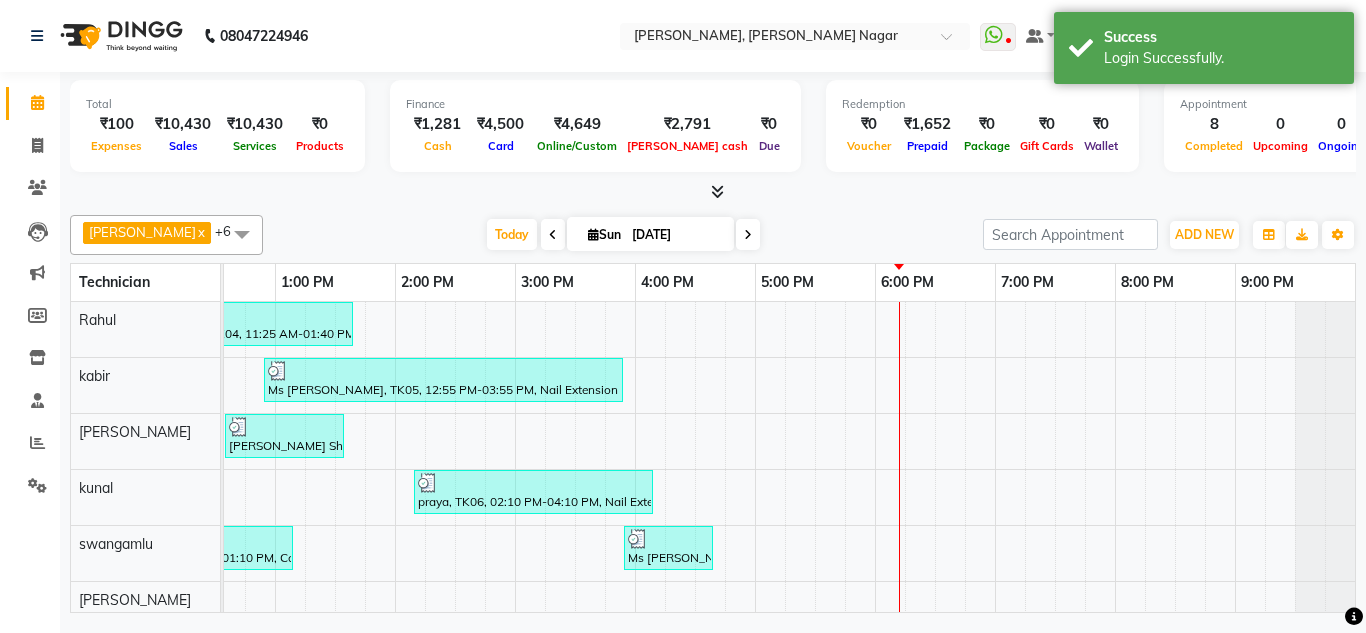 click at bounding box center (717, 191) 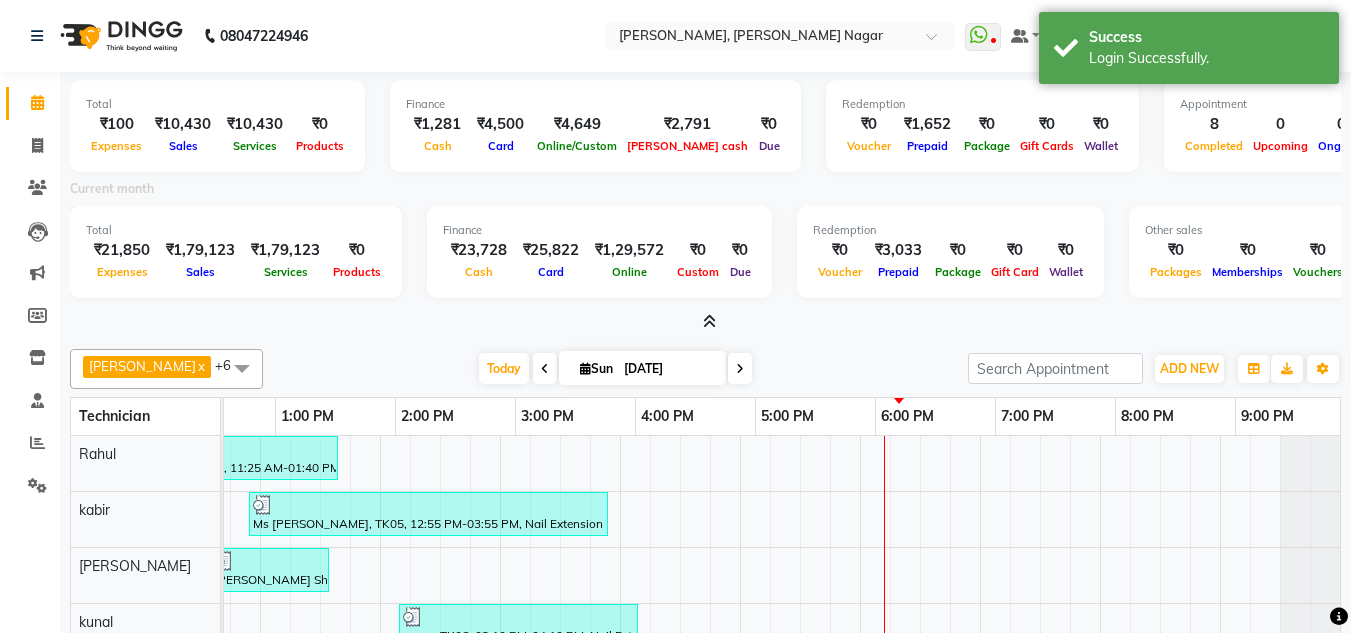 click on "Total  ₹100  Expenses ₹10,430  Sales ₹10,430  Services ₹0  Products Finance  ₹1,281  Cash ₹4,500  Card ₹4,649  Online/Custom ₹2,791 [PERSON_NAME] cash ₹0 Due  Redemption  ₹0 Voucher ₹1,652 Prepaid ₹0 Package ₹0  Gift Cards ₹0  Wallet  Appointment  8 Completed 0 Upcoming 0 Ongoing 0 No show  Other sales  ₹0  Packages ₹0  Memberships ₹0  Vouchers ₹0  Prepaids ₹0  Gift Cards Current month Total  ₹21,850  Expenses ₹1,79,123  Sales ₹1,79,123 Services ₹0 Products  Finance  ₹23,728  Cash ₹25,822  Card ₹1,29,572 Online ₹0 Custom ₹0 Due  Redemption  ₹0 Voucher ₹3,033 Prepaid ₹0 Package ₹0 Gift Card ₹0 Wallet Other sales  ₹0  Packages ₹0  Memberships ₹0  Vouchers ₹15,000  Prepaids ₹0  Gift Cards" at bounding box center (705, 202) 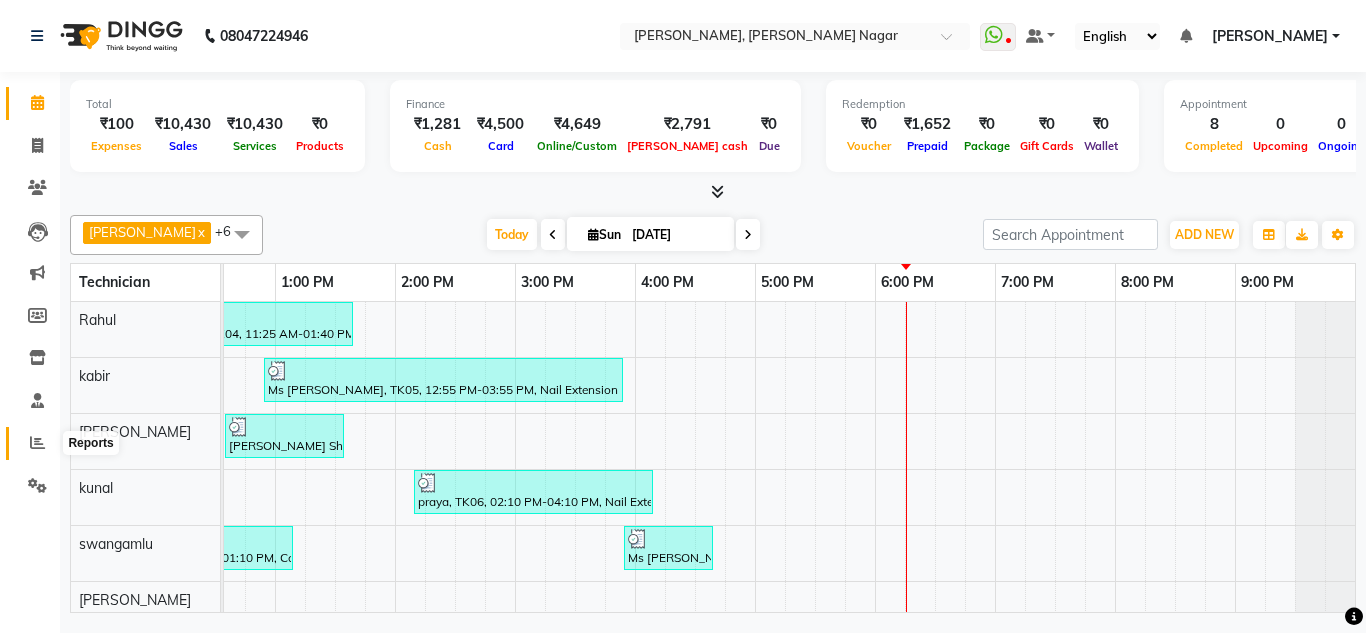 click 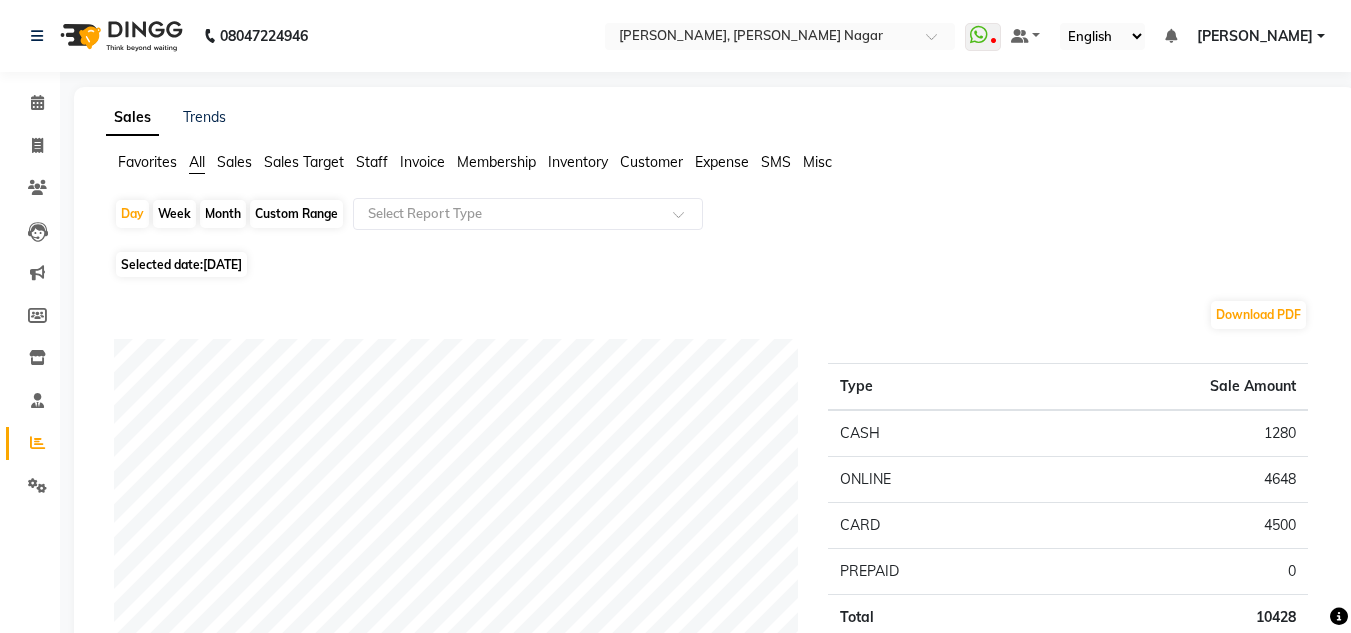 click on "Month" 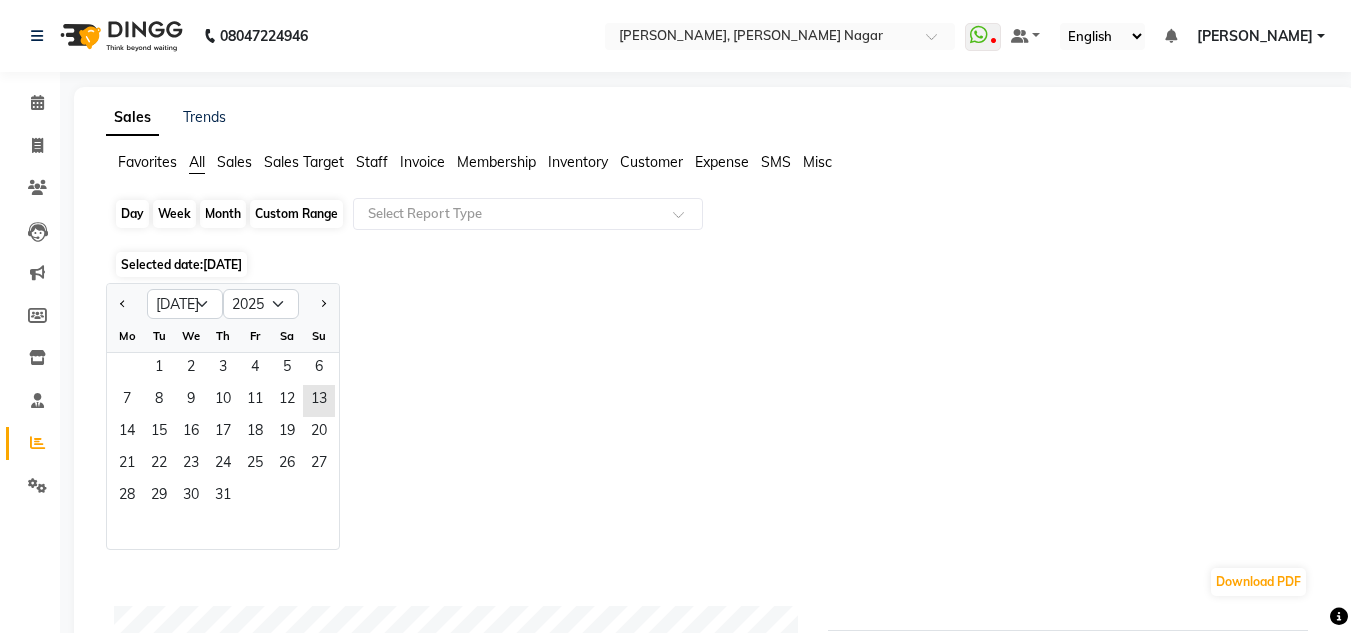 click on "Month" 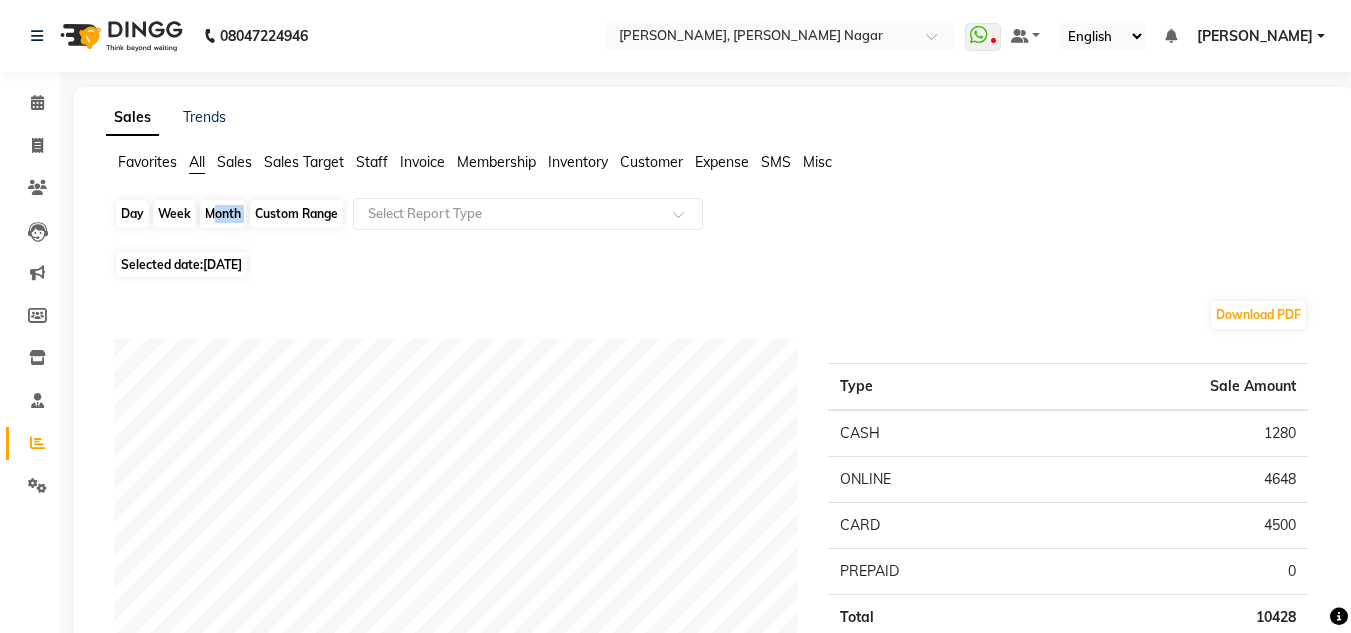 click on "Month" 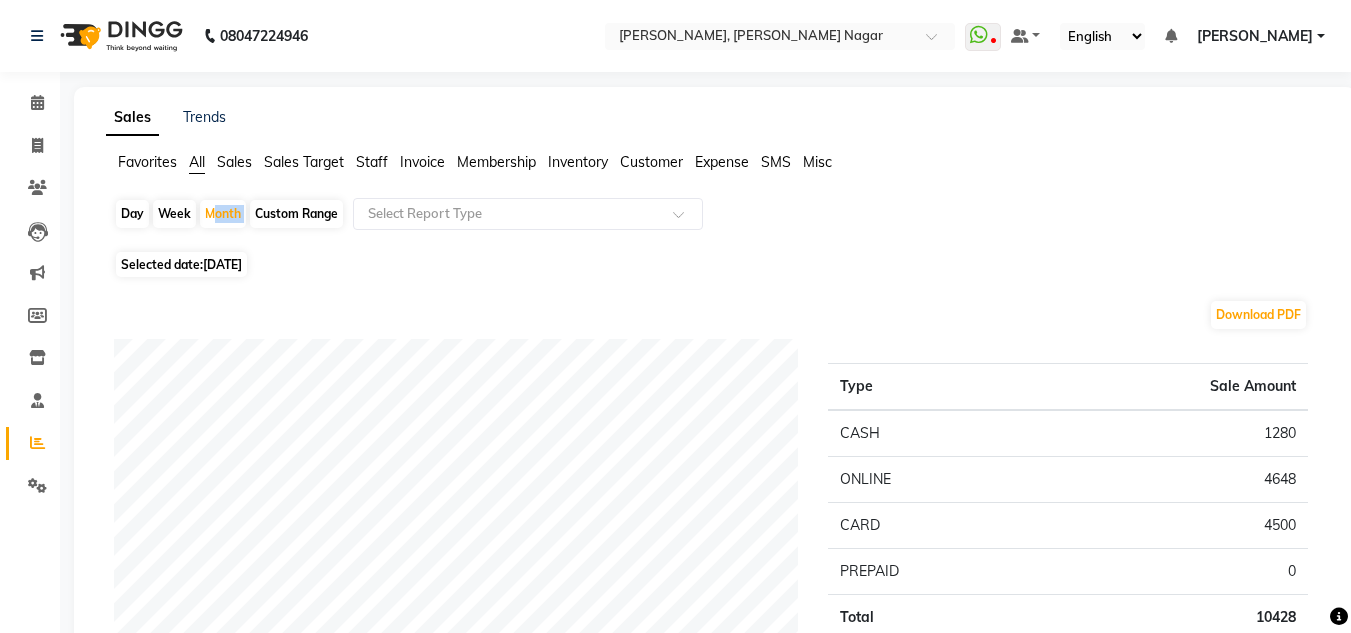 select on "7" 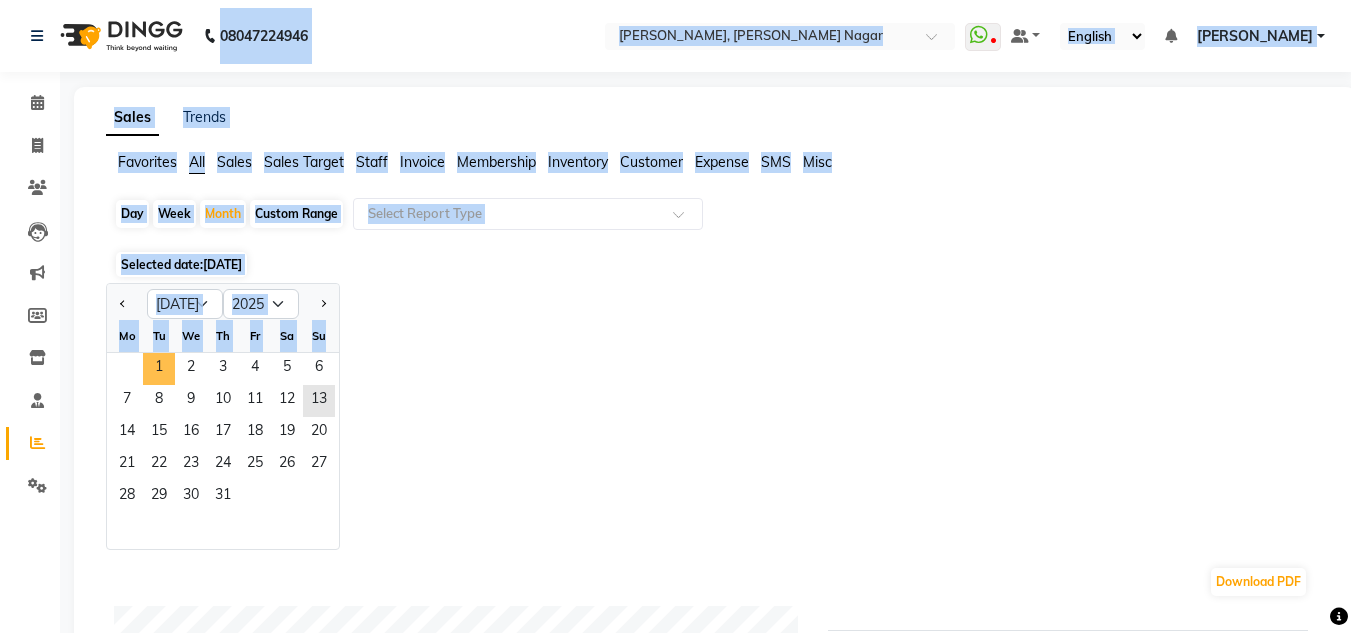 drag, startPoint x: 152, startPoint y: 357, endPoint x: 208, endPoint y: 70, distance: 292.41238 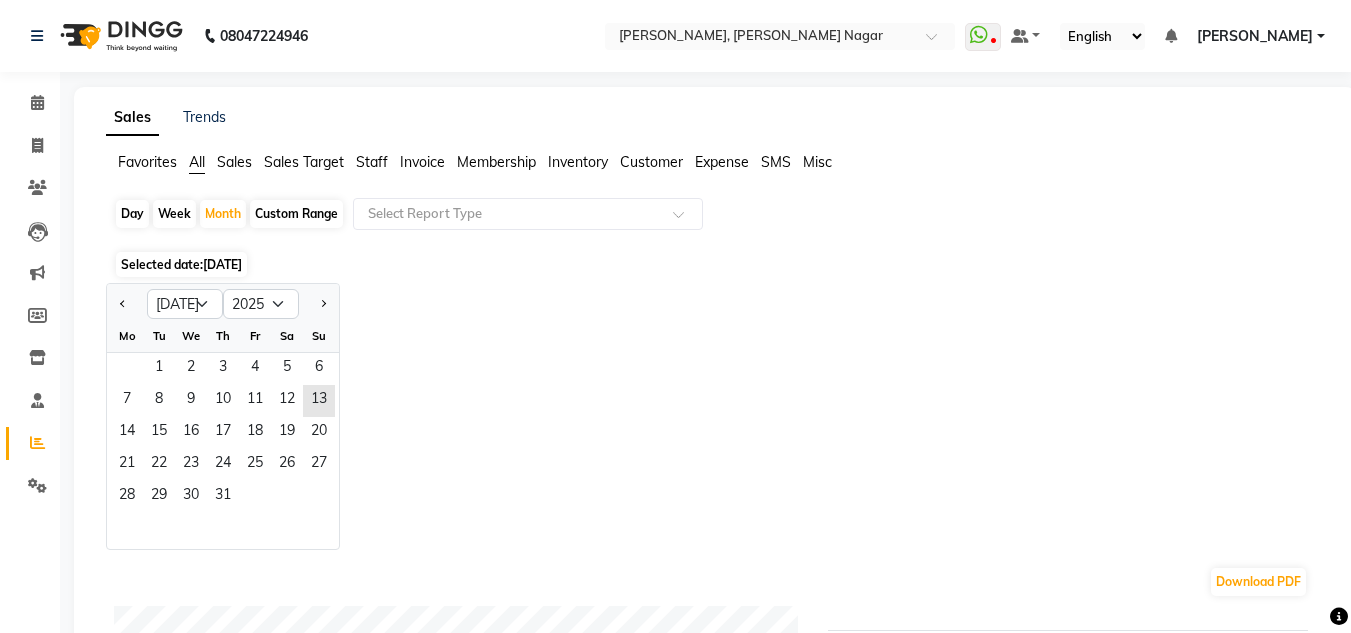 click on "Jan Feb Mar Apr May Jun [DATE] Aug Sep Oct Nov [DATE] 2016 2017 2018 2019 2020 2021 2022 2023 2024 2025 2026 2027 2028 2029 2030 2031 2032 2033 2034 2035 Mo Tu We Th Fr Sa Su  1   2   3   4   5   6   7   8   9   10   11   12   13   14   15   16   17   18   19   20   21   22   23   24   25   26   27   28   29   30   31" 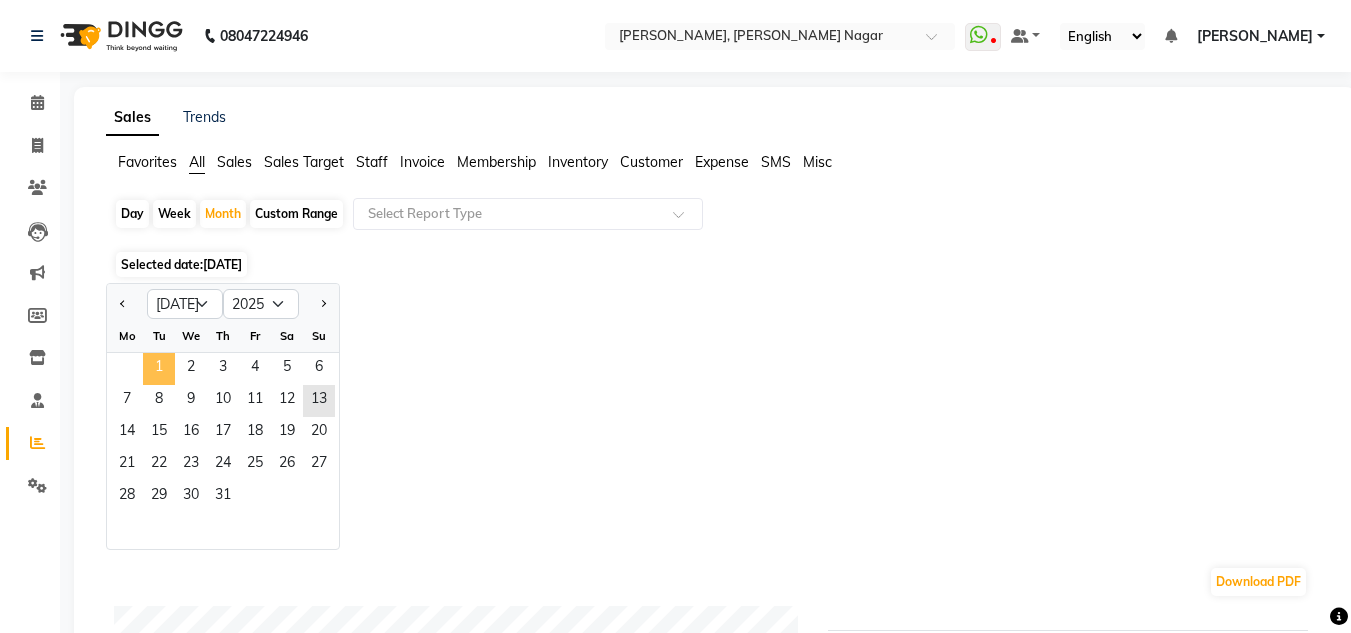 click on "1" 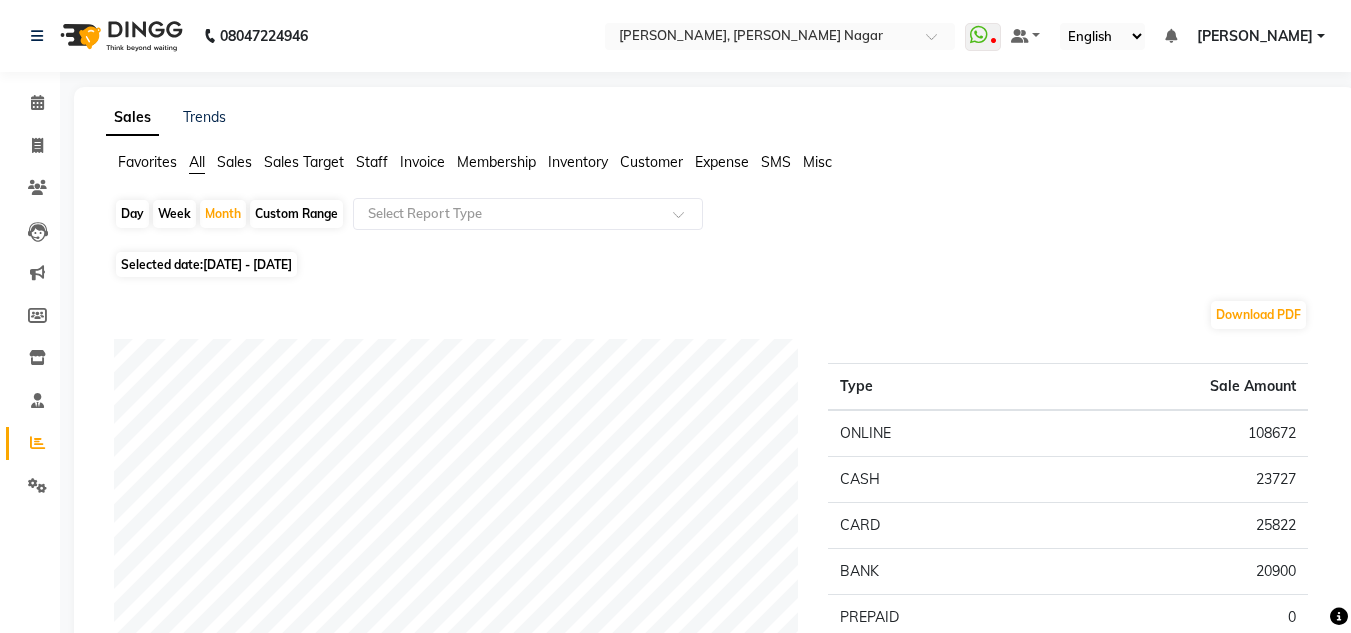 click on "Staff" 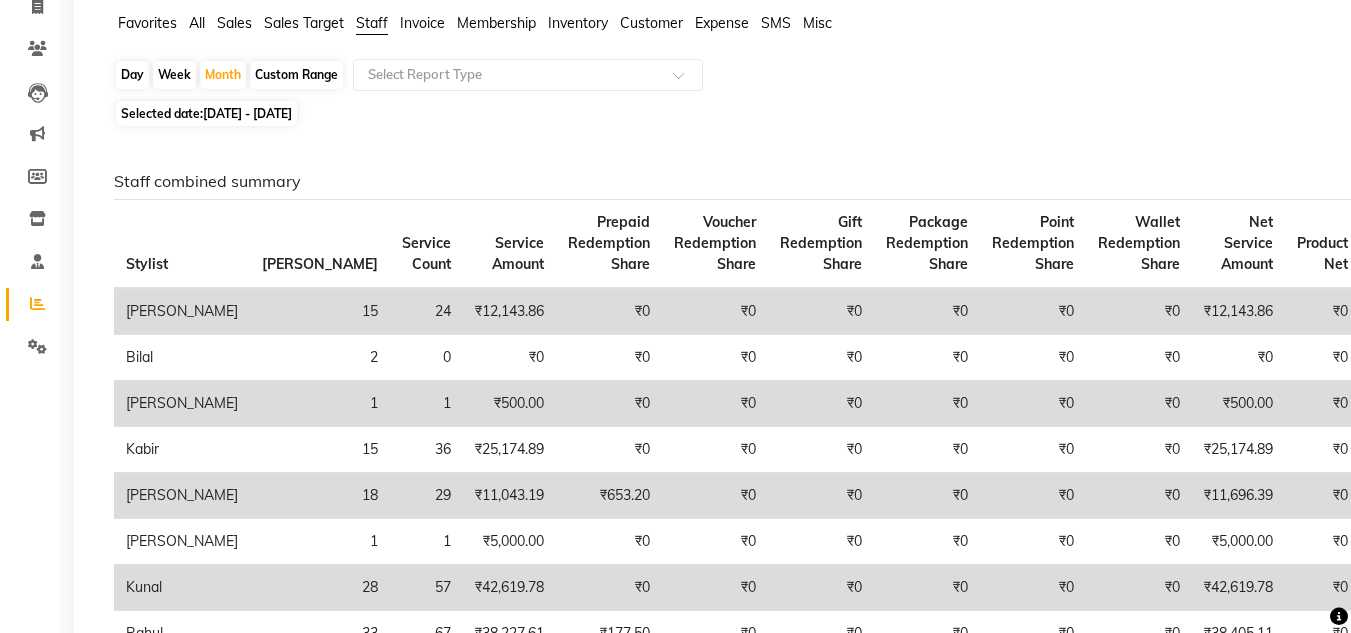 scroll, scrollTop: 162, scrollLeft: 0, axis: vertical 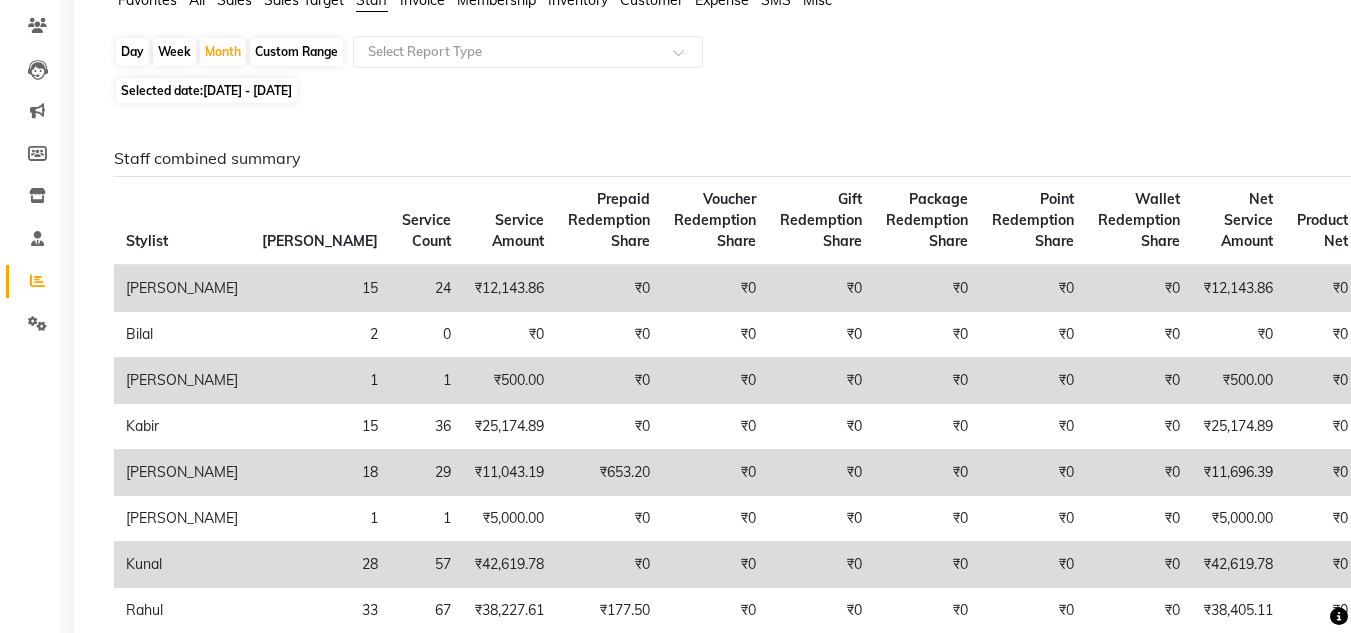 click on "Settings" 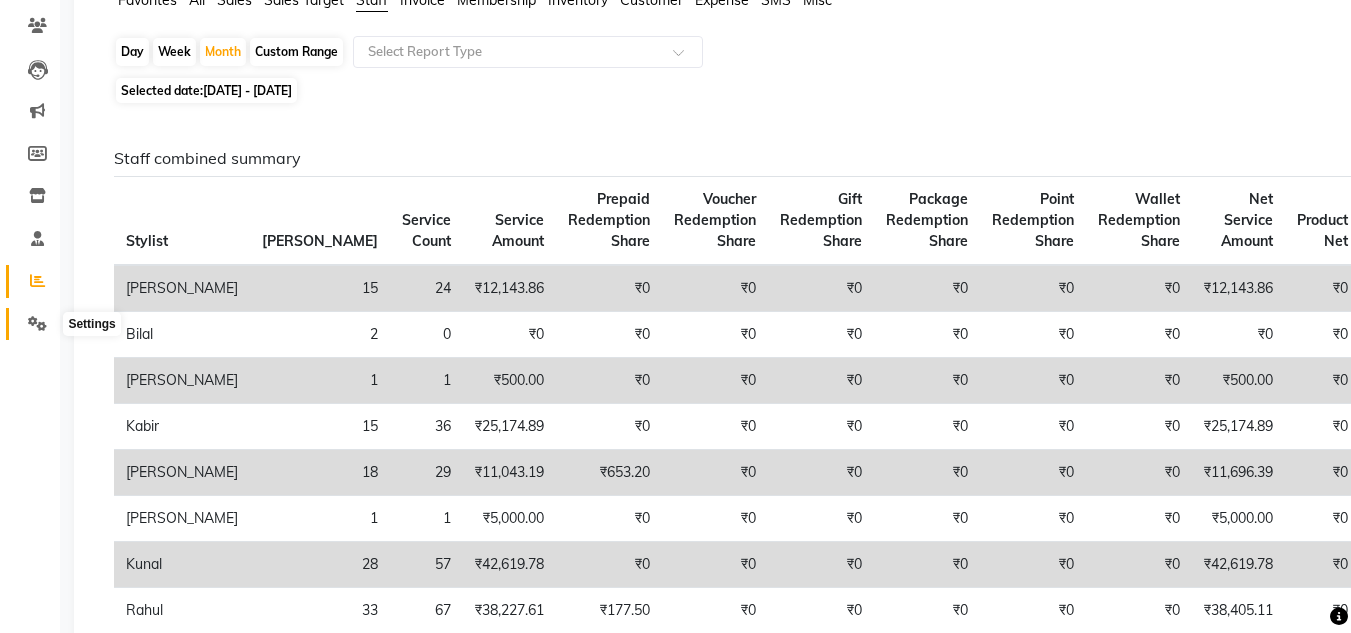 click 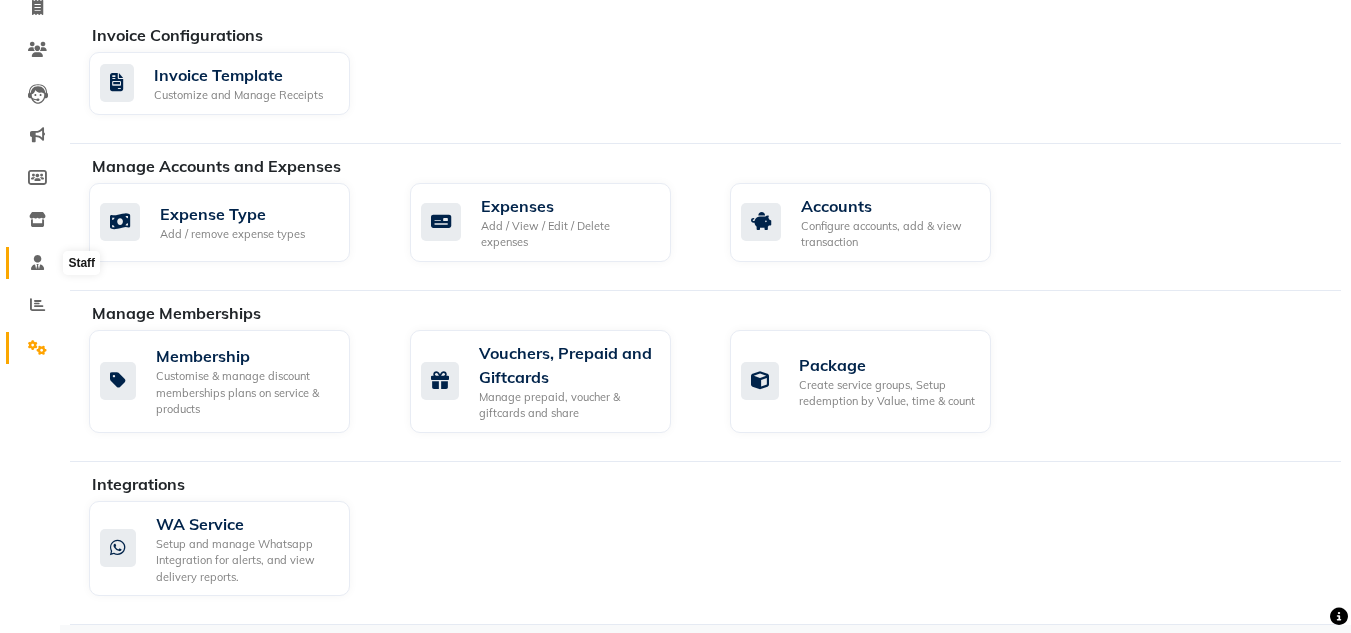 click 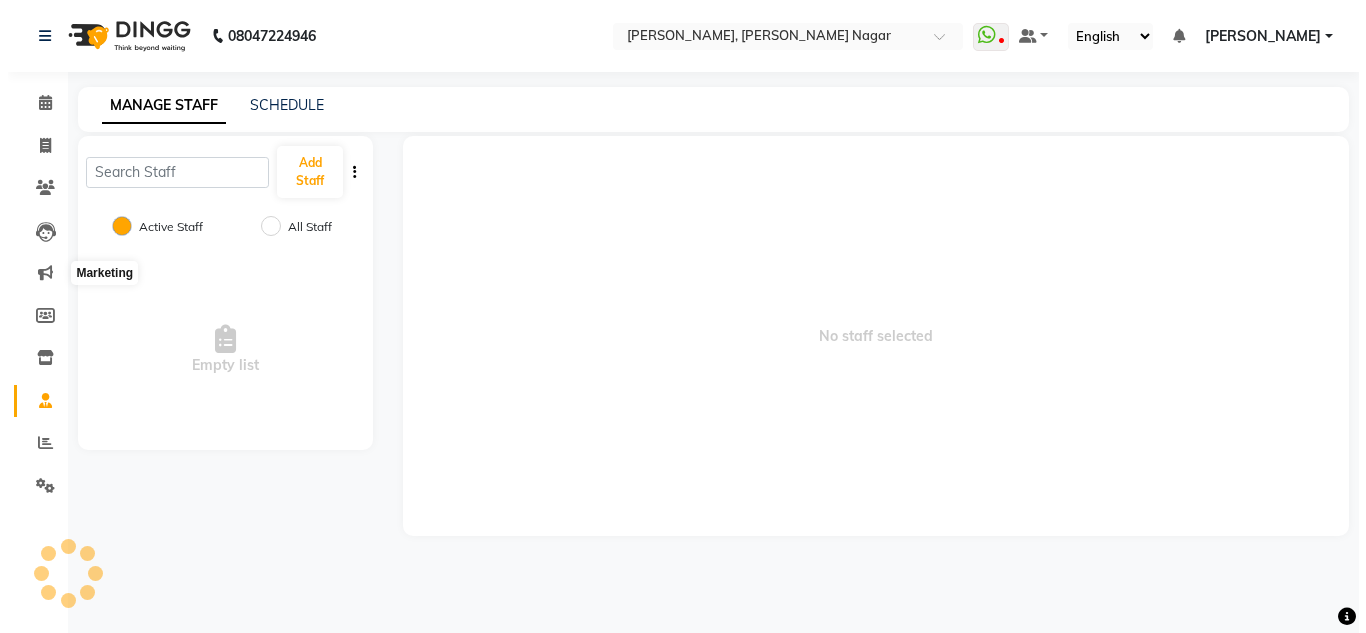 scroll, scrollTop: 0, scrollLeft: 0, axis: both 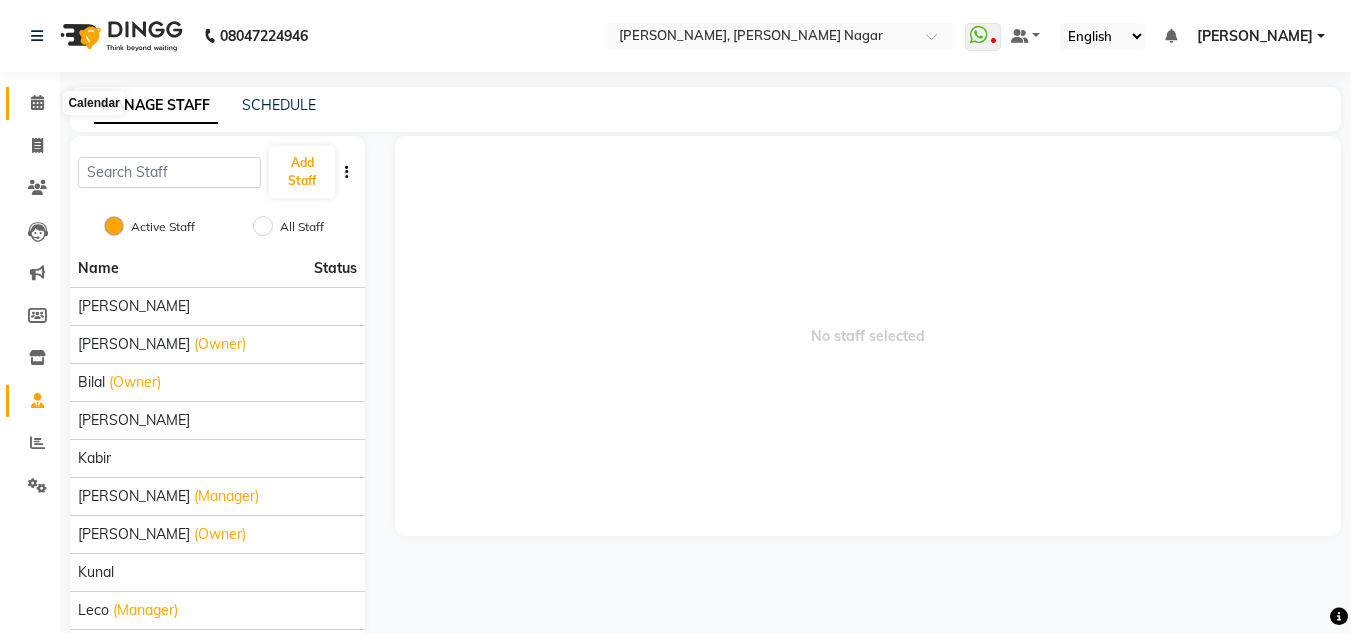 click 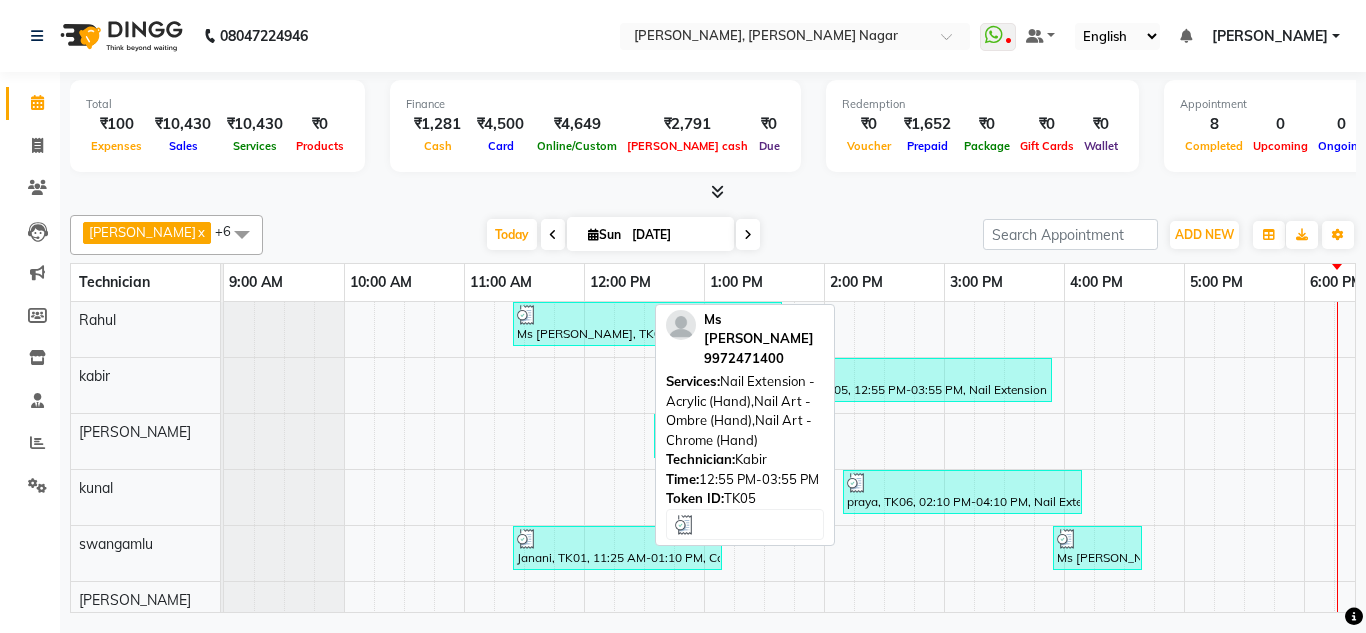 scroll, scrollTop: 0, scrollLeft: 407, axis: horizontal 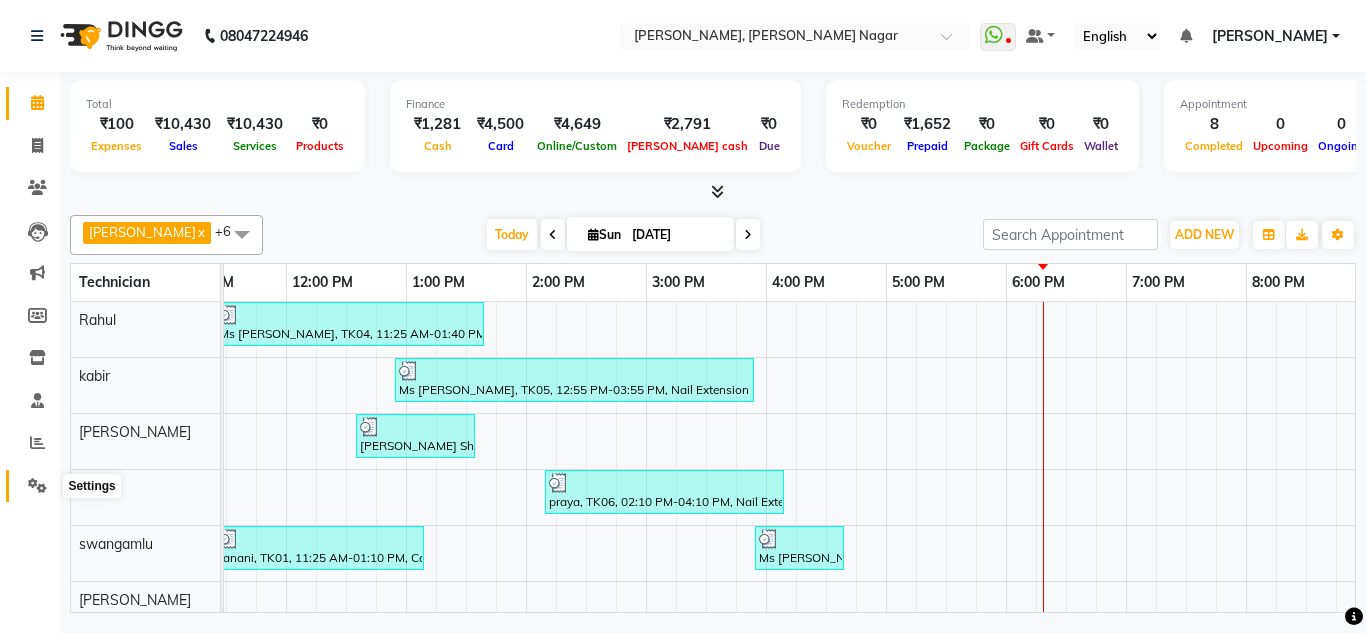 click 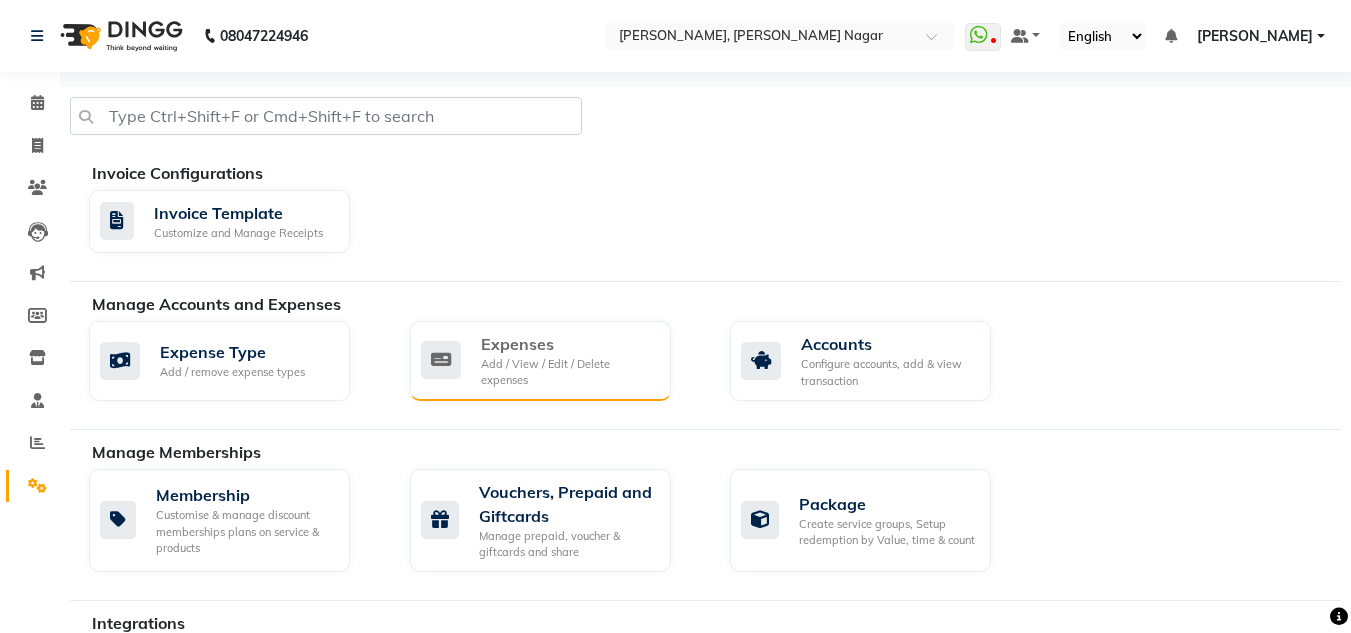 click on "Add / View / Edit / Delete expenses" 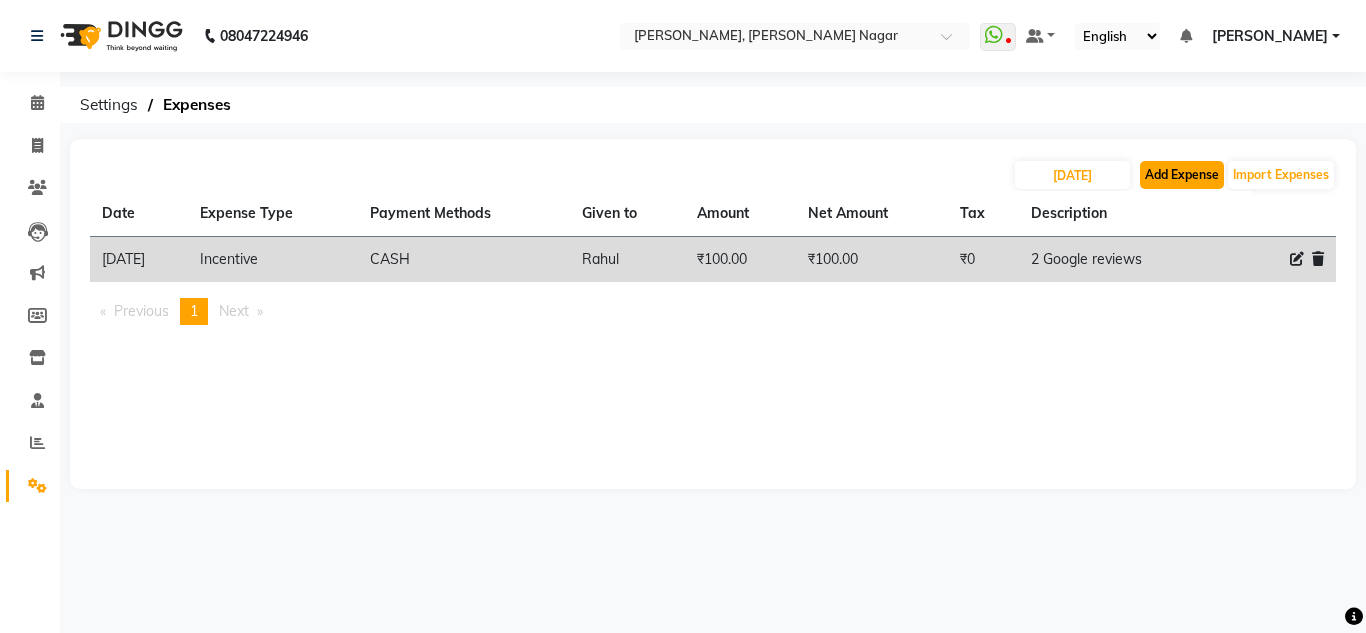 click on "Add Expense" 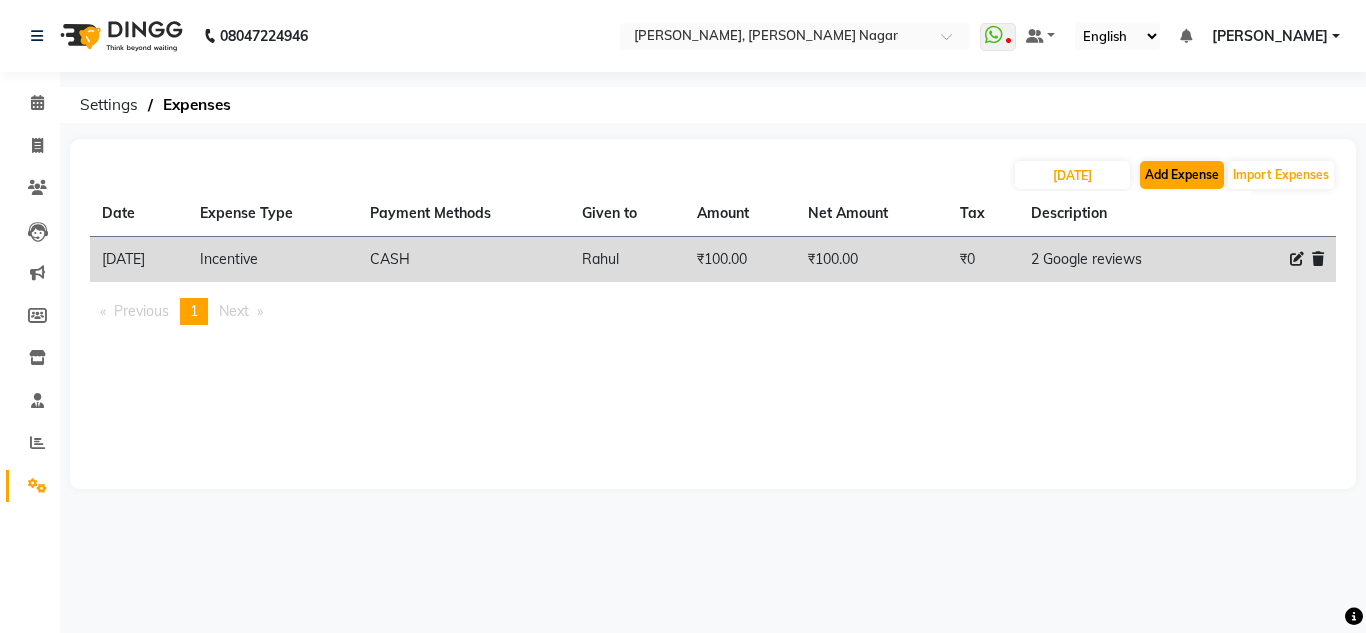 select on "1" 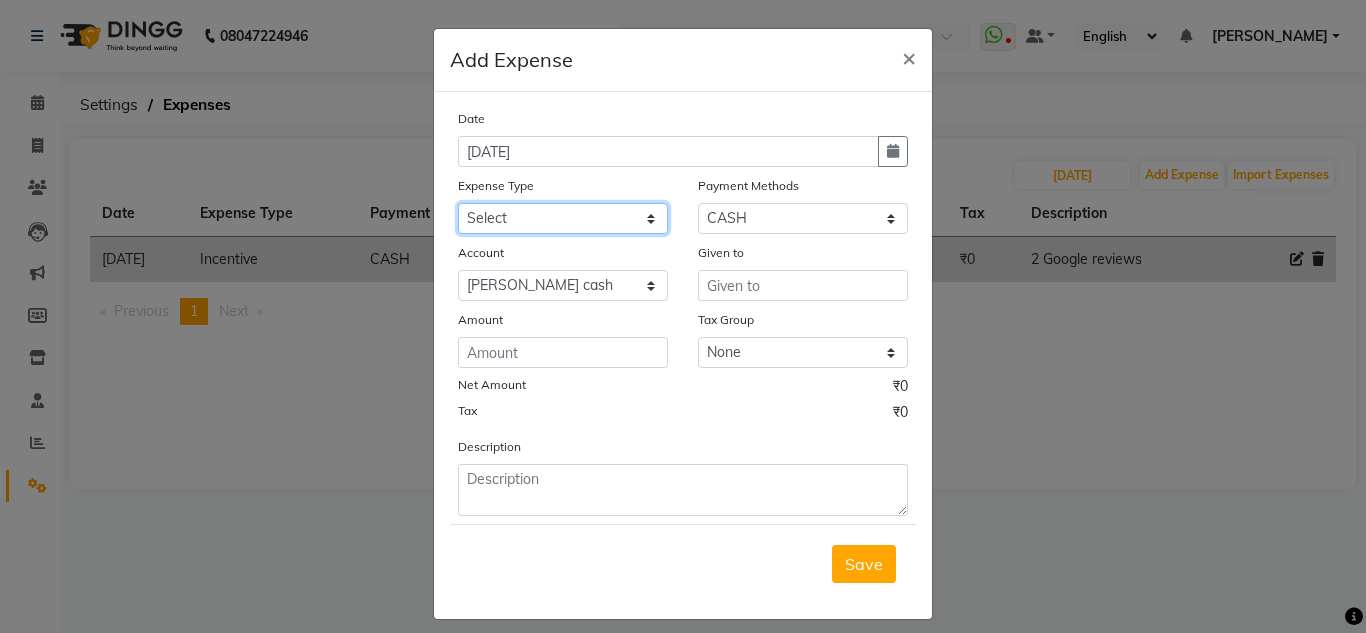 click on "Select acetone Advance Salary bank deposite BBMP Beauty products Bed charges BIRTHDAY CAKE Bonus [PERSON_NAME] CASH EXPENSE VOUCHER Cash handover Client Refreshment coconut water for clients COFFEE coffee powder Commission Conveyance Cotton Courier decoration Diesel for generator Donation Drinking Water Electricity Eyelashes return Face mask floor cleaner flowers daily garbage generator diesel green tea GST handover HANDWASH House Keeping Material House keeping Salary Incentive Internet Bill juice LAUNDRY Maintainance Marketing Medical Membership Milk Milk miscelleneous Naturals salon NEWSPAPER O T Other Pantry PETROL Phone Bill Plants plumber pooja items Porter priest Product Purchase product return Product sale puja items RAPIDO Refund Rent Shop Rent Staff Accommodation Royalty Salary Staff cab charges Staff dinner Staff Flight Ticket Staff  Hiring from another Branch Staff Snacks Stationary sugar sweets TEAM DINNER TIPS Tissue [DEMOGRAPHIC_DATA] Utilities Water Bottle Water cane week of salary Wi Fi Payment" 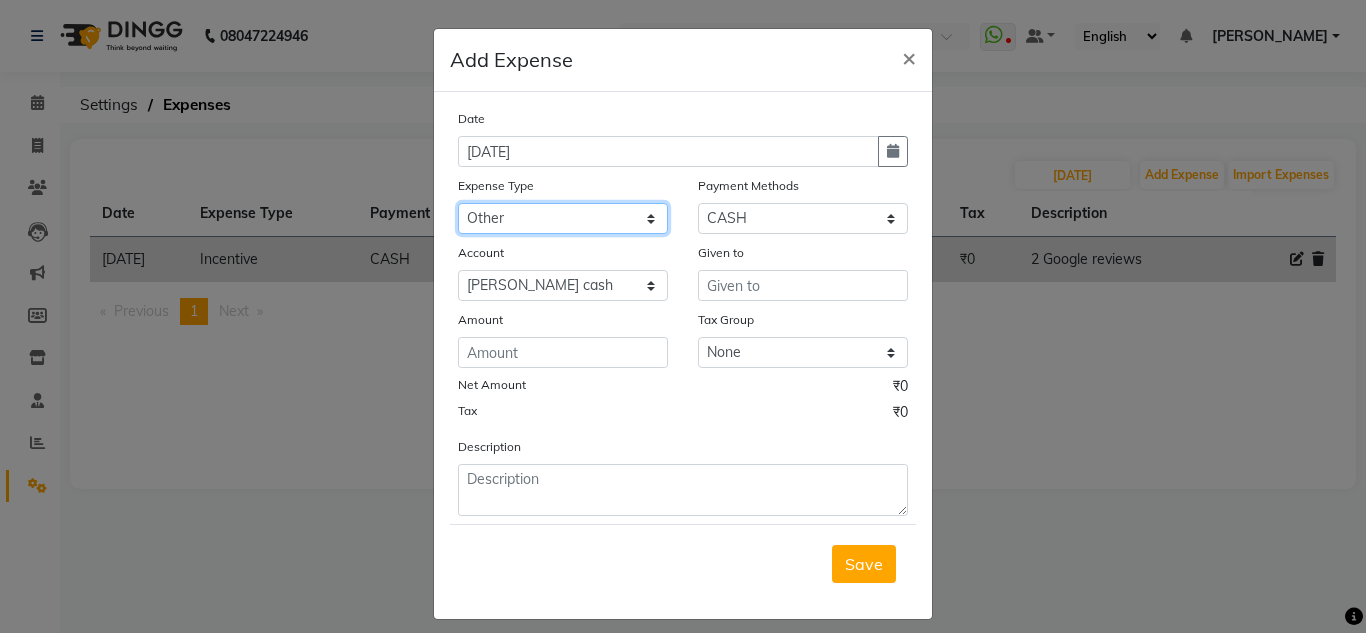 click on "Select acetone Advance Salary bank deposite BBMP Beauty products Bed charges BIRTHDAY CAKE Bonus [PERSON_NAME] CASH EXPENSE VOUCHER Cash handover Client Refreshment coconut water for clients COFFEE coffee powder Commission Conveyance Cotton Courier decoration Diesel for generator Donation Drinking Water Electricity Eyelashes return Face mask floor cleaner flowers daily garbage generator diesel green tea GST handover HANDWASH House Keeping Material House keeping Salary Incentive Internet Bill juice LAUNDRY Maintainance Marketing Medical Membership Milk Milk miscelleneous Naturals salon NEWSPAPER O T Other Pantry PETROL Phone Bill Plants plumber pooja items Porter priest Product Purchase product return Product sale puja items RAPIDO Refund Rent Shop Rent Staff Accommodation Royalty Salary Staff cab charges Staff dinner Staff Flight Ticket Staff  Hiring from another Branch Staff Snacks Stationary sugar sweets TEAM DINNER TIPS Tissue [DEMOGRAPHIC_DATA] Utilities Water Bottle Water cane week of salary Wi Fi Payment" 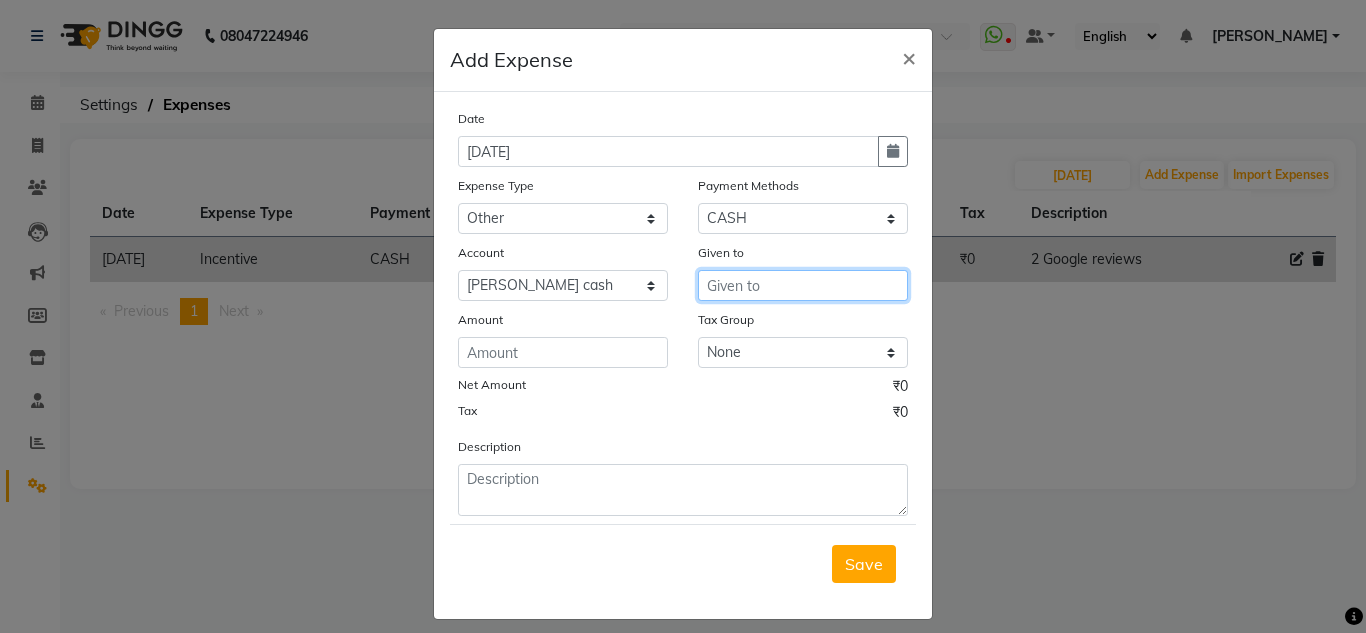 click at bounding box center (803, 285) 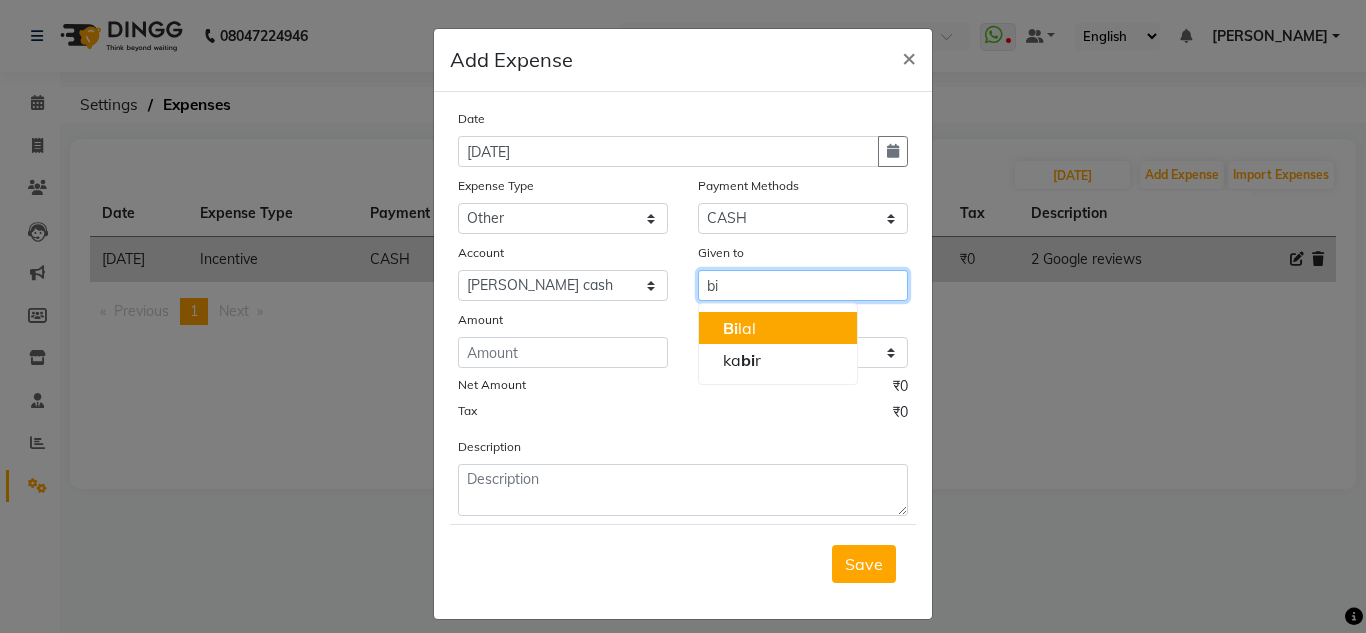 click on "Bi lal" at bounding box center [778, 328] 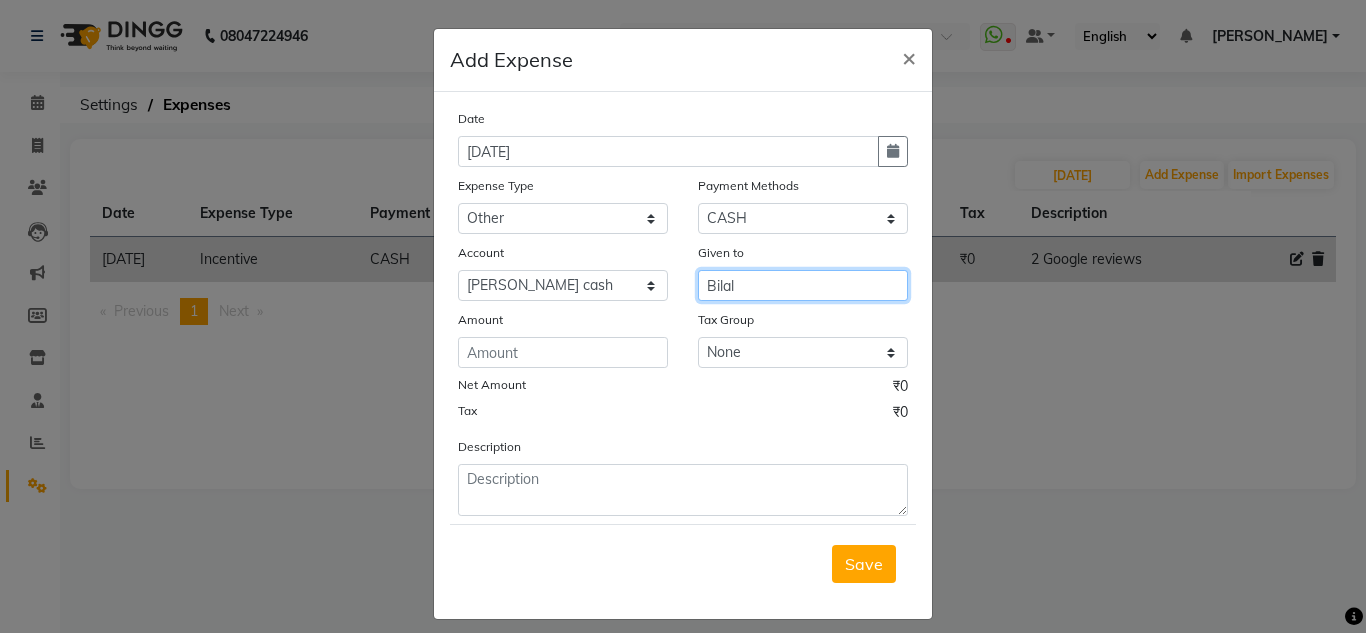 type on "Bilal" 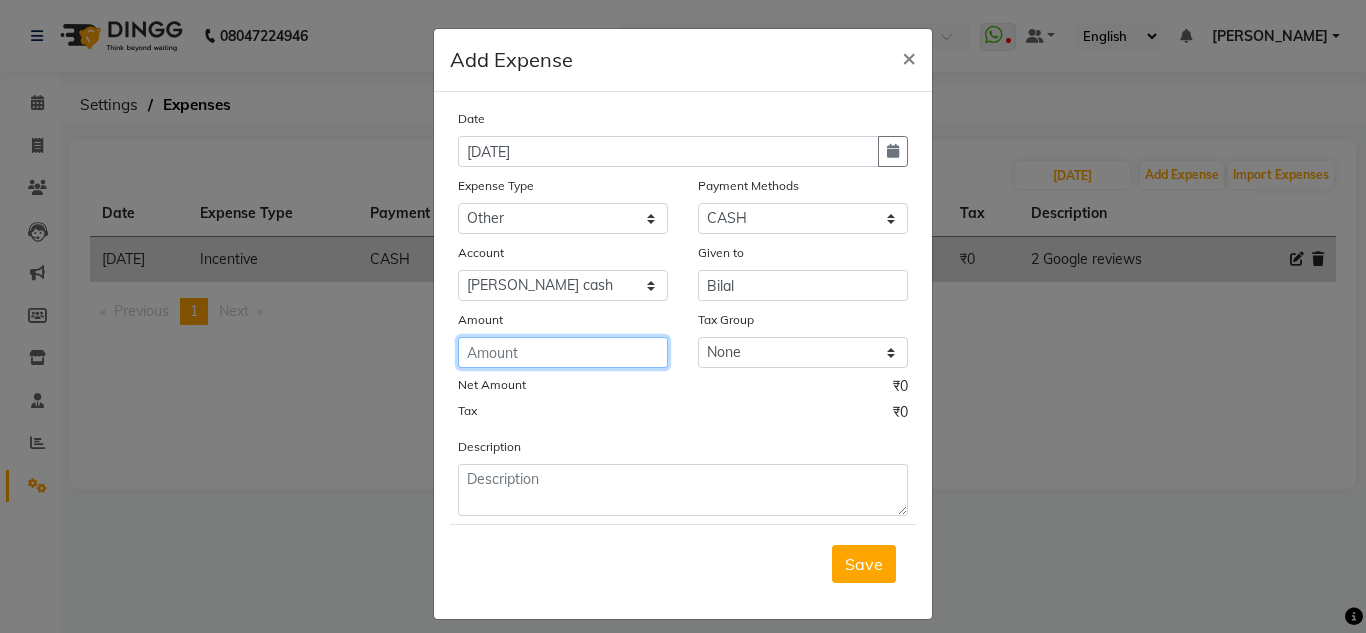 click 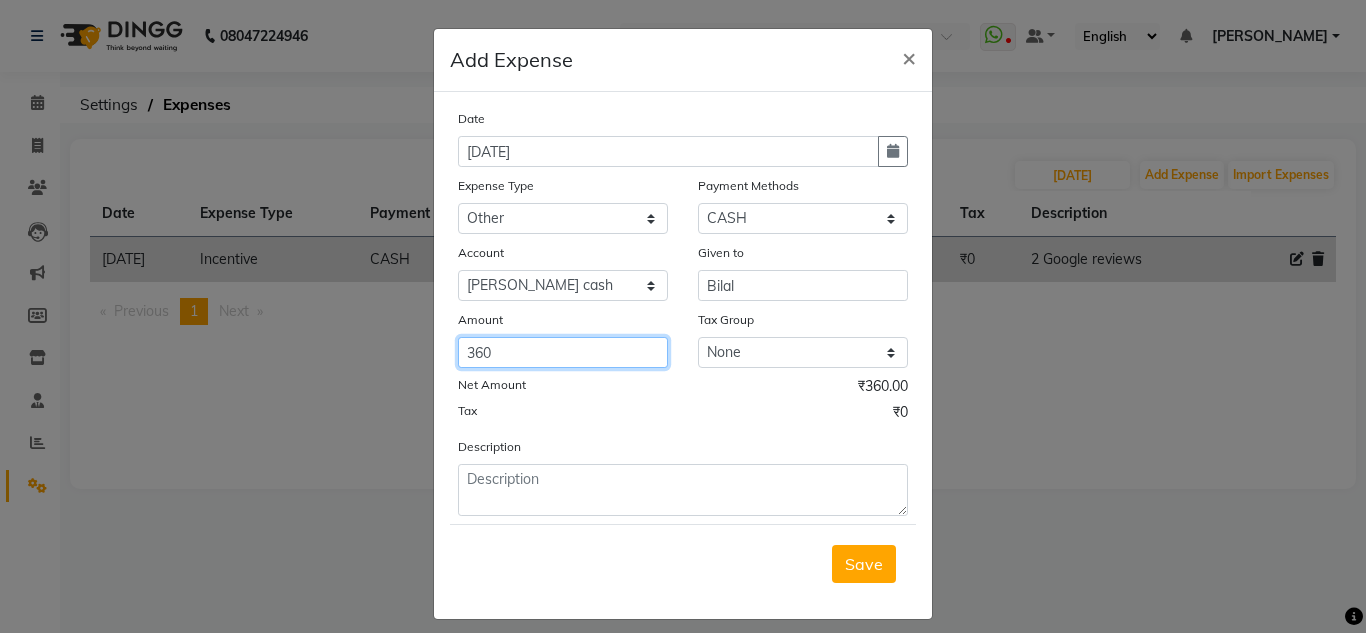 type on "360" 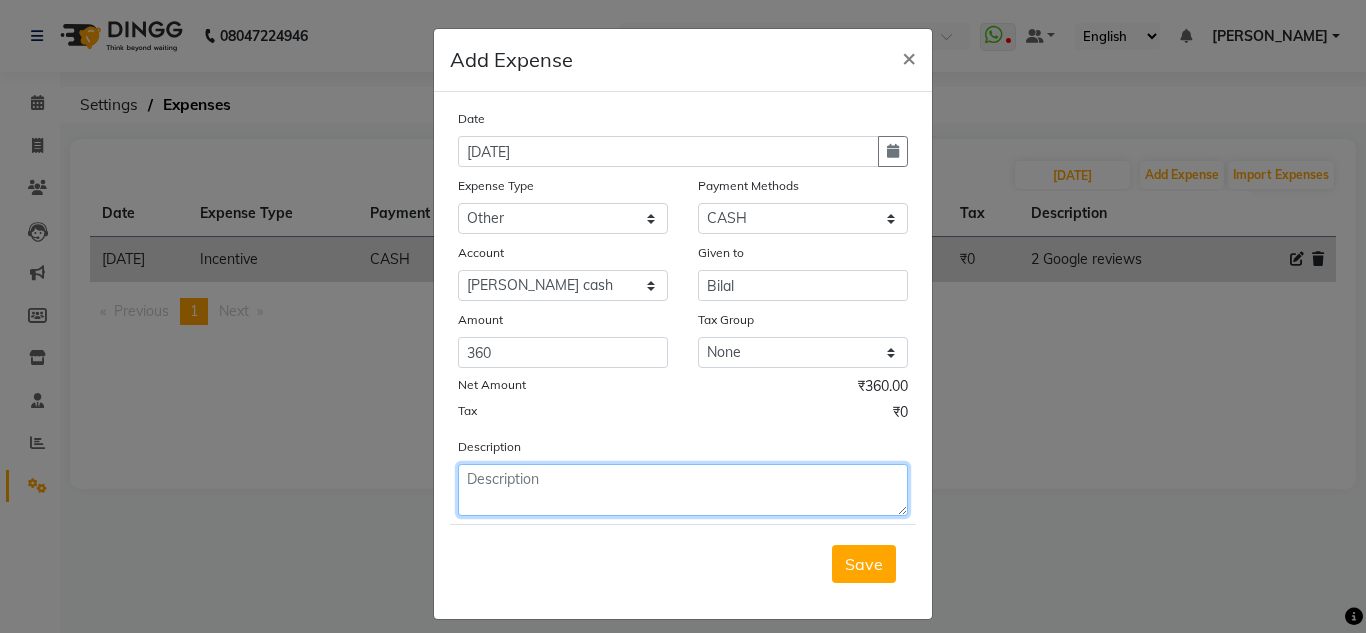 click 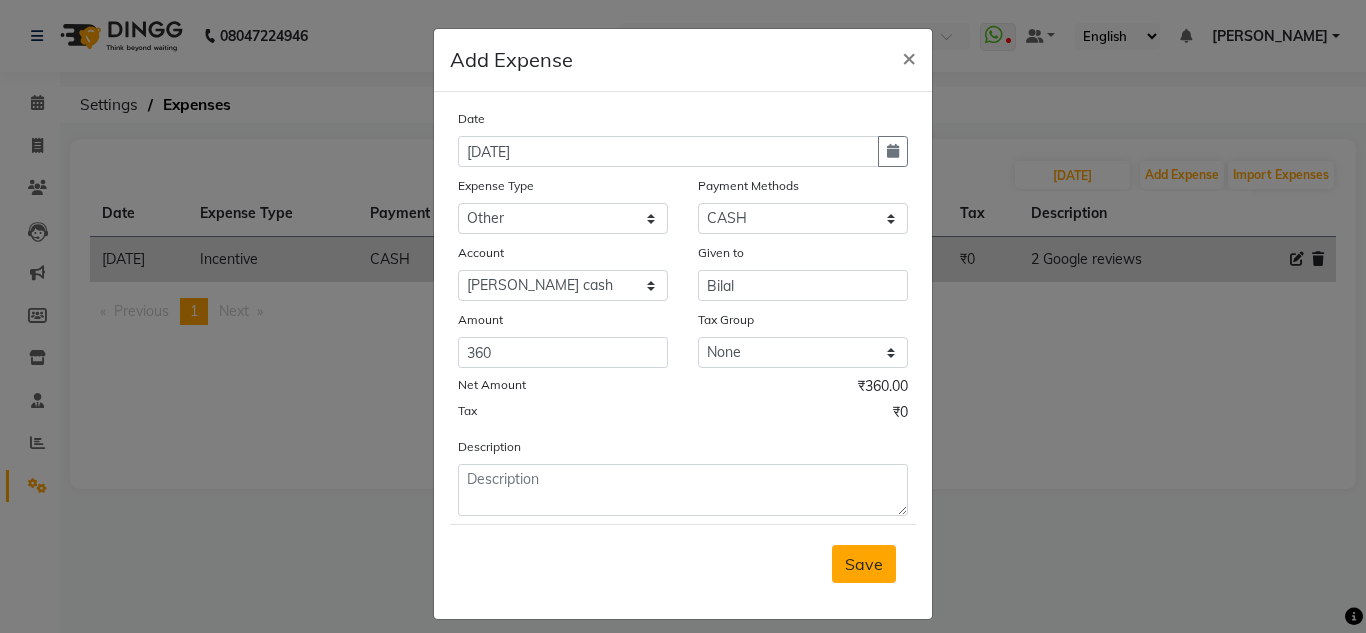 click on "Save" at bounding box center [864, 564] 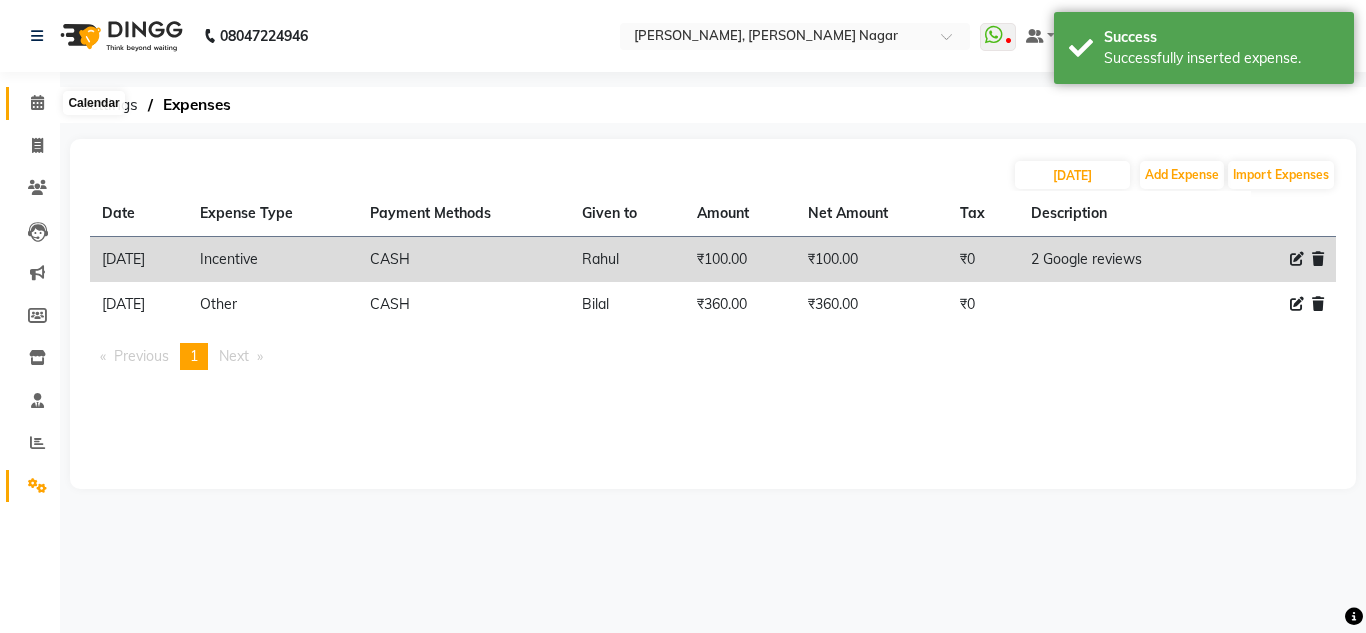 click 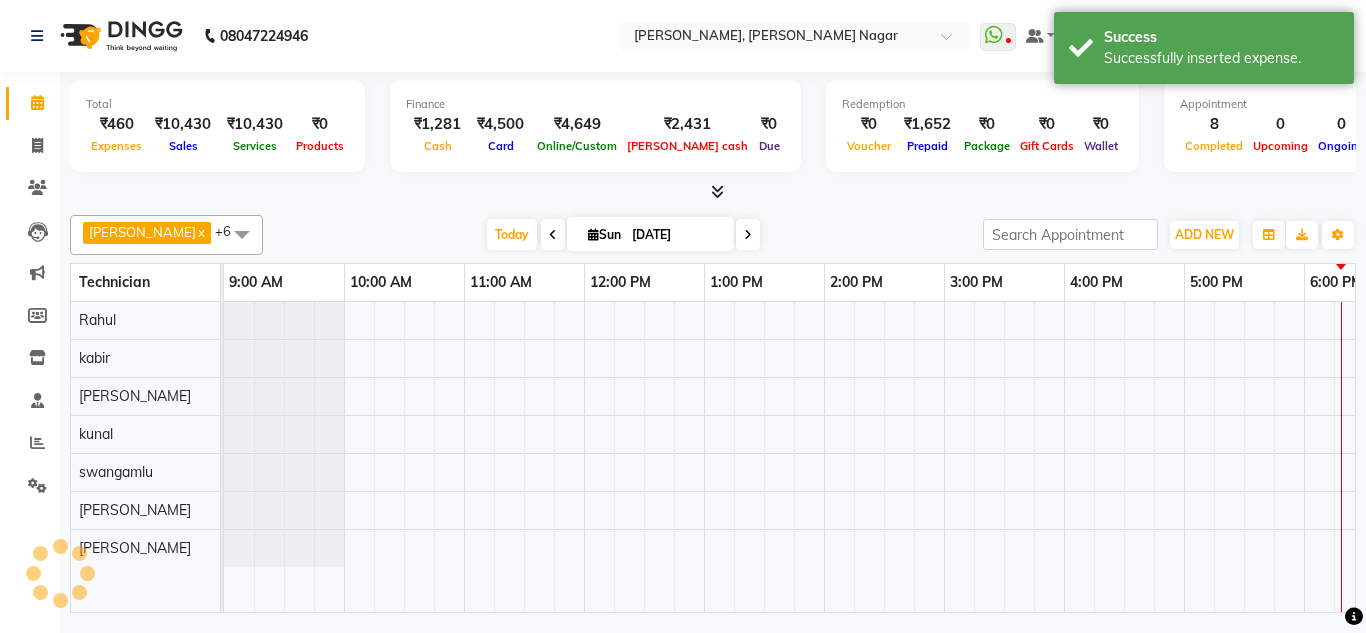 scroll, scrollTop: 0, scrollLeft: 0, axis: both 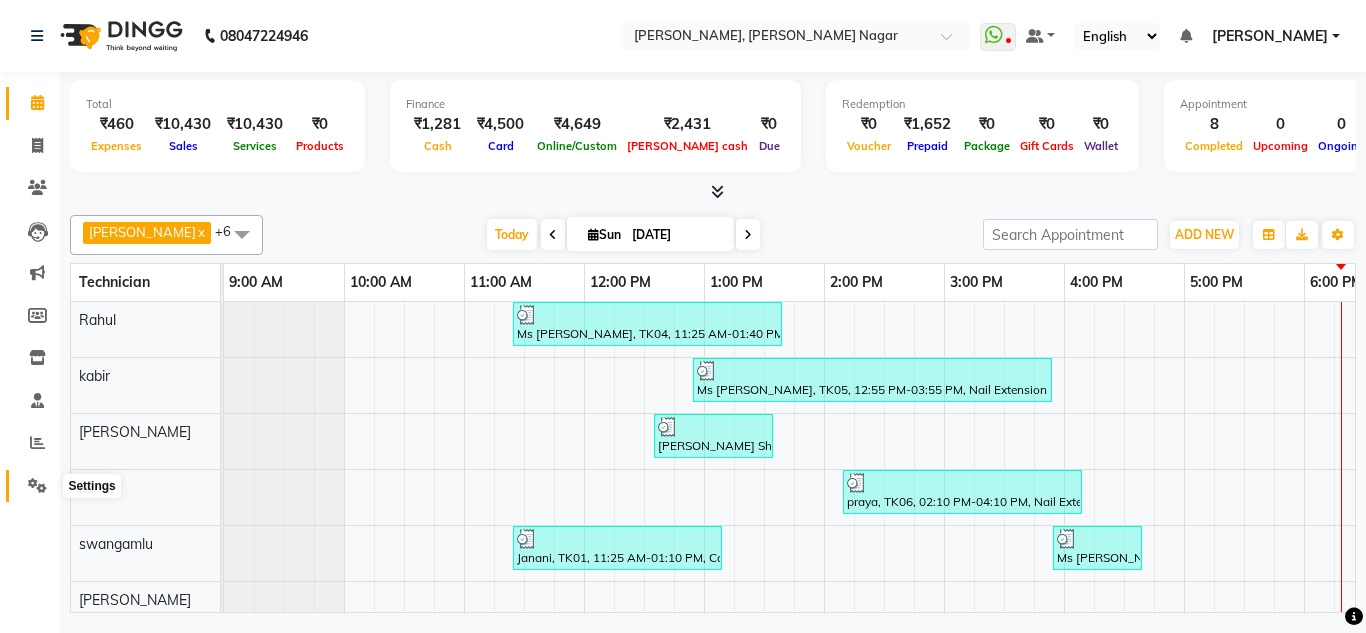 click 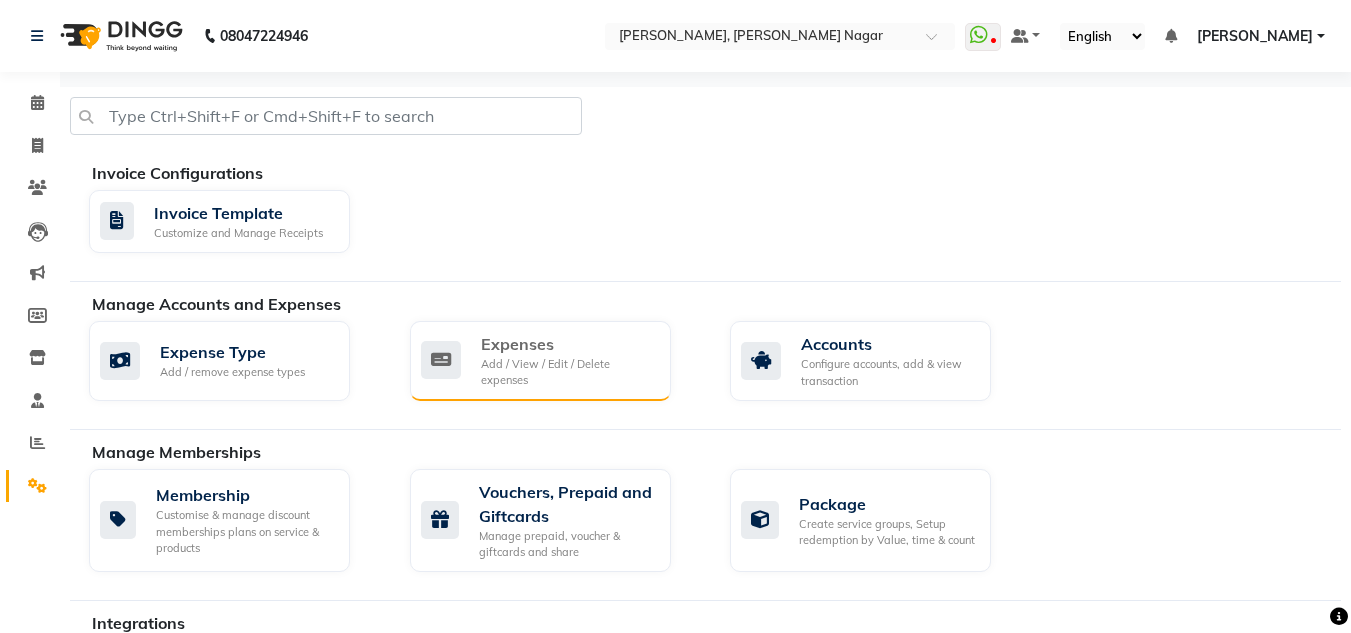 click on "Add / View / Edit / Delete expenses" 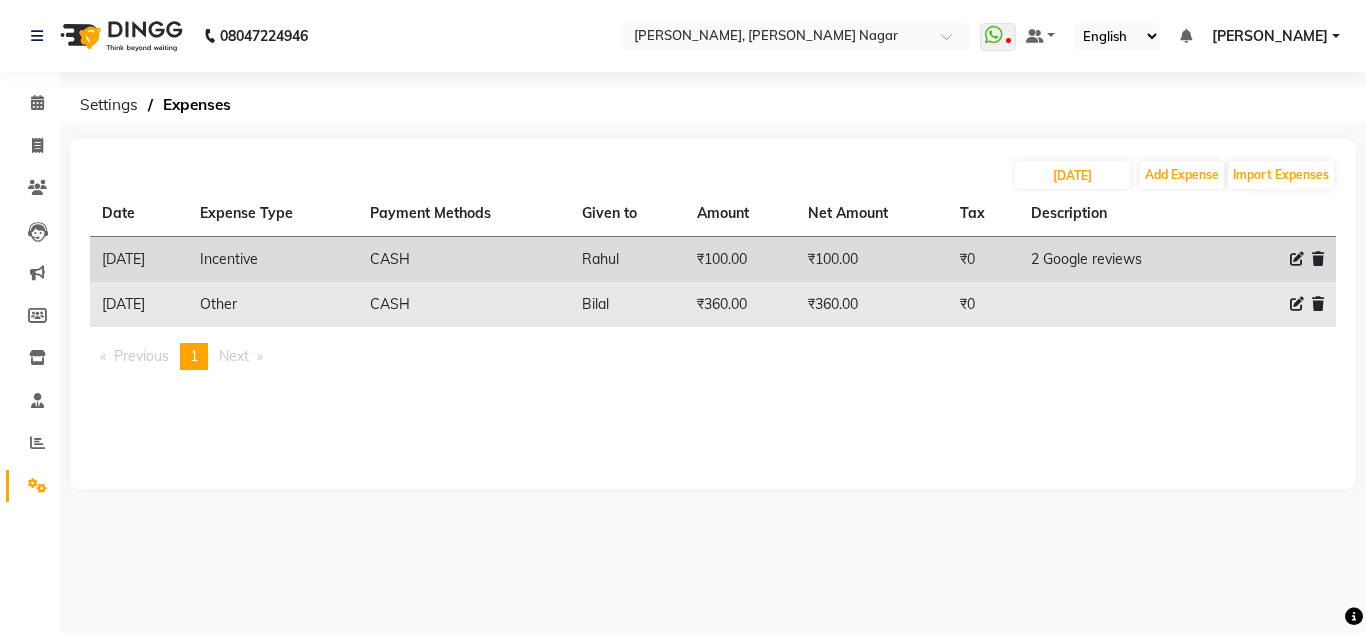 click 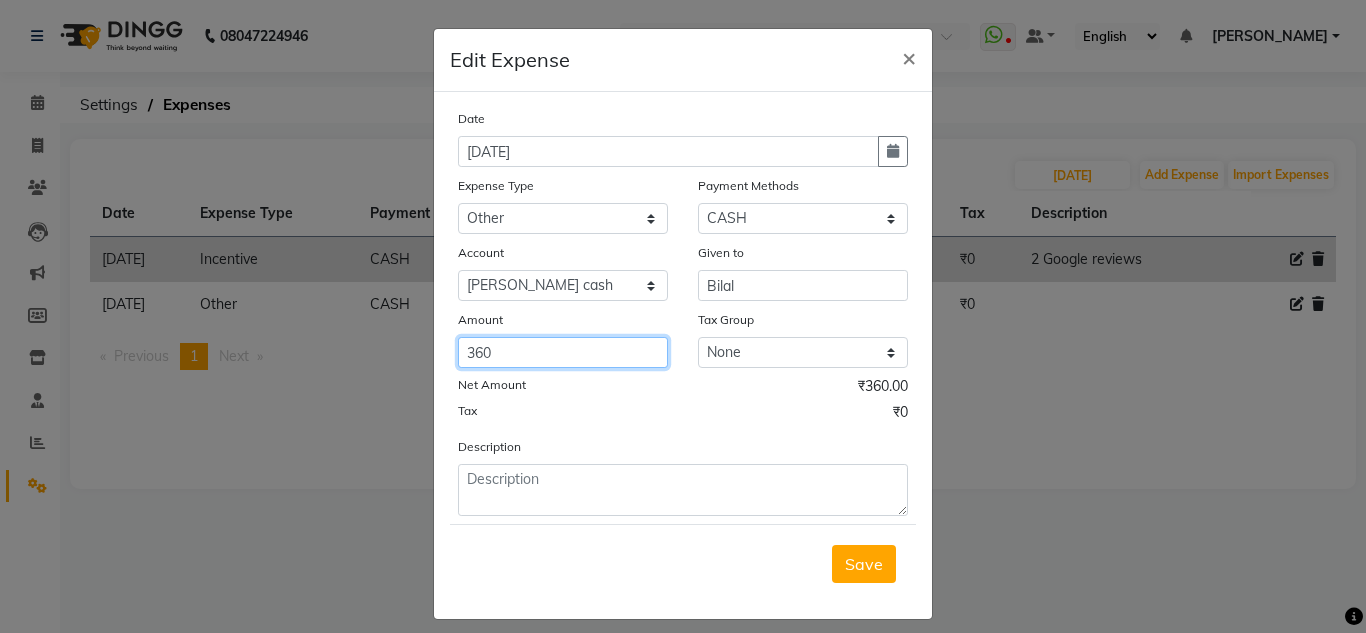 click on "360" 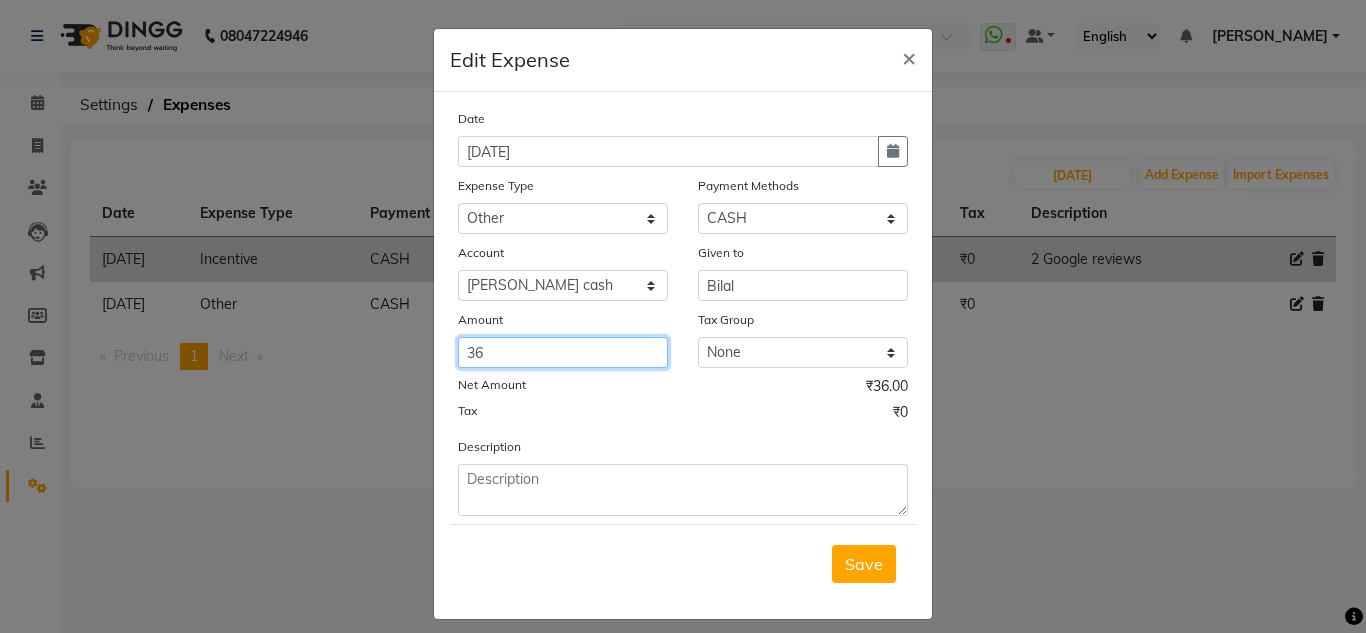 type on "3" 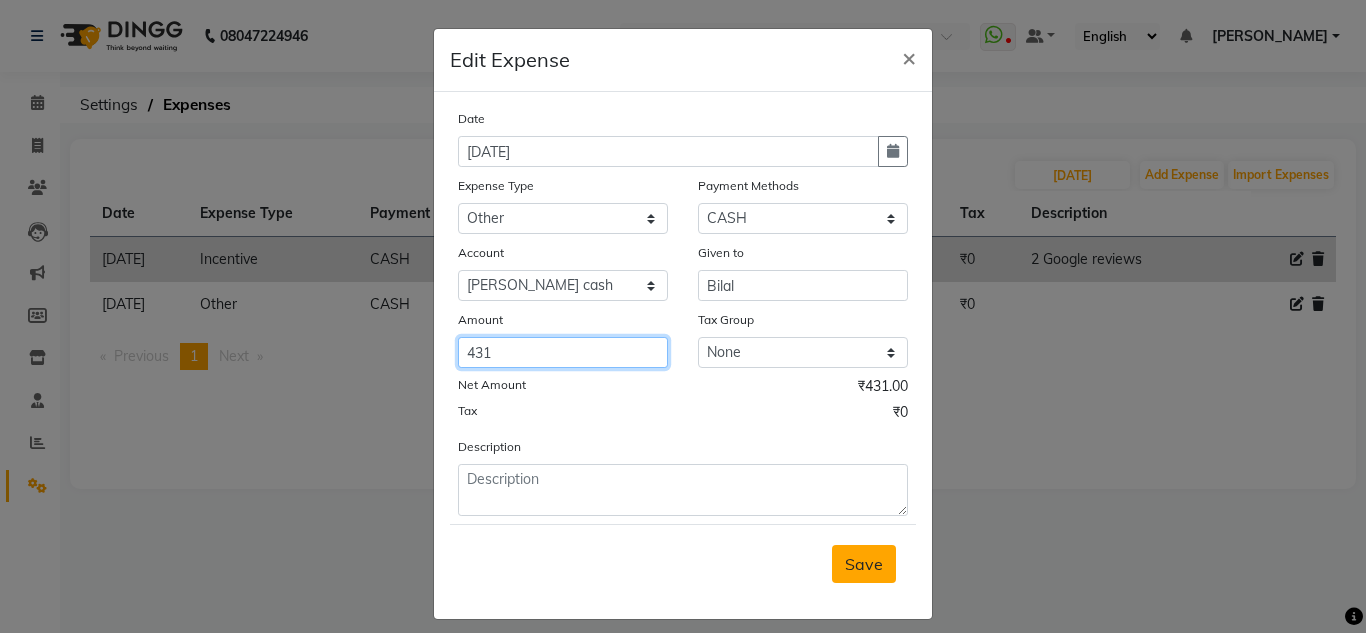 type on "431" 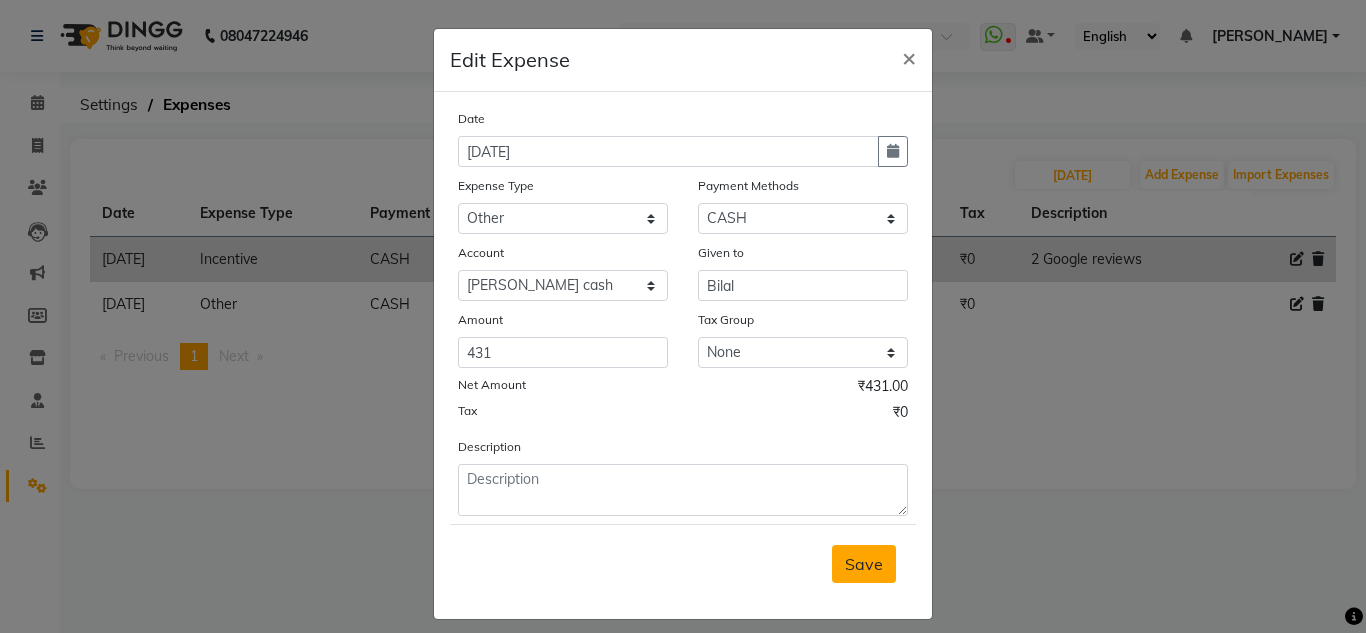 click on "Save" at bounding box center [864, 564] 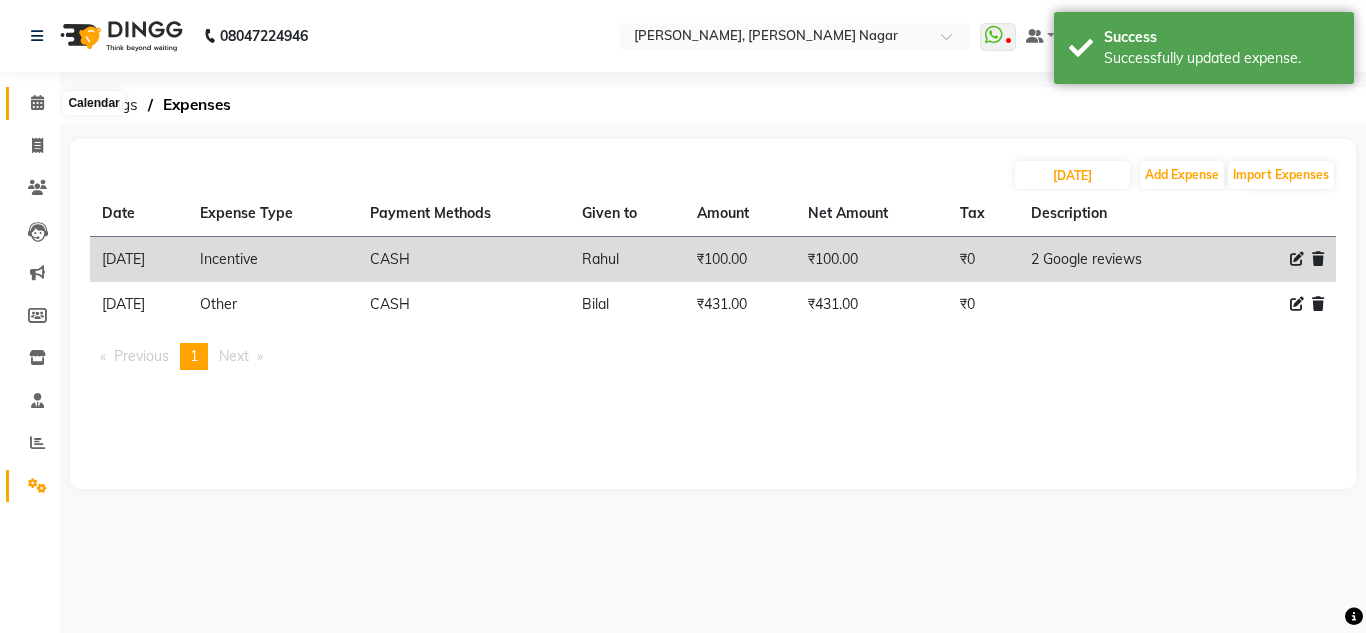 click 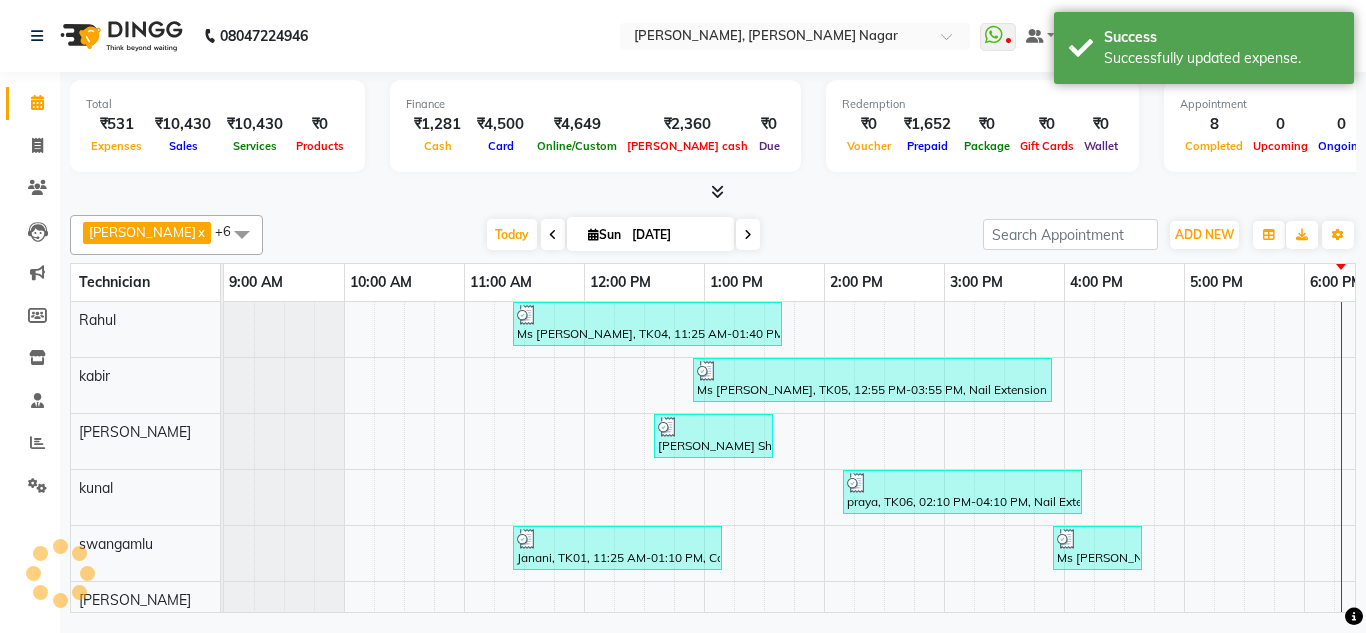 scroll, scrollTop: 0, scrollLeft: 0, axis: both 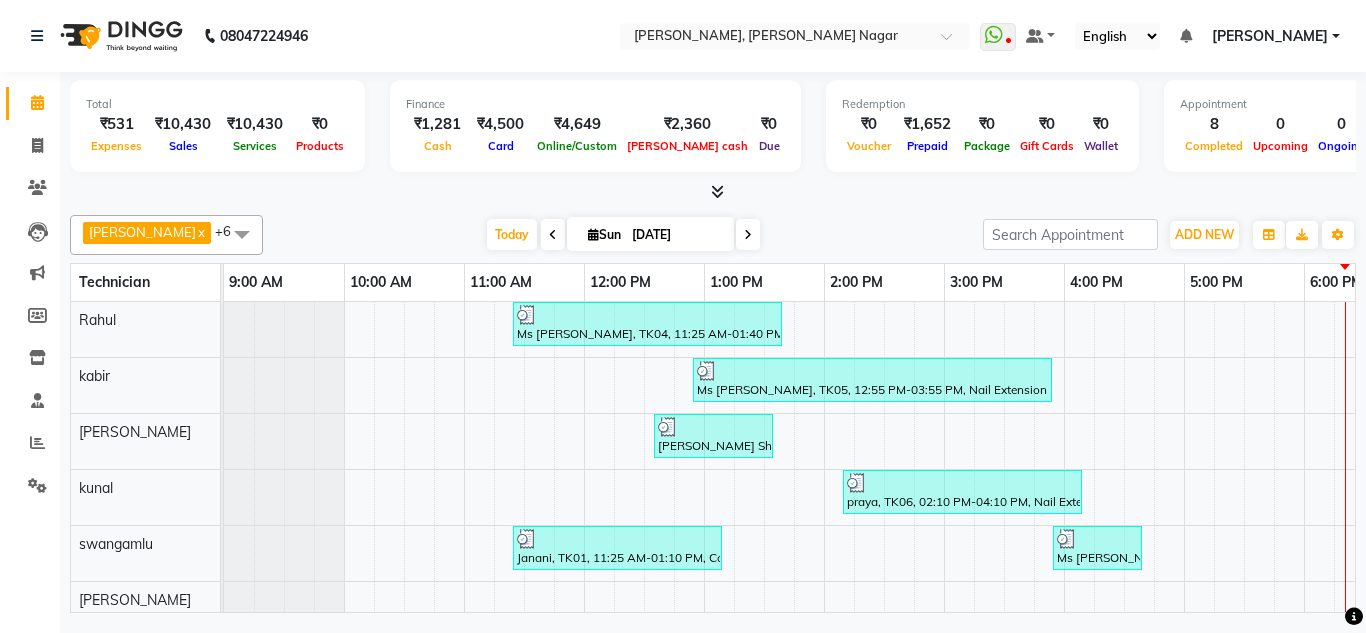 click at bounding box center (717, 191) 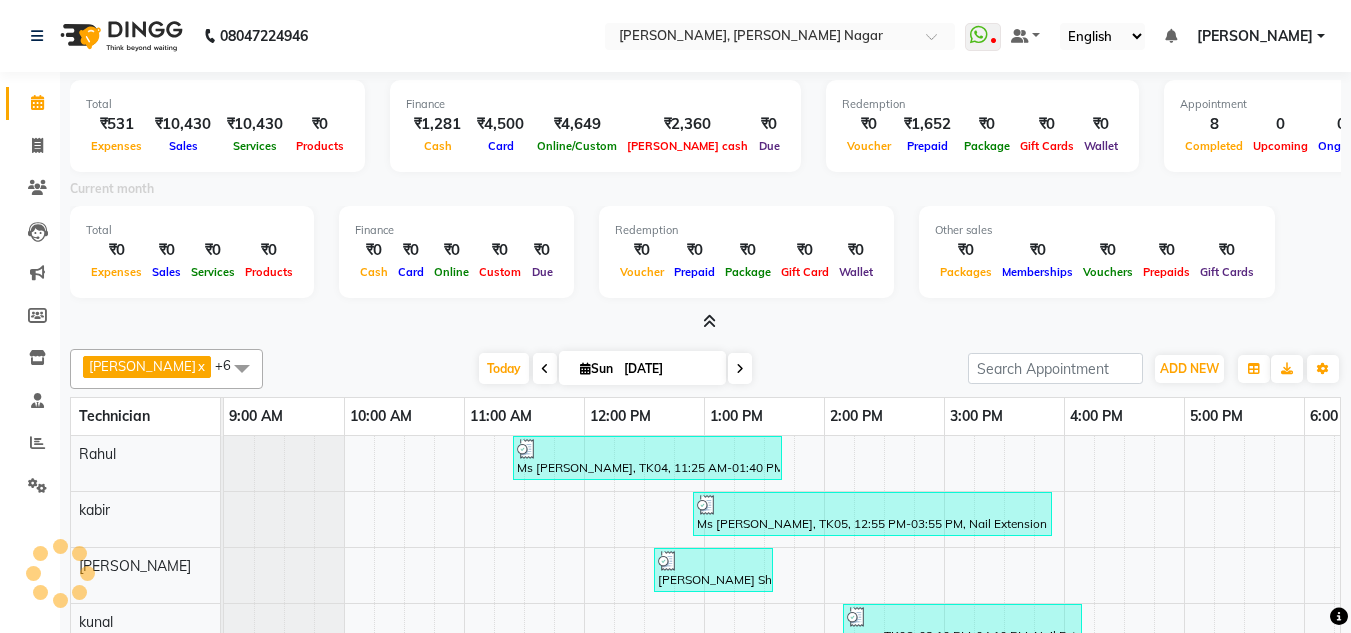 click at bounding box center (709, 321) 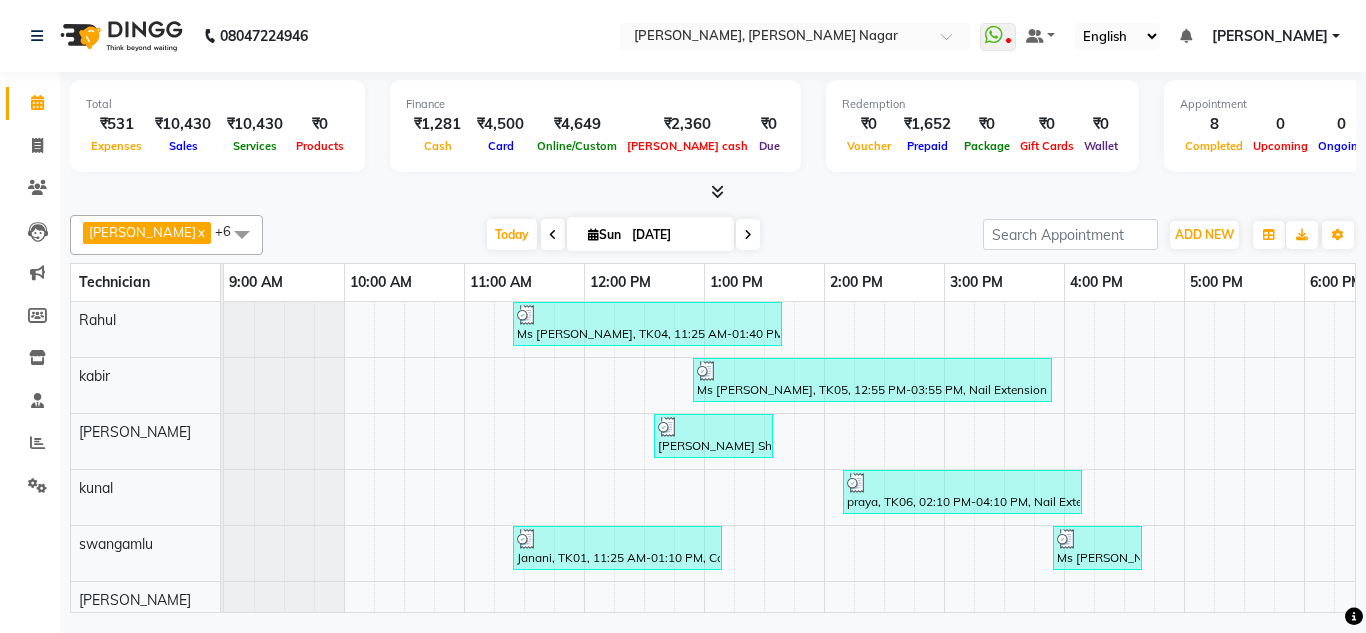 click at bounding box center [717, 191] 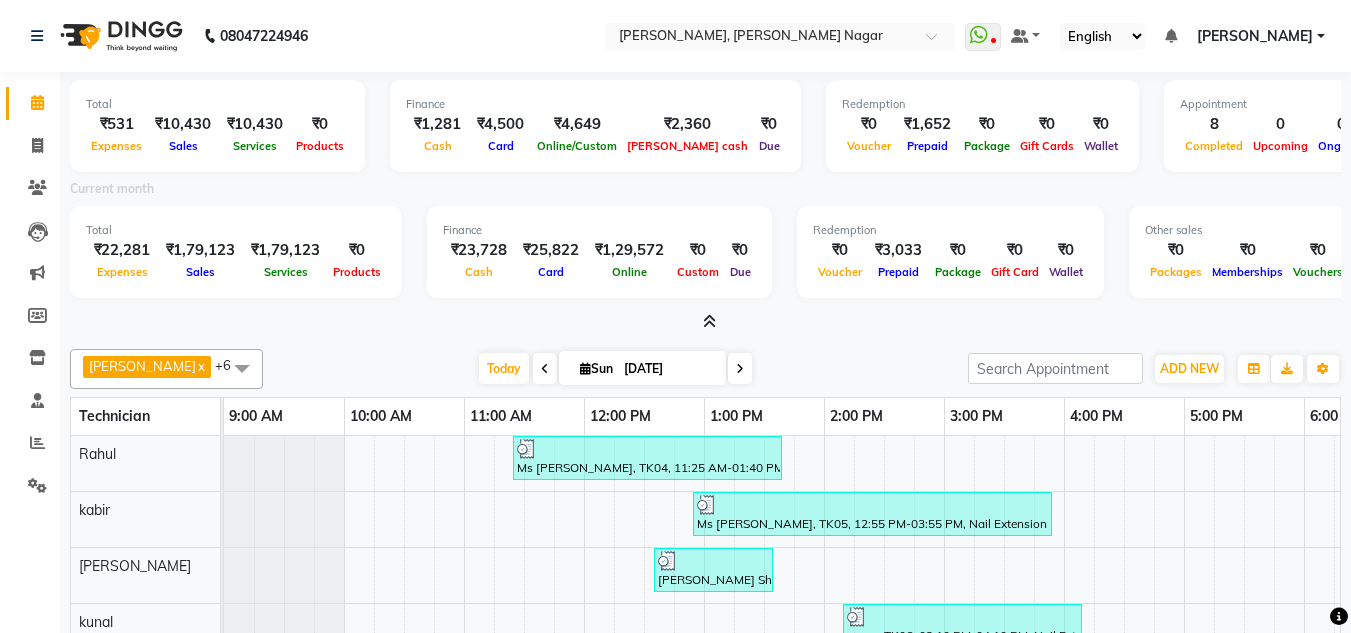 click at bounding box center [709, 321] 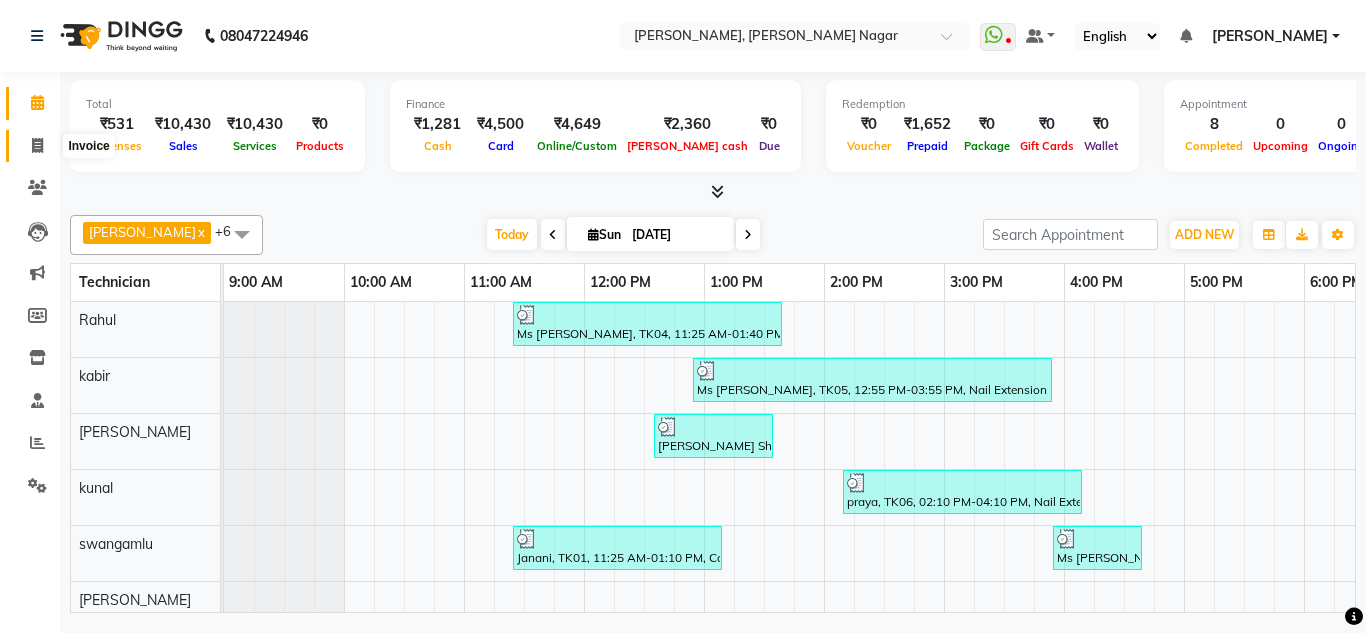 click 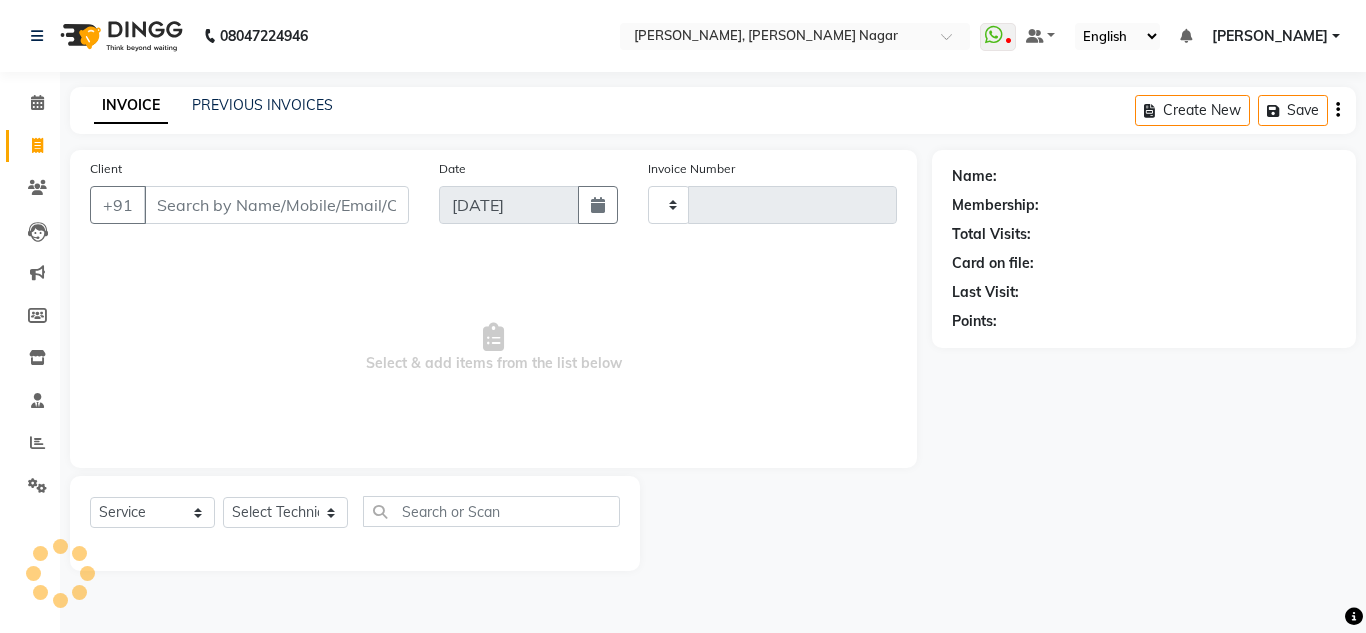 type on "0939" 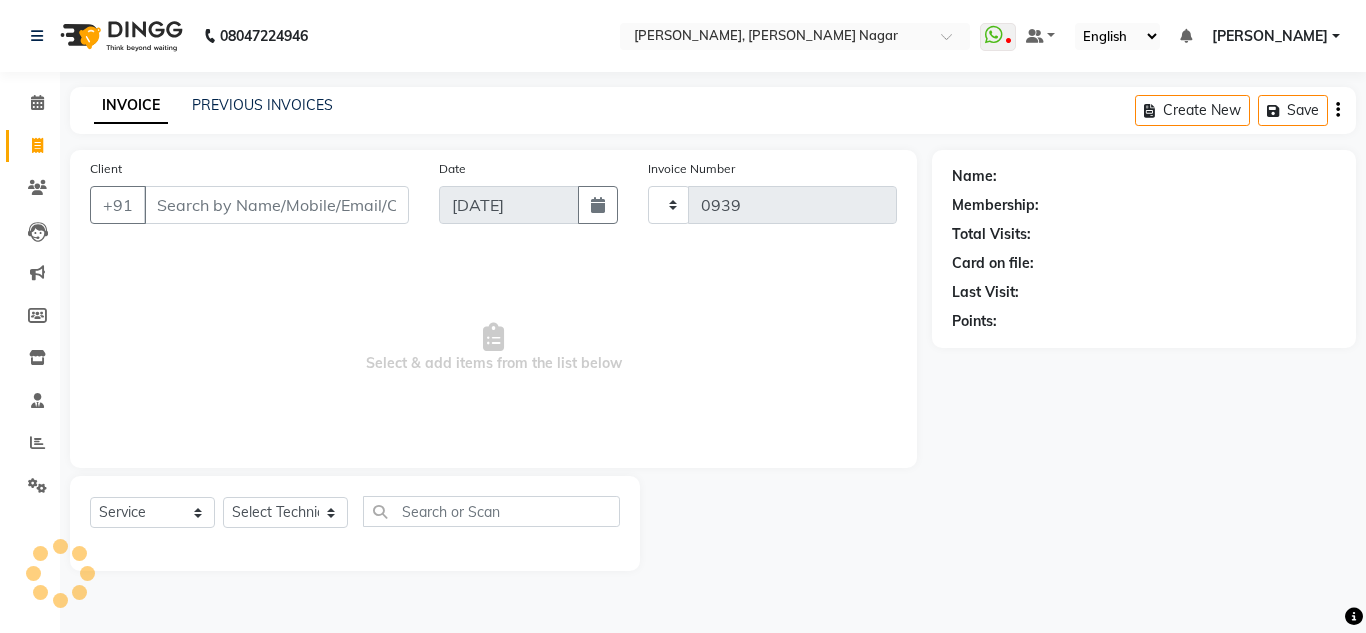 select on "7686" 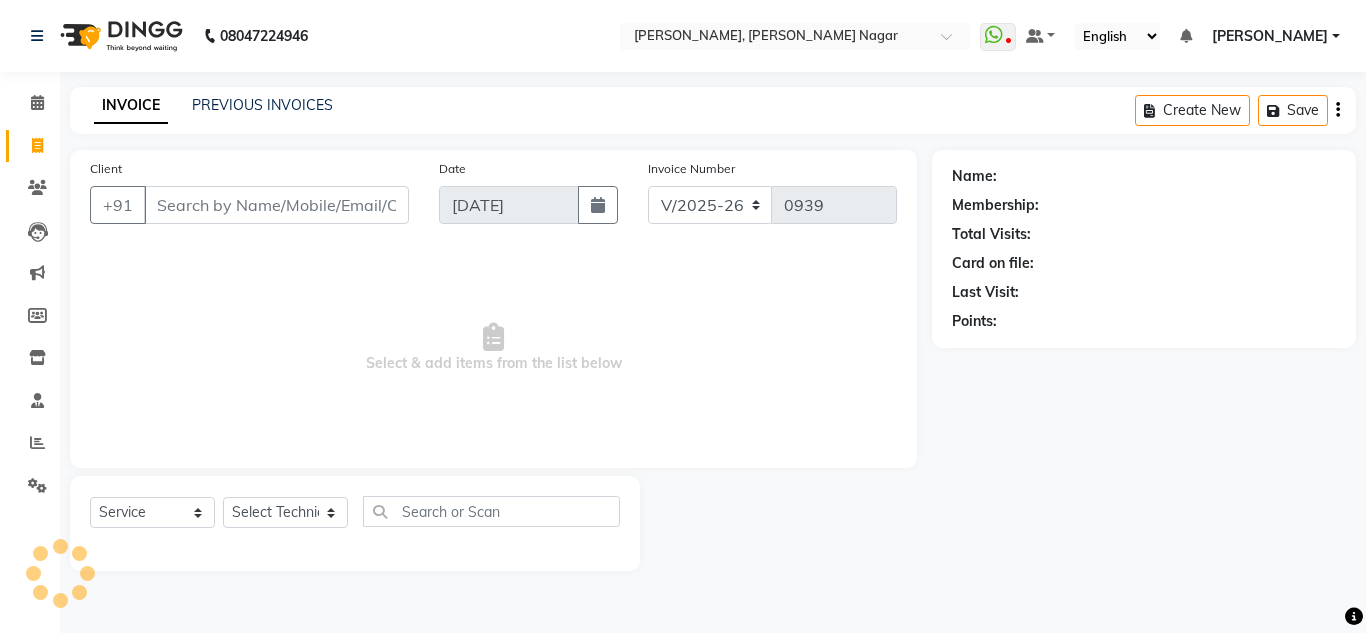 click on "Client" at bounding box center (276, 205) 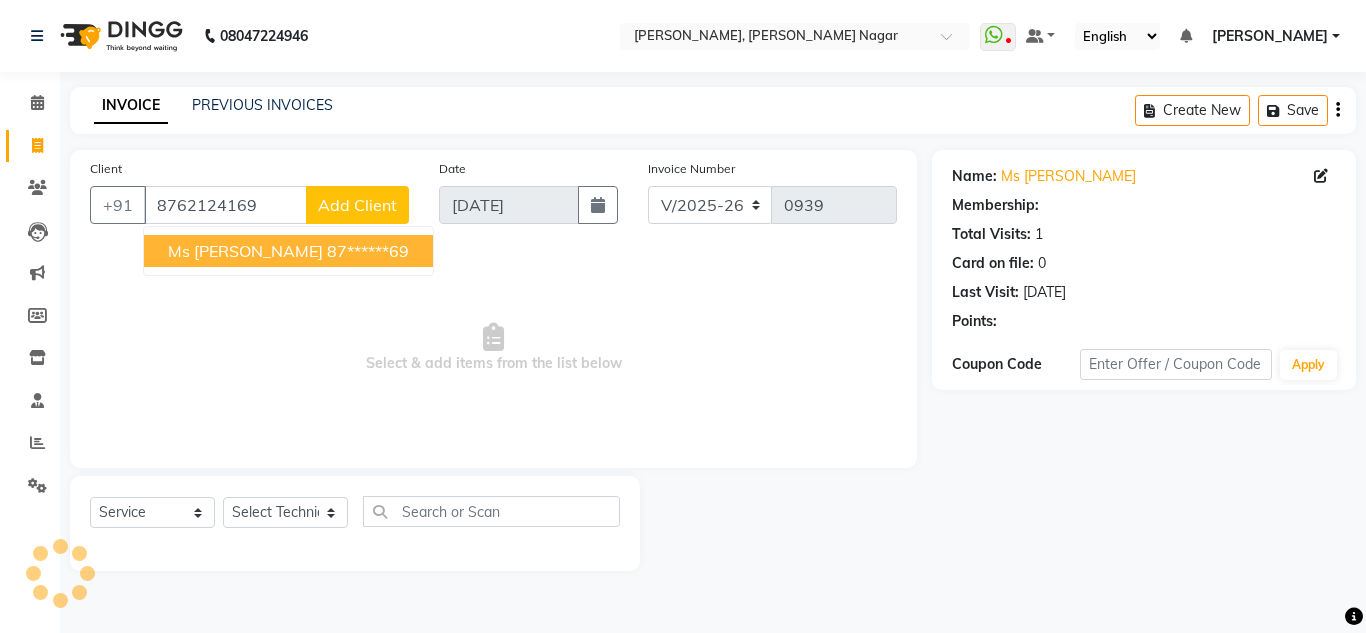 click on "87******69" at bounding box center [368, 251] 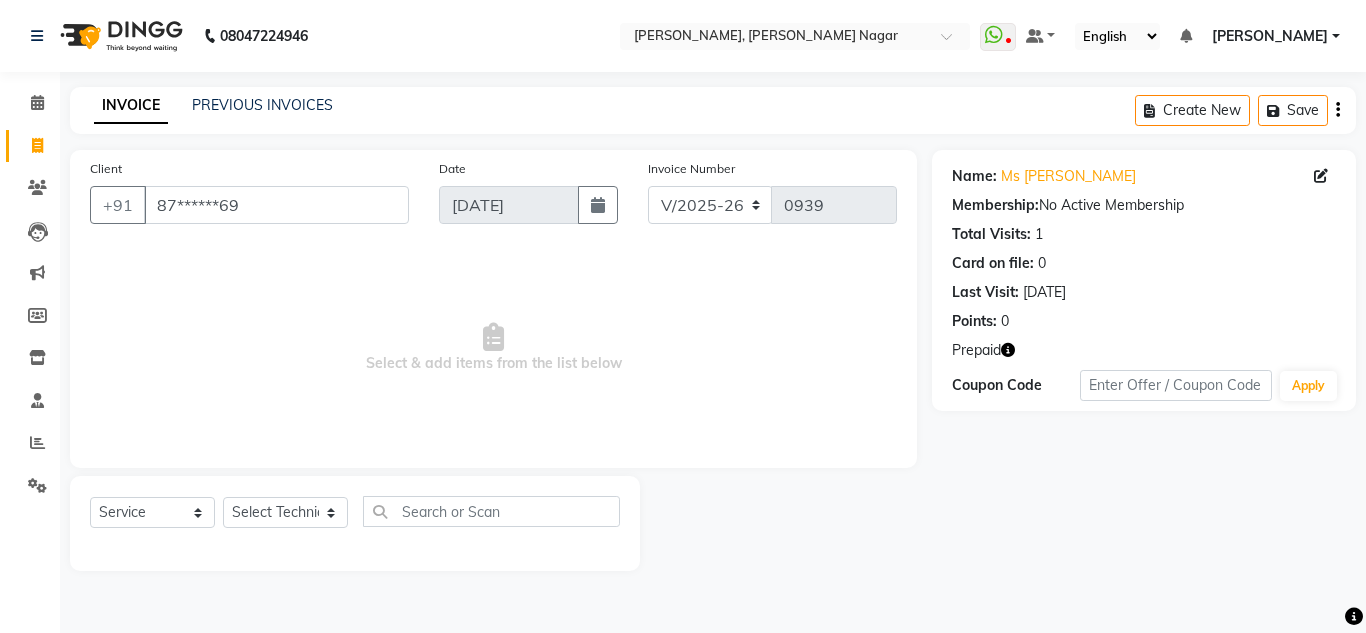 click 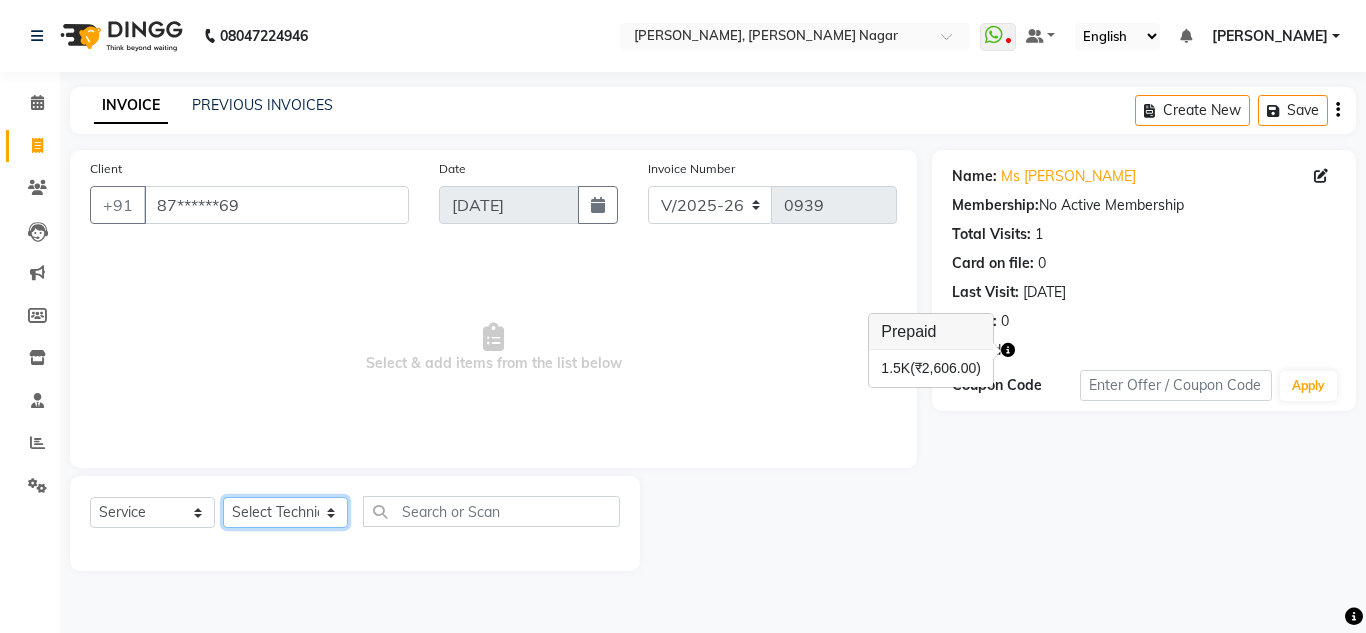 click on "Select Technician akki [PERSON_NAME] Sultha Bilal [PERSON_NAME] [PERSON_NAME]  [PERSON_NAME] Manager [PERSON_NAME]" 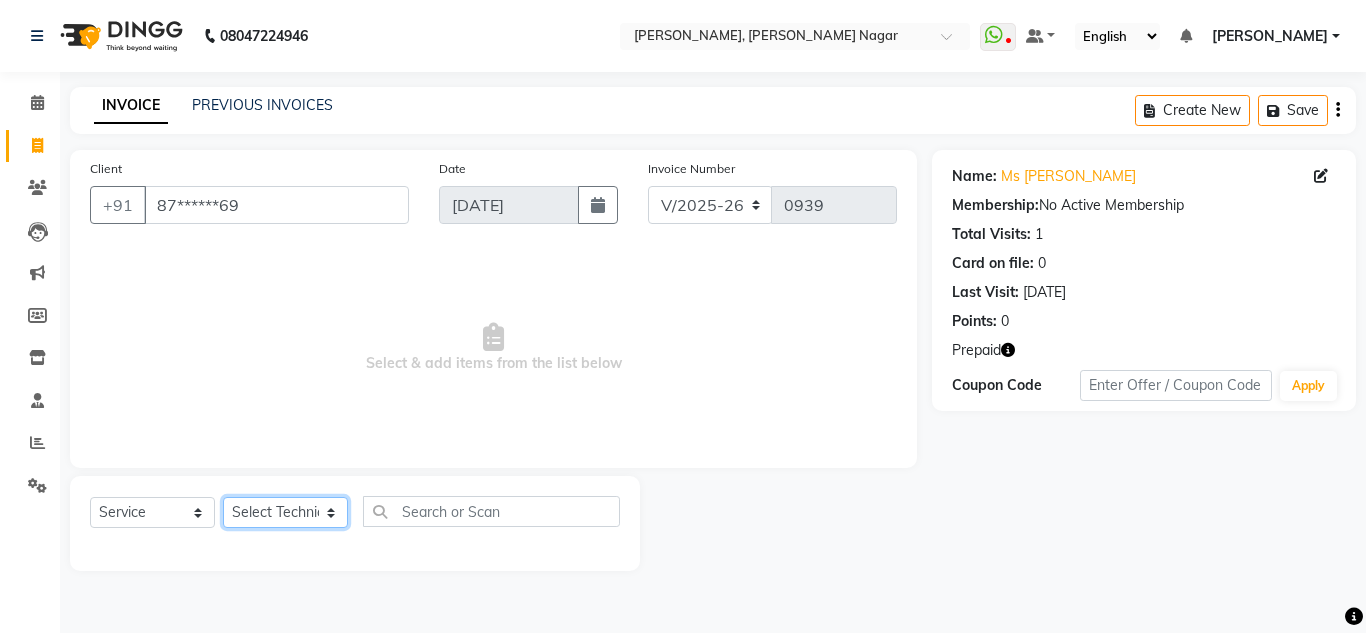 select on "81673" 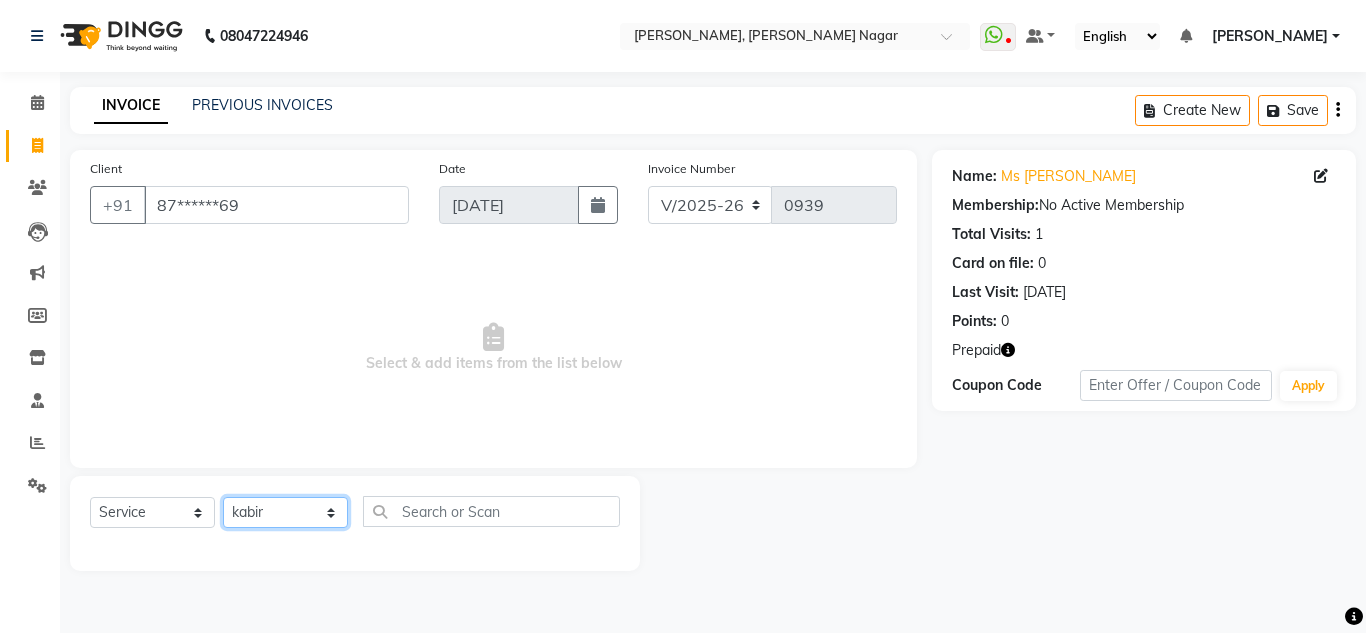 click on "Select Technician akki [PERSON_NAME] Sultha Bilal [PERSON_NAME] [PERSON_NAME]  [PERSON_NAME] Manager [PERSON_NAME]" 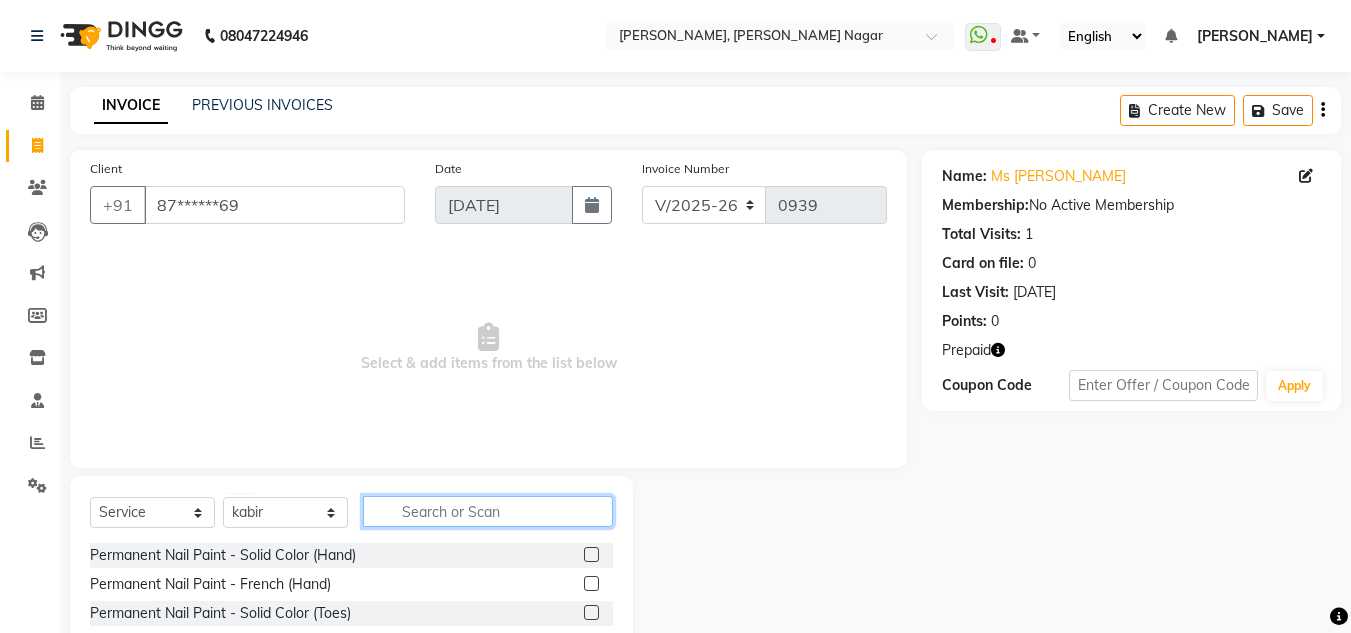 click 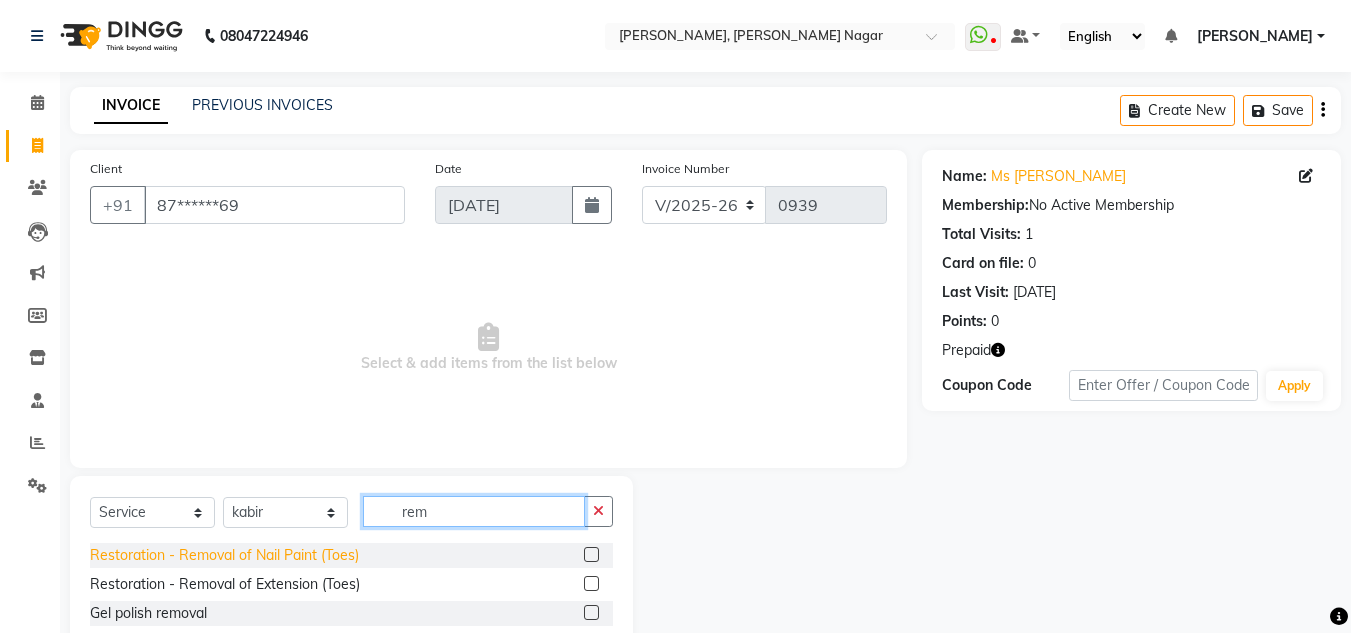 scroll, scrollTop: 59, scrollLeft: 0, axis: vertical 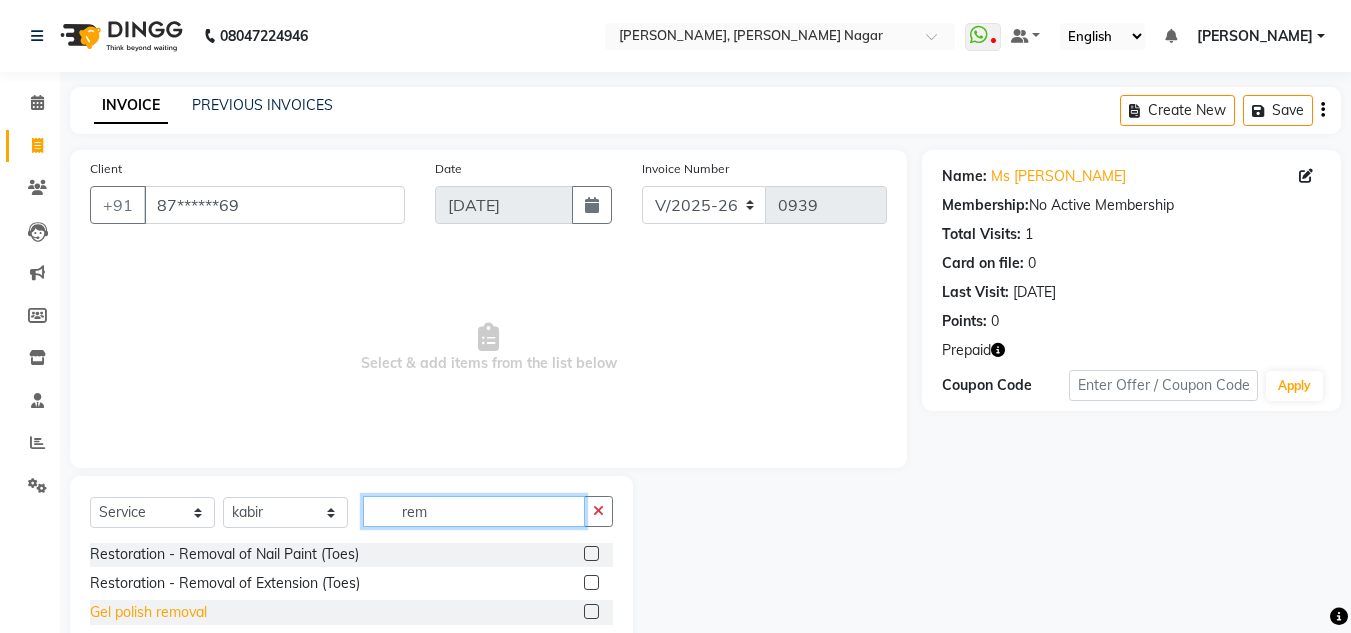 type on "rem" 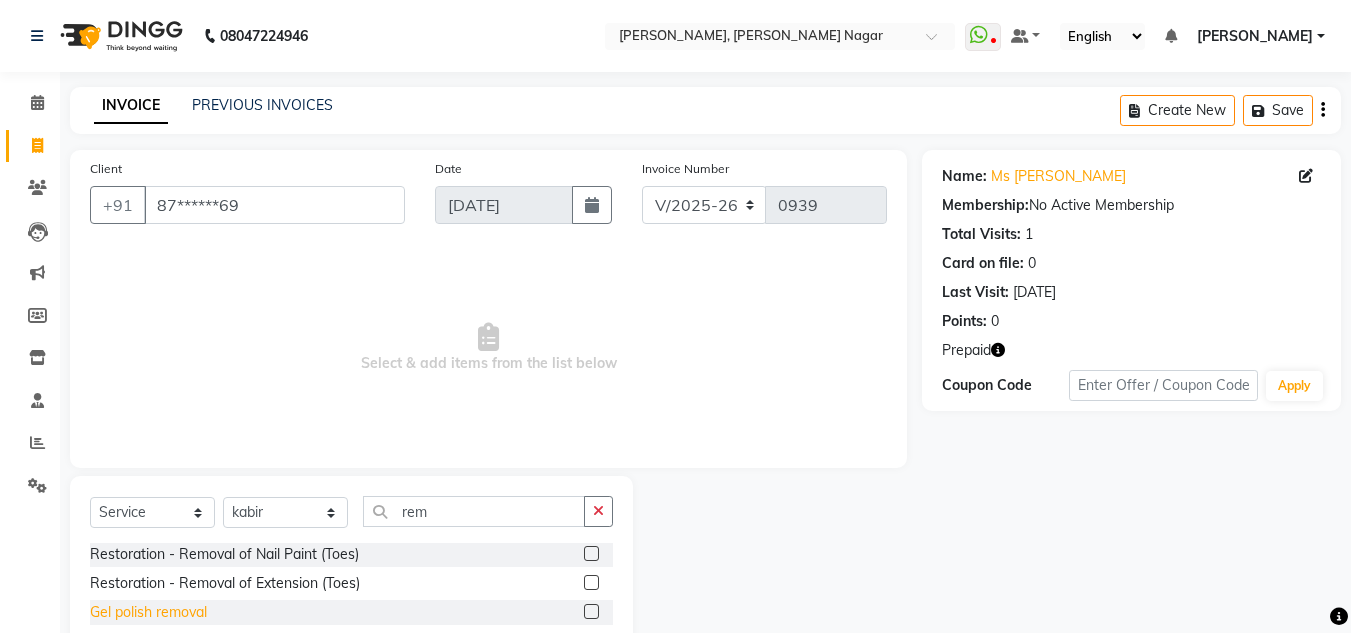 click on "Gel polish removal" 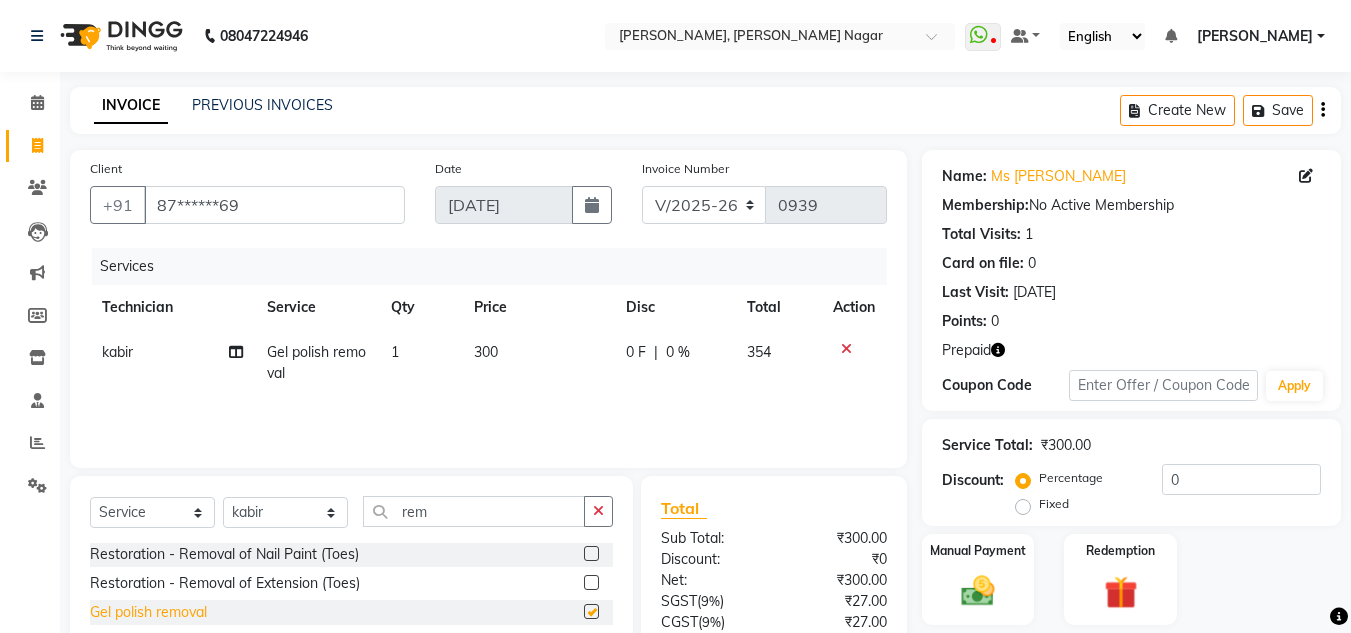 checkbox on "false" 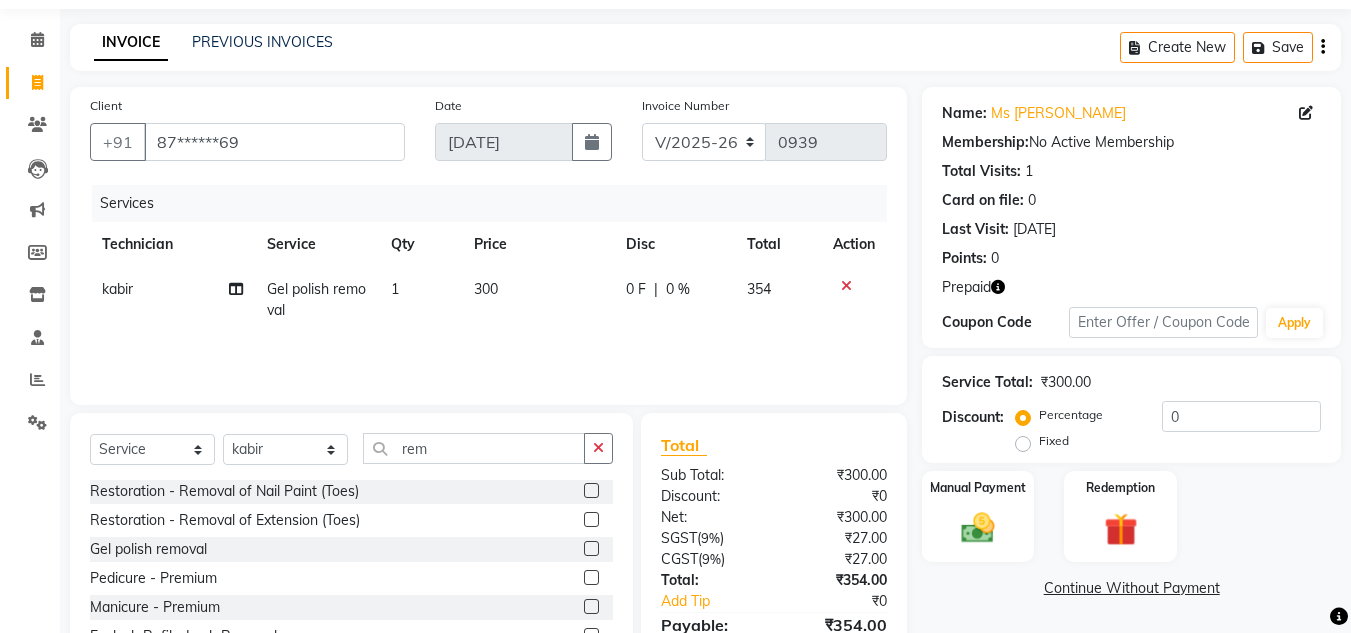 scroll, scrollTop: 62, scrollLeft: 0, axis: vertical 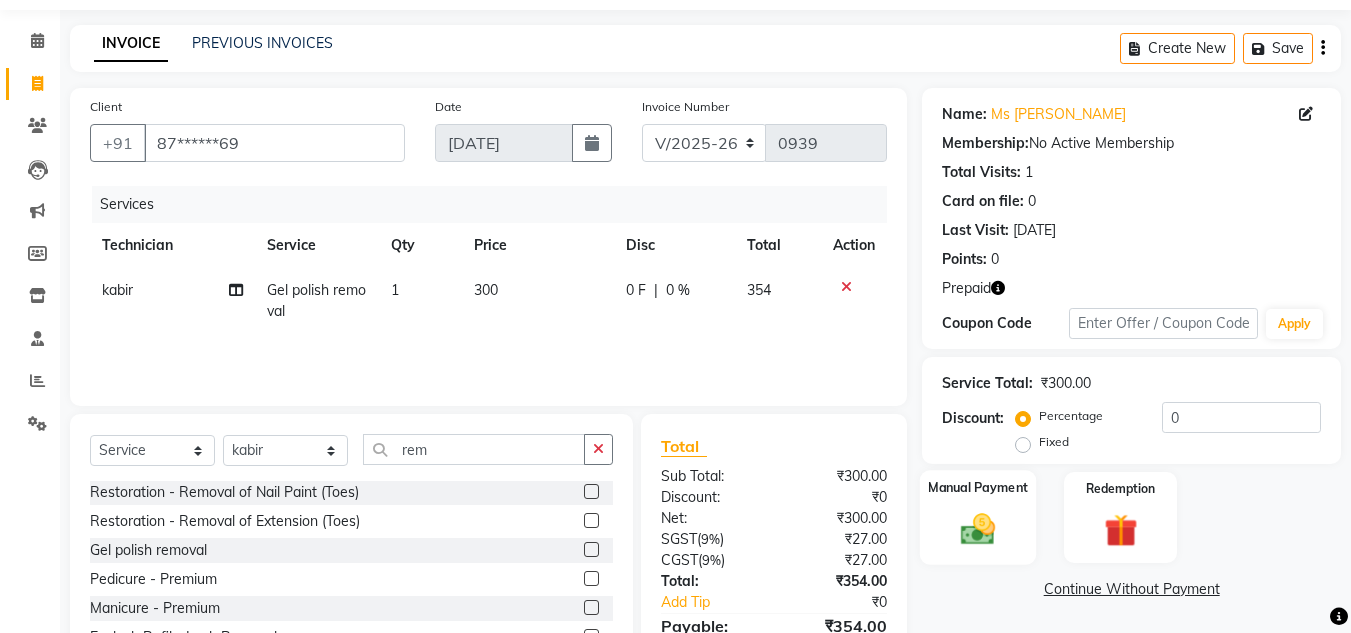 click 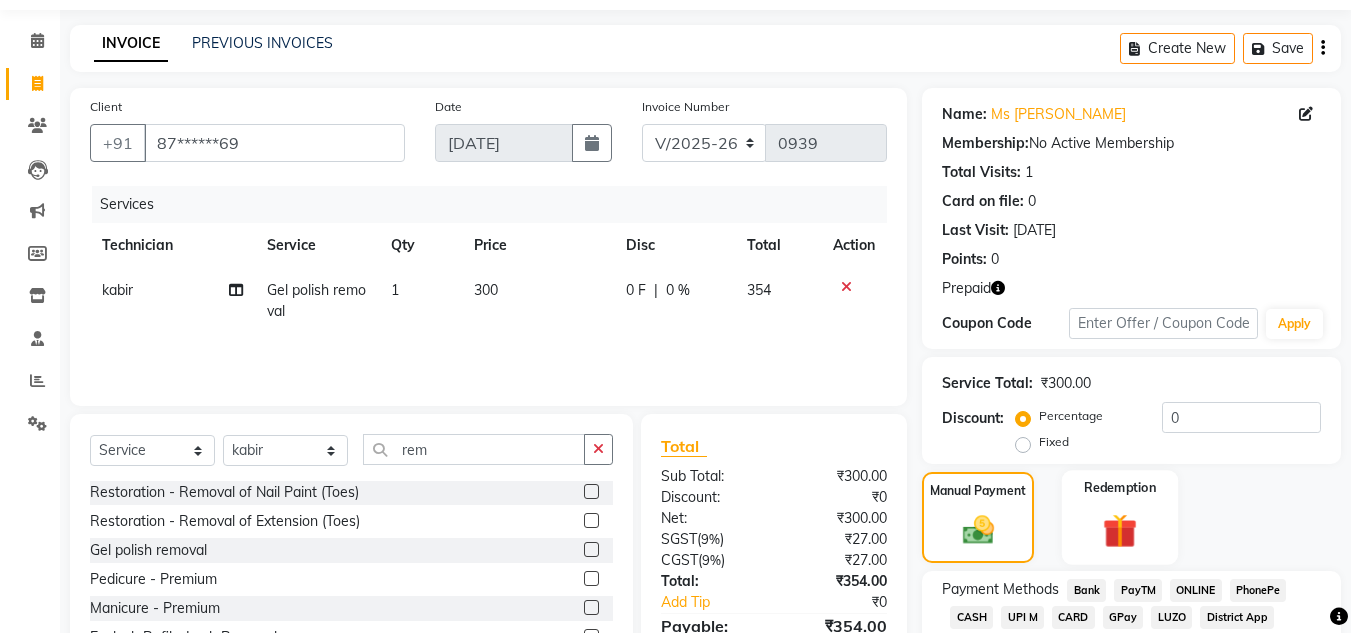 click 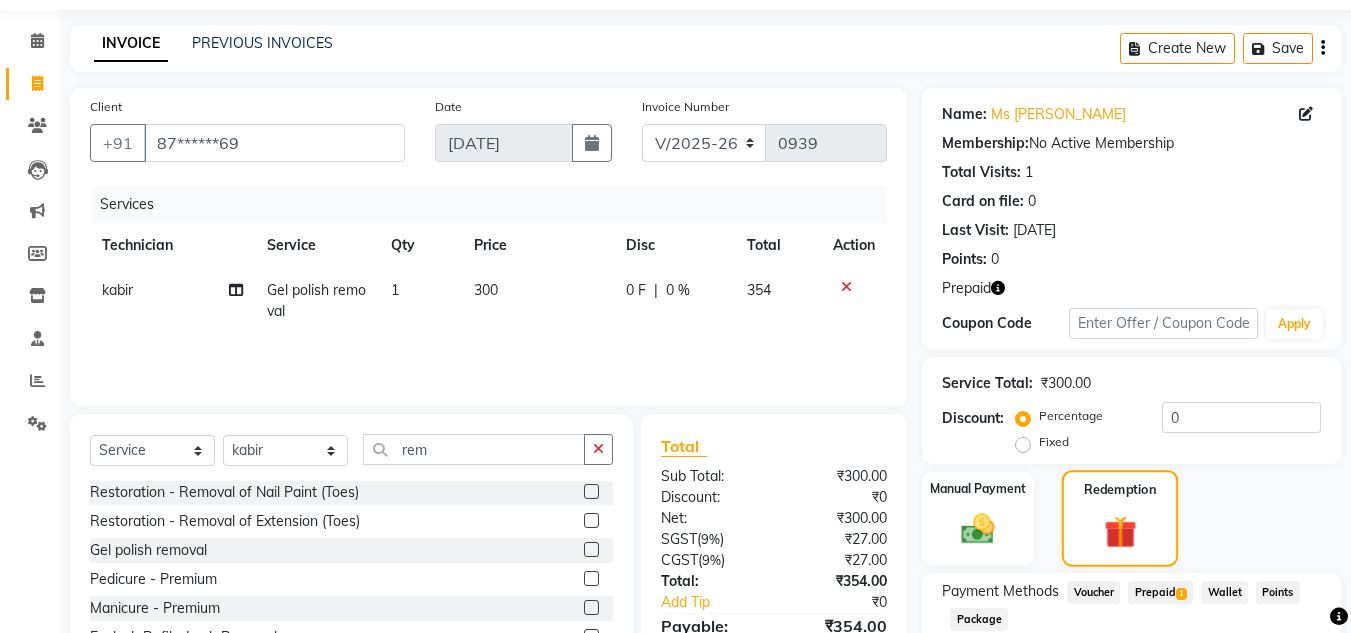scroll, scrollTop: 193, scrollLeft: 0, axis: vertical 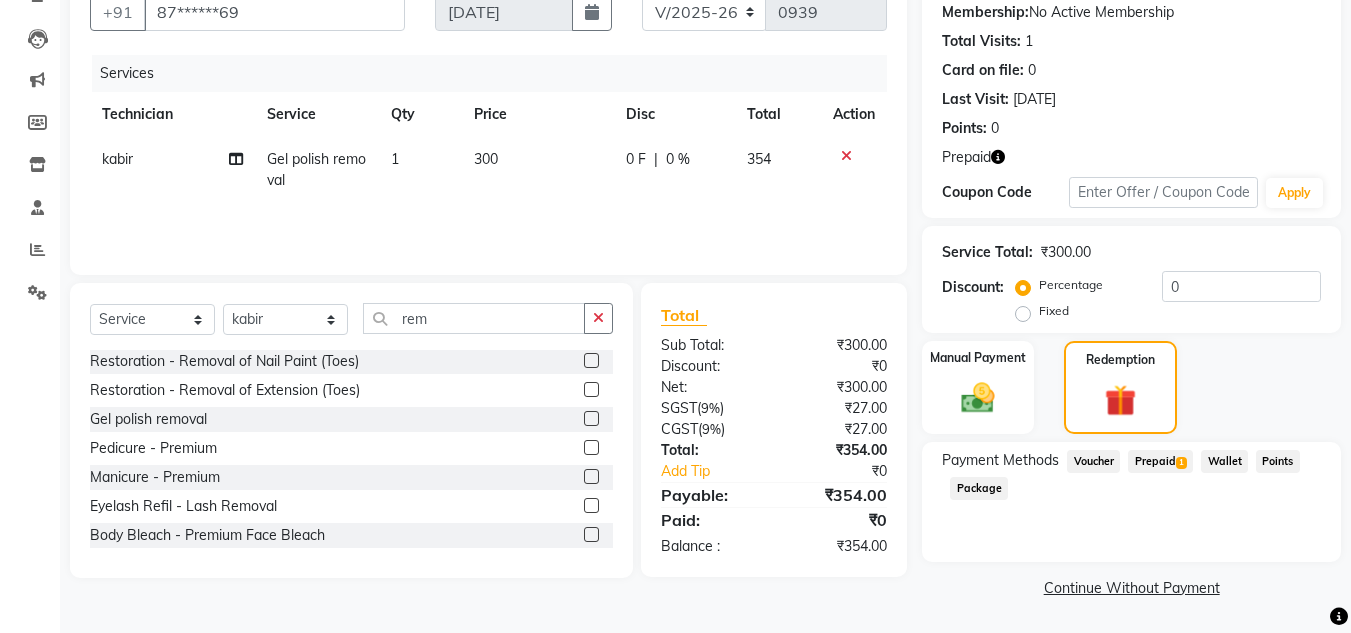 click on "Prepaid  1" 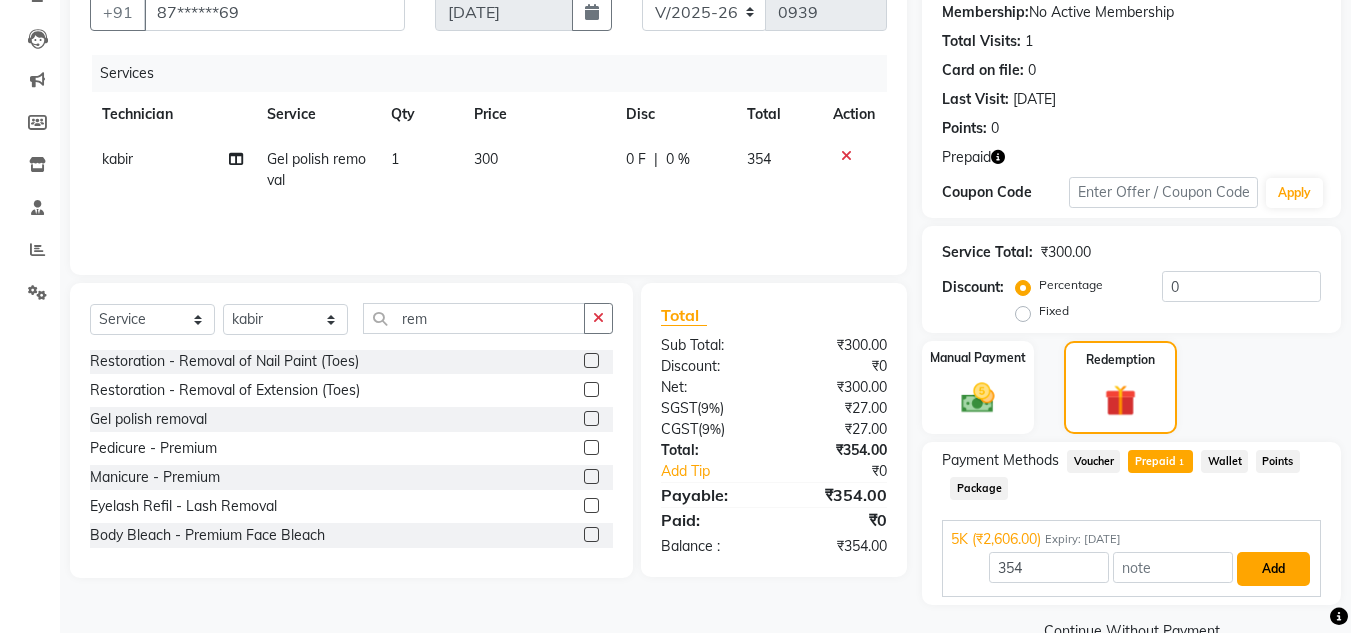 click on "Add" at bounding box center [1273, 569] 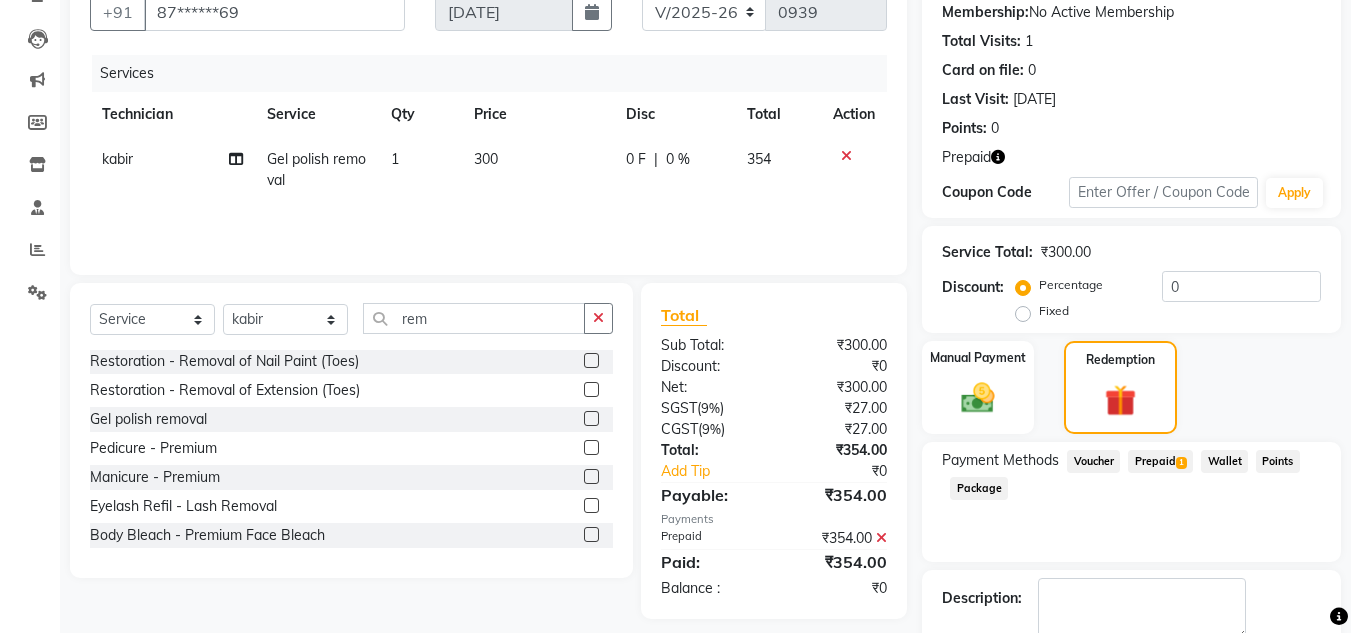 scroll, scrollTop: 306, scrollLeft: 0, axis: vertical 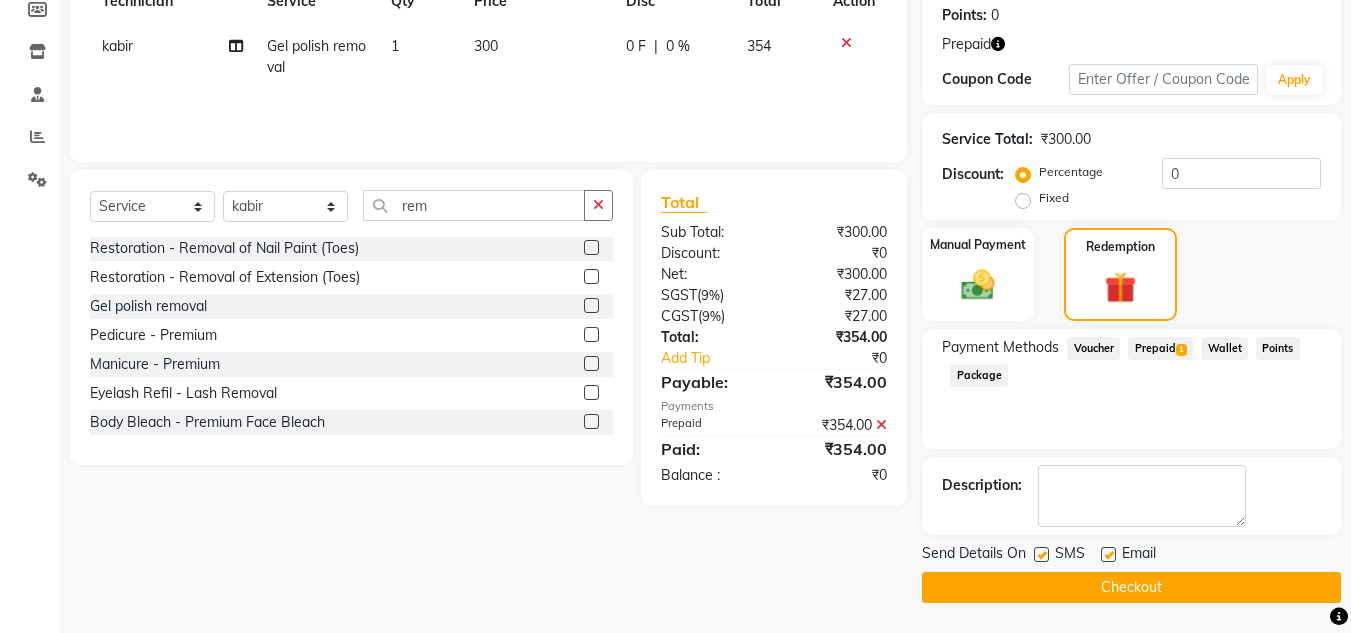 click on "Checkout" 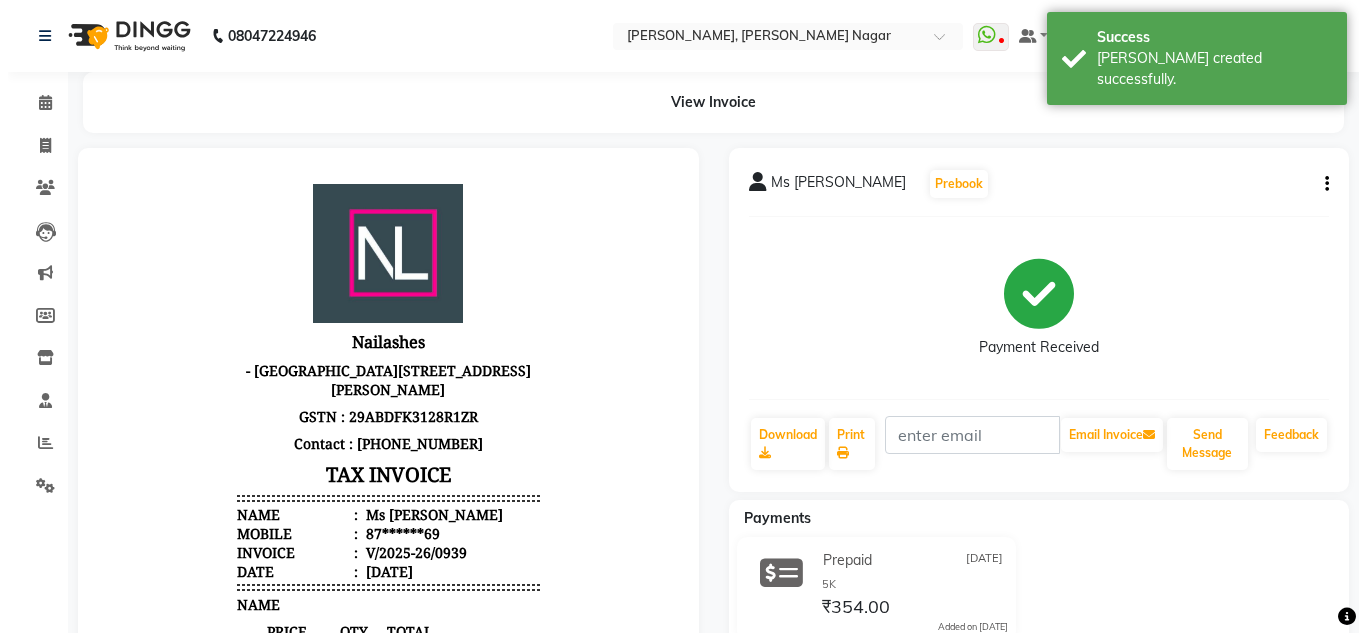 scroll, scrollTop: 0, scrollLeft: 0, axis: both 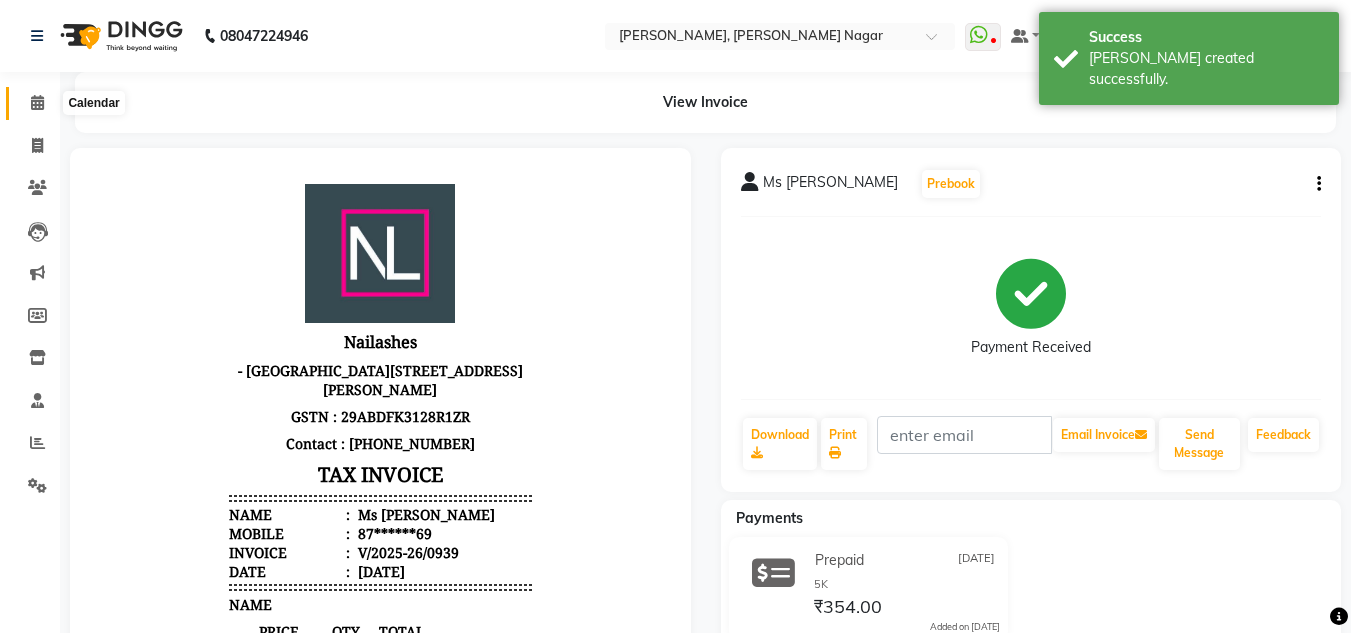 click 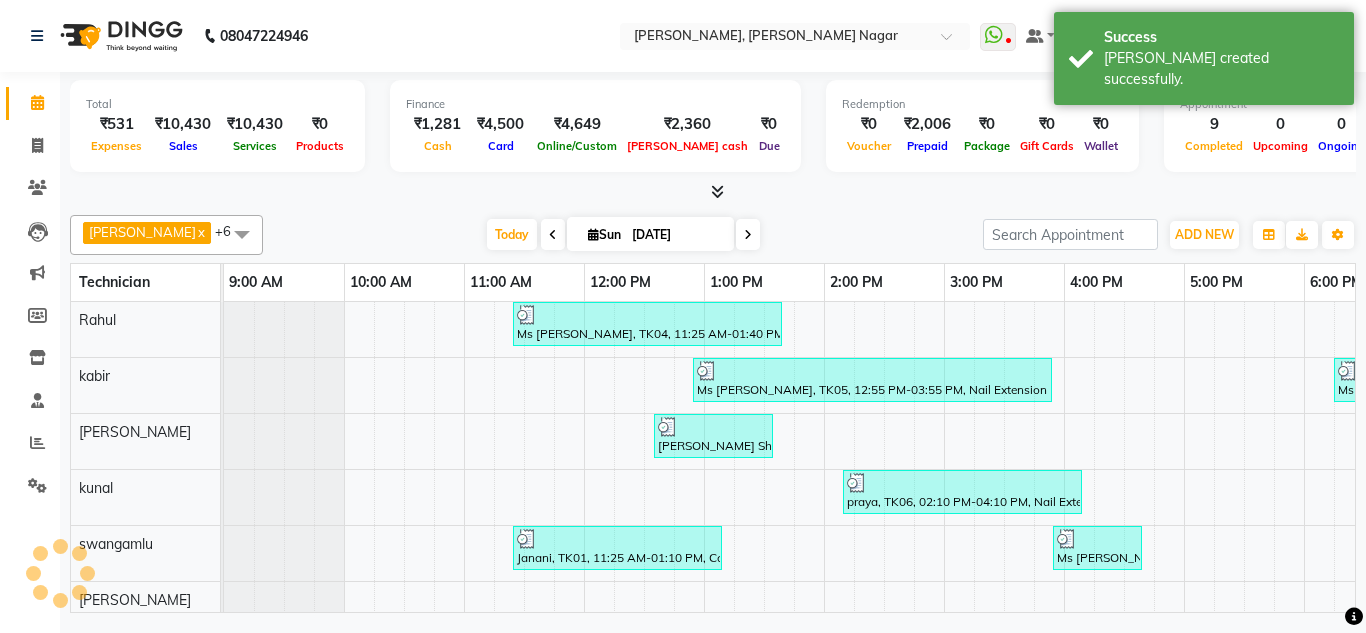 scroll, scrollTop: 0, scrollLeft: 0, axis: both 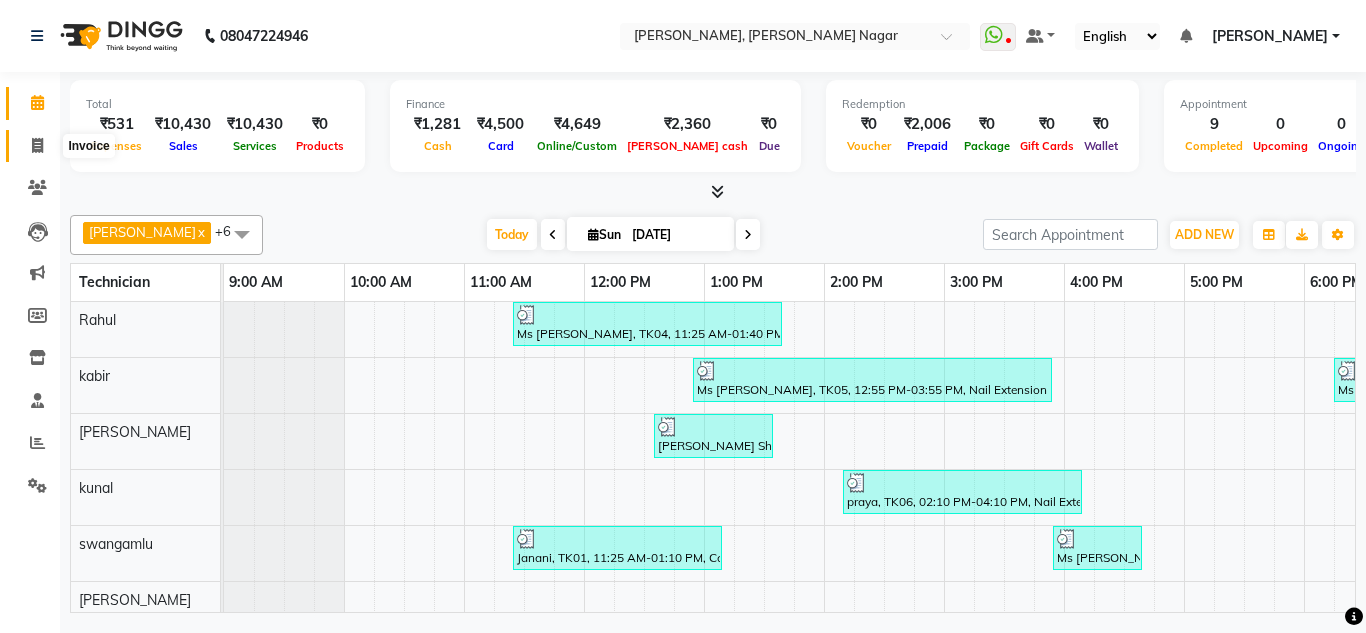 click 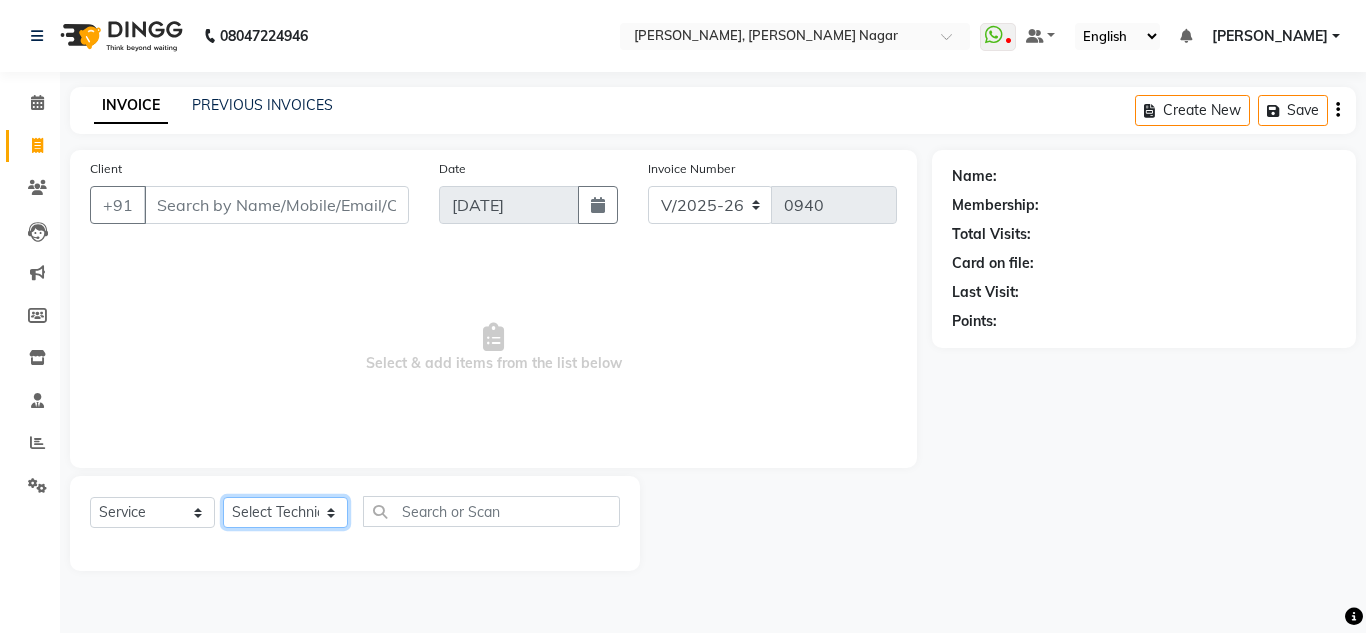 click on "Select Technician akki [PERSON_NAME] Sultha Bilal [PERSON_NAME] [PERSON_NAME]  [PERSON_NAME] Manager [PERSON_NAME]" 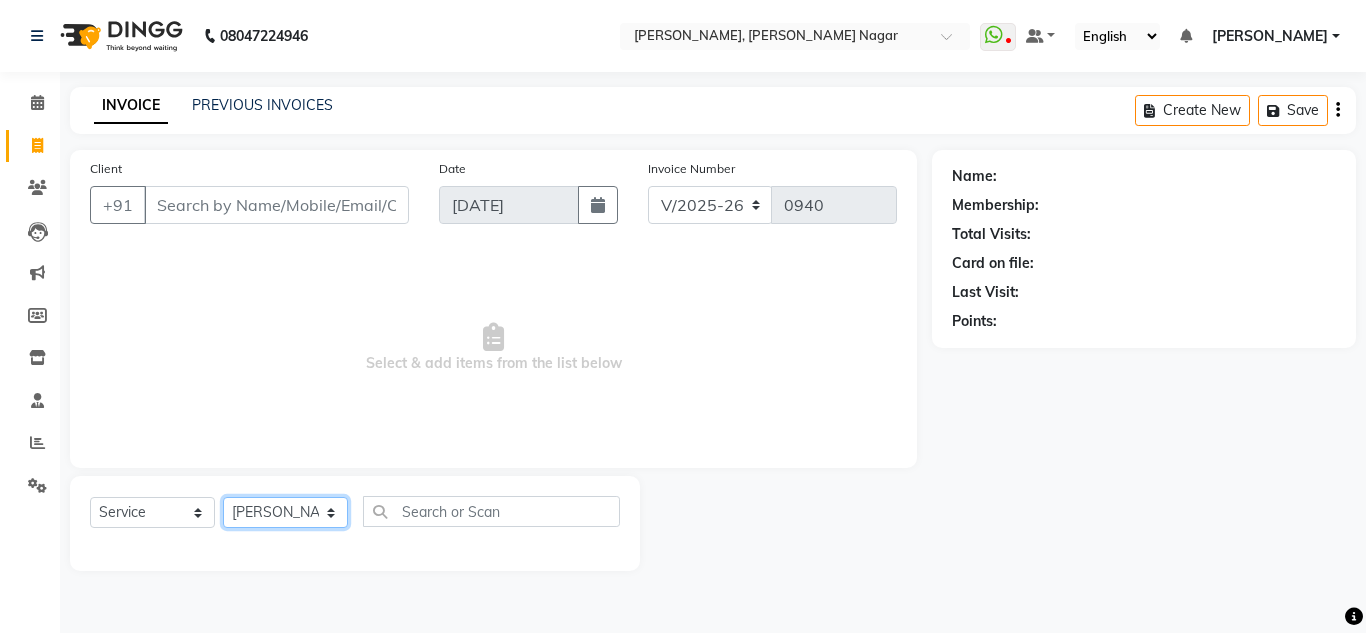 click on "Select Technician akki [PERSON_NAME] Sultha Bilal [PERSON_NAME] [PERSON_NAME]  [PERSON_NAME] Manager [PERSON_NAME]" 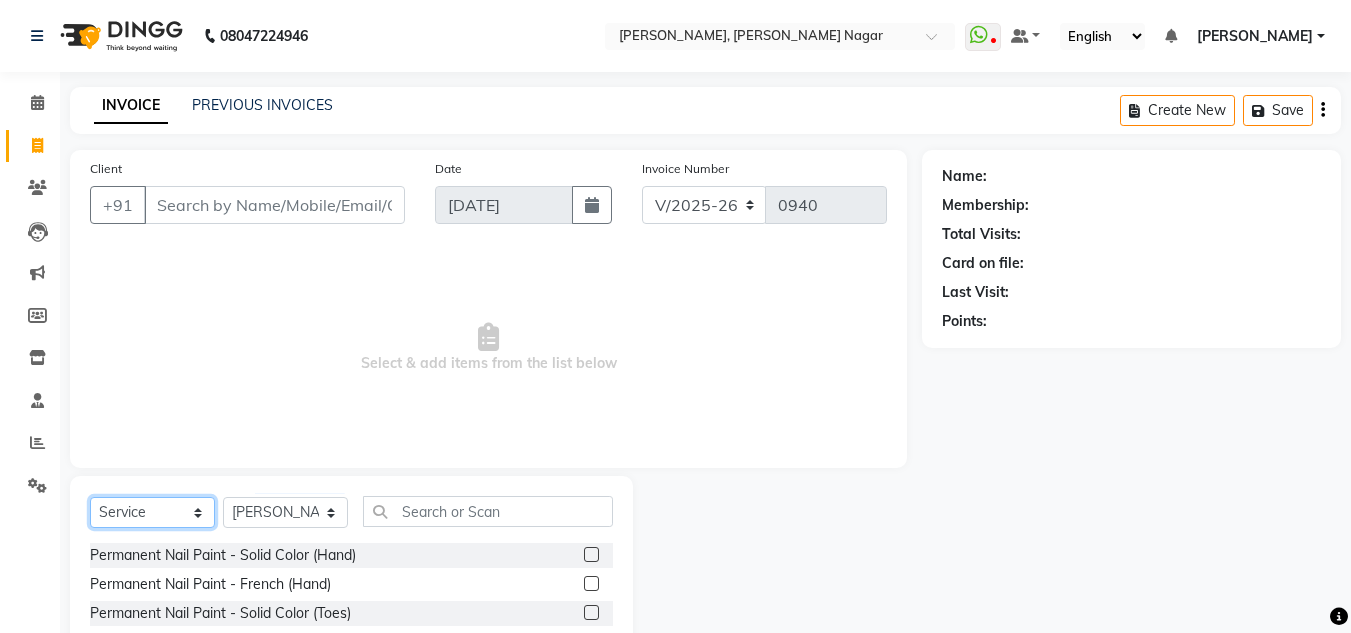 click on "Select  Service  Product  Membership  Package Voucher Prepaid Gift Card" 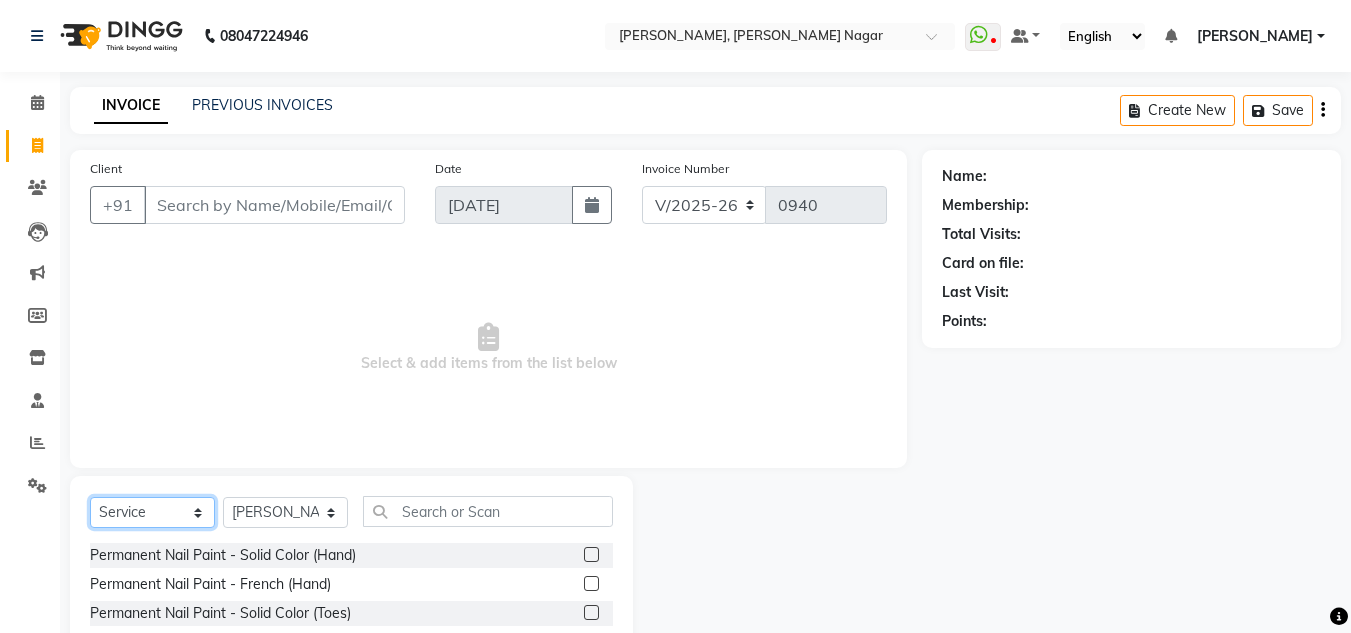select on "P" 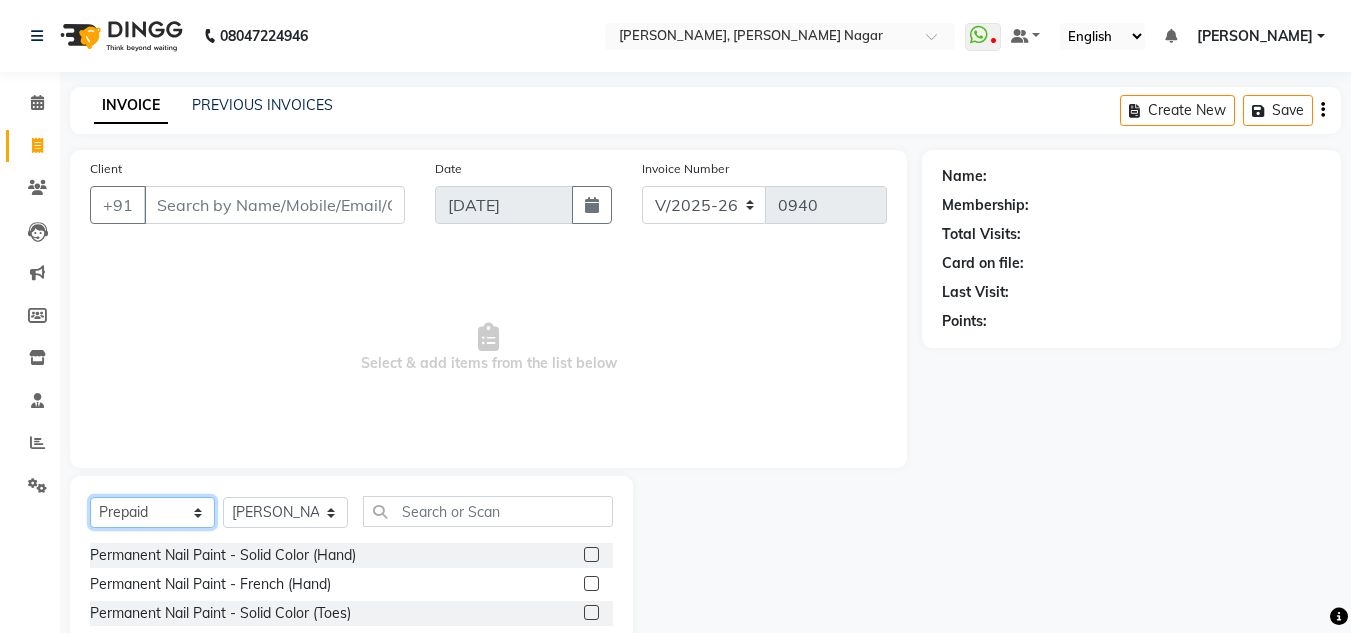 click on "Select  Service  Product  Membership  Package Voucher Prepaid Gift Card" 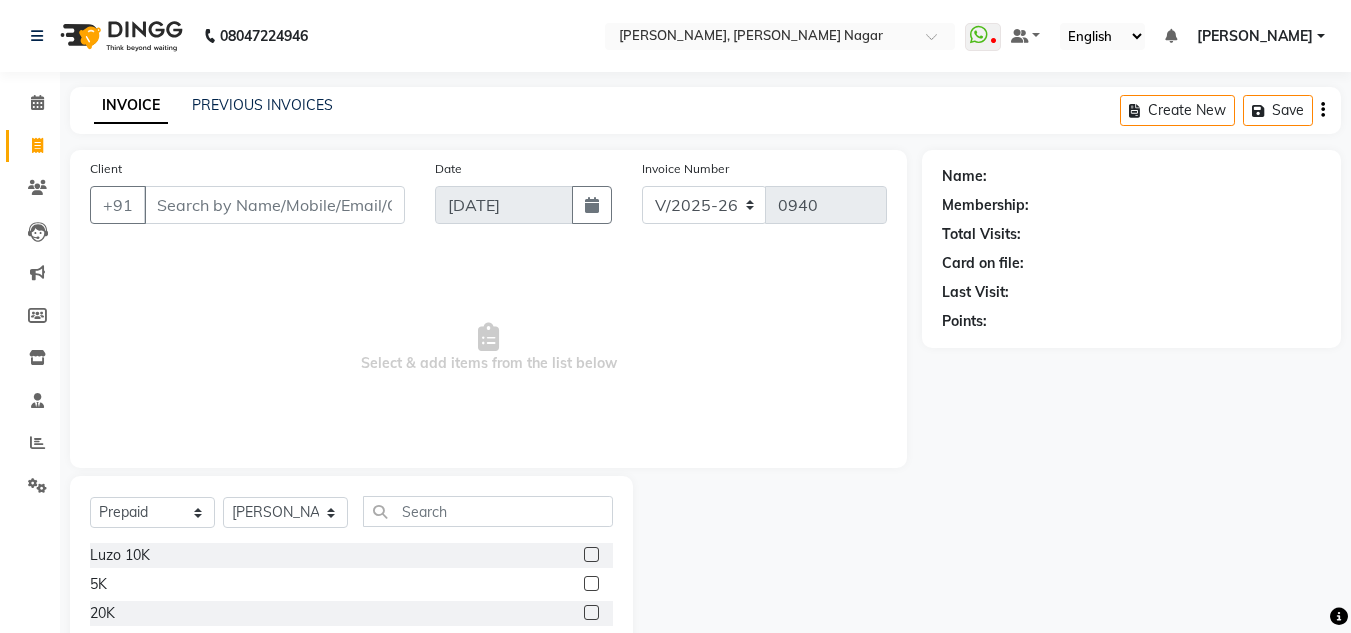 click on "Select & add items from the list below" at bounding box center (488, 348) 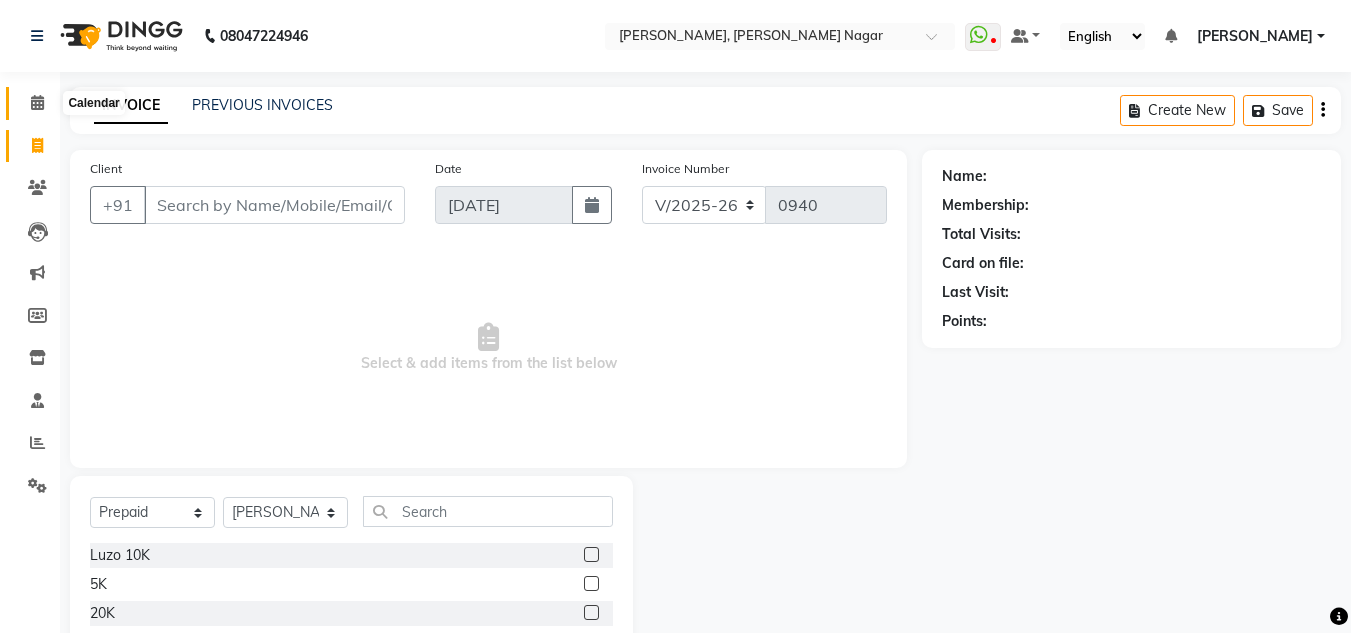 click 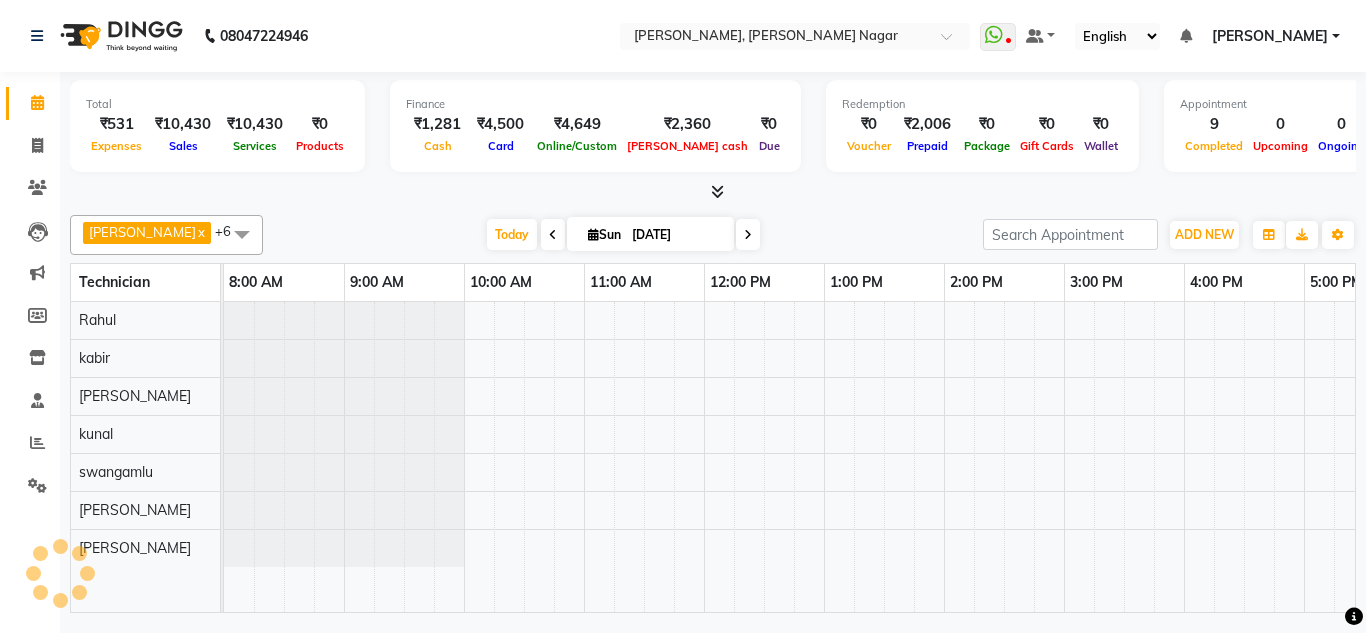 scroll, scrollTop: 0, scrollLeft: 0, axis: both 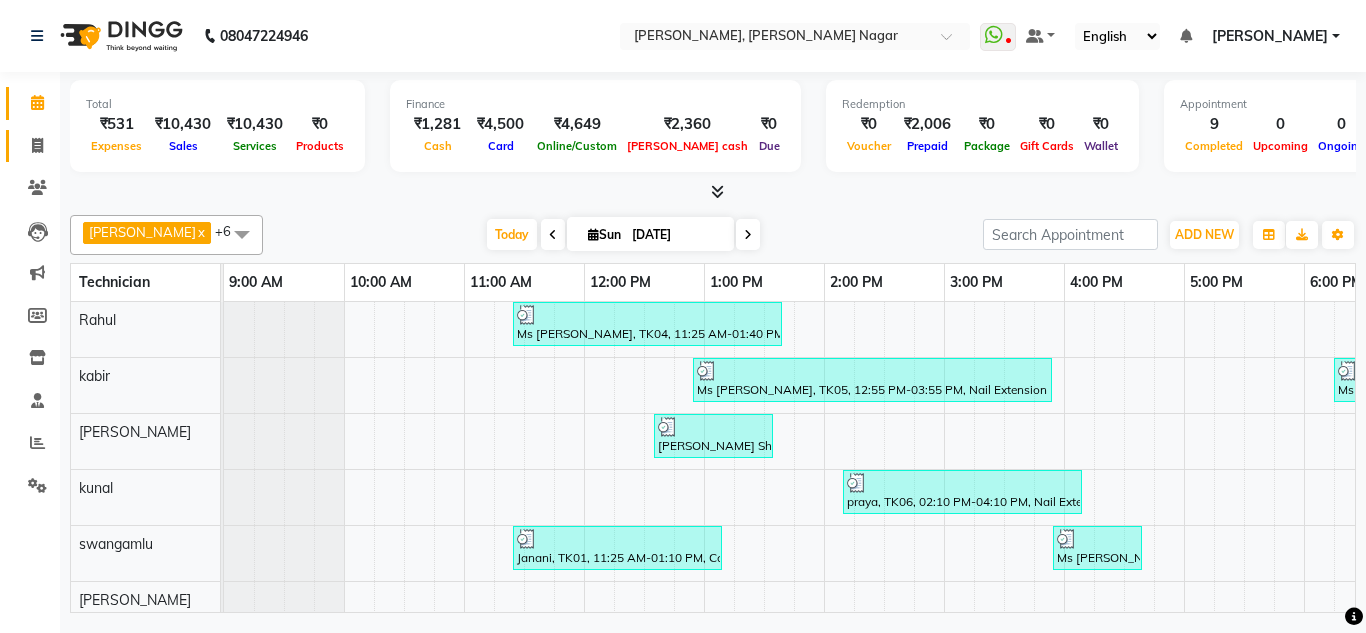 click on "Invoice" 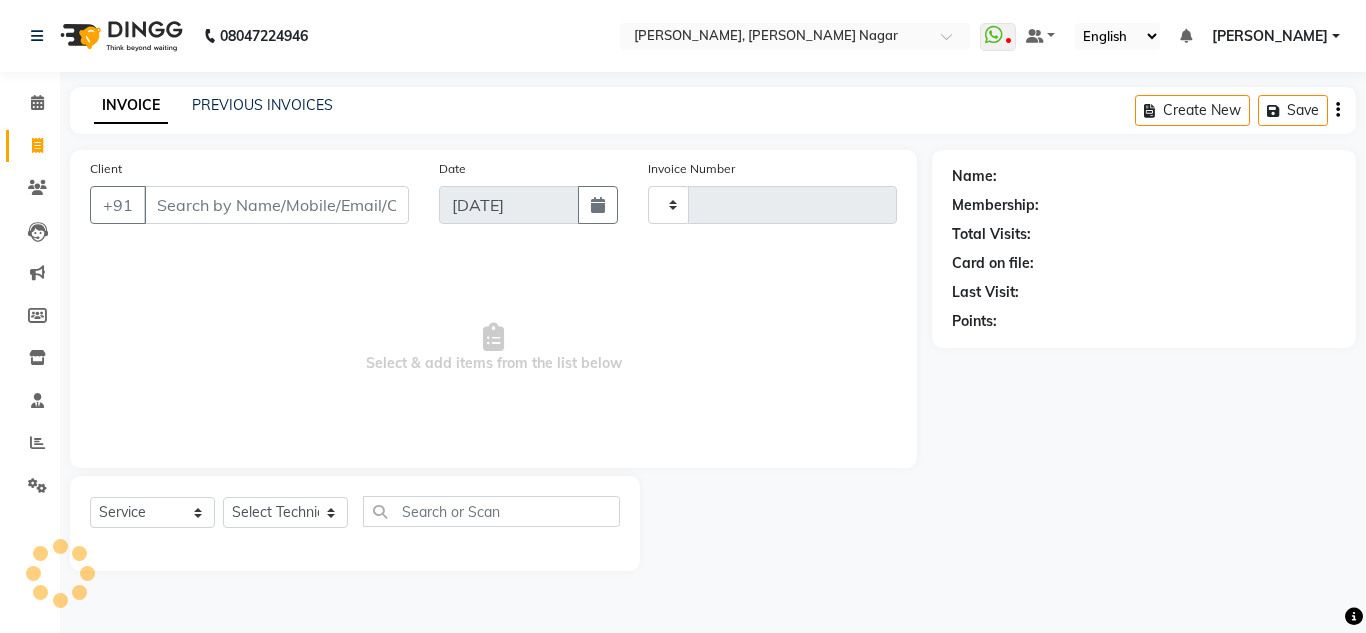 type on "0940" 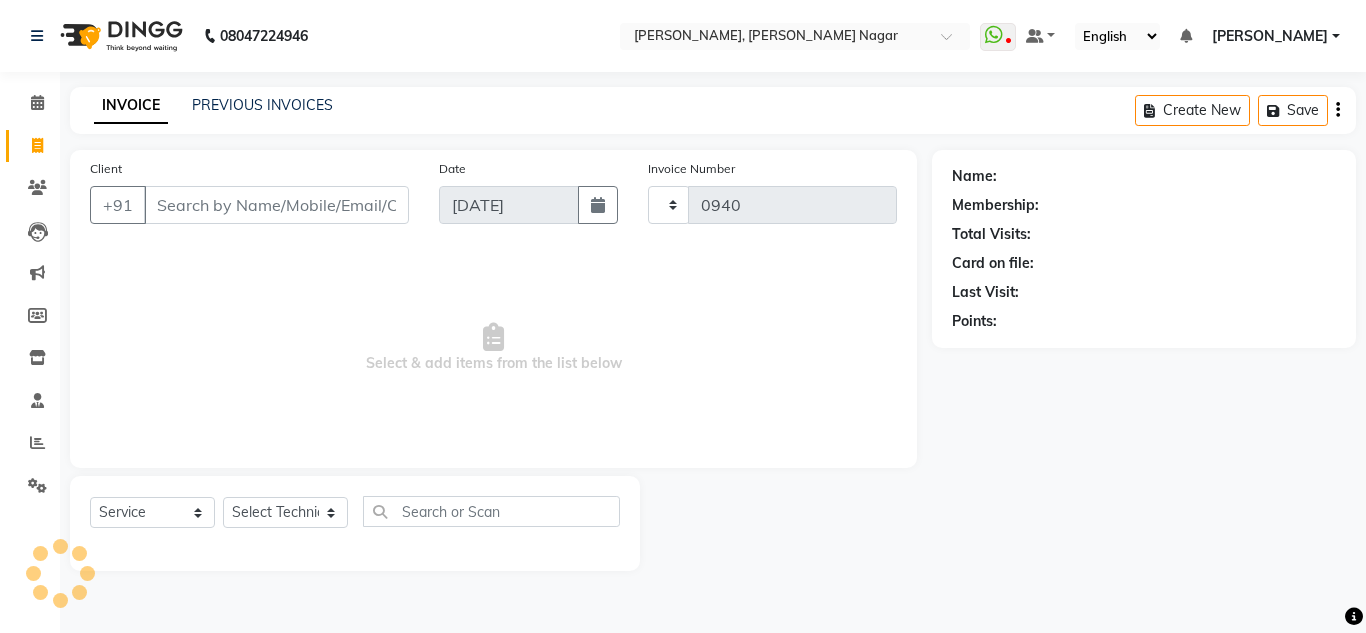 select on "7686" 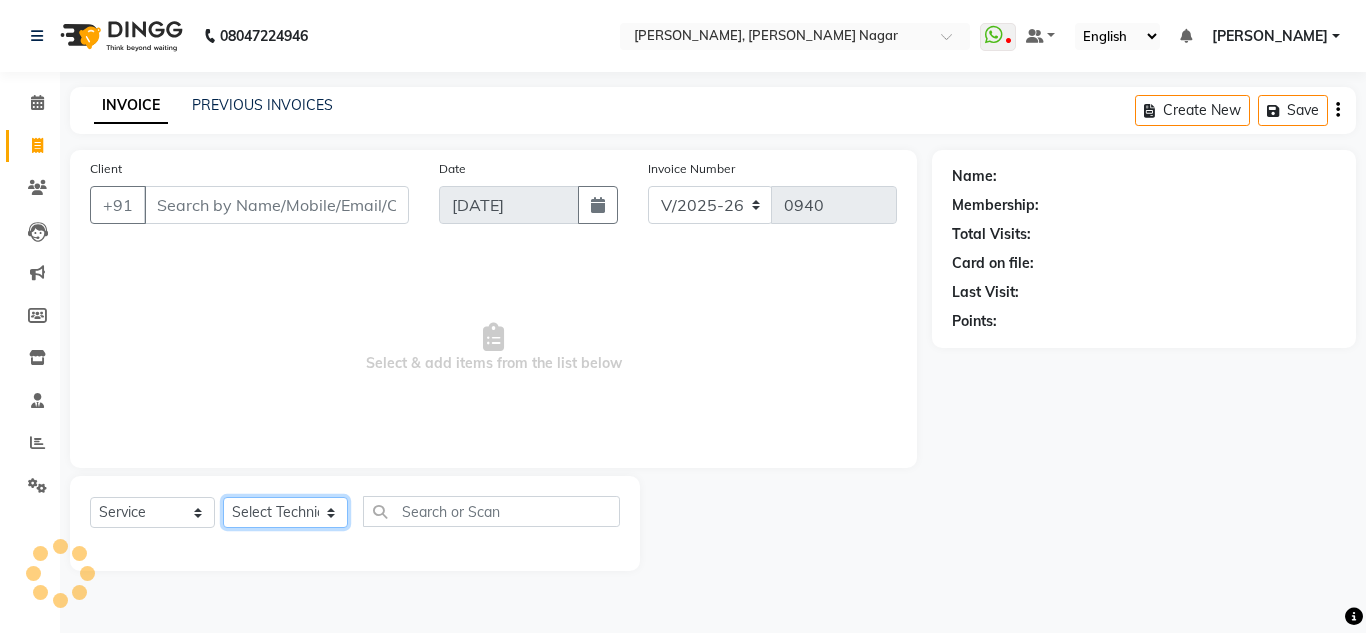 click on "Select Technician akki [PERSON_NAME] Sultha Bilal [PERSON_NAME] [PERSON_NAME]  [PERSON_NAME] Manager [PERSON_NAME]" 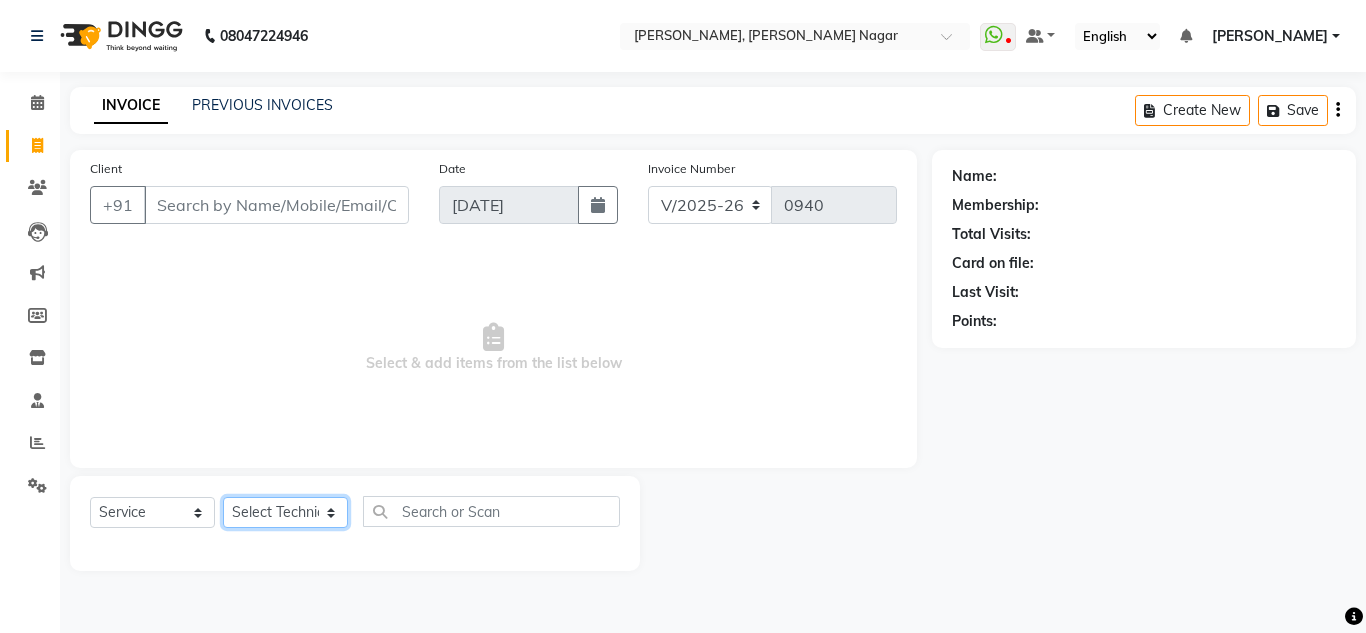 select on "84650" 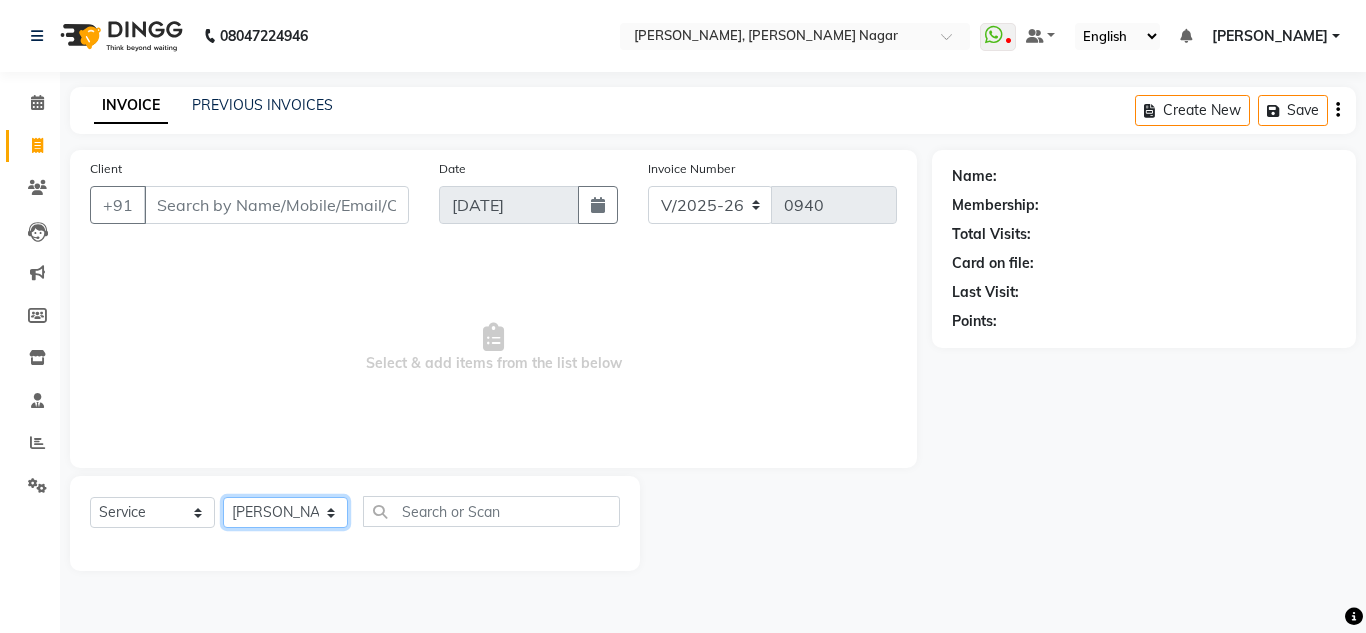 click on "Select Technician akki [PERSON_NAME] Sultha Bilal [PERSON_NAME] [PERSON_NAME]  [PERSON_NAME] Manager [PERSON_NAME]" 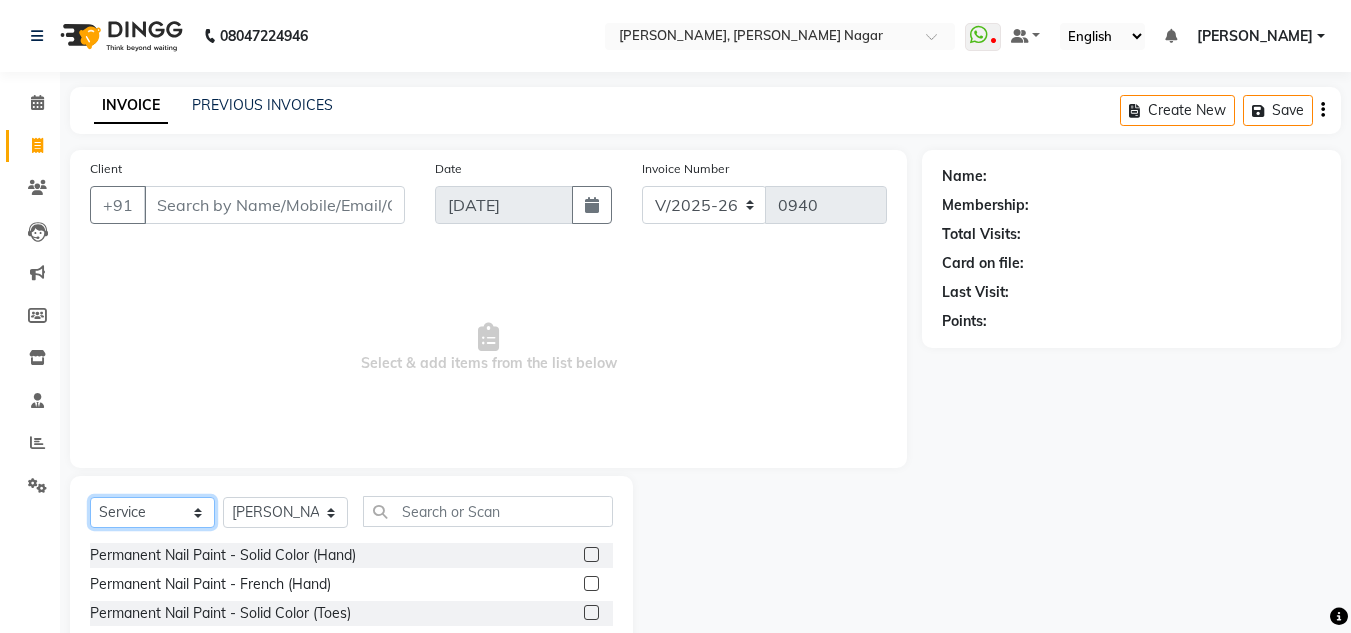 click on "Select  Service  Product  Membership  Package Voucher Prepaid Gift Card" 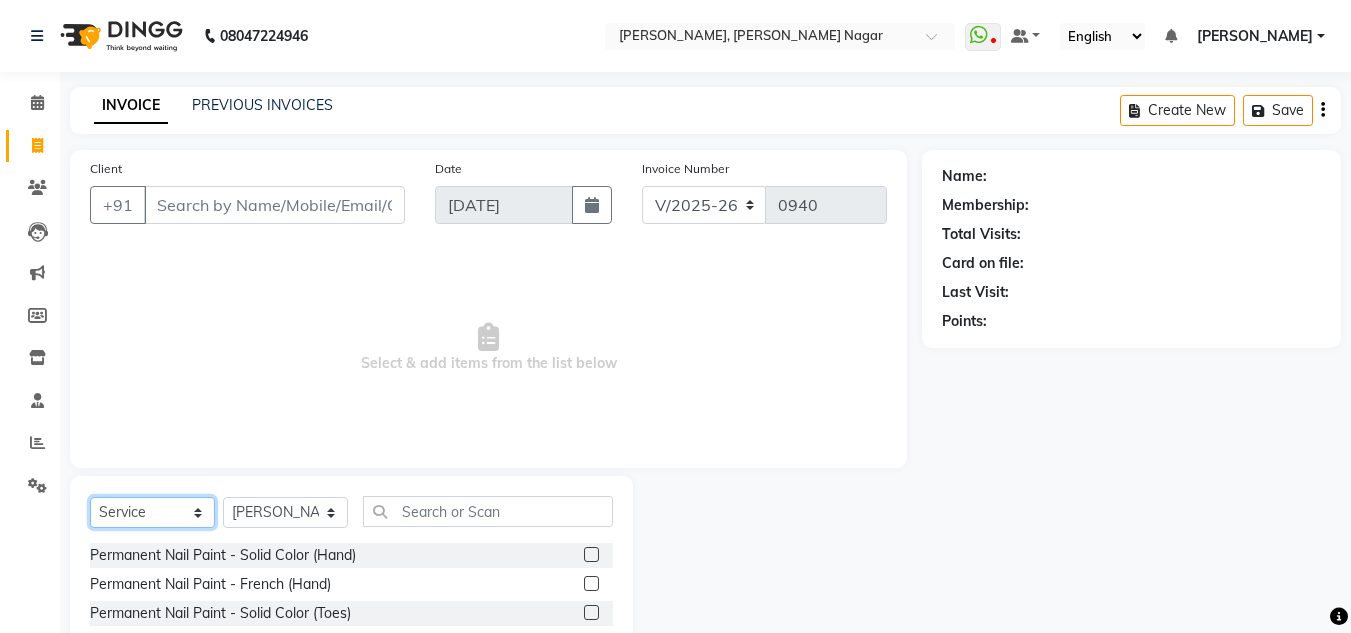 select on "P" 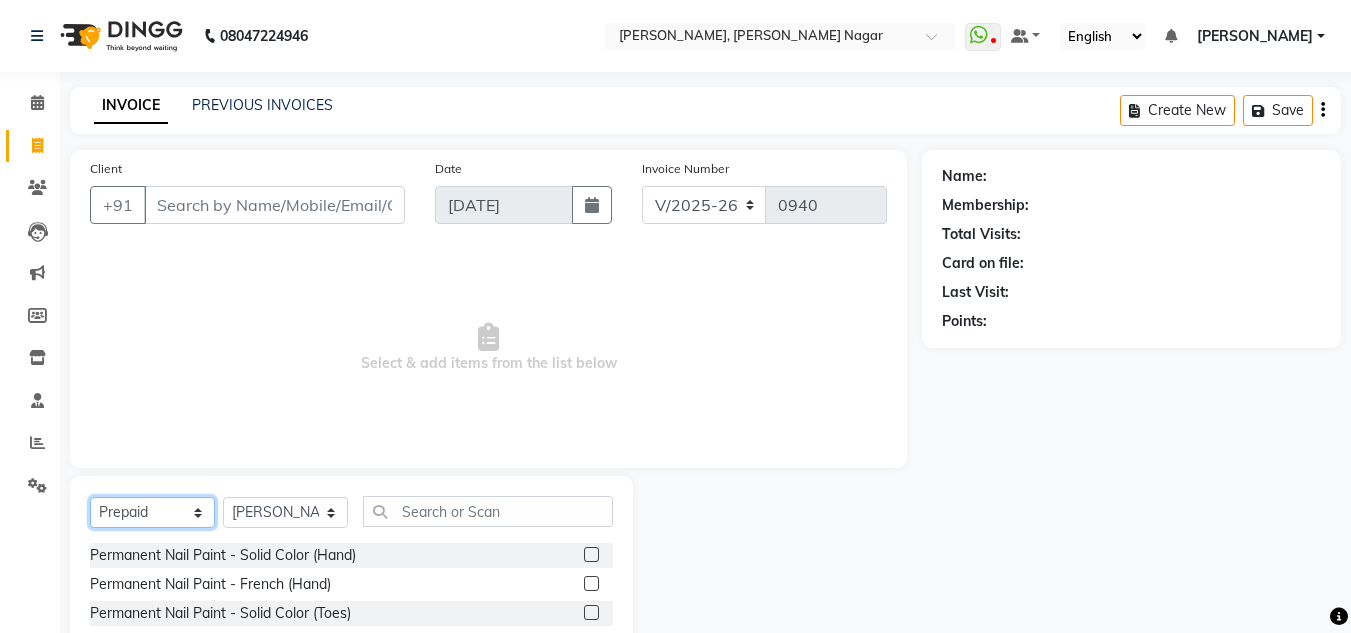 click on "Select  Service  Product  Membership  Package Voucher Prepaid Gift Card" 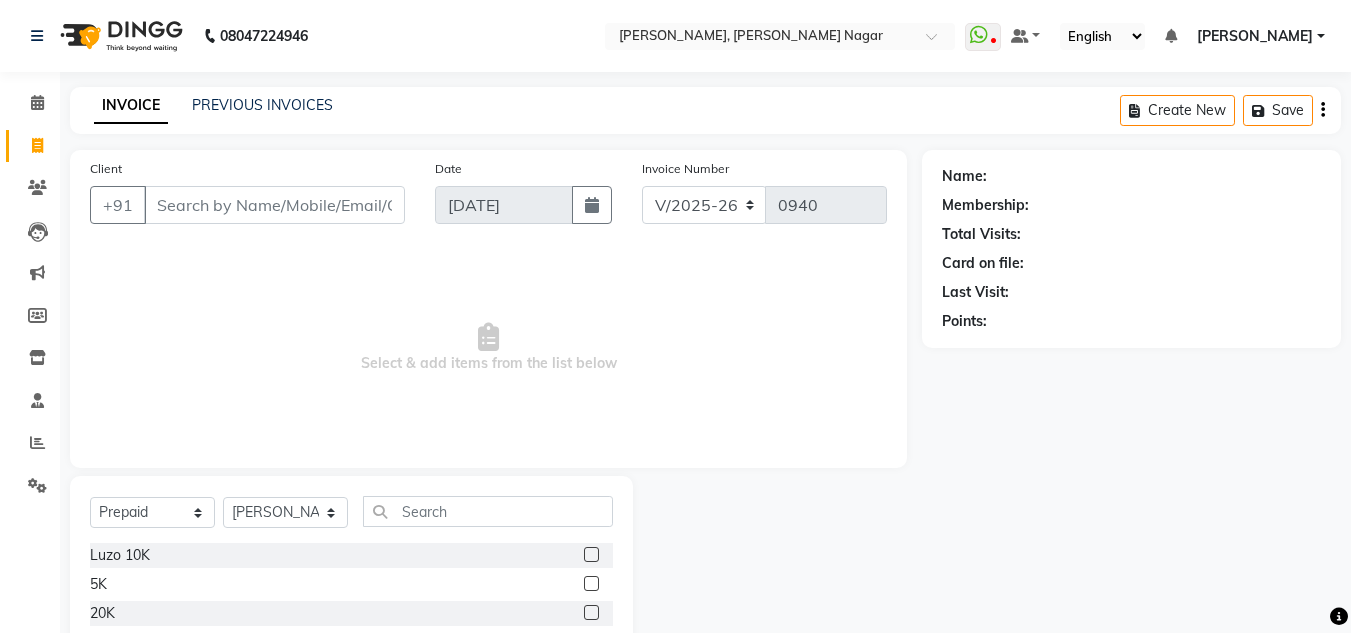 click on "Select  Service  Product  Membership  Package Voucher Prepaid Gift Card  Select Technician akki [PERSON_NAME] [PERSON_NAME] [PERSON_NAME]  [PERSON_NAME] Manager [PERSON_NAME]" 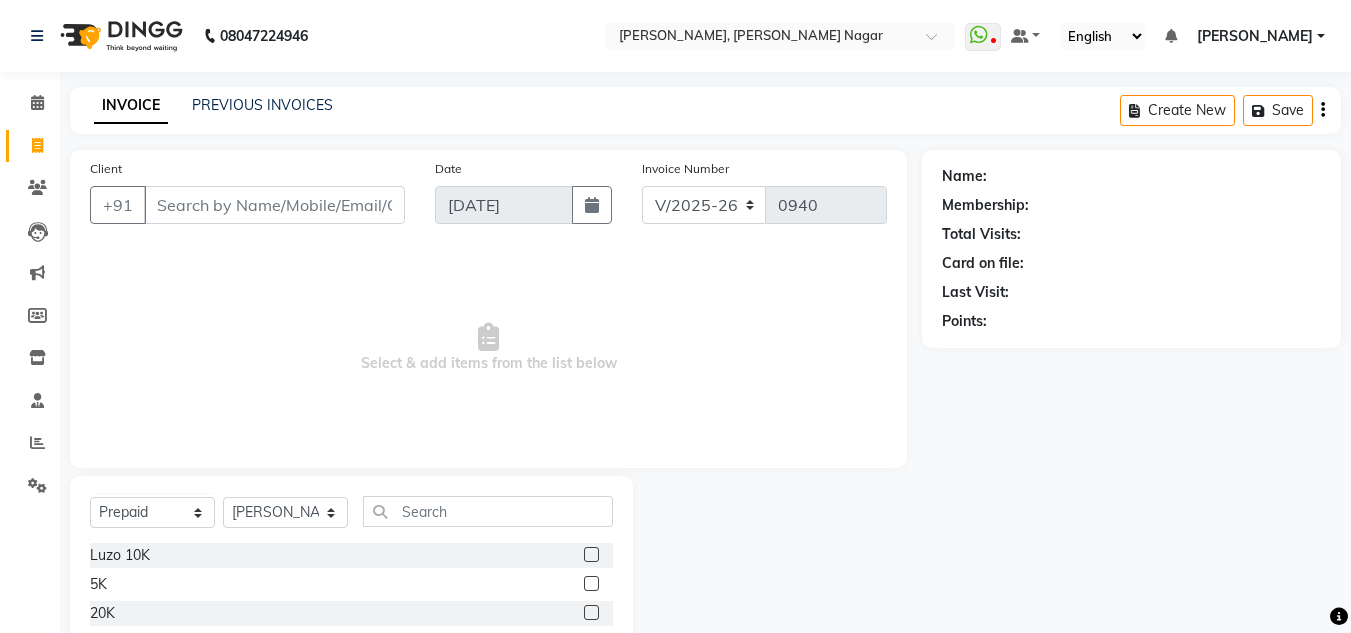click on "Luzo 10K" 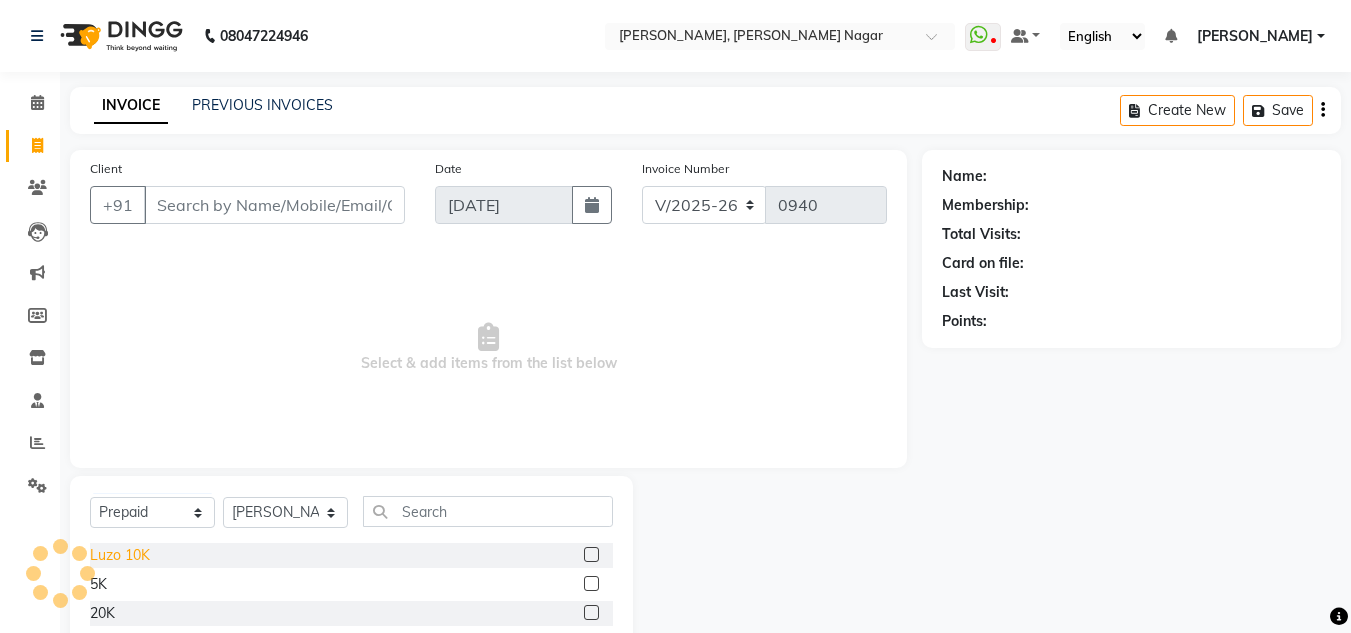 click on "Luzo 10K" 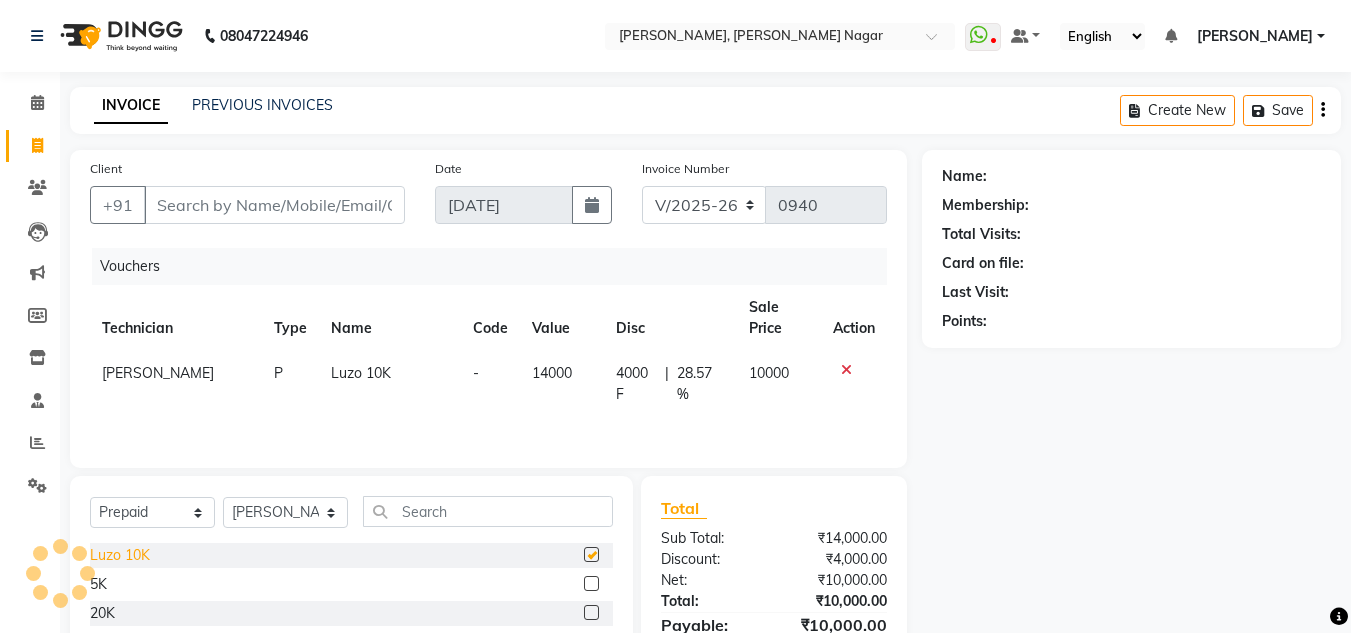 checkbox on "false" 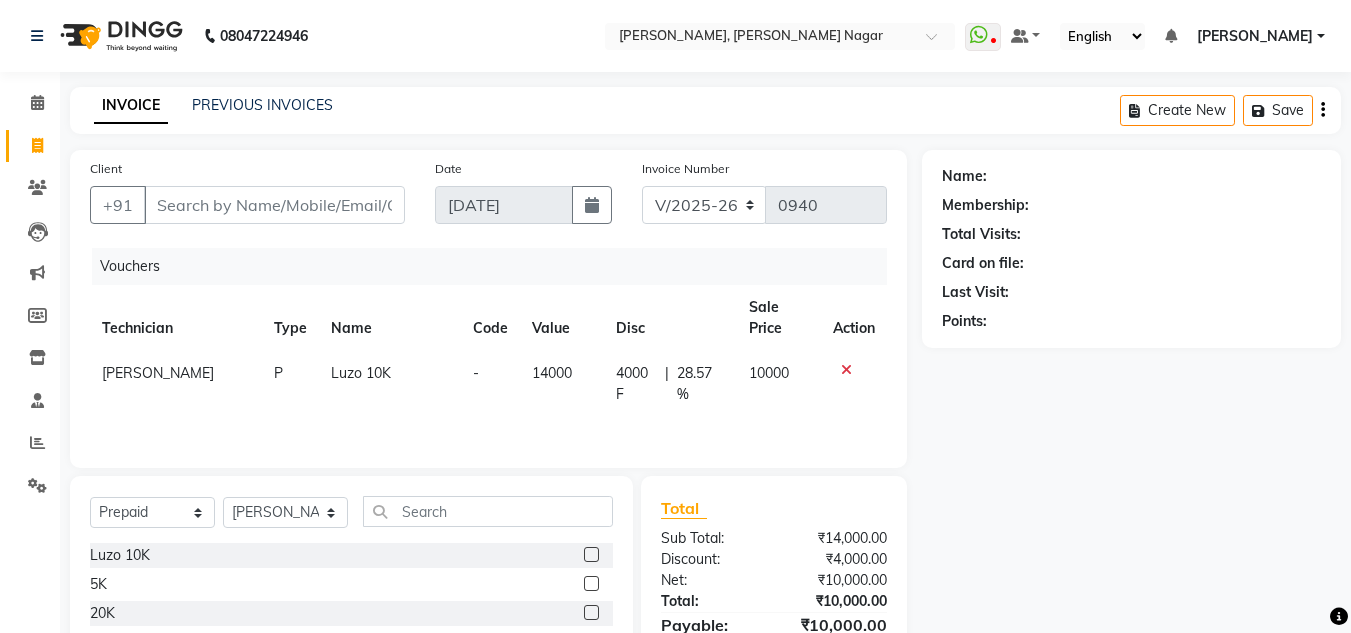scroll, scrollTop: 113, scrollLeft: 0, axis: vertical 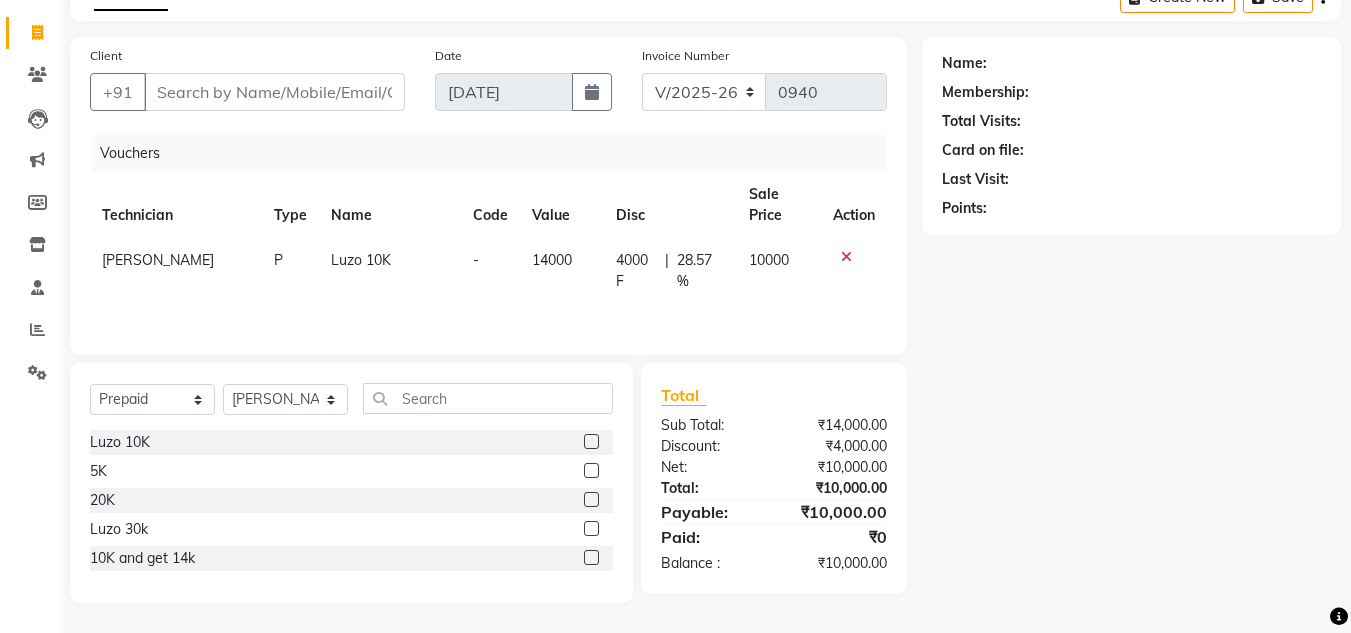 click 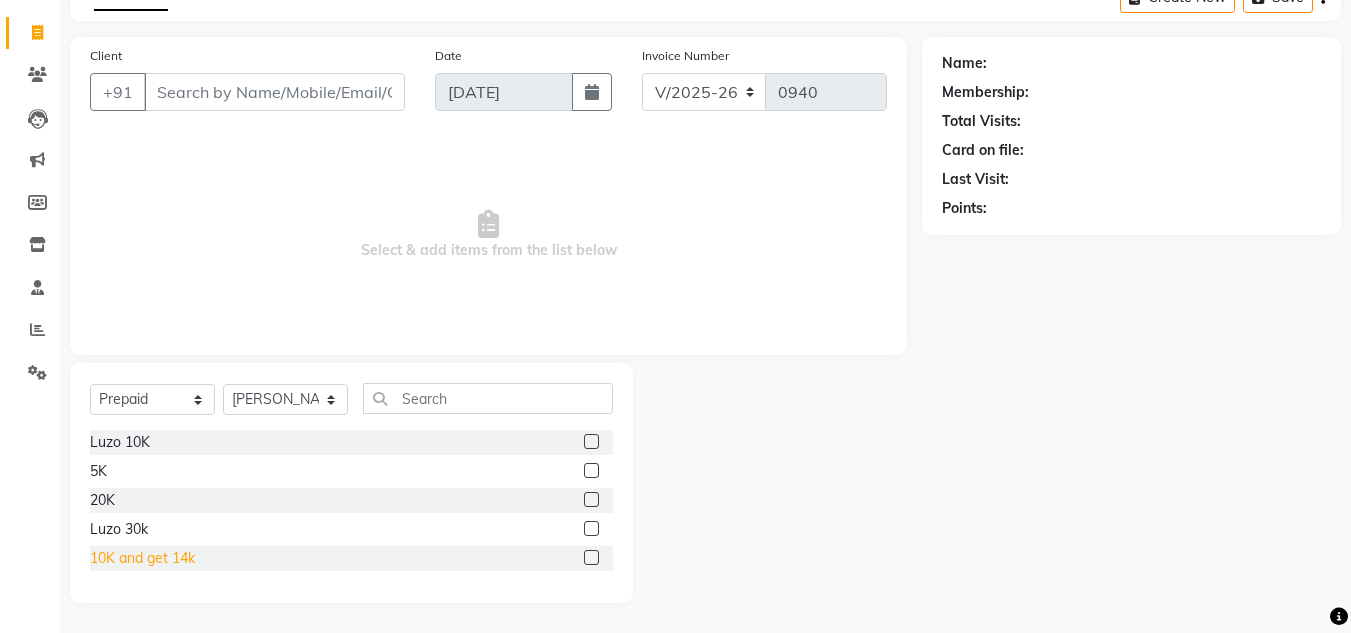 click on "10K and get 14k" 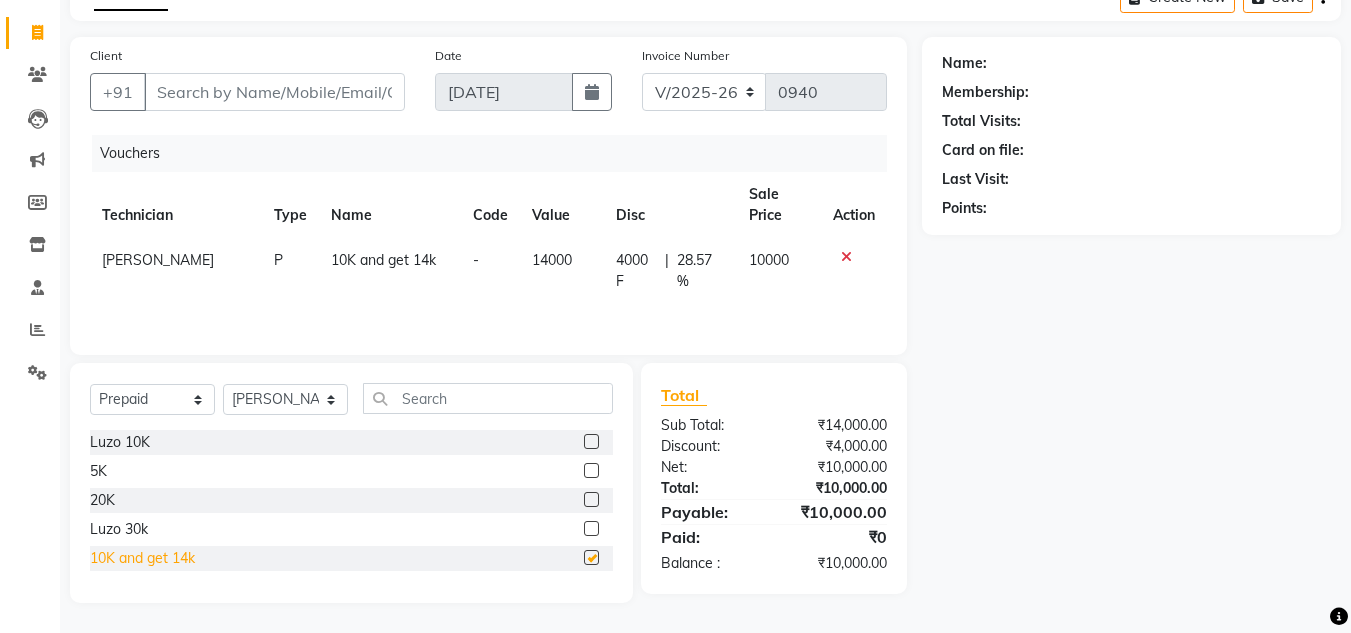 checkbox on "false" 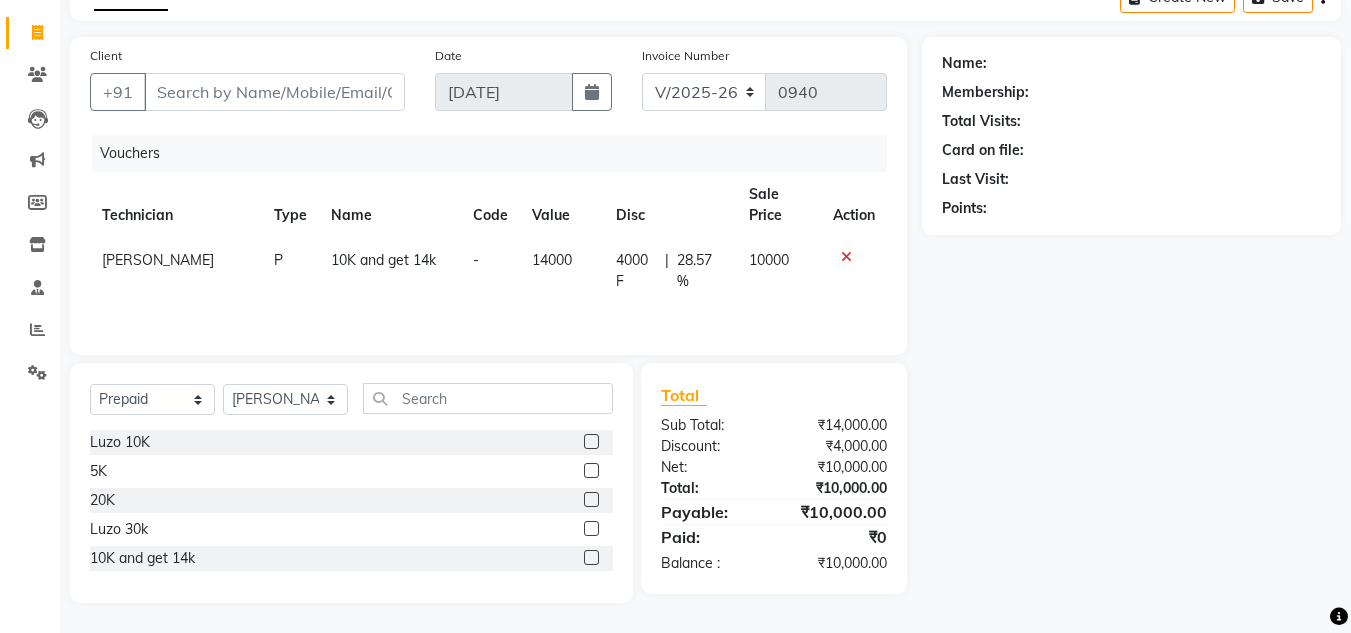 scroll, scrollTop: 0, scrollLeft: 0, axis: both 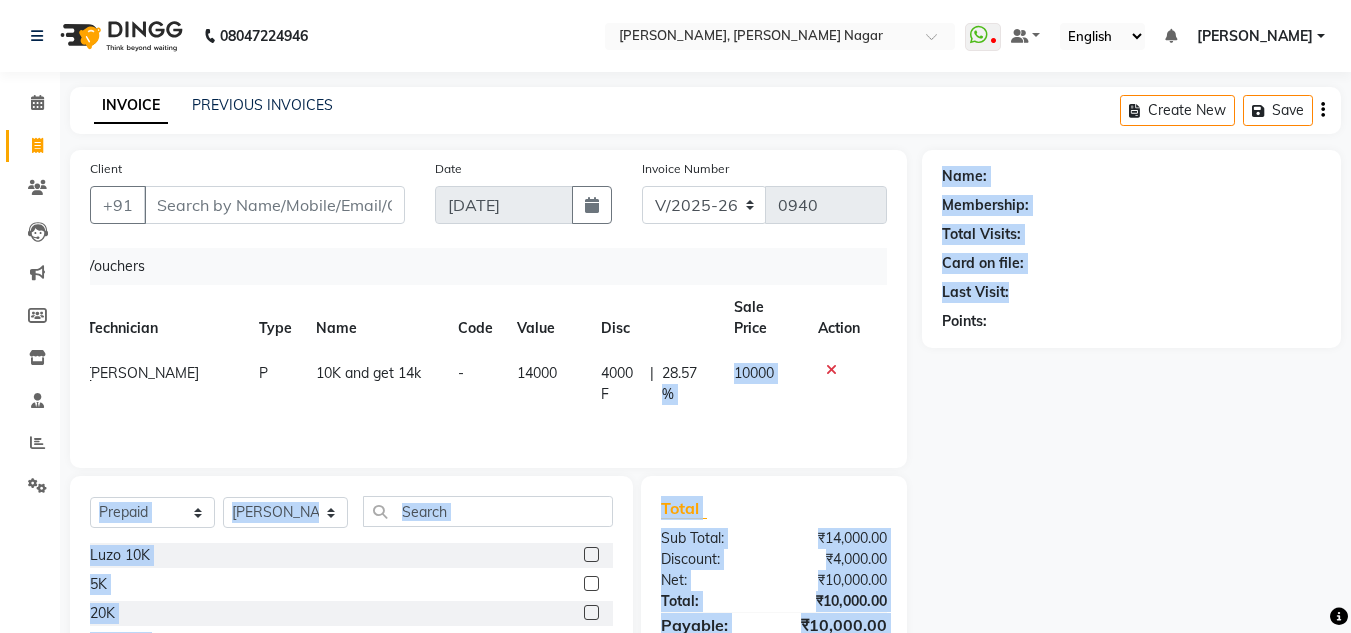 drag, startPoint x: 705, startPoint y: 381, endPoint x: 1150, endPoint y: 285, distance: 455.2373 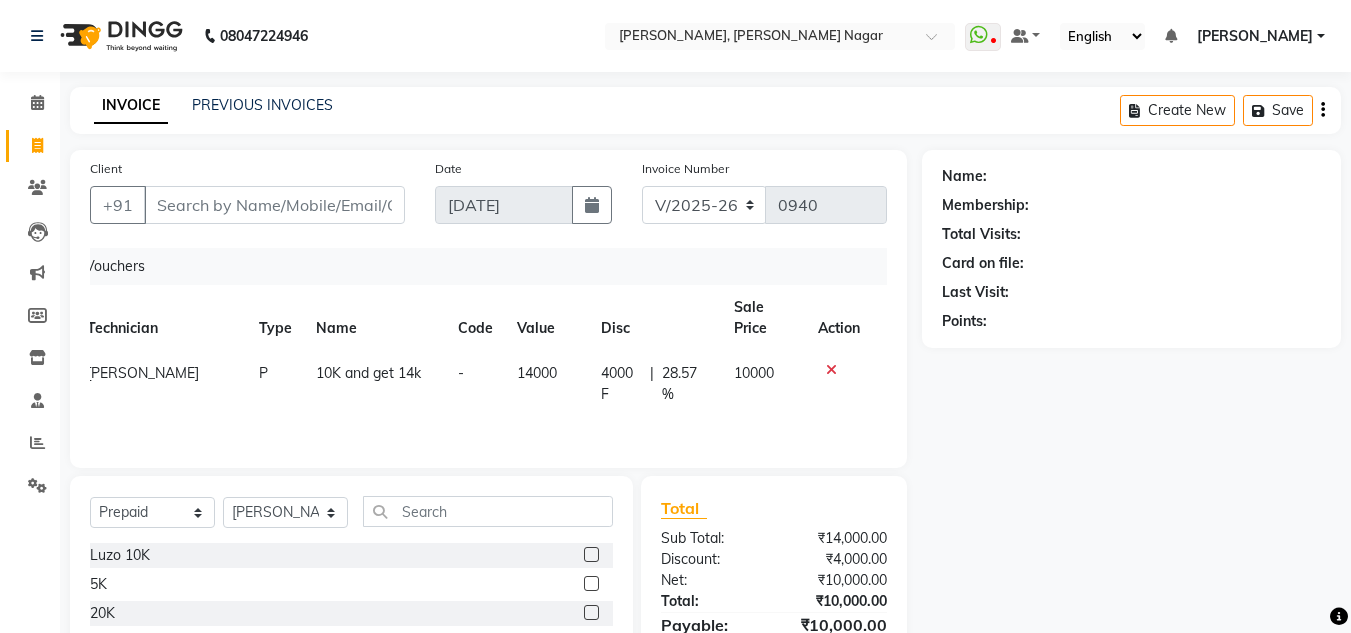 click on "Name: Membership: Total Visits: Card on file: Last Visit:  Points:" 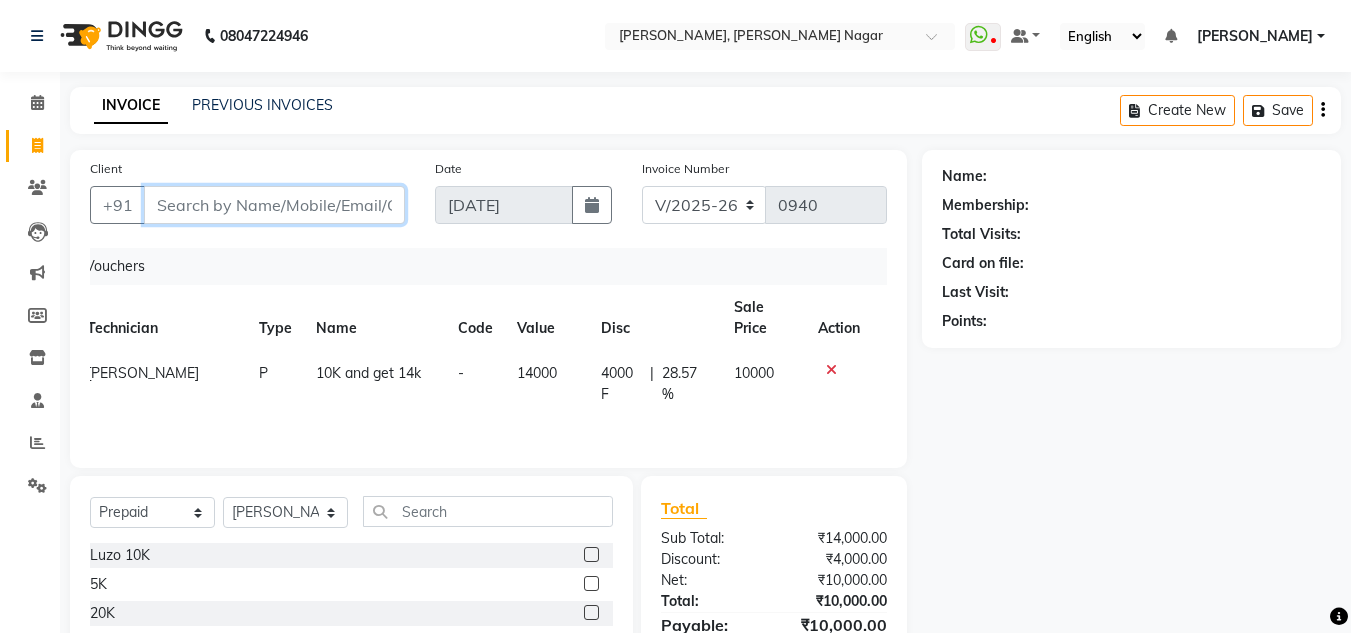 click on "Client" at bounding box center [274, 205] 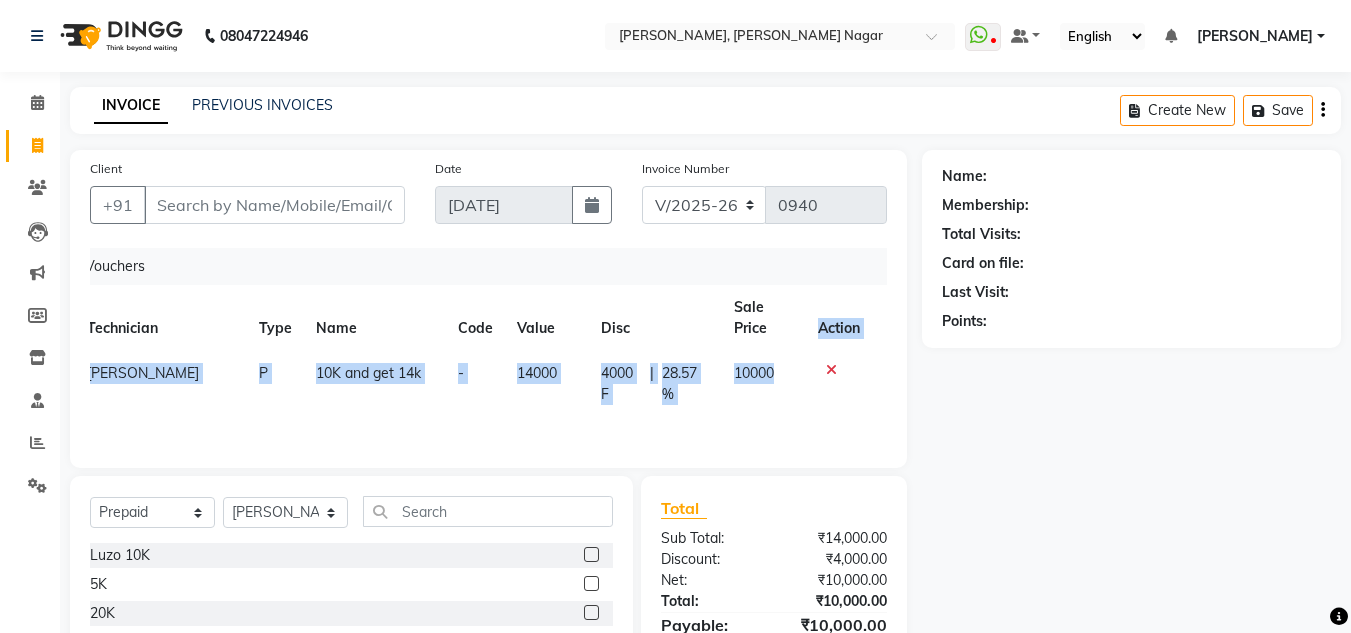 drag, startPoint x: 783, startPoint y: 351, endPoint x: 770, endPoint y: 306, distance: 46.840153 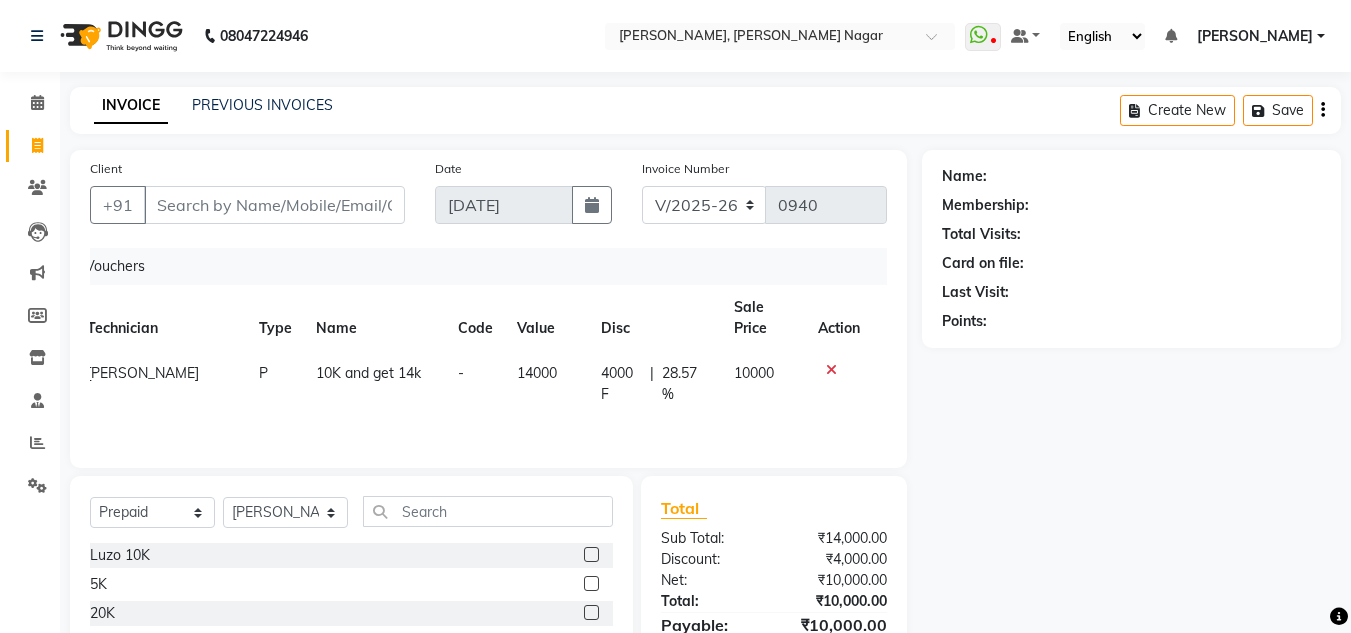 click on "Name: Membership: Total Visits: Card on file: Last Visit:  Points:" 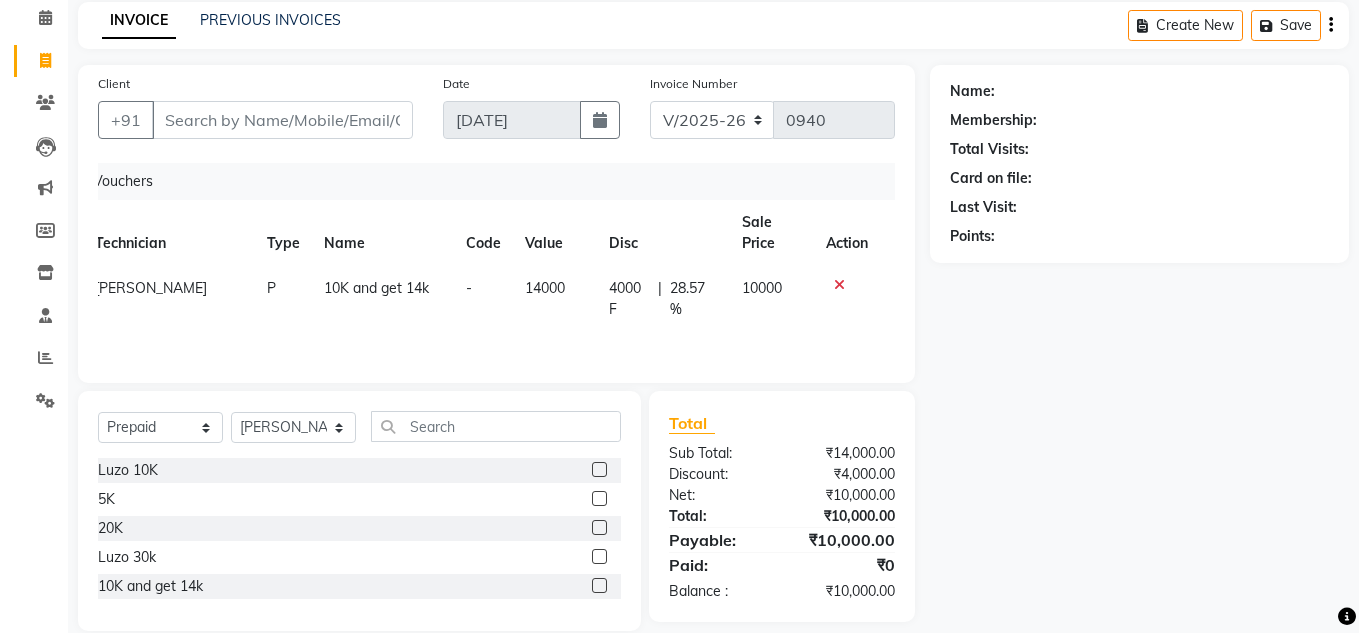 scroll, scrollTop: 113, scrollLeft: 0, axis: vertical 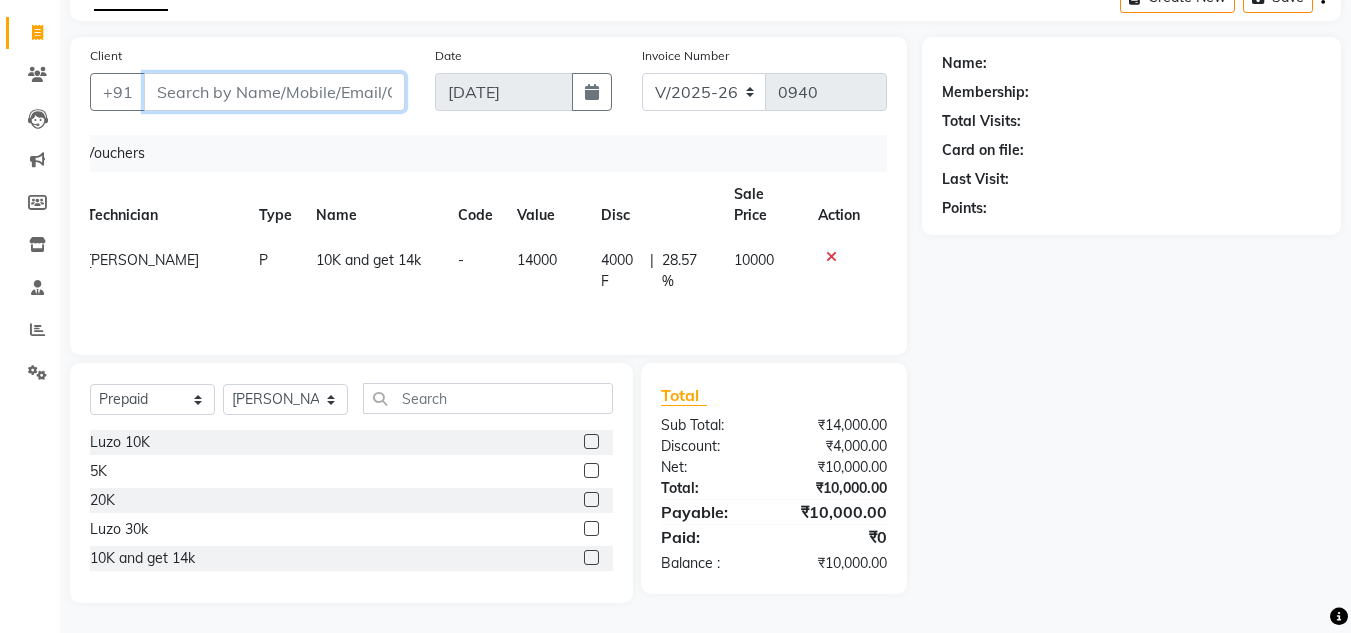 click on "Client" at bounding box center (274, 92) 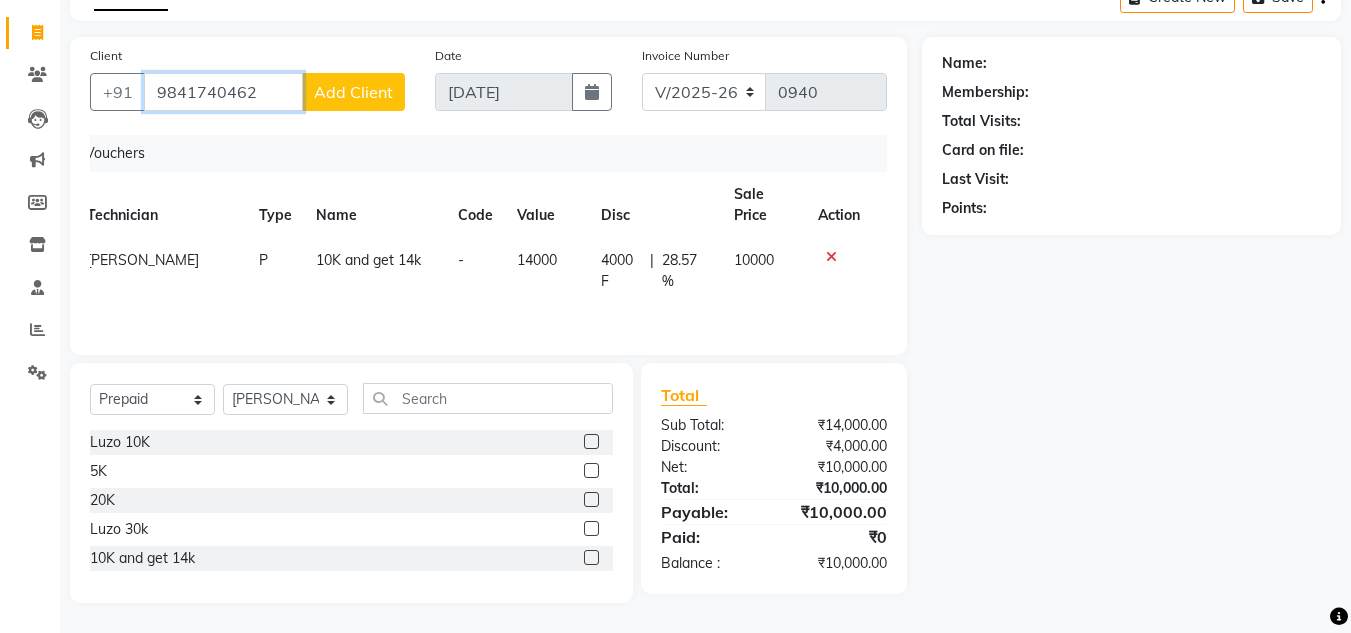 type on "9841740462" 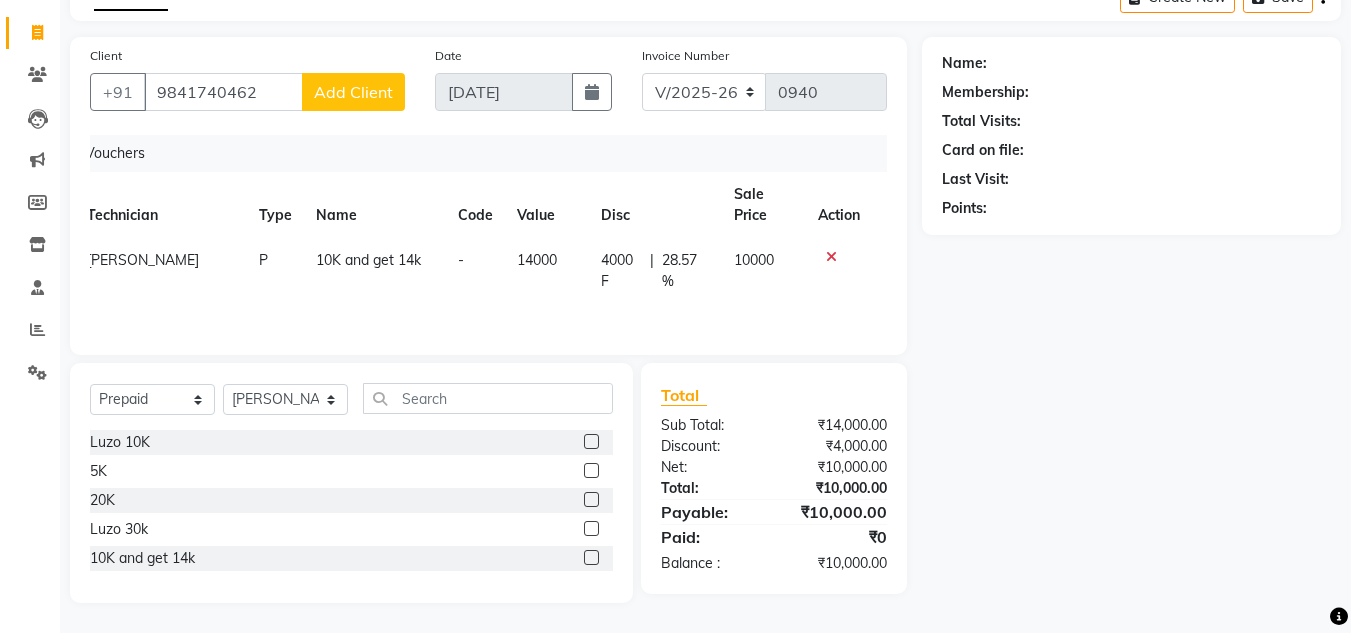 click on "Add Client" 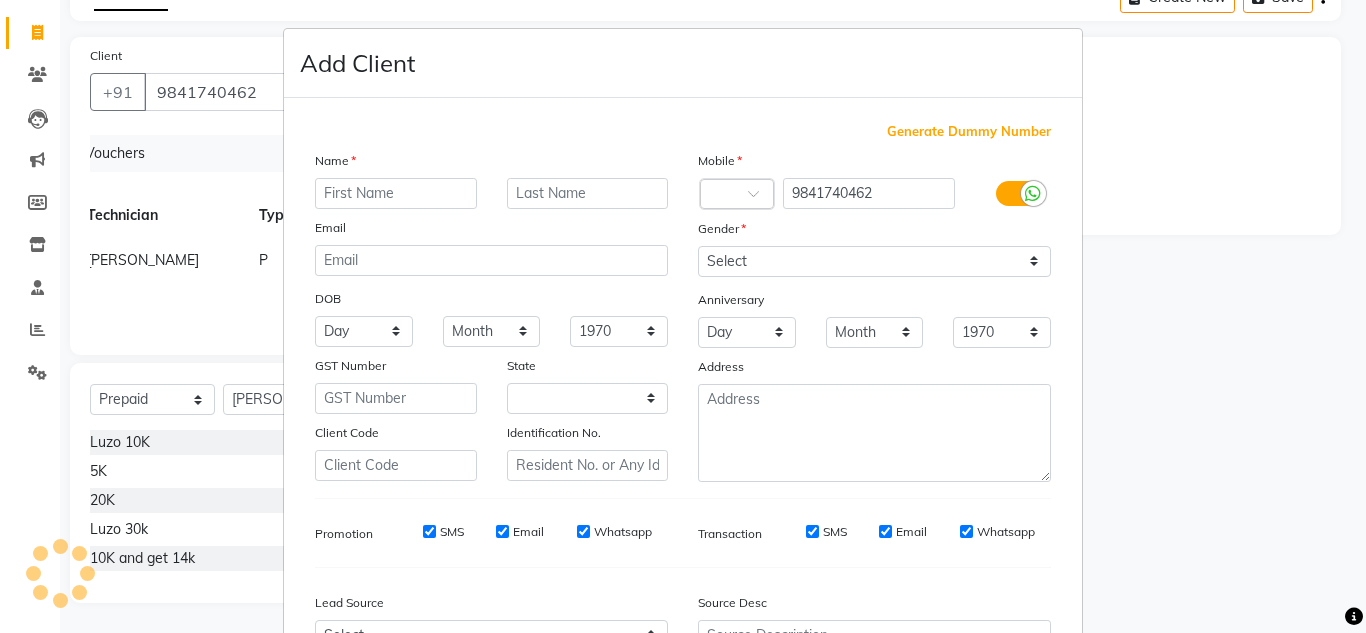 select on "21" 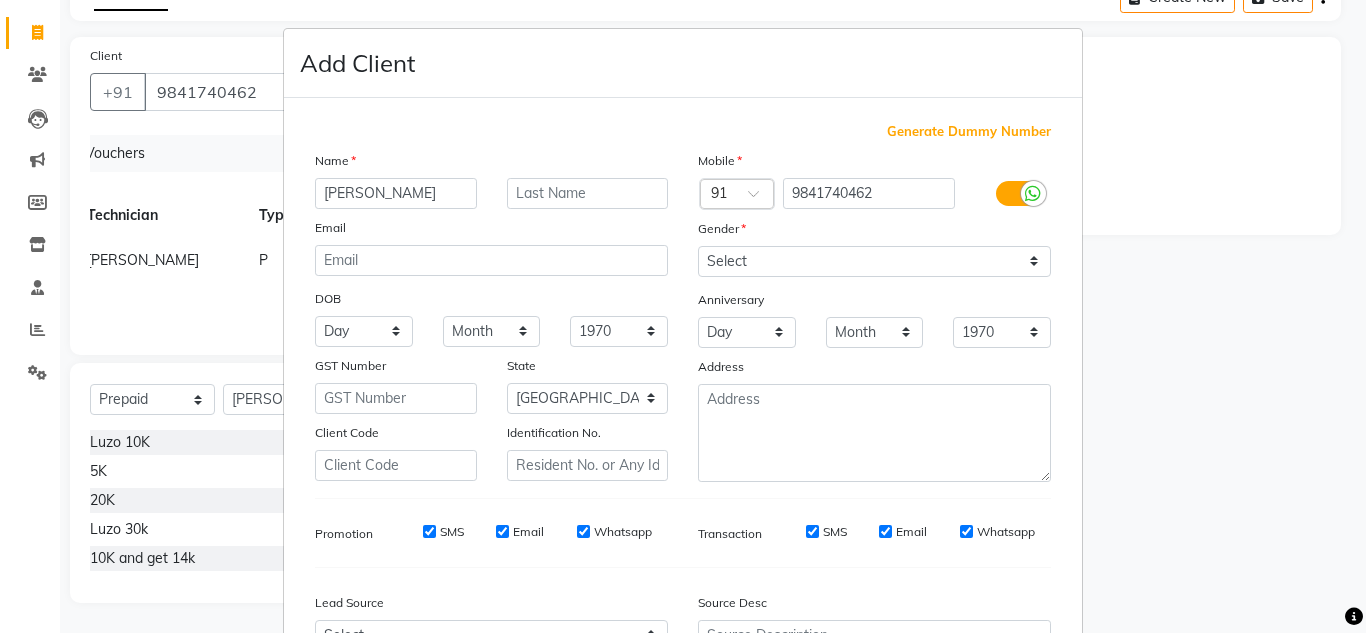 type on "[PERSON_NAME]" 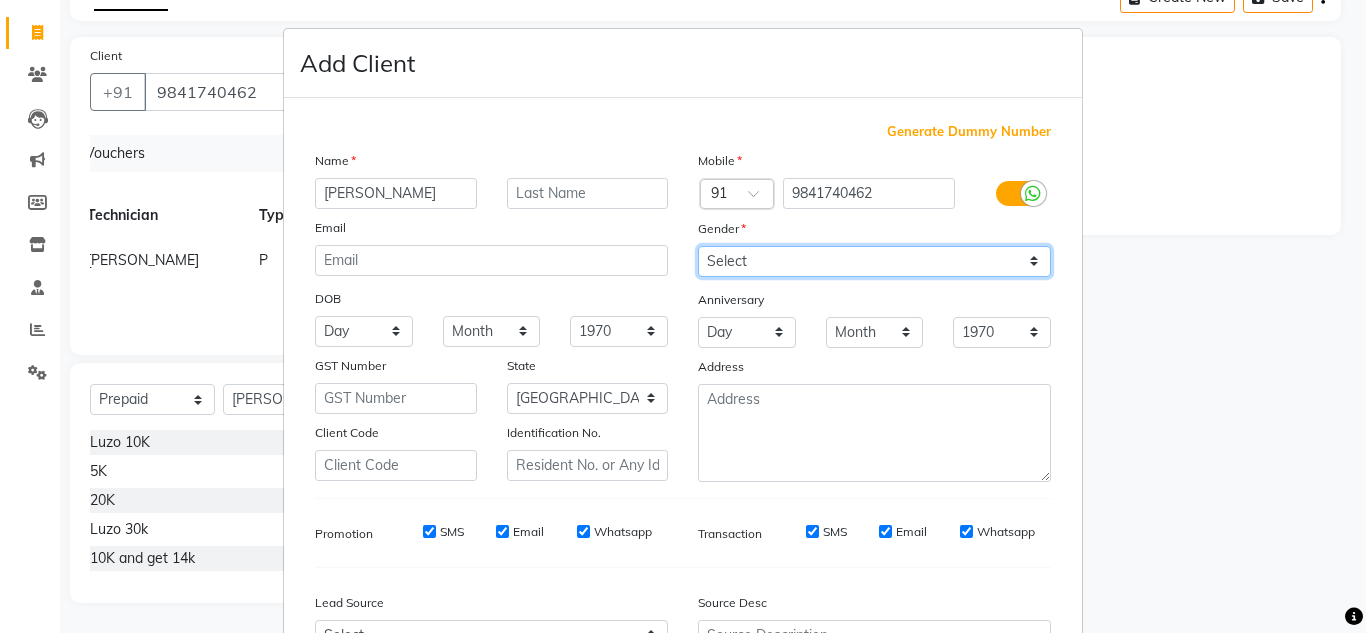 click on "Select [DEMOGRAPHIC_DATA] [DEMOGRAPHIC_DATA] Other Prefer Not To Say" at bounding box center (874, 261) 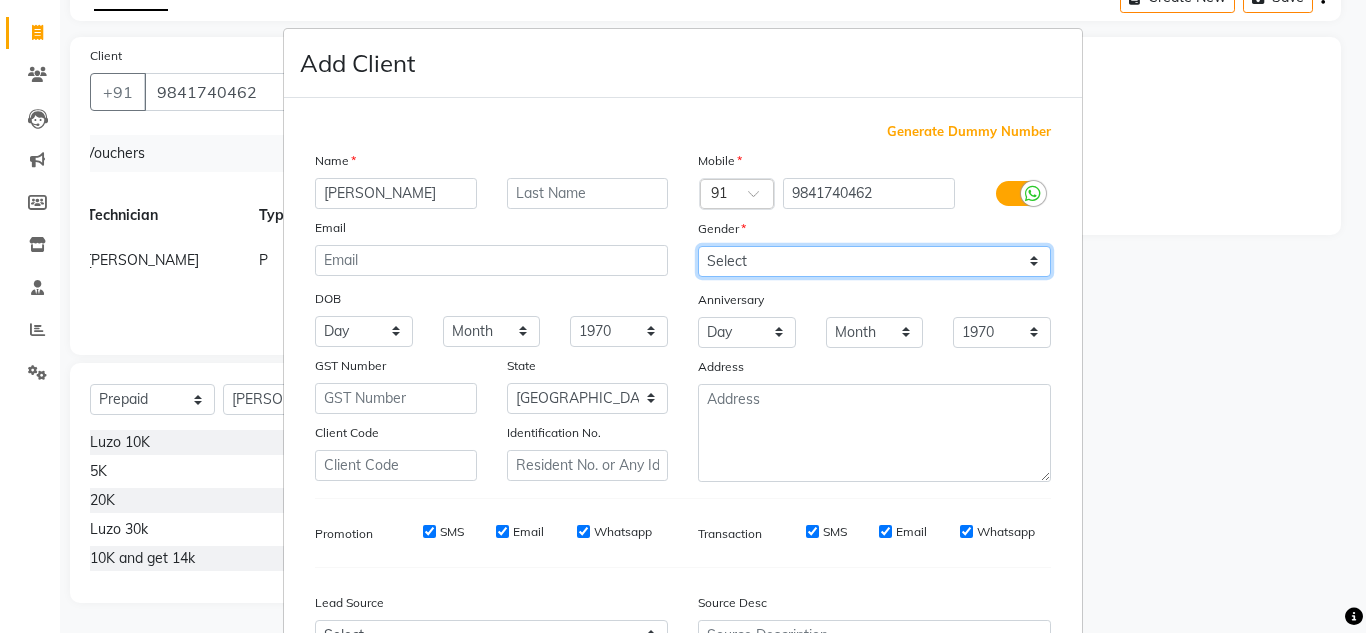 select on "[DEMOGRAPHIC_DATA]" 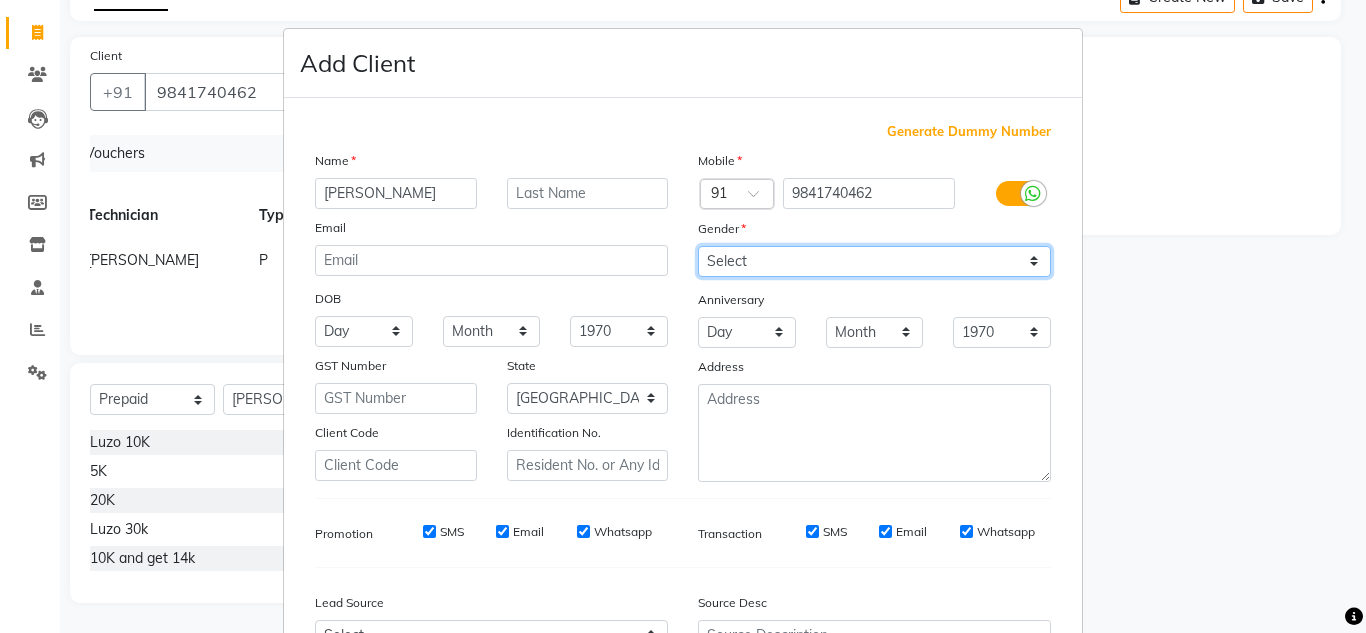 click on "Select [DEMOGRAPHIC_DATA] [DEMOGRAPHIC_DATA] Other Prefer Not To Say" at bounding box center (874, 261) 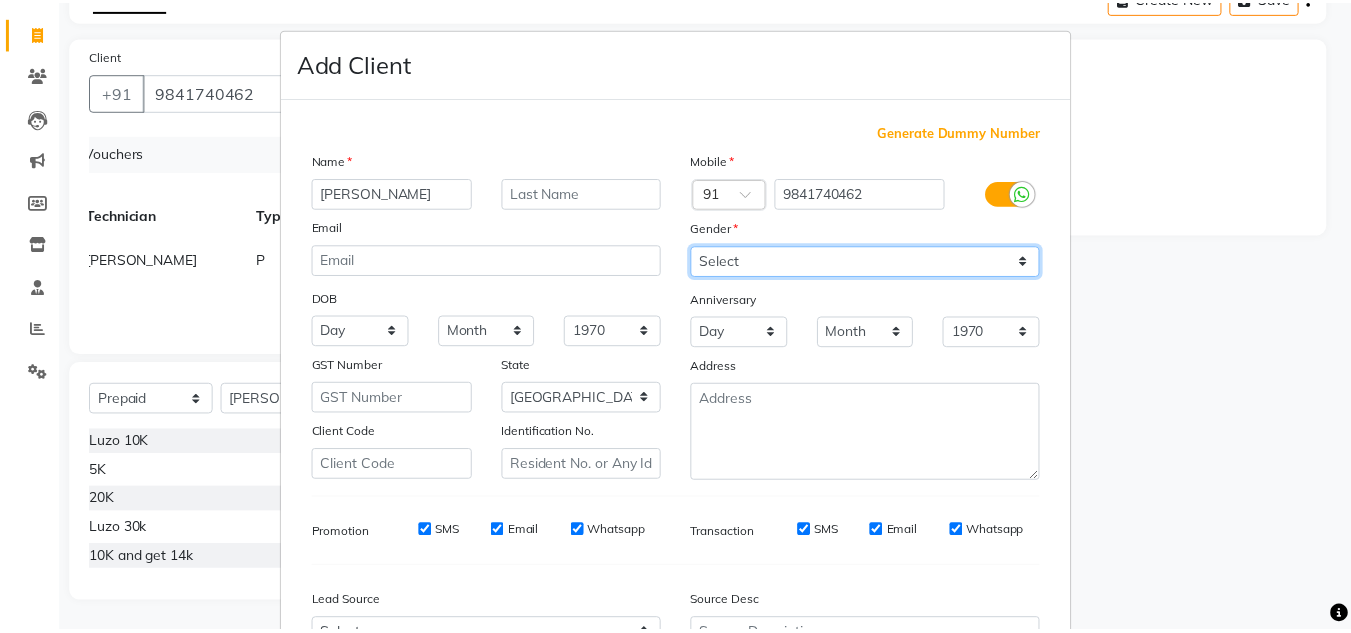 scroll, scrollTop: 216, scrollLeft: 0, axis: vertical 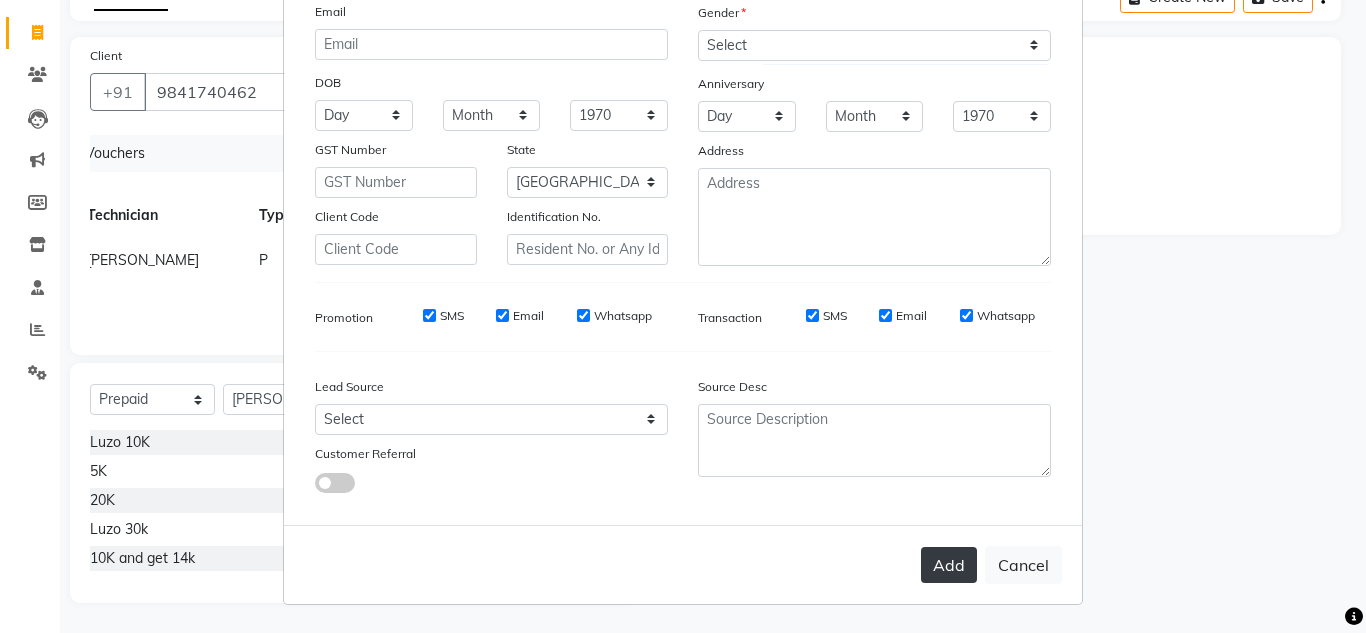 click on "Add" at bounding box center (949, 565) 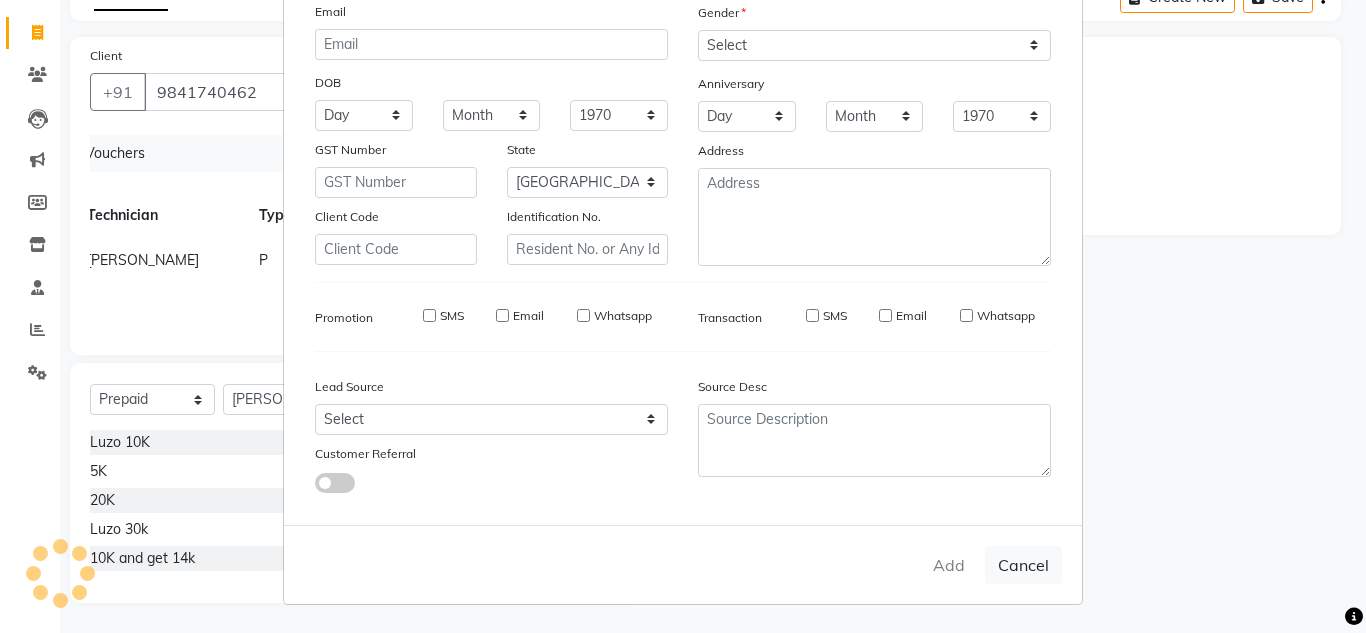 type on "98******62" 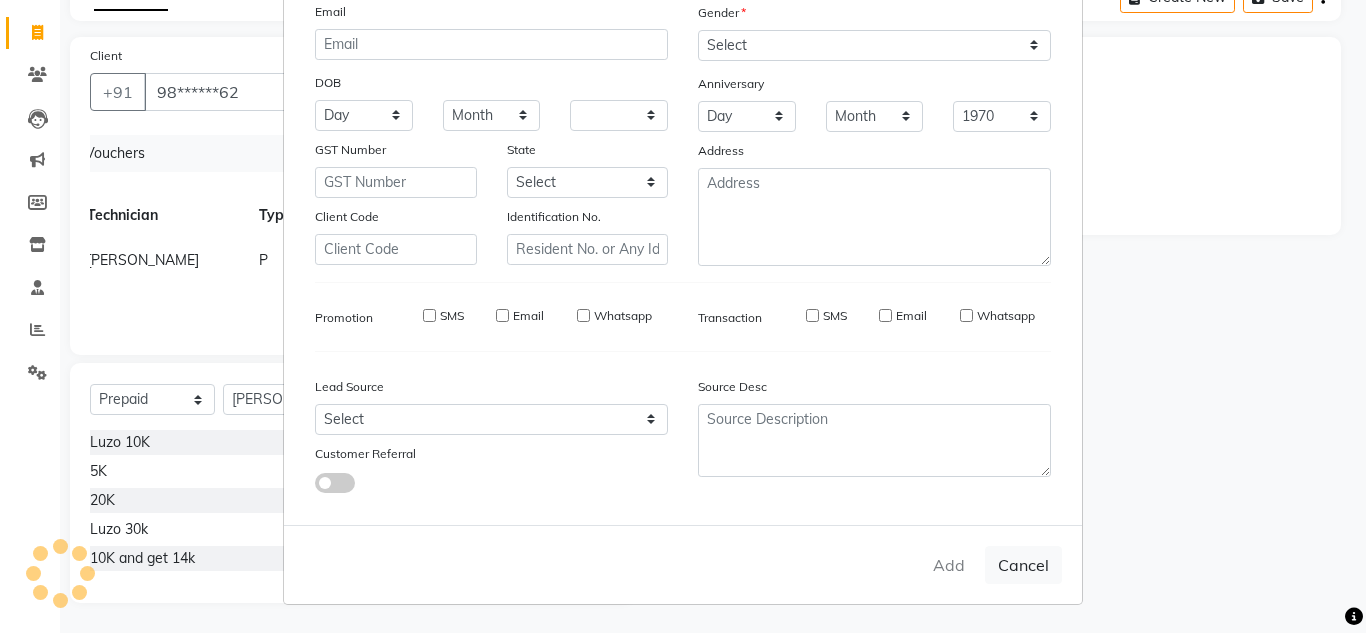 select 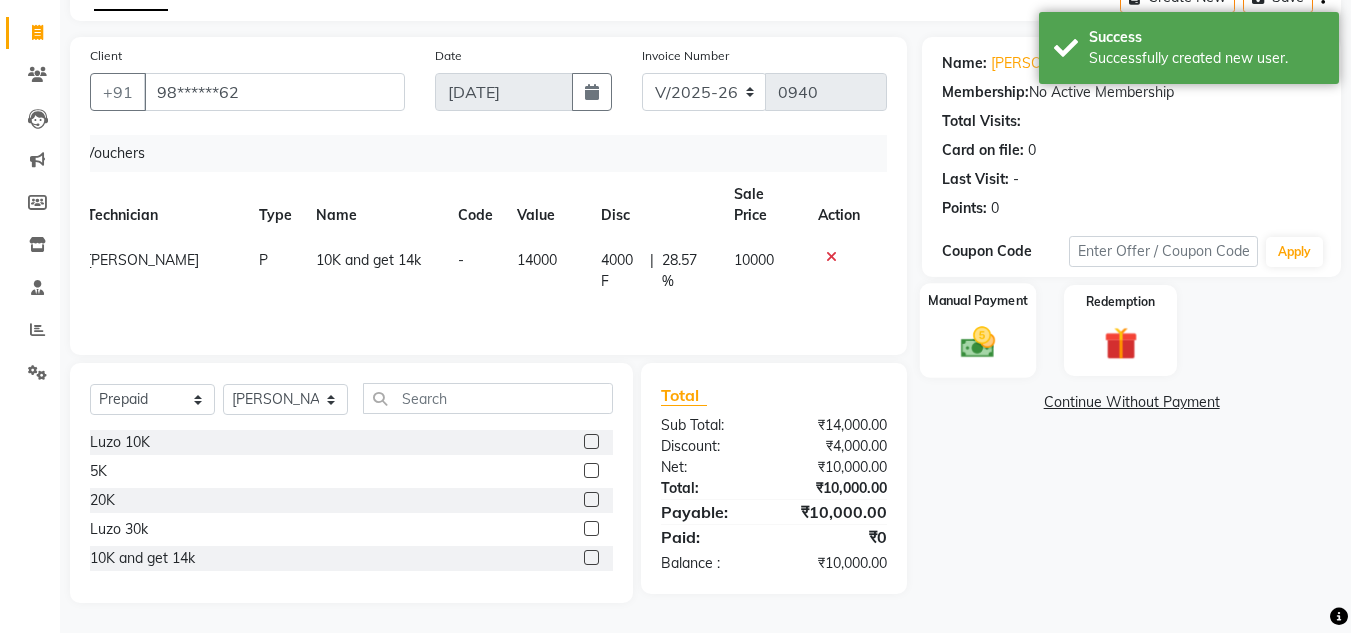 click 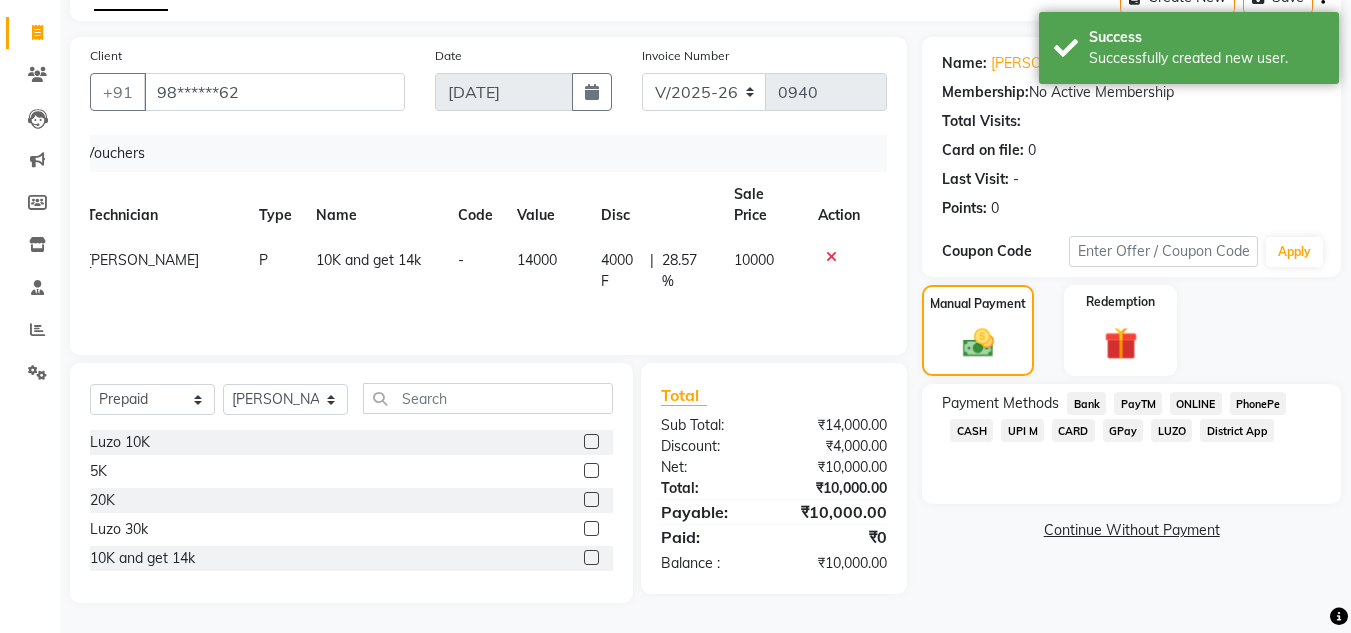 click on "ONLINE" 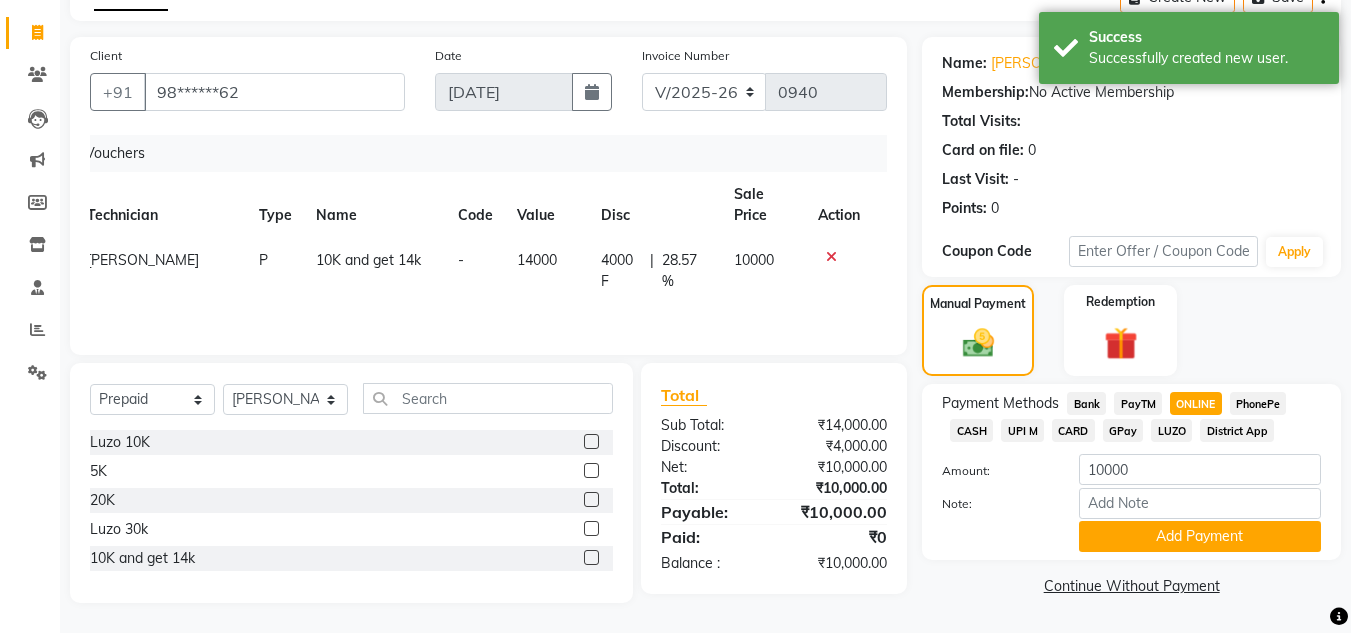 scroll, scrollTop: 111, scrollLeft: 0, axis: vertical 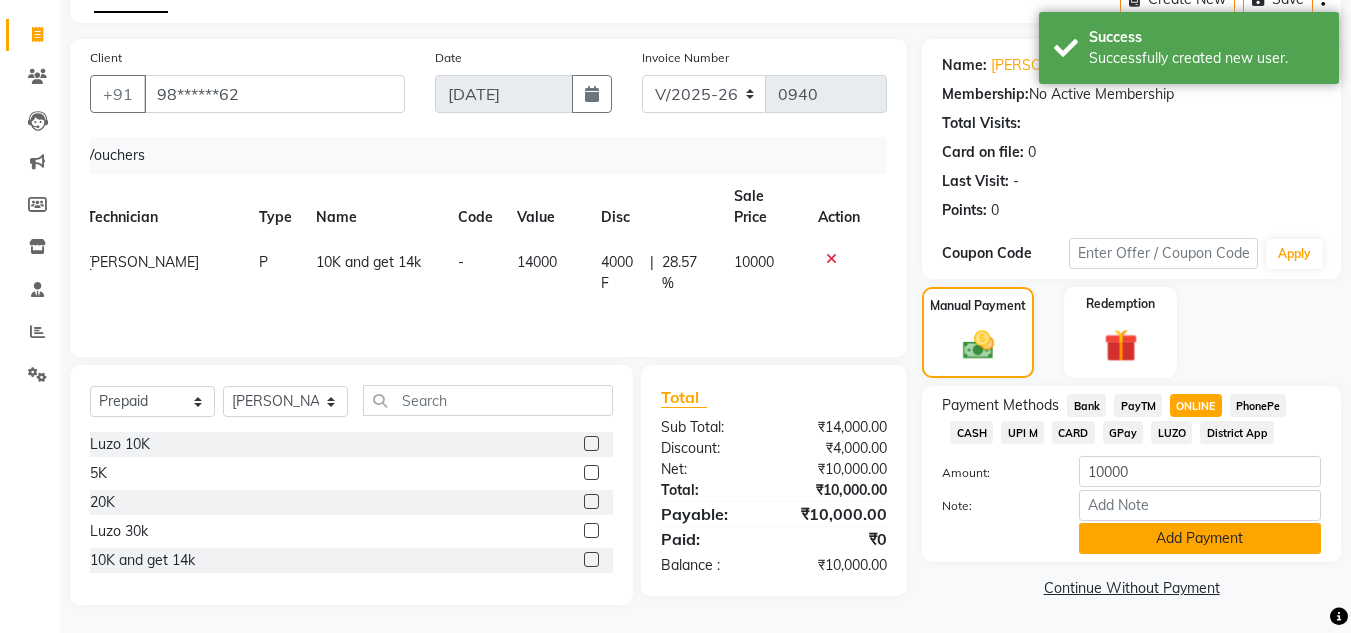 click on "Add Payment" 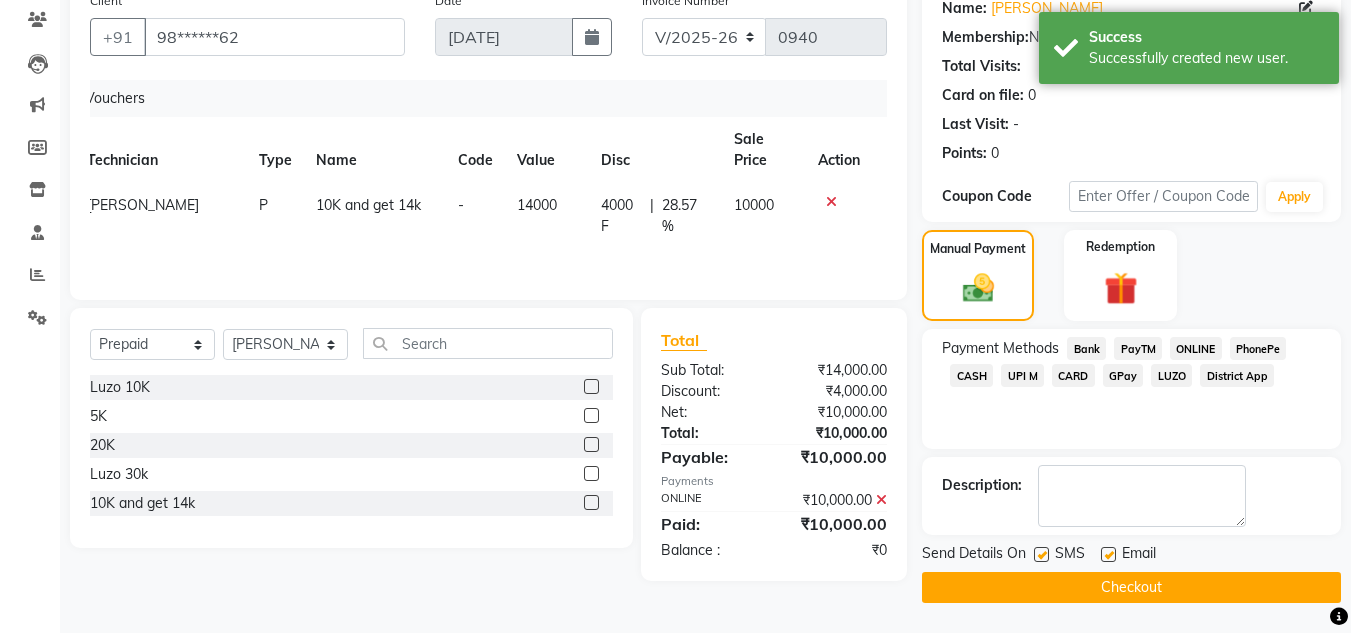 scroll, scrollTop: 166, scrollLeft: 0, axis: vertical 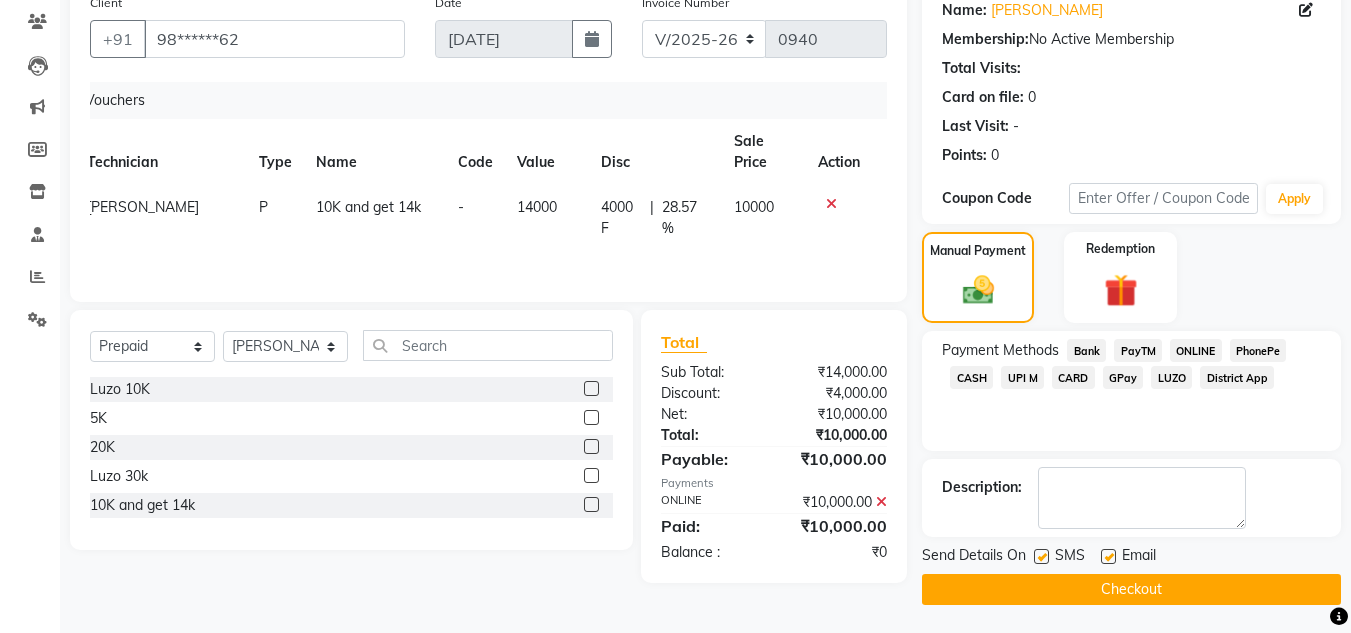 click on "Checkout" 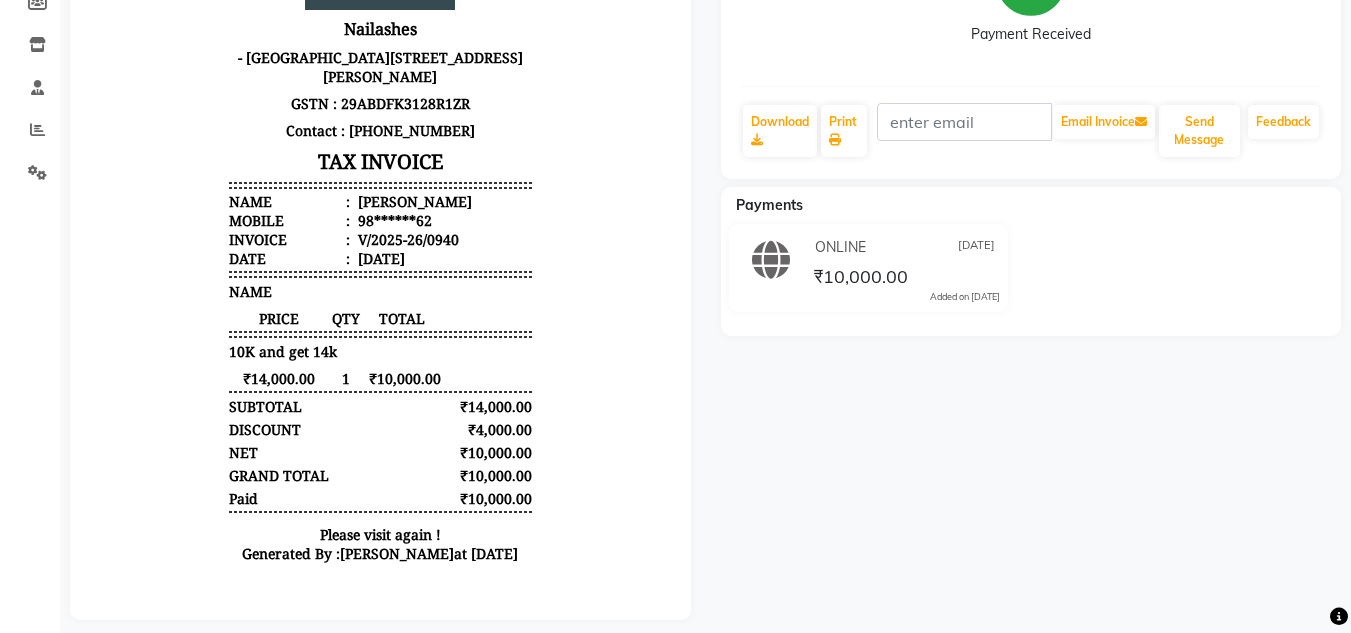 scroll, scrollTop: 0, scrollLeft: 0, axis: both 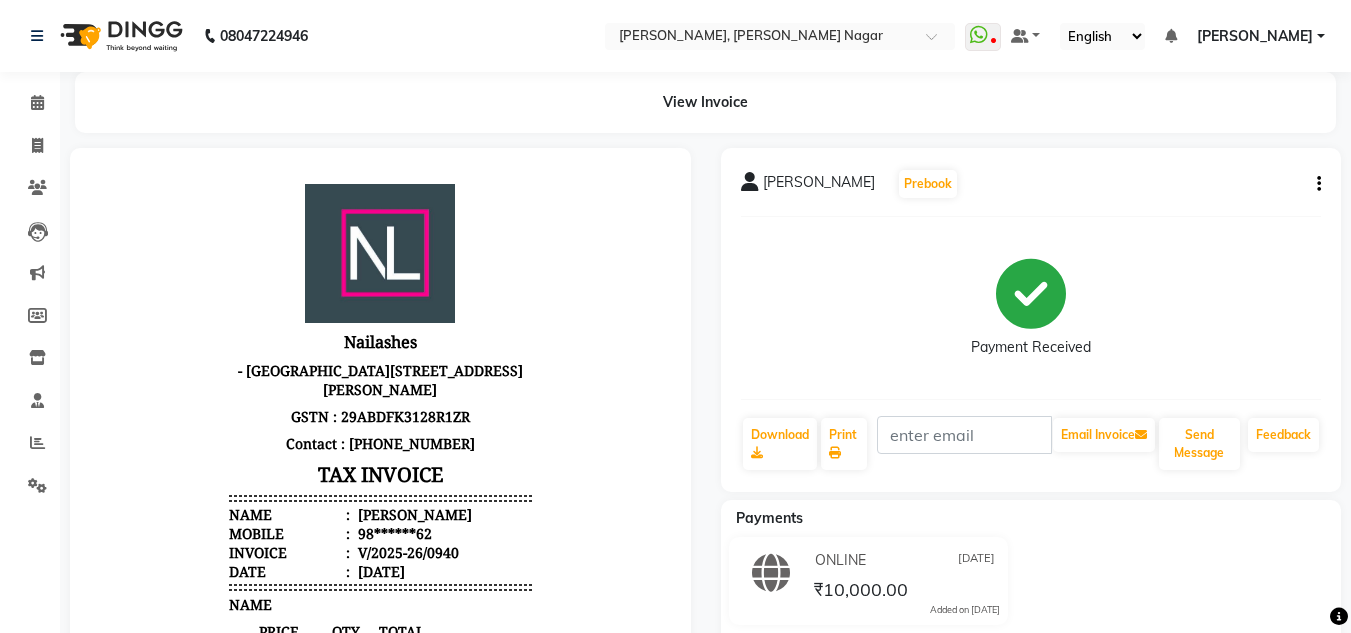 drag, startPoint x: 357, startPoint y: 466, endPoint x: 464, endPoint y: 477, distance: 107.563934 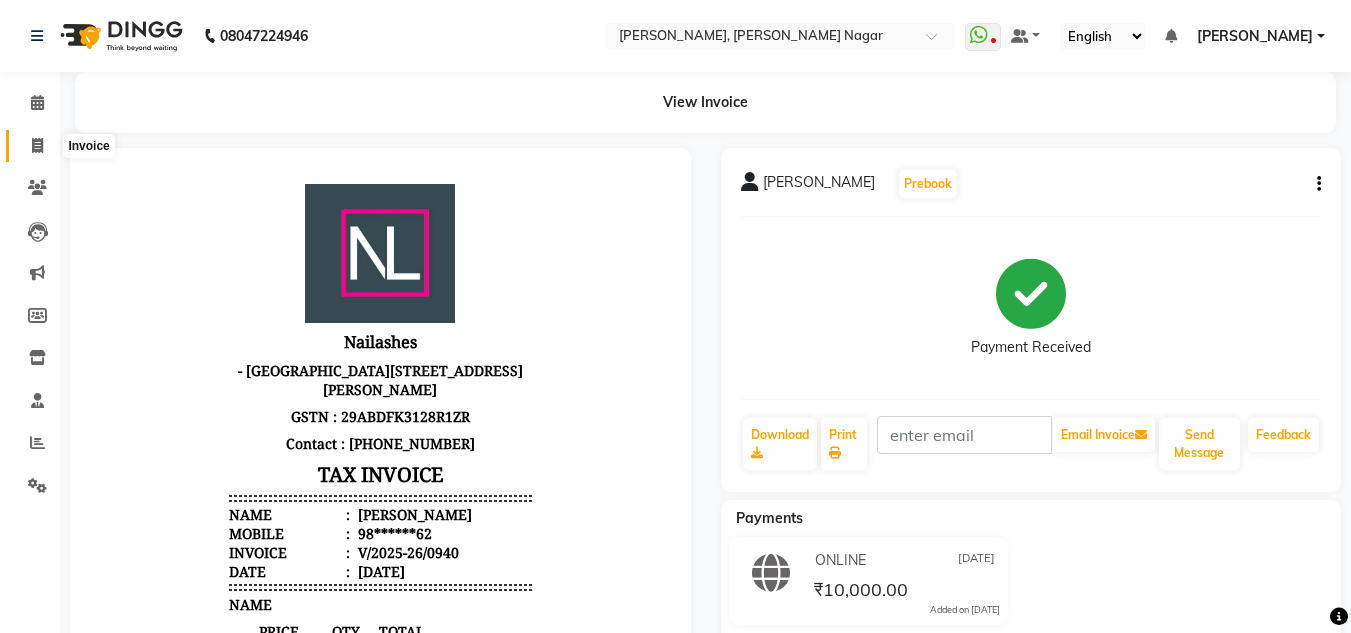 click 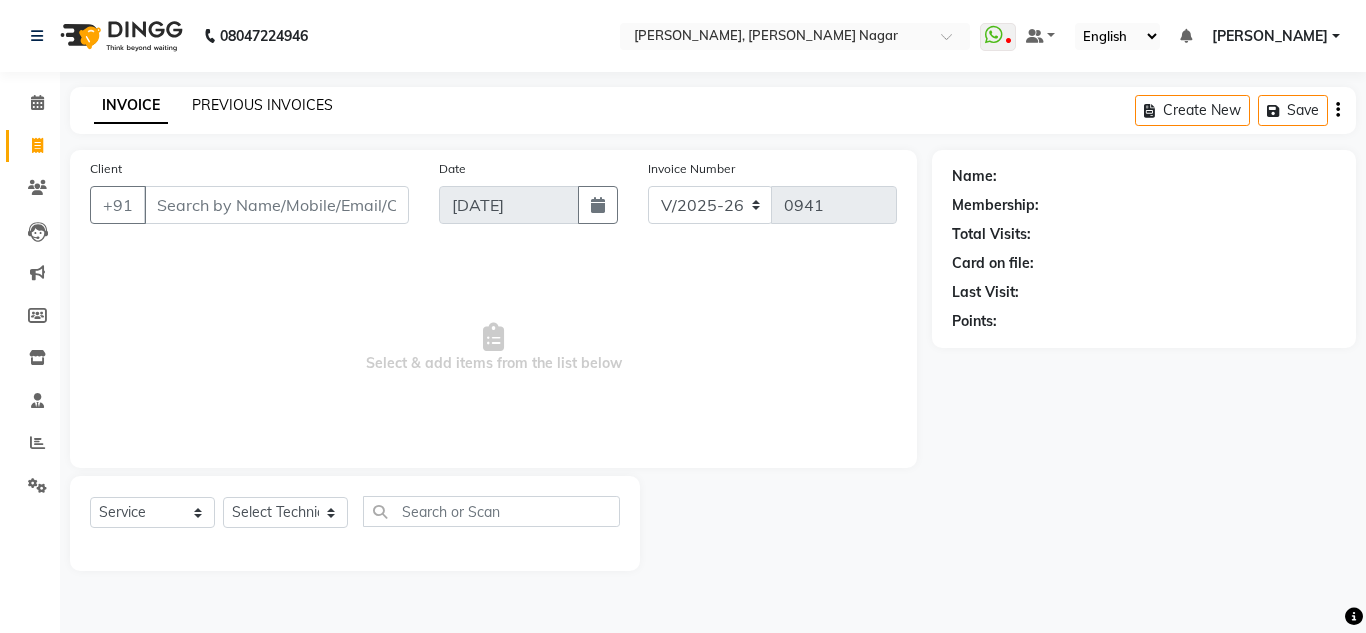 click on "PREVIOUS INVOICES" 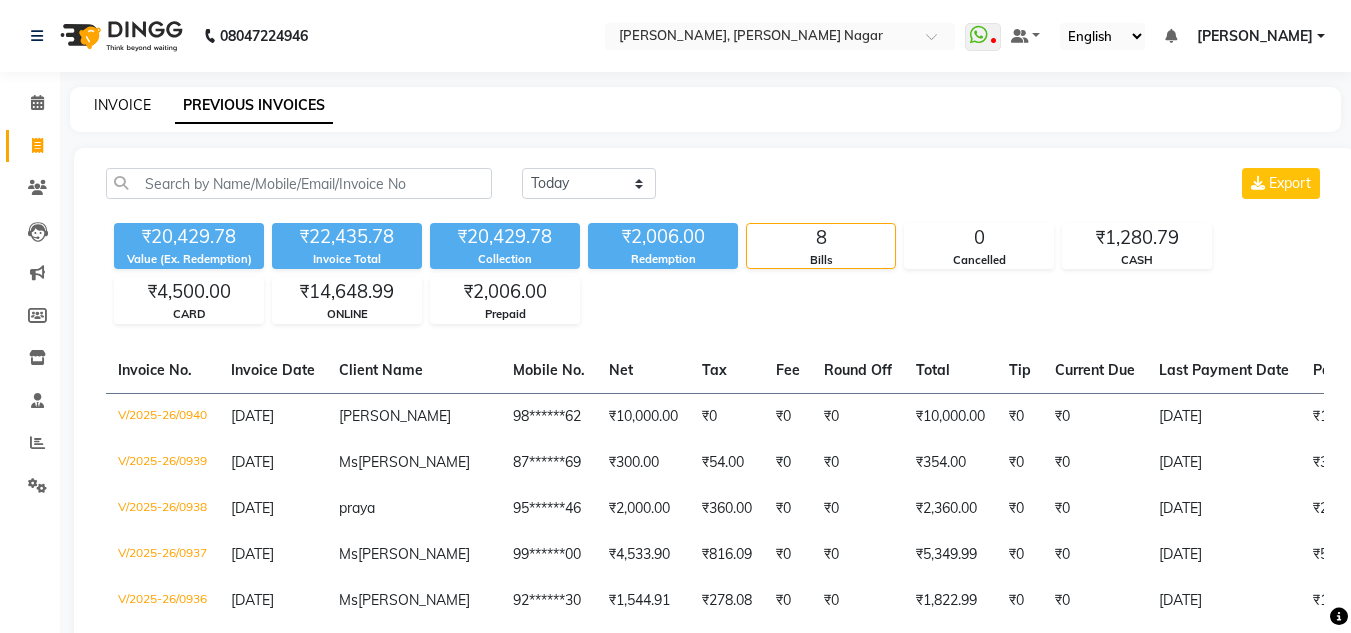 click on "INVOICE" 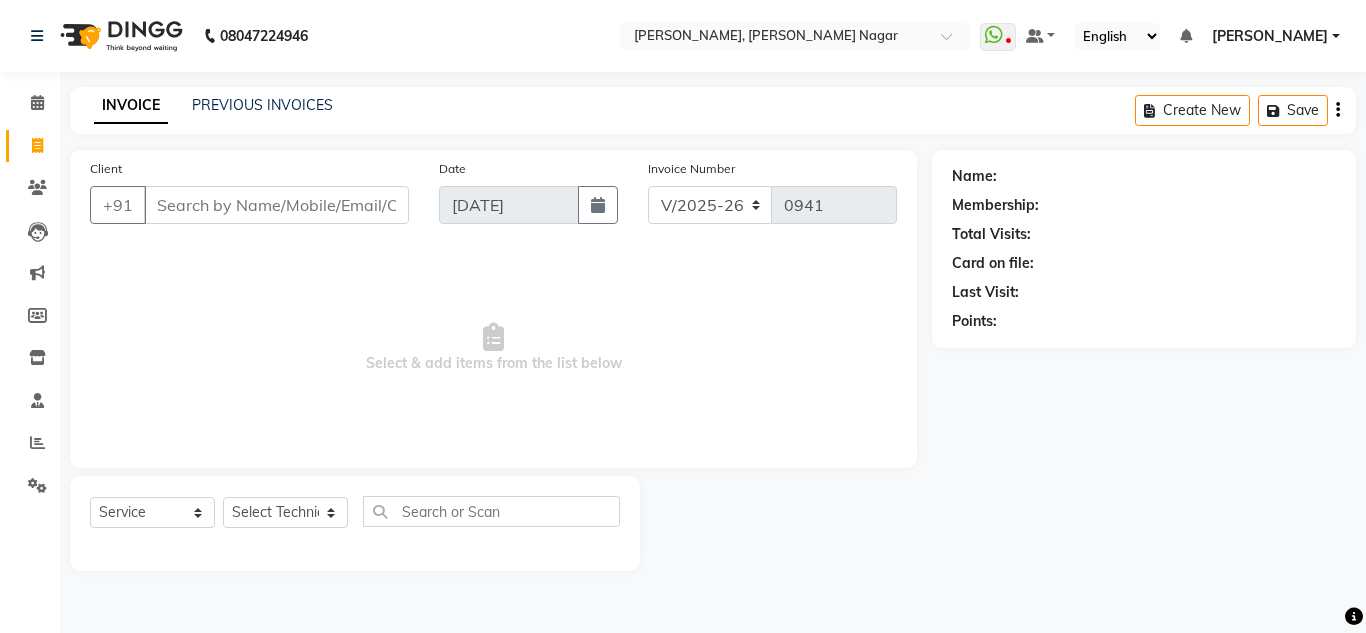 click on "Client" at bounding box center (276, 205) 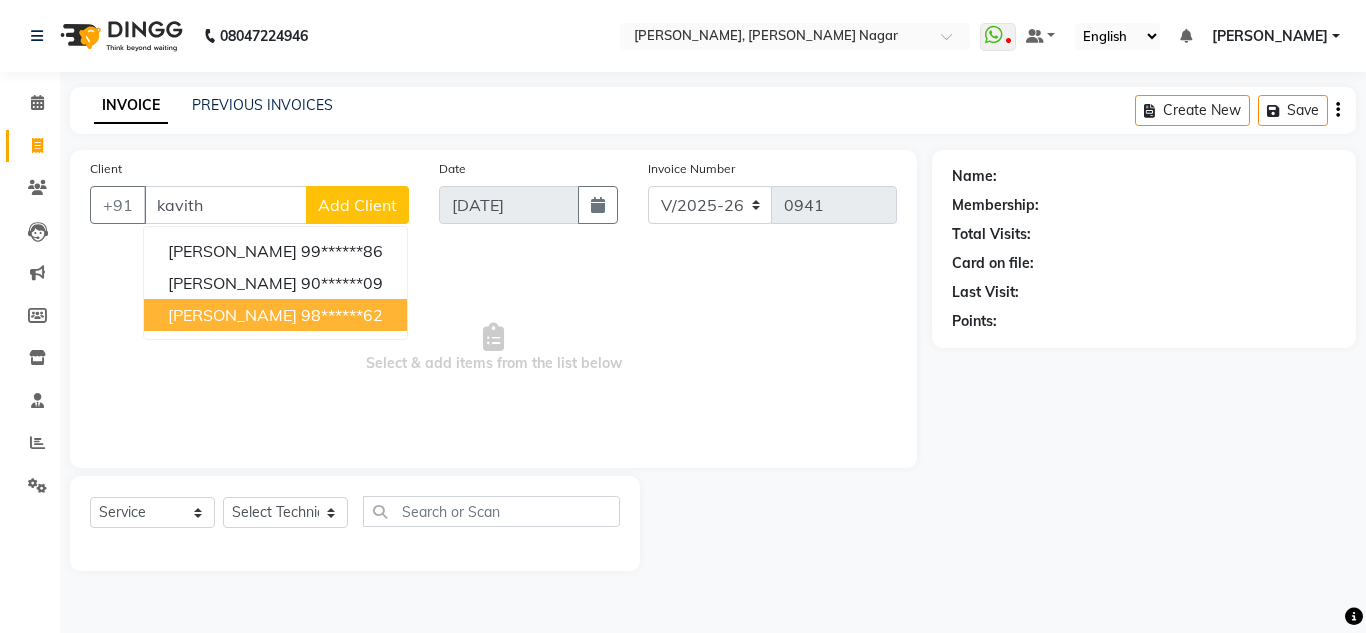 click on "[PERSON_NAME]  98******62" at bounding box center [275, 315] 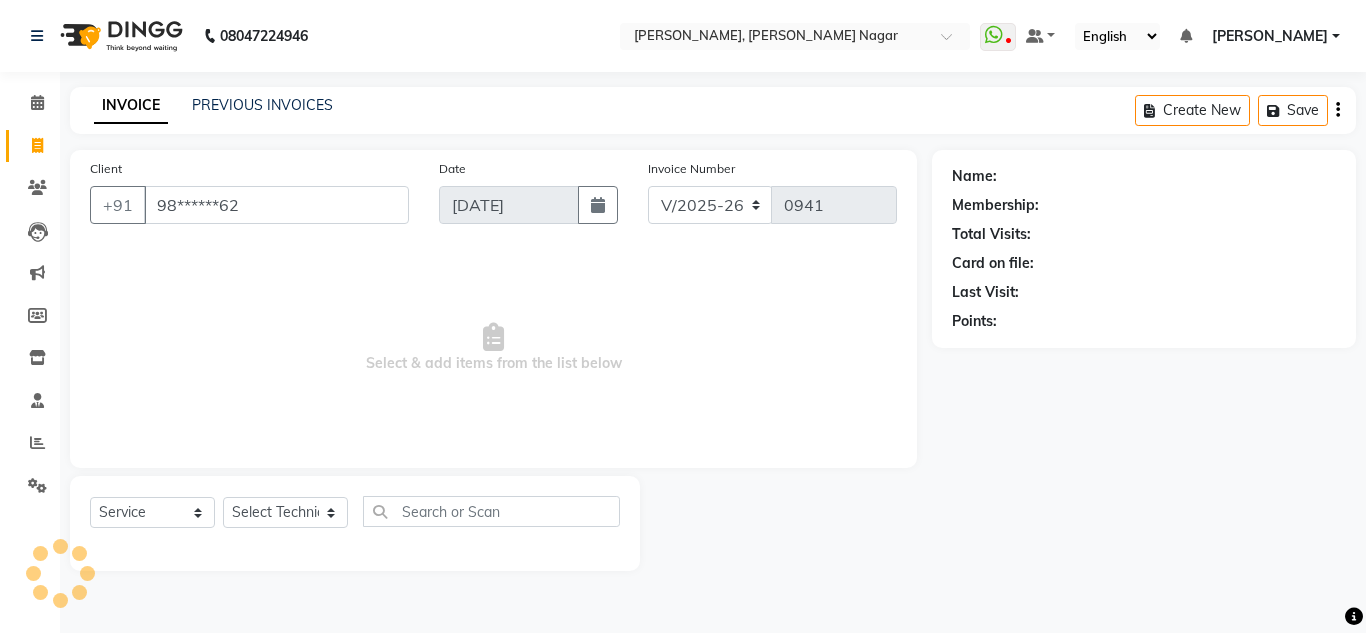 type on "98******62" 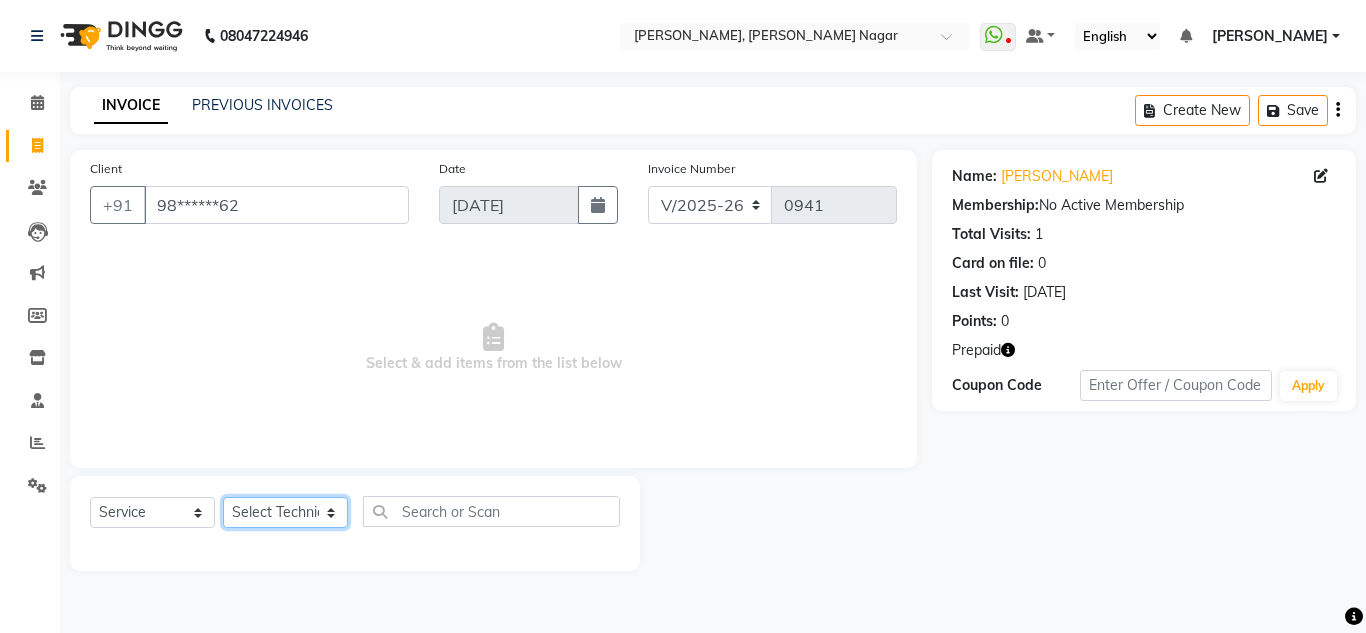 click on "Select Technician akki [PERSON_NAME] Sultha Bilal [PERSON_NAME] [PERSON_NAME]  [PERSON_NAME] Manager [PERSON_NAME]" 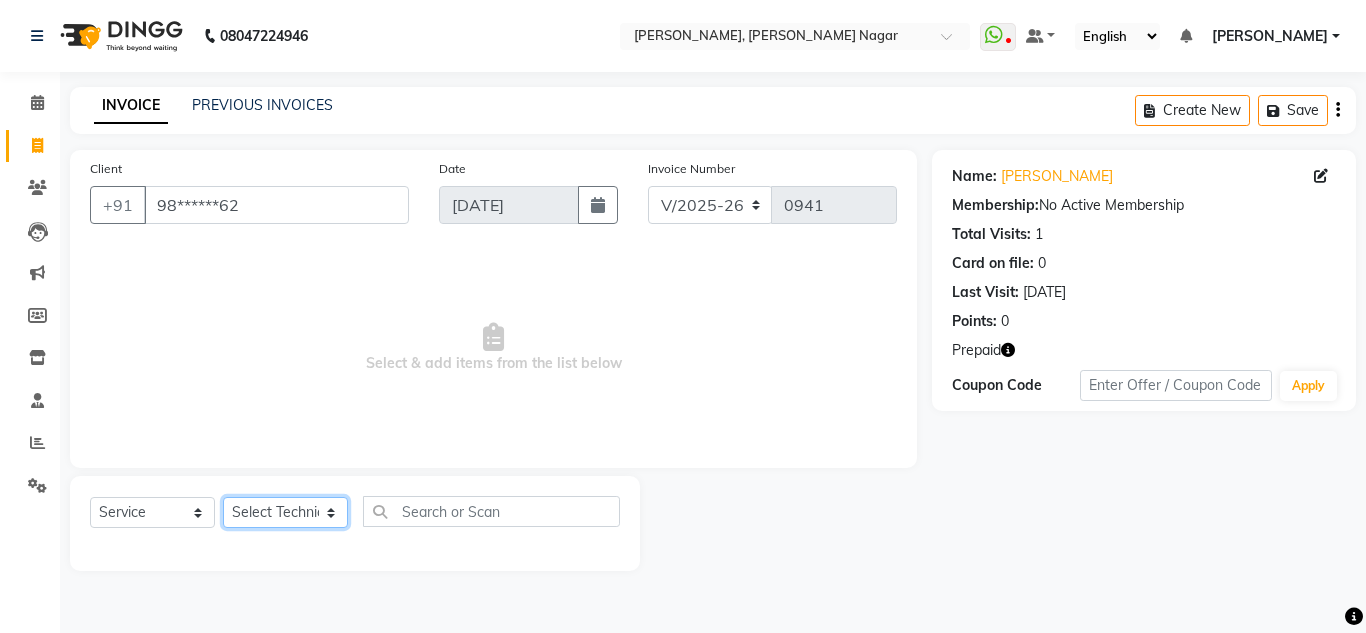 select on "84650" 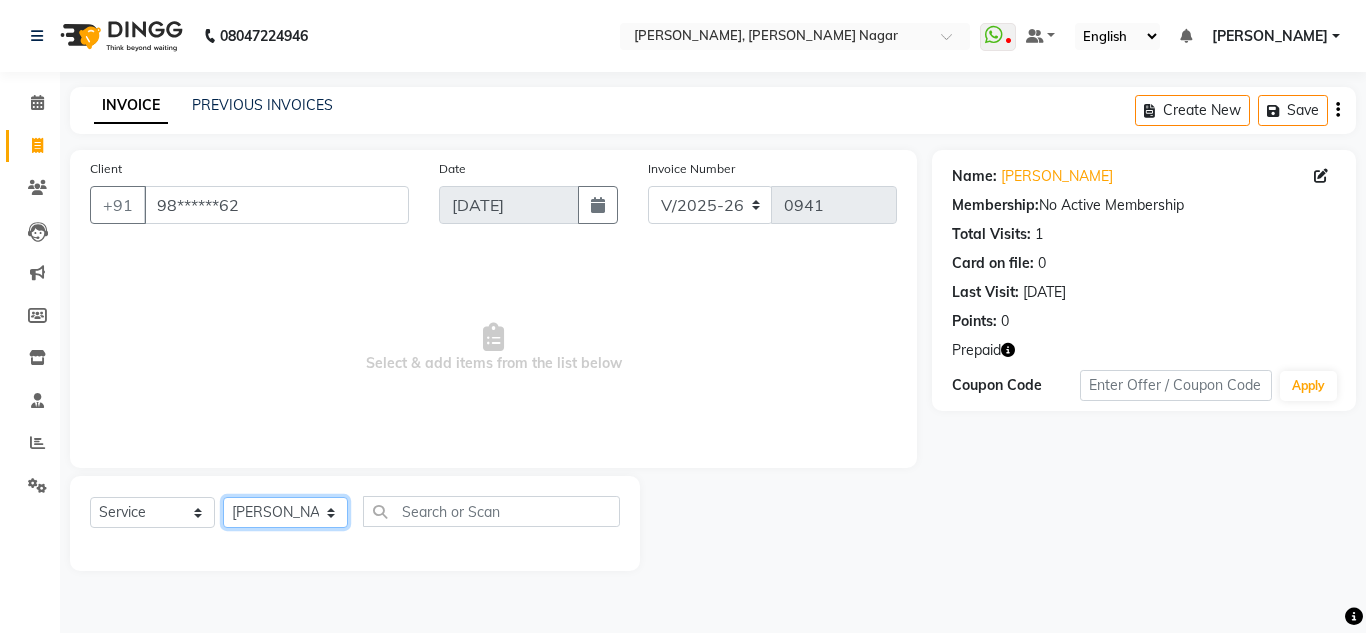 click on "Select Technician akki [PERSON_NAME] Sultha Bilal [PERSON_NAME] [PERSON_NAME]  [PERSON_NAME] Manager [PERSON_NAME]" 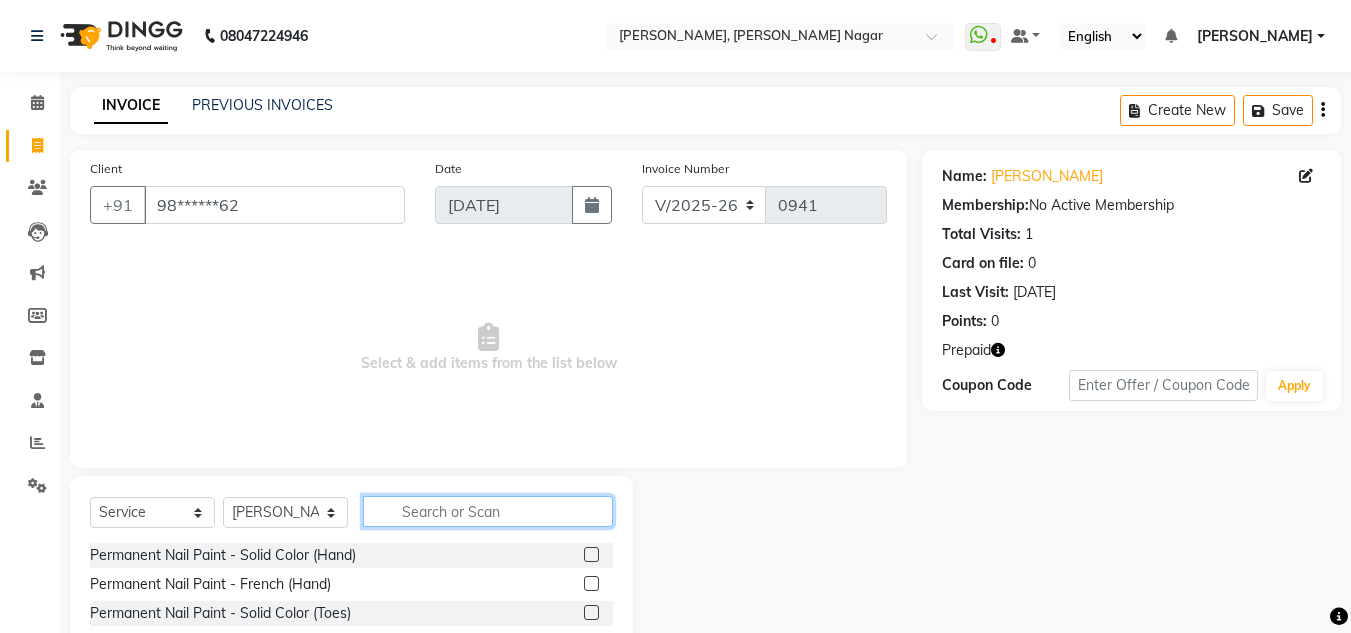 click 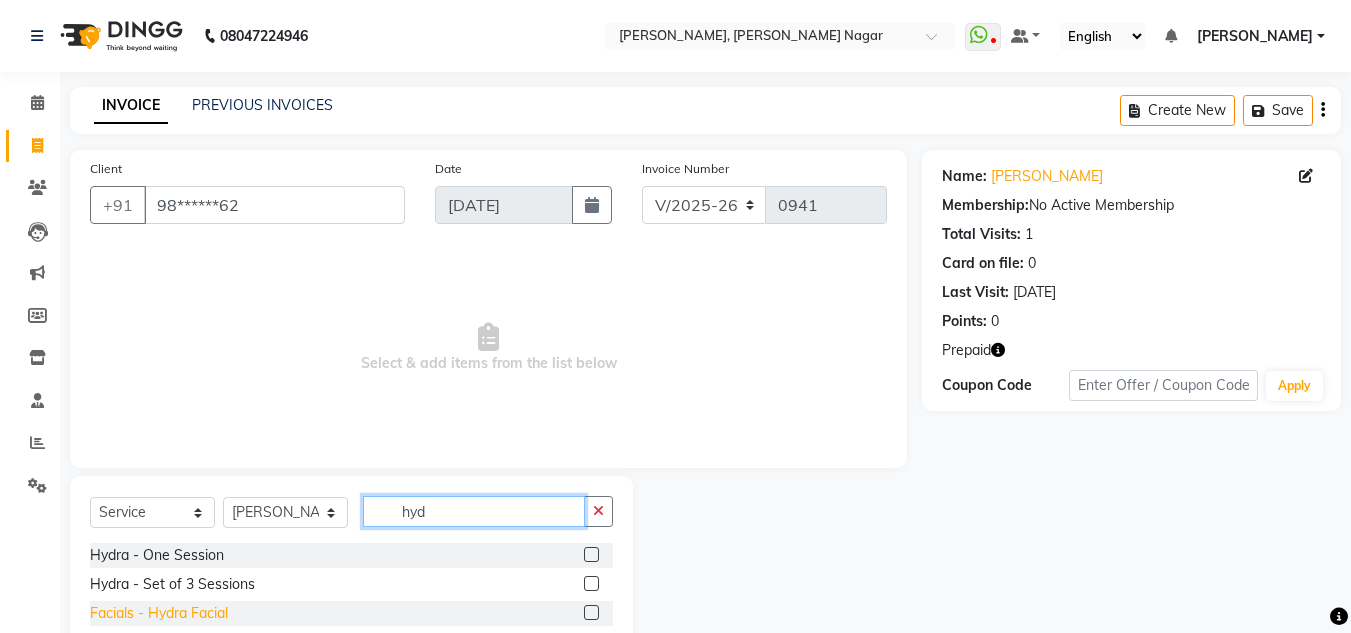 type on "hyd" 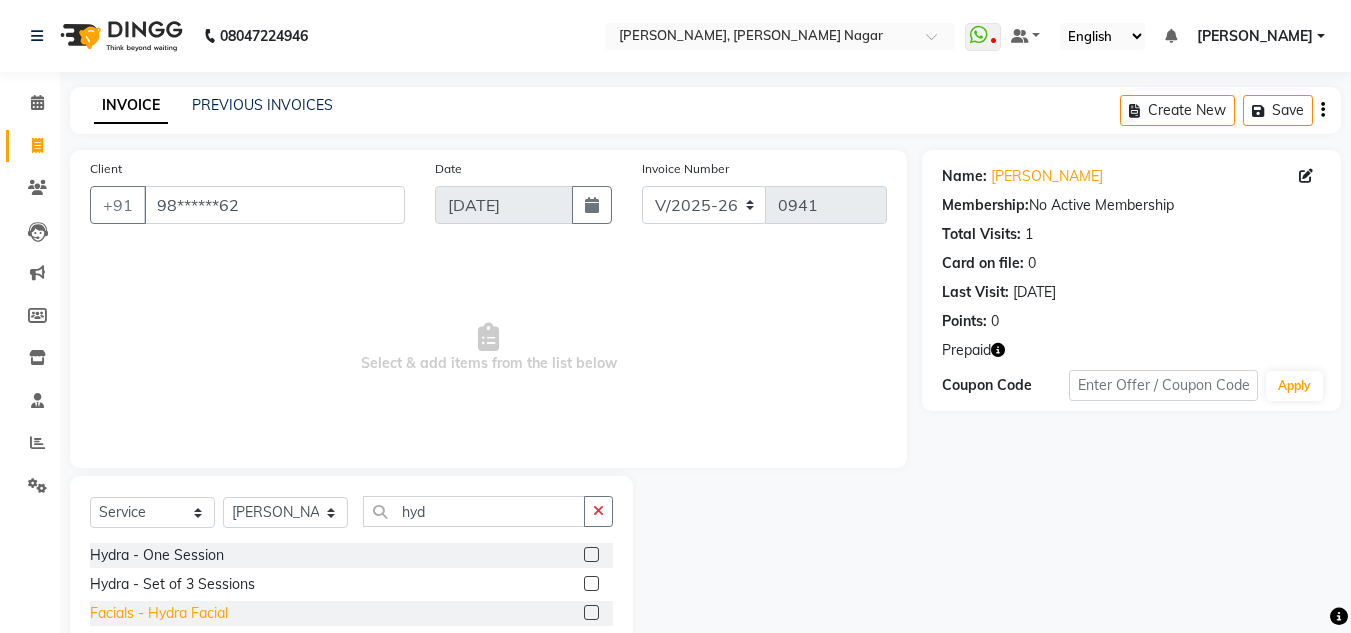 click on "Facials  - Hydra Facial" 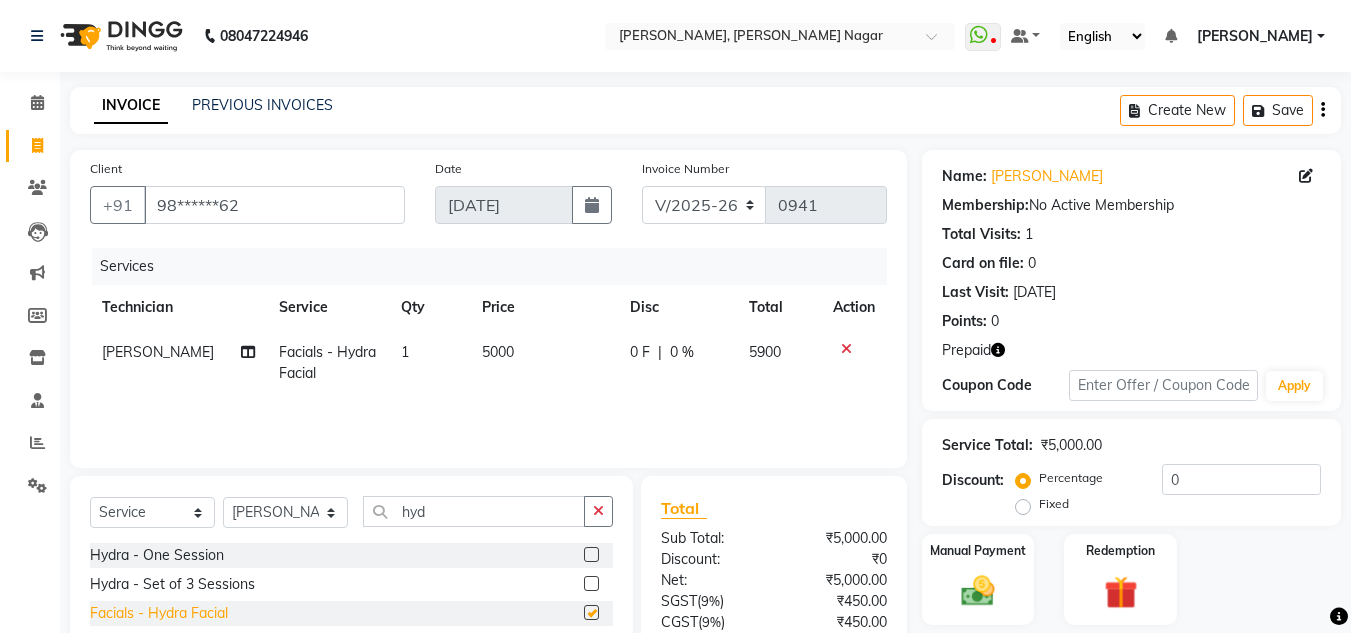 checkbox on "false" 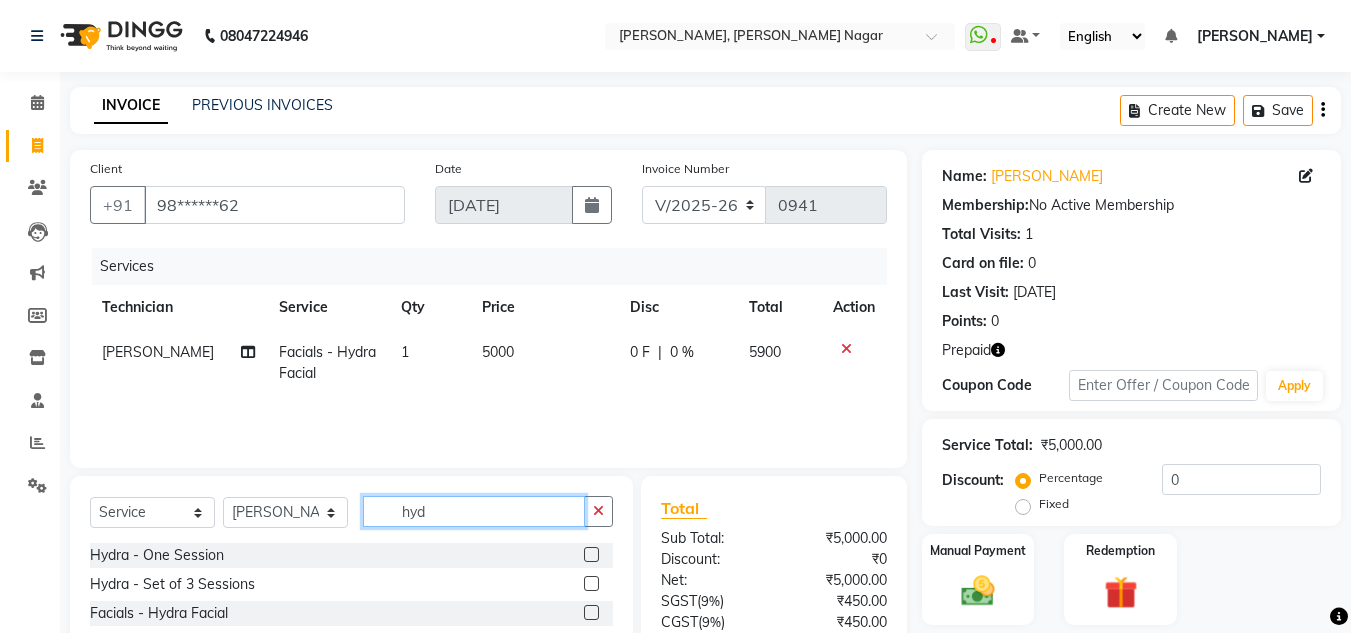 drag, startPoint x: 467, startPoint y: 499, endPoint x: 292, endPoint y: 514, distance: 175.64168 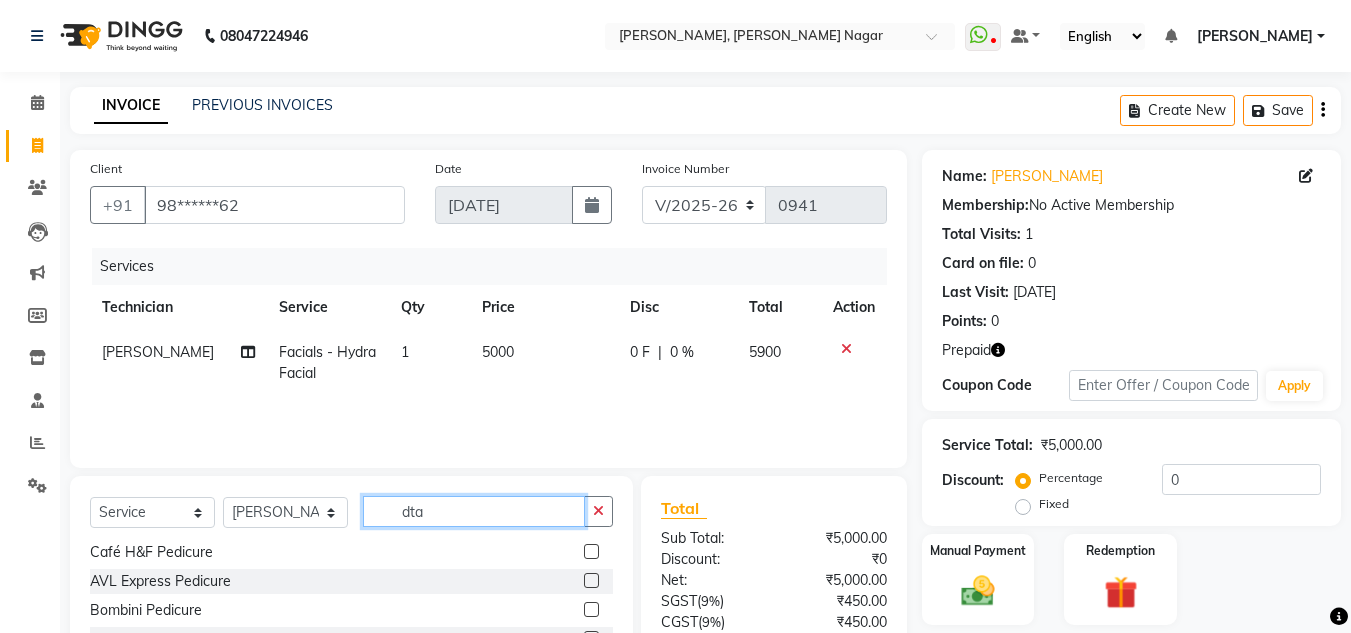 scroll, scrollTop: 0, scrollLeft: 0, axis: both 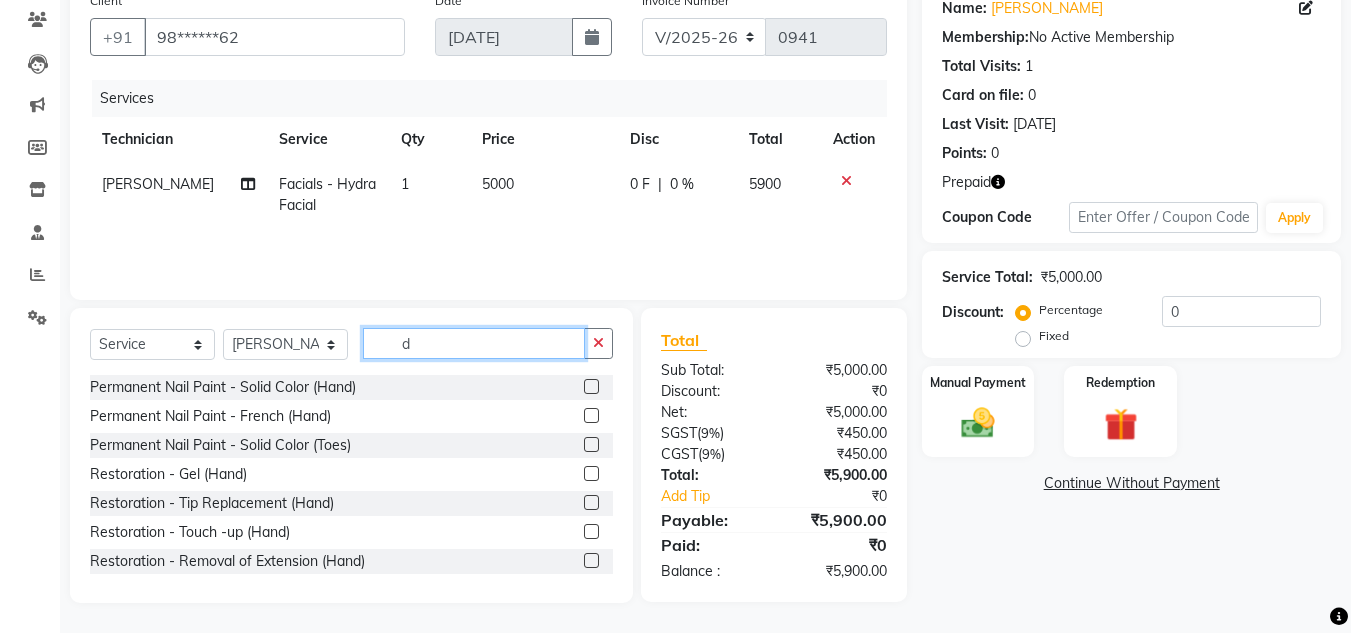 click on "d" 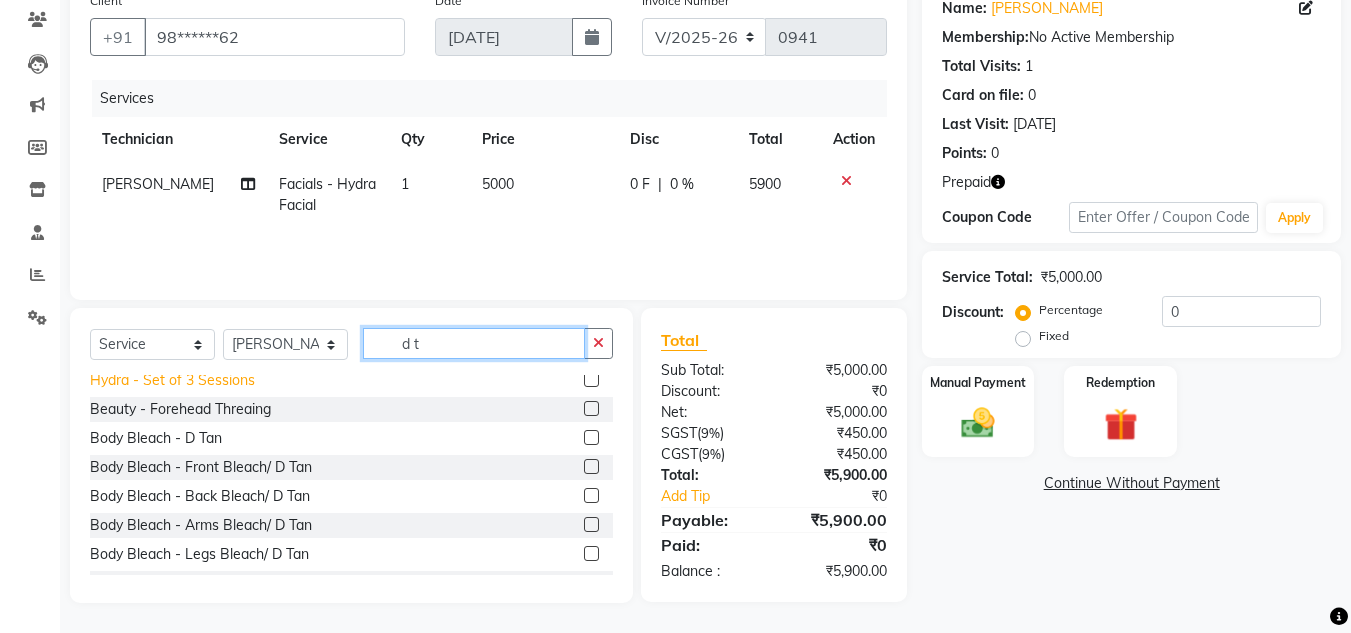 scroll, scrollTop: 380, scrollLeft: 0, axis: vertical 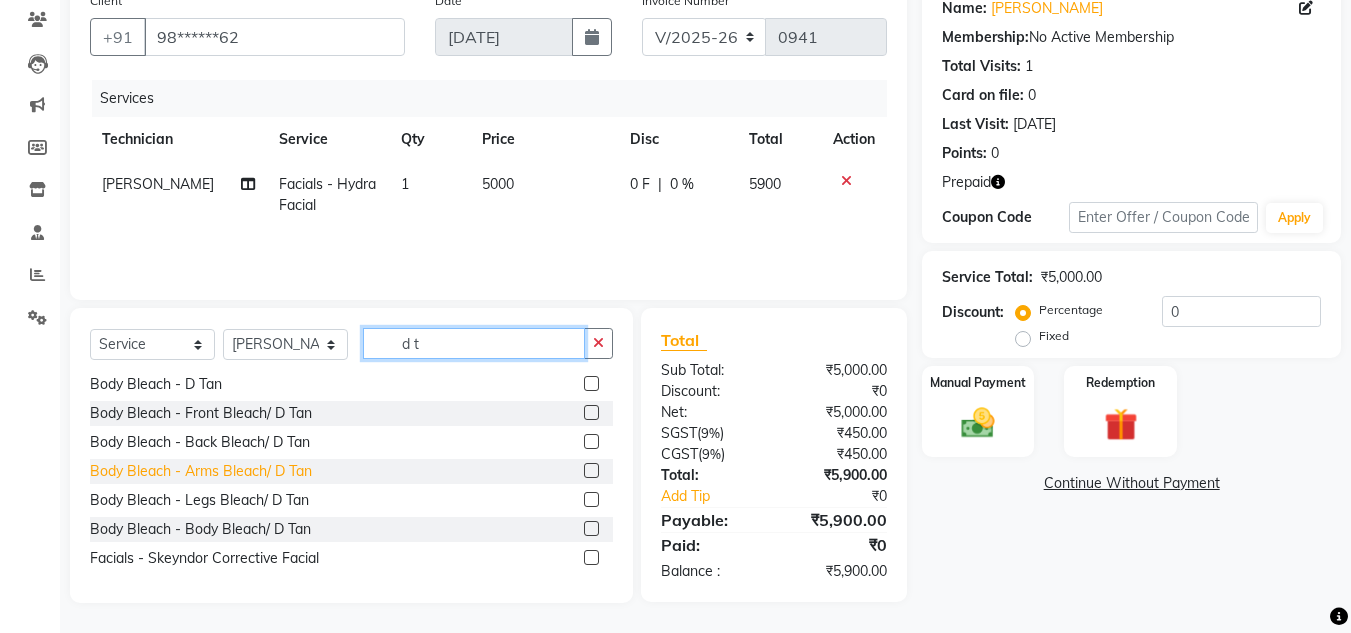 type on "d t" 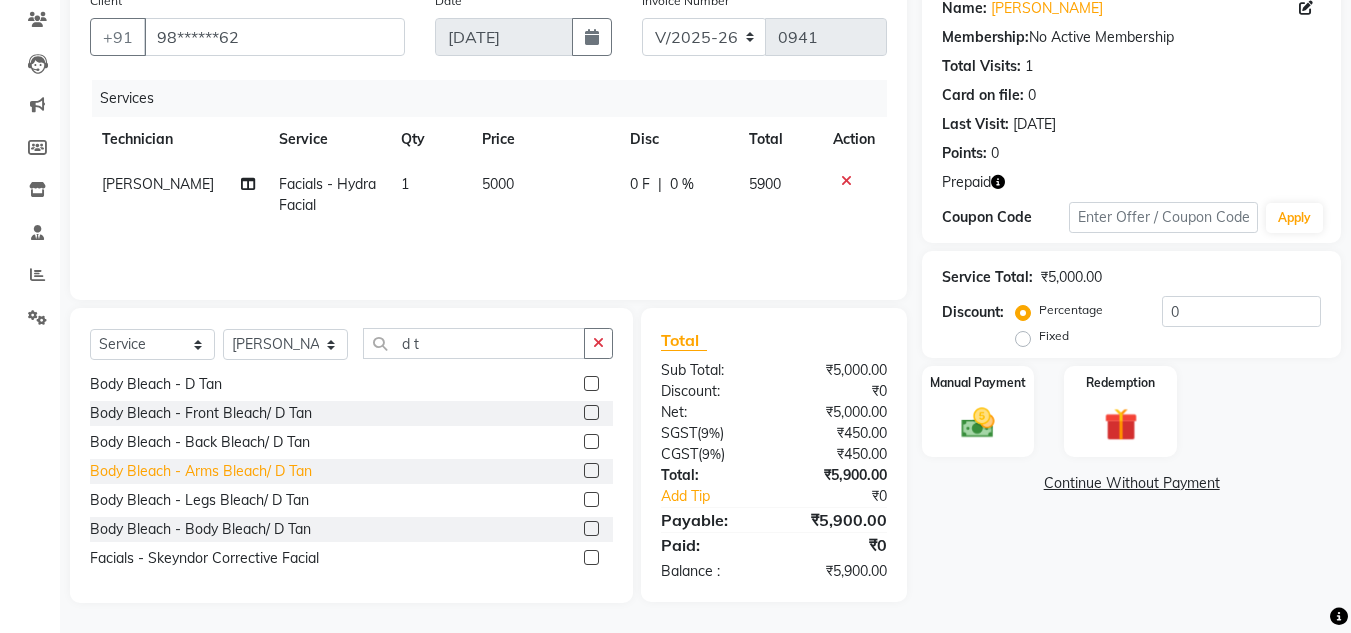 click on "Body Bleach - Arms Bleach/ D Tan" 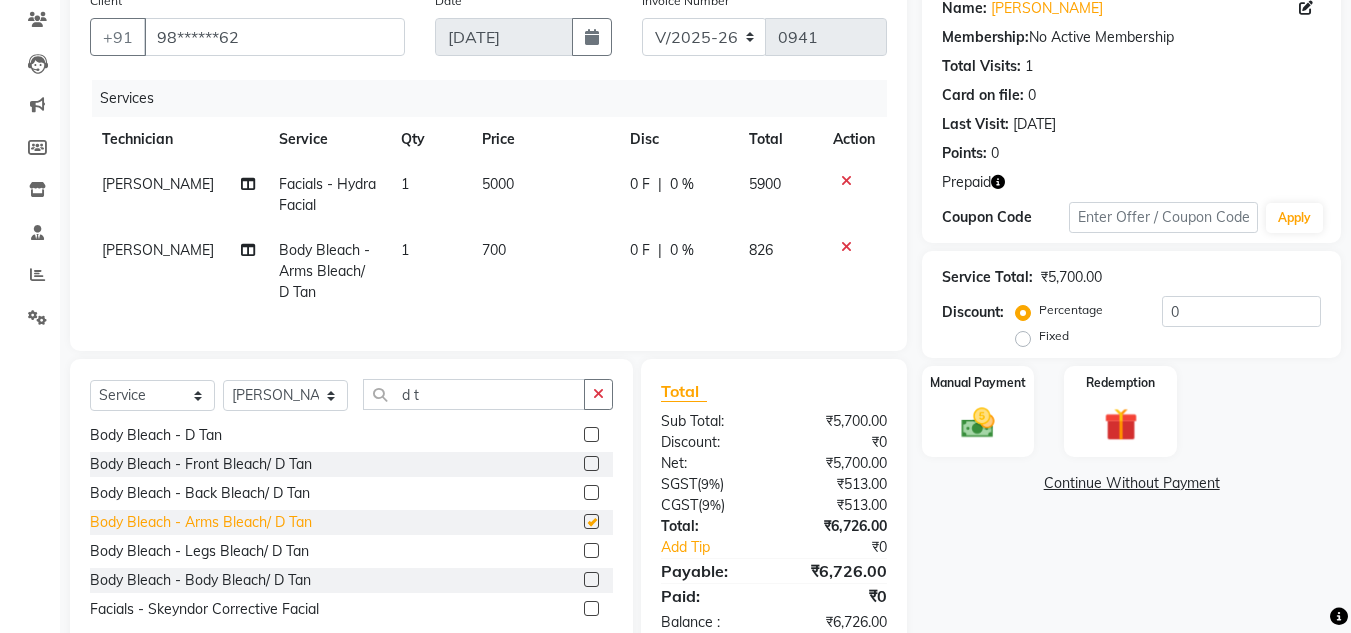 checkbox on "false" 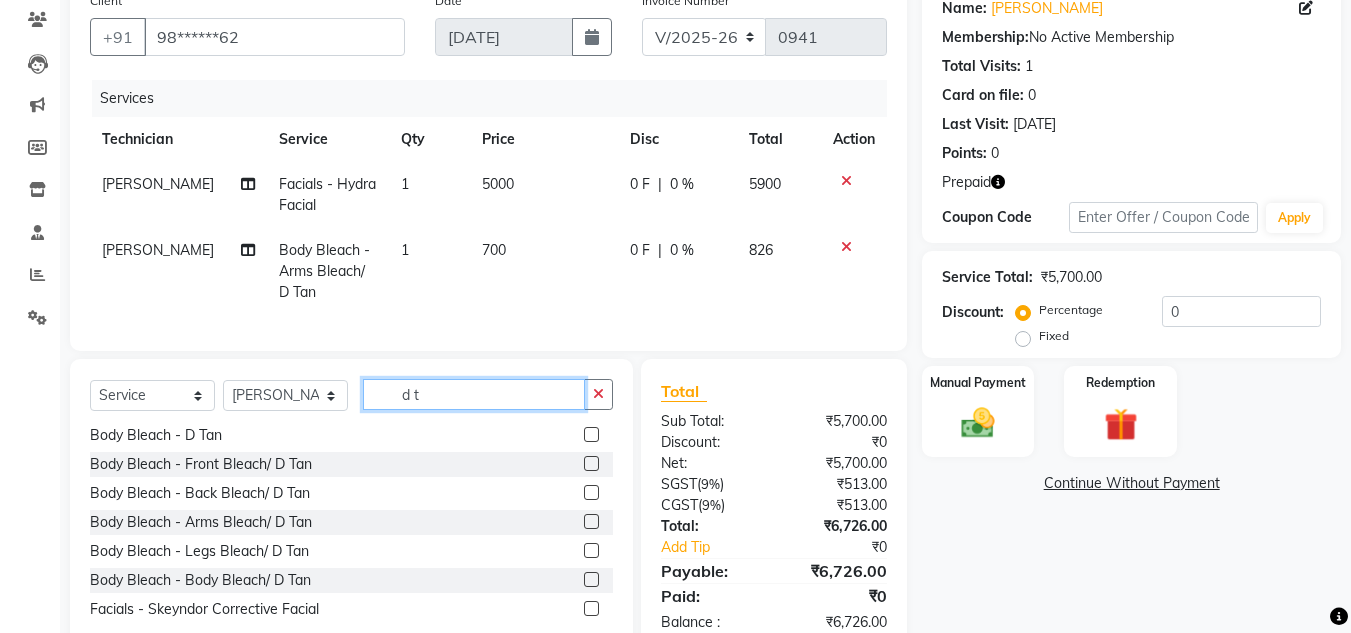 drag, startPoint x: 436, startPoint y: 421, endPoint x: 226, endPoint y: 431, distance: 210.23796 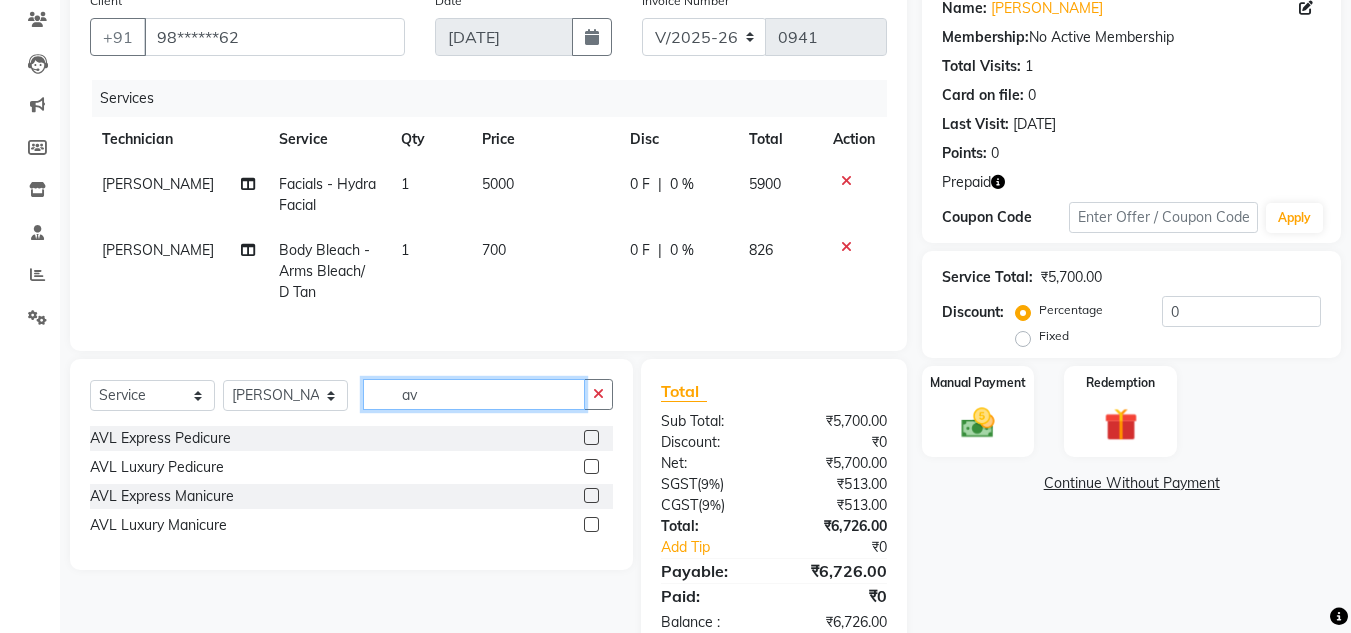 scroll, scrollTop: 0, scrollLeft: 0, axis: both 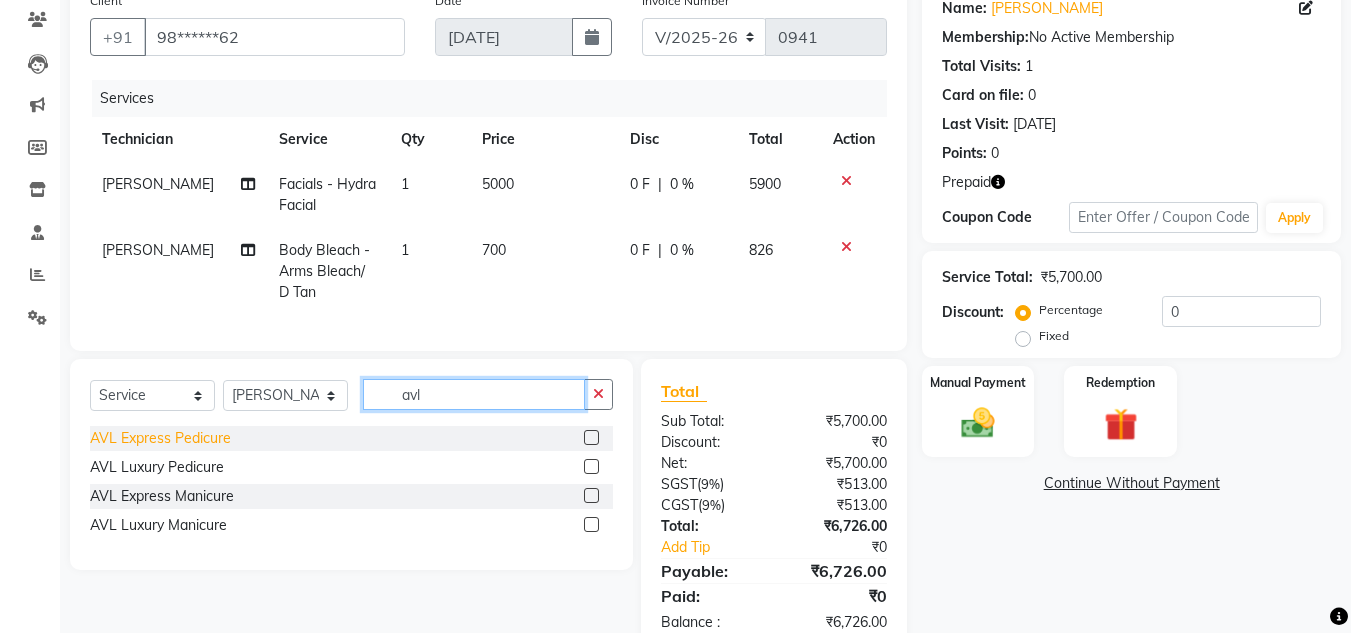 type on "avl" 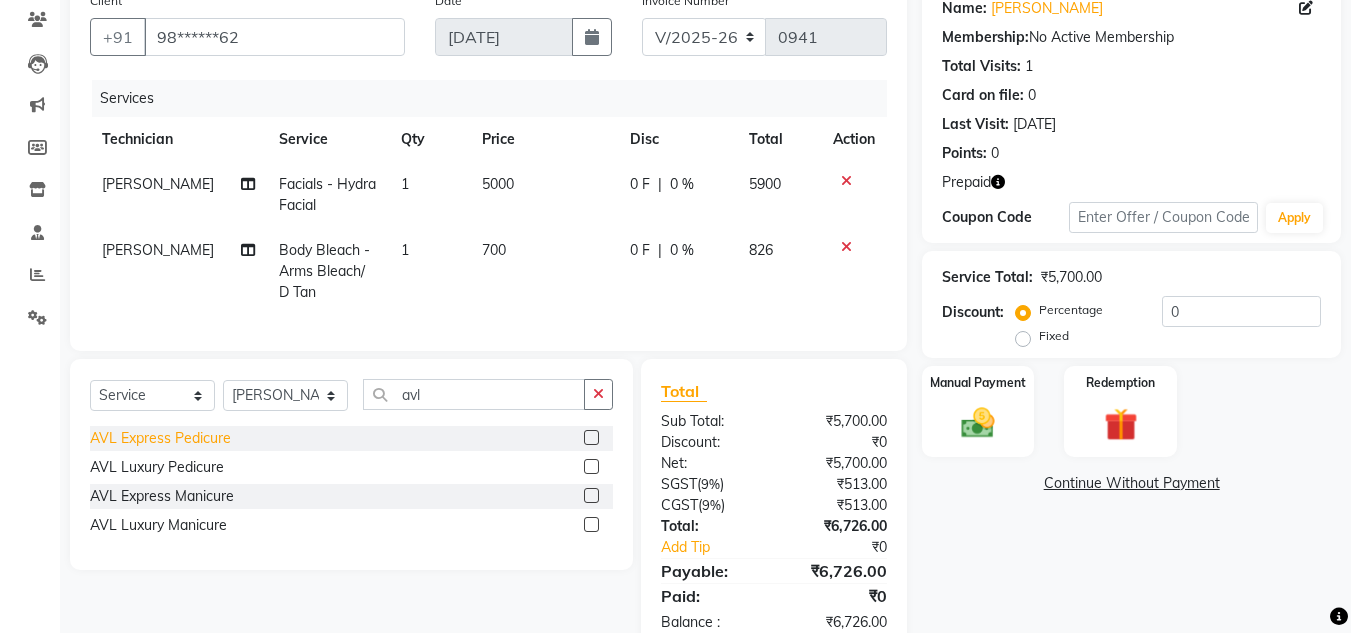click on "AVL Express Pedicure" 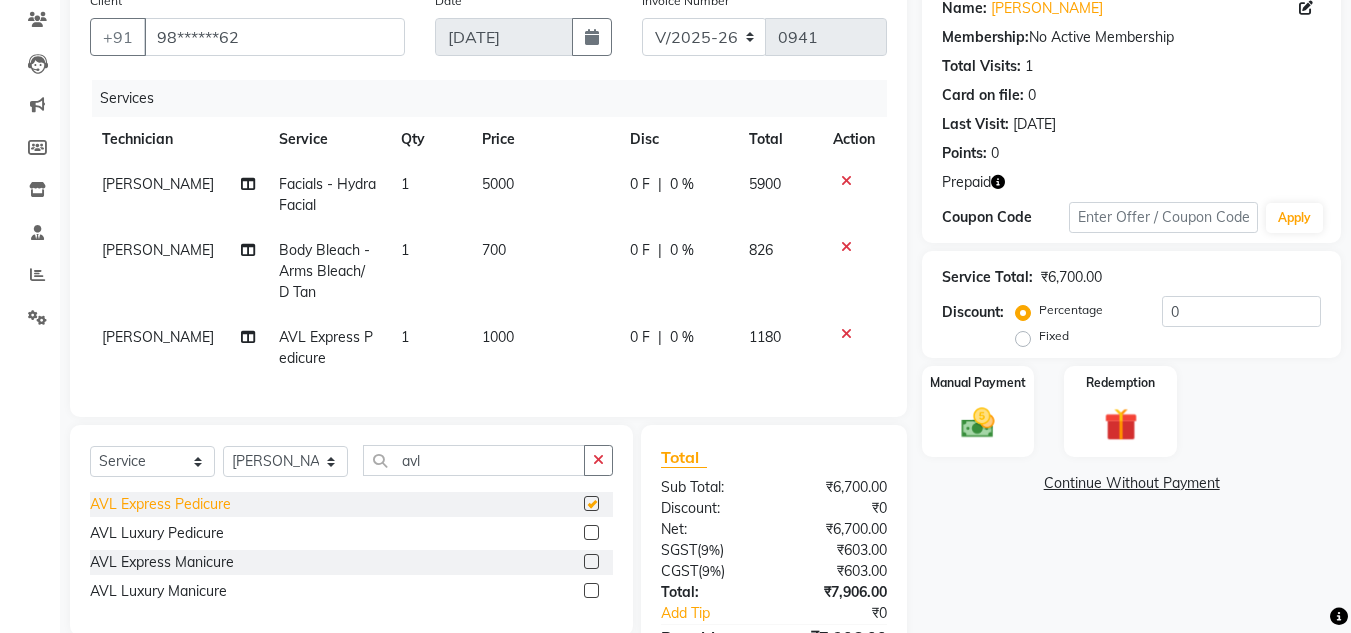 checkbox on "false" 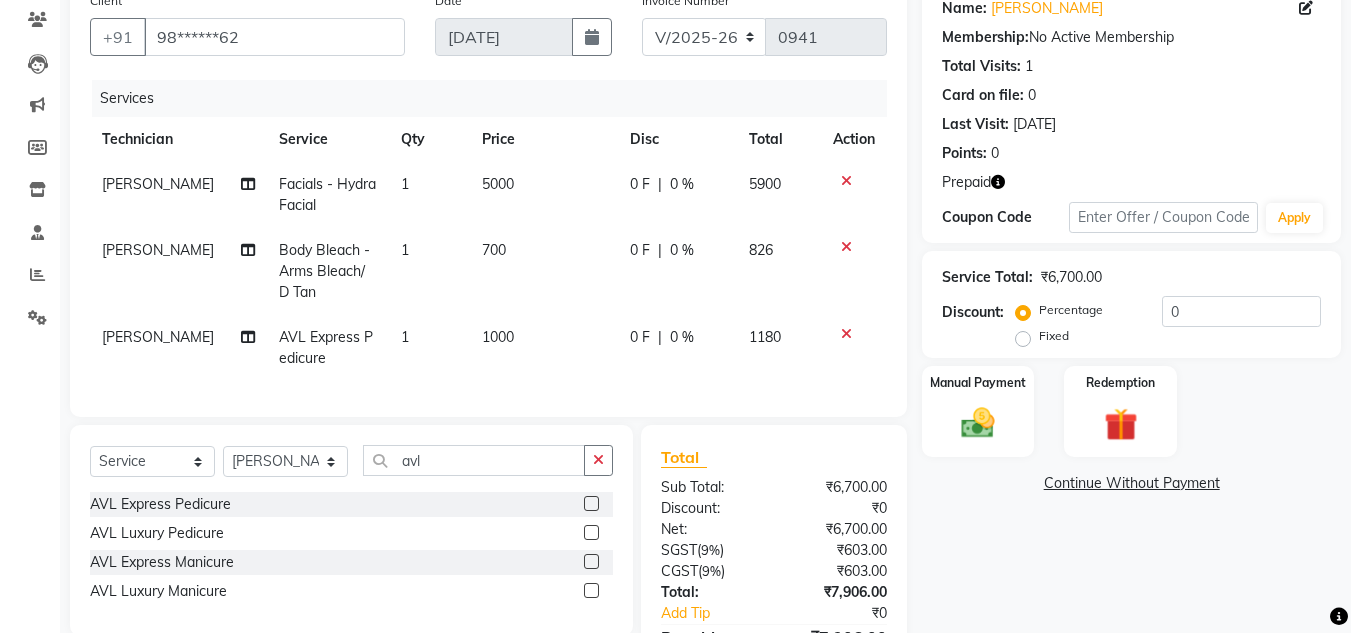 scroll, scrollTop: 299, scrollLeft: 0, axis: vertical 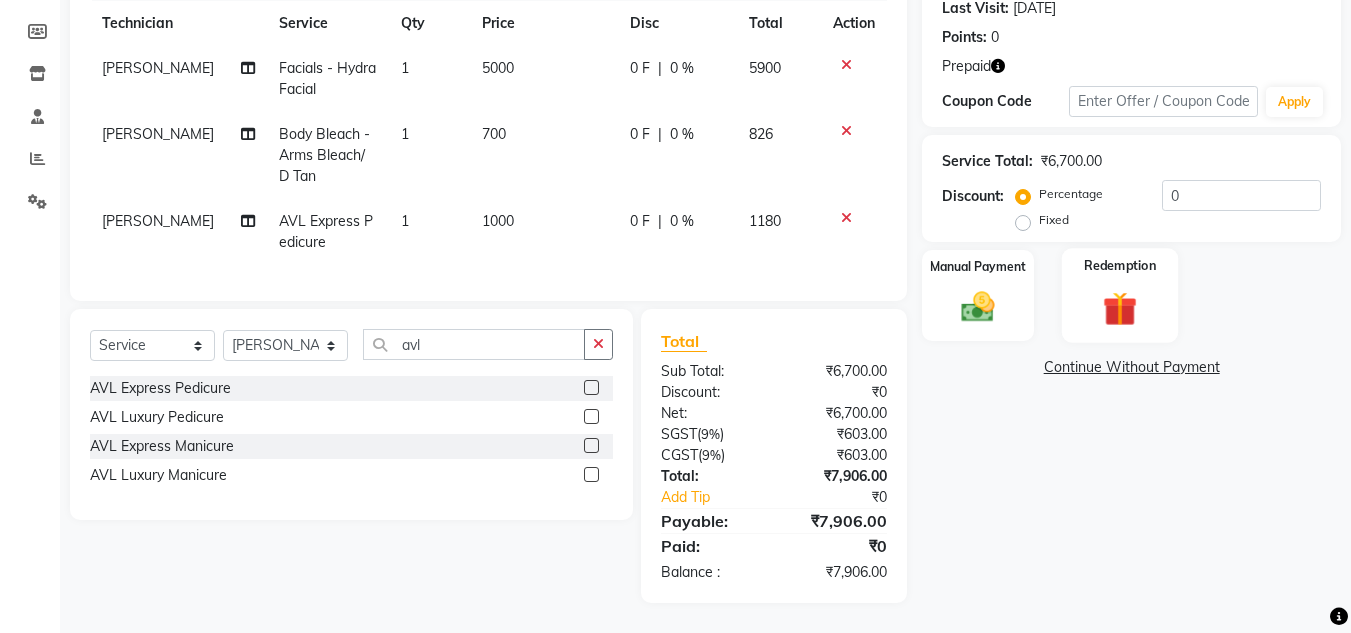 click 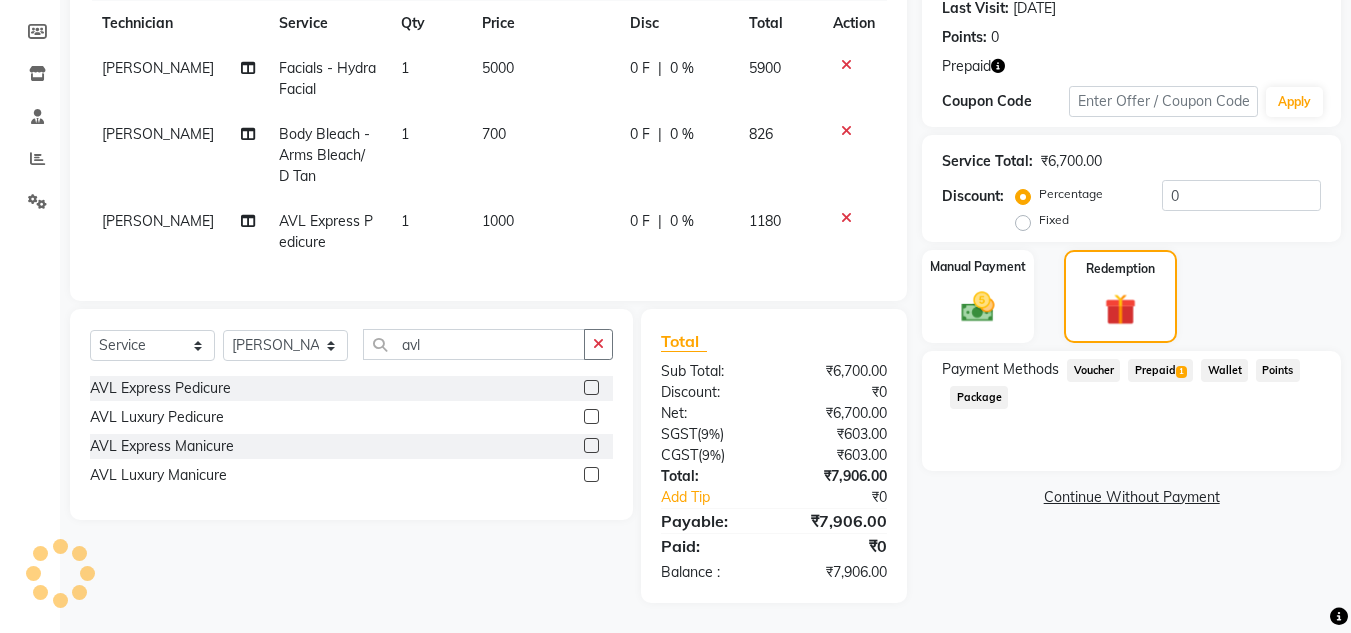 click on "Prepaid  1" 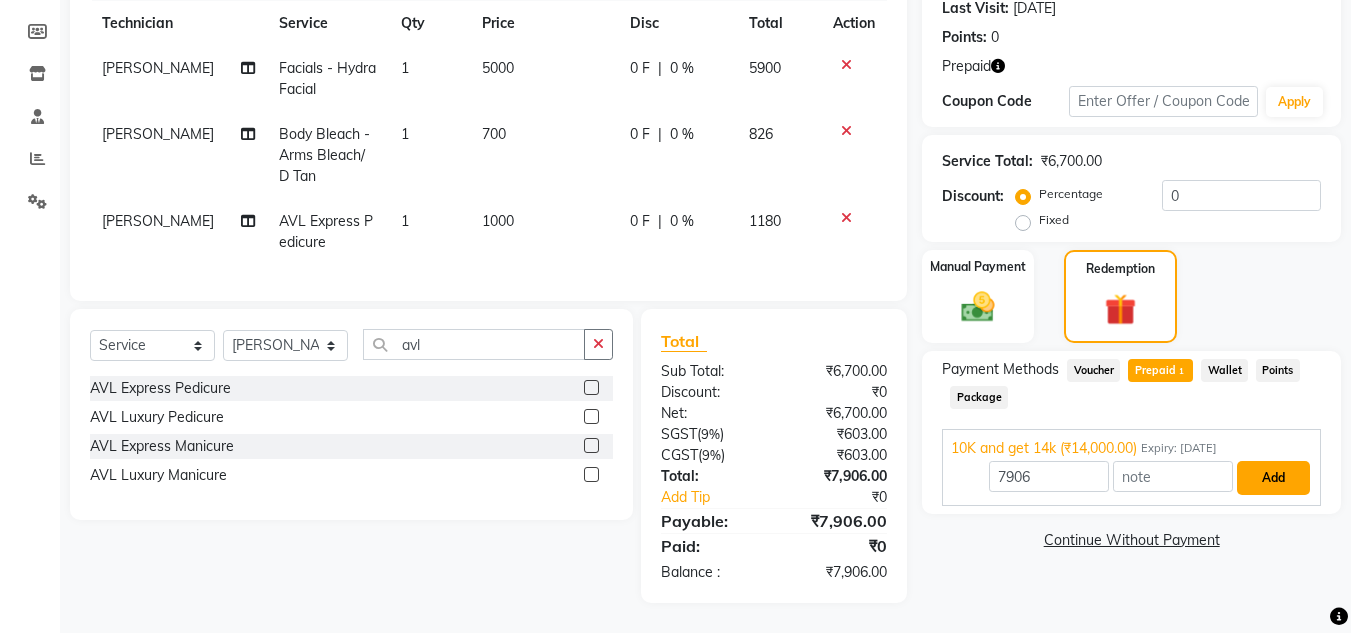 click on "Add" at bounding box center [1273, 478] 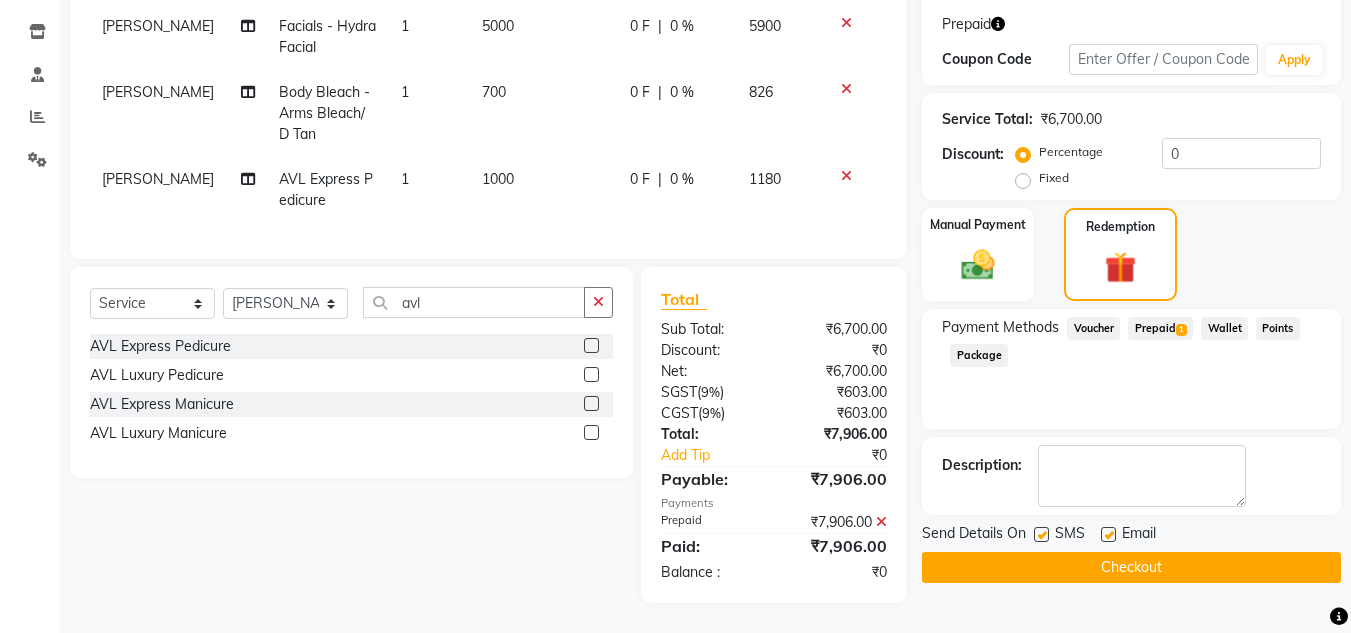 scroll, scrollTop: 0, scrollLeft: 0, axis: both 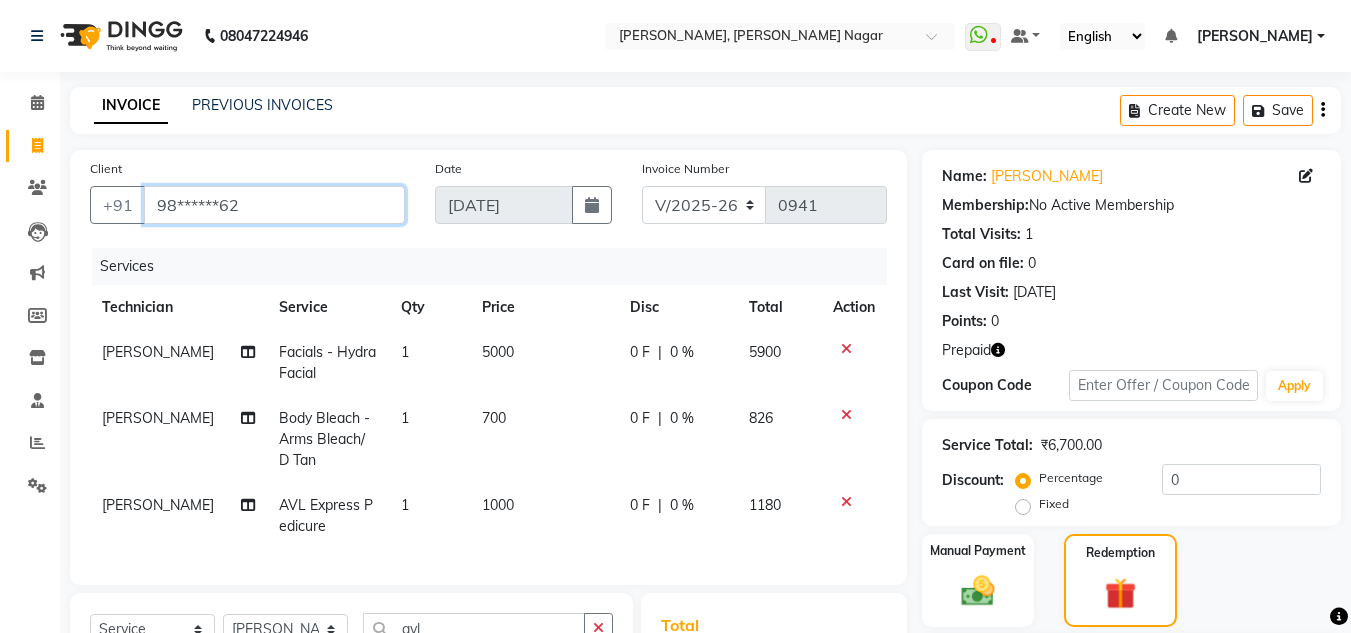 drag, startPoint x: 145, startPoint y: 204, endPoint x: 381, endPoint y: 243, distance: 239.20076 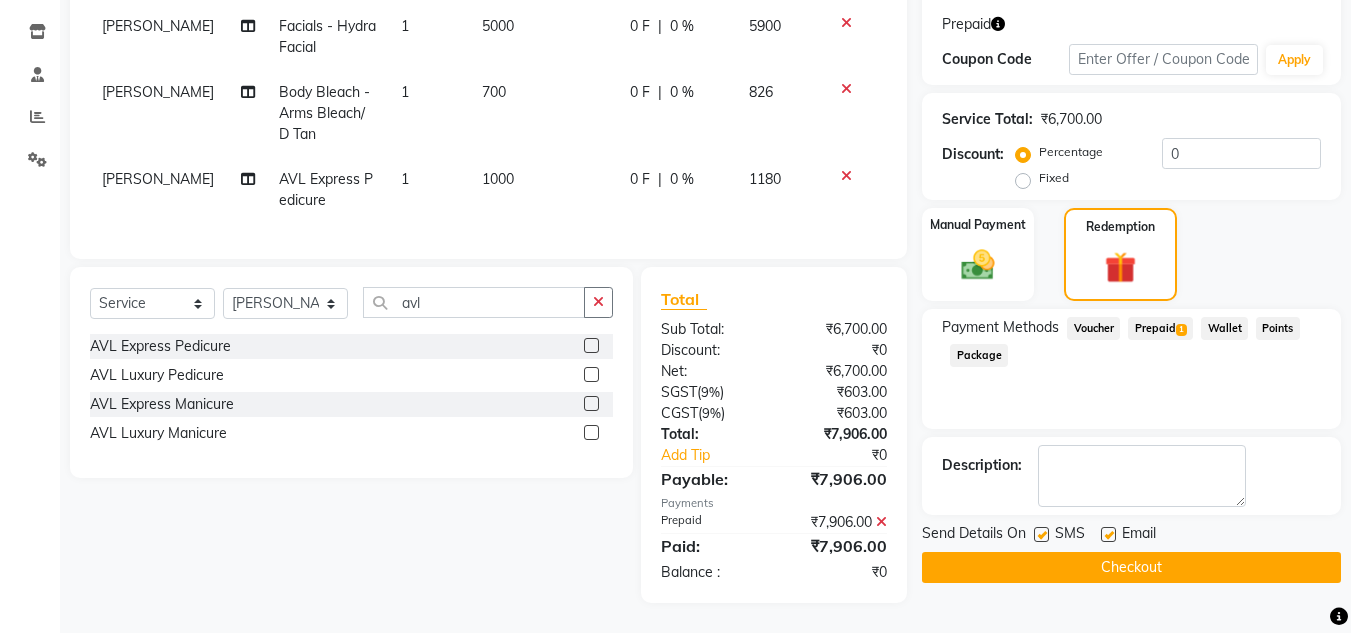 click on "Checkout" 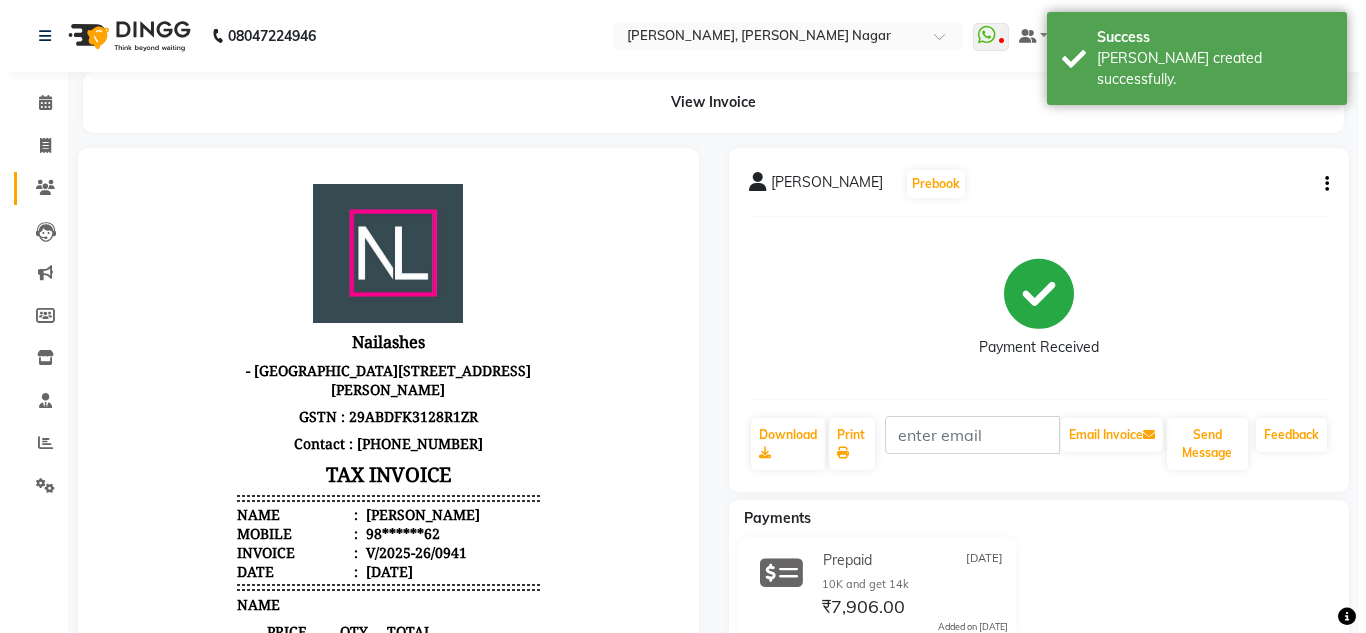 scroll, scrollTop: 0, scrollLeft: 0, axis: both 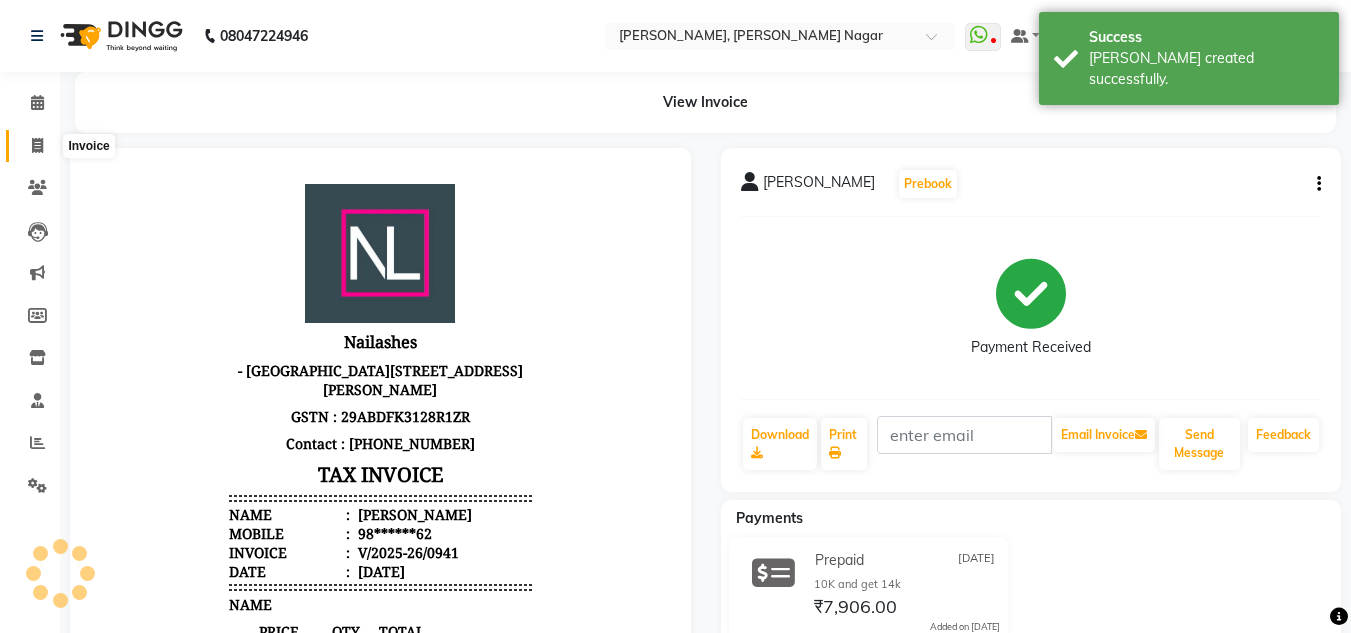 click 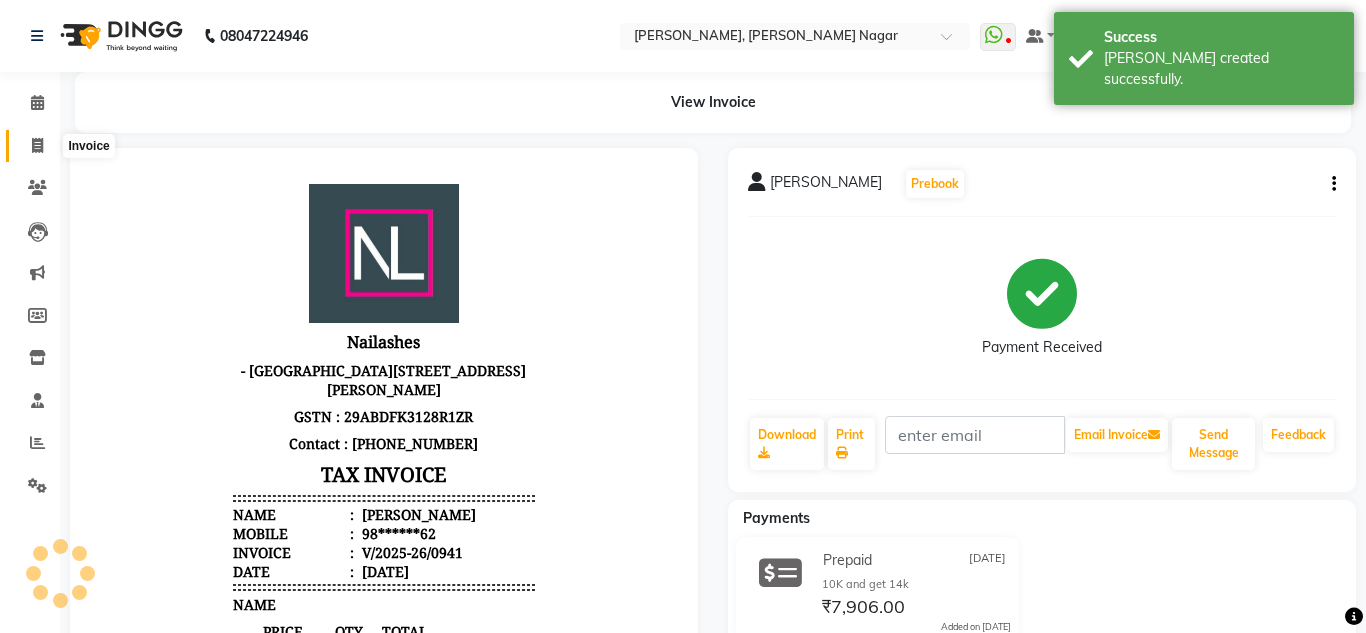 select on "service" 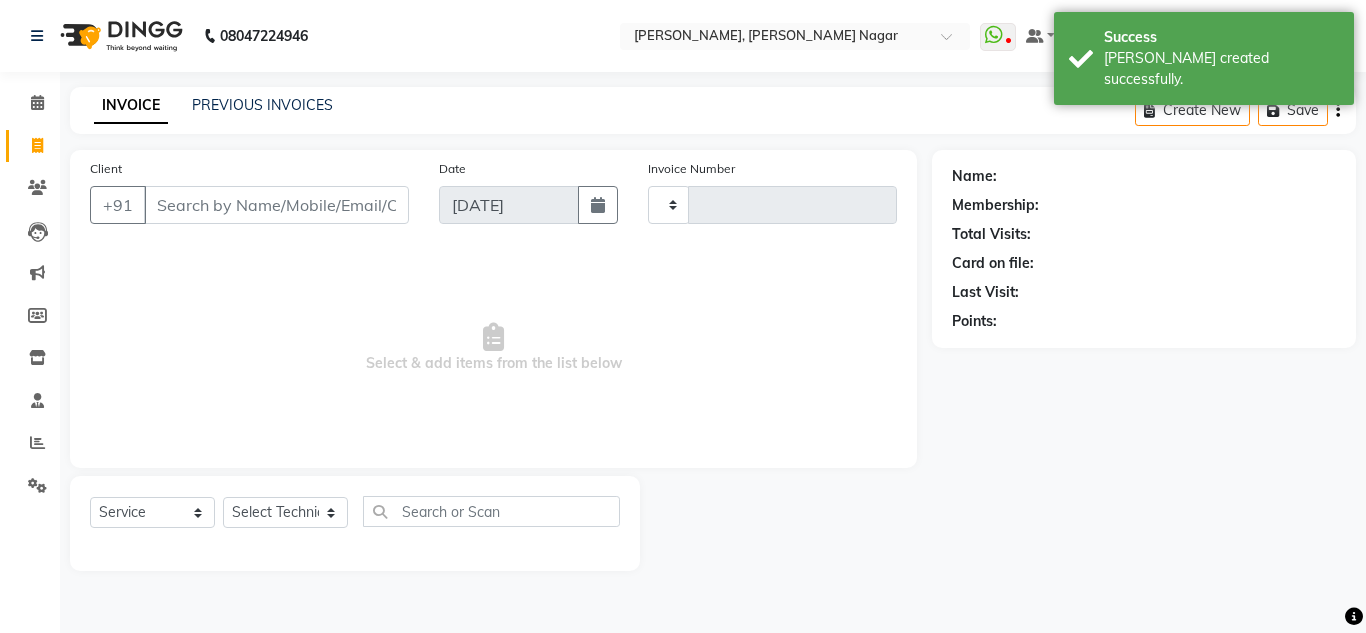type on "0942" 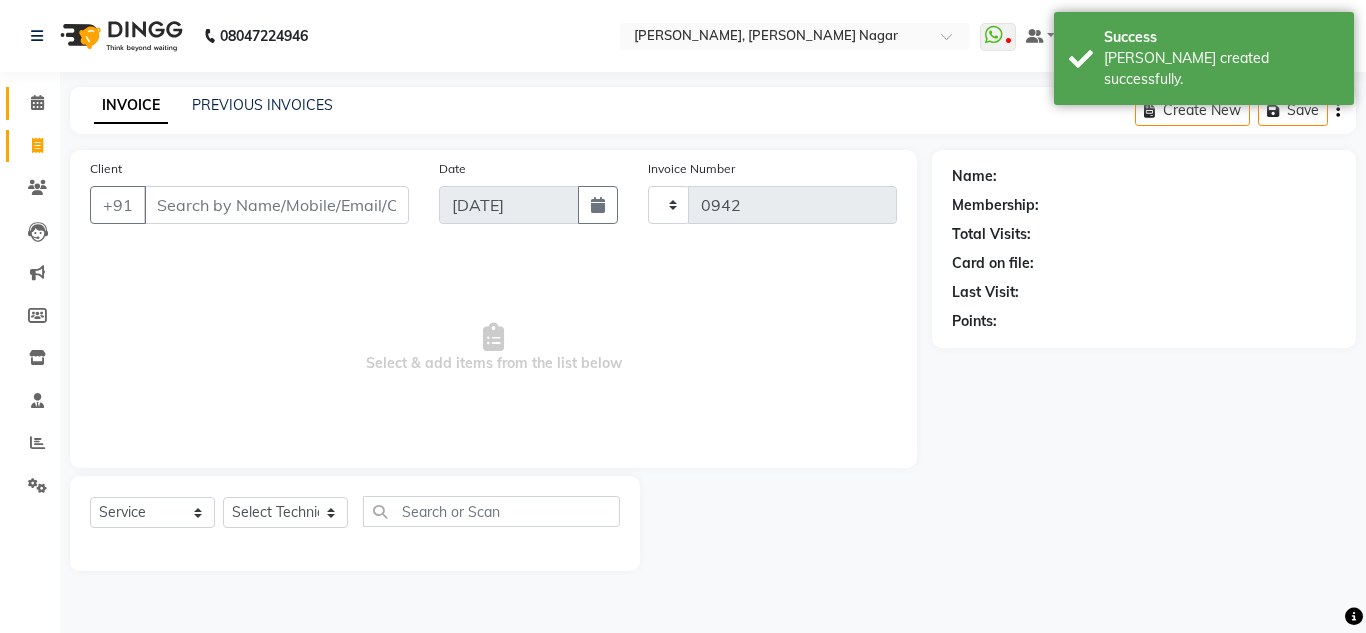 select on "7686" 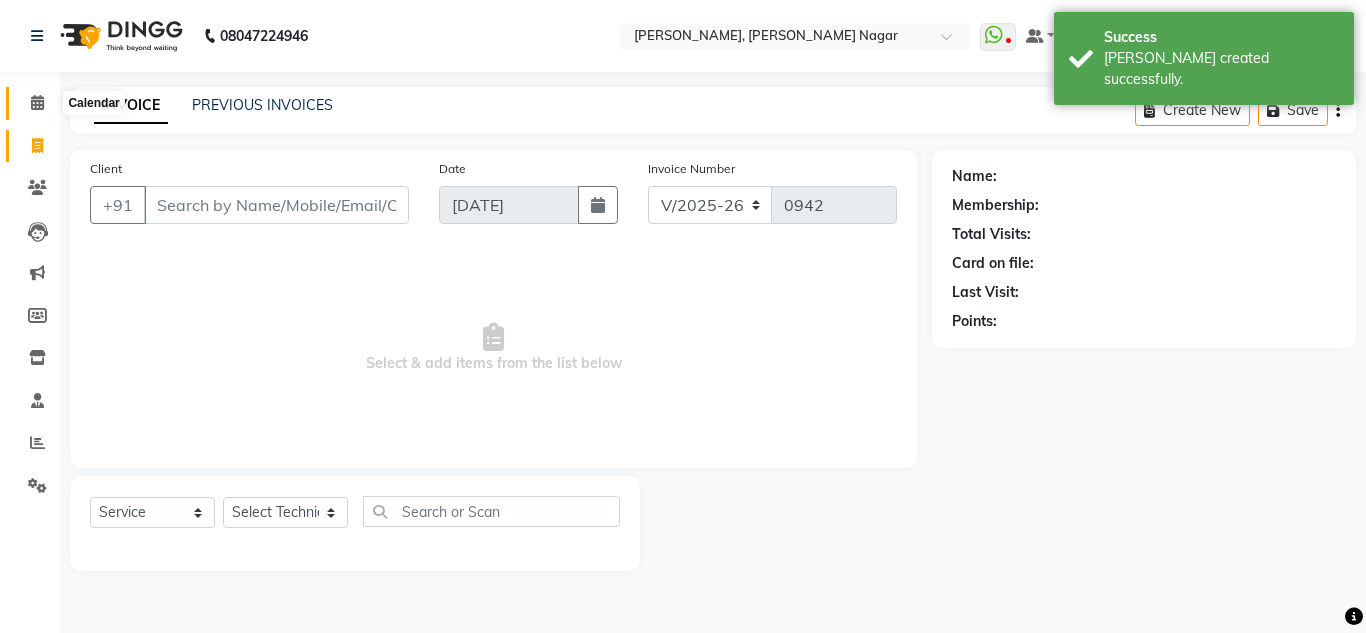 click 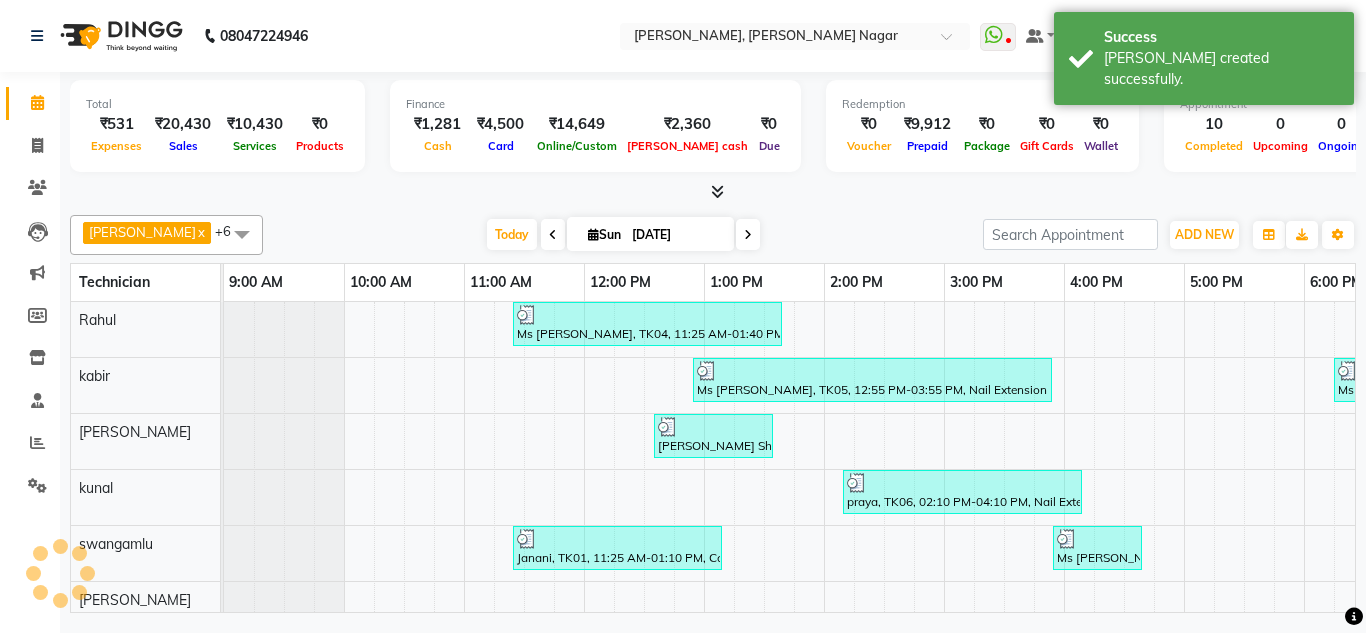 scroll, scrollTop: 0, scrollLeft: 429, axis: horizontal 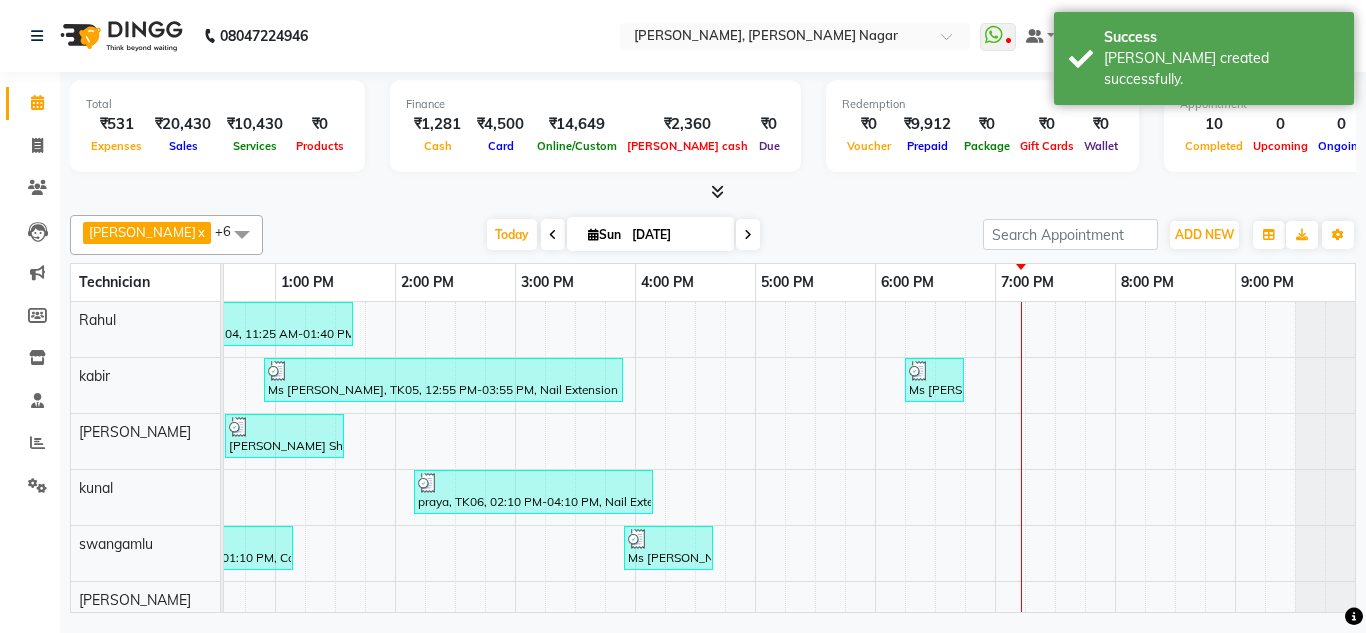 click on "[DATE]  [DATE]" at bounding box center [623, 235] 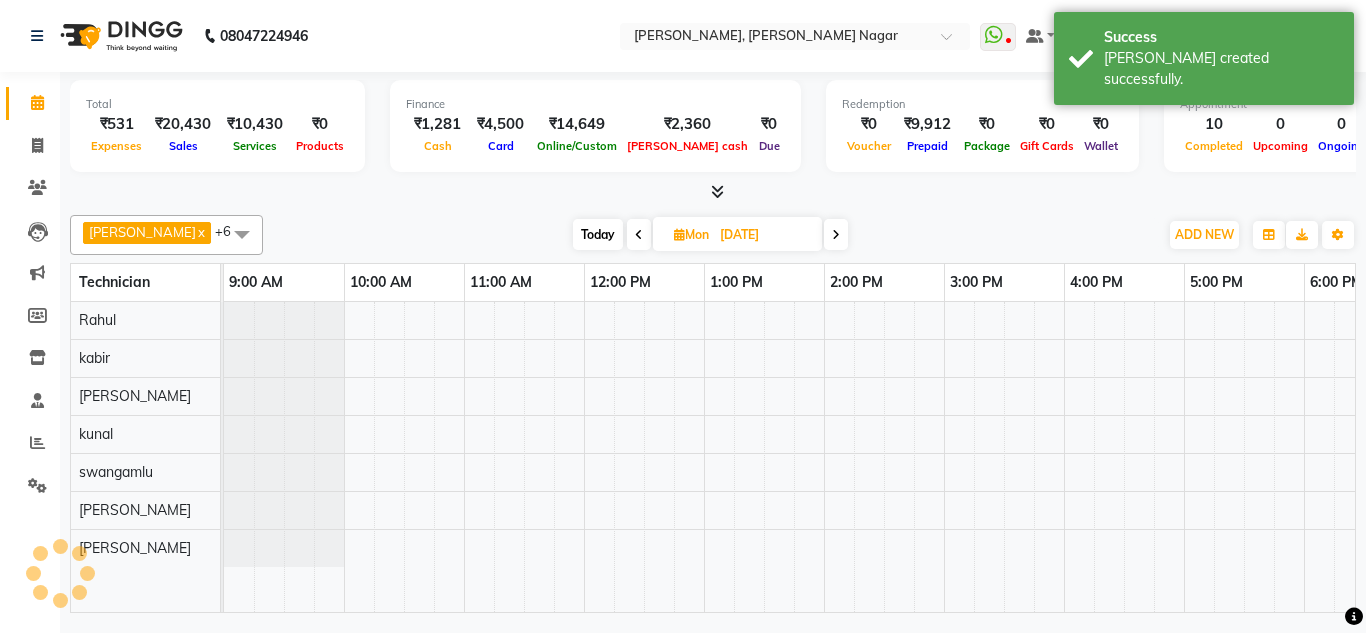 scroll, scrollTop: 0, scrollLeft: 429, axis: horizontal 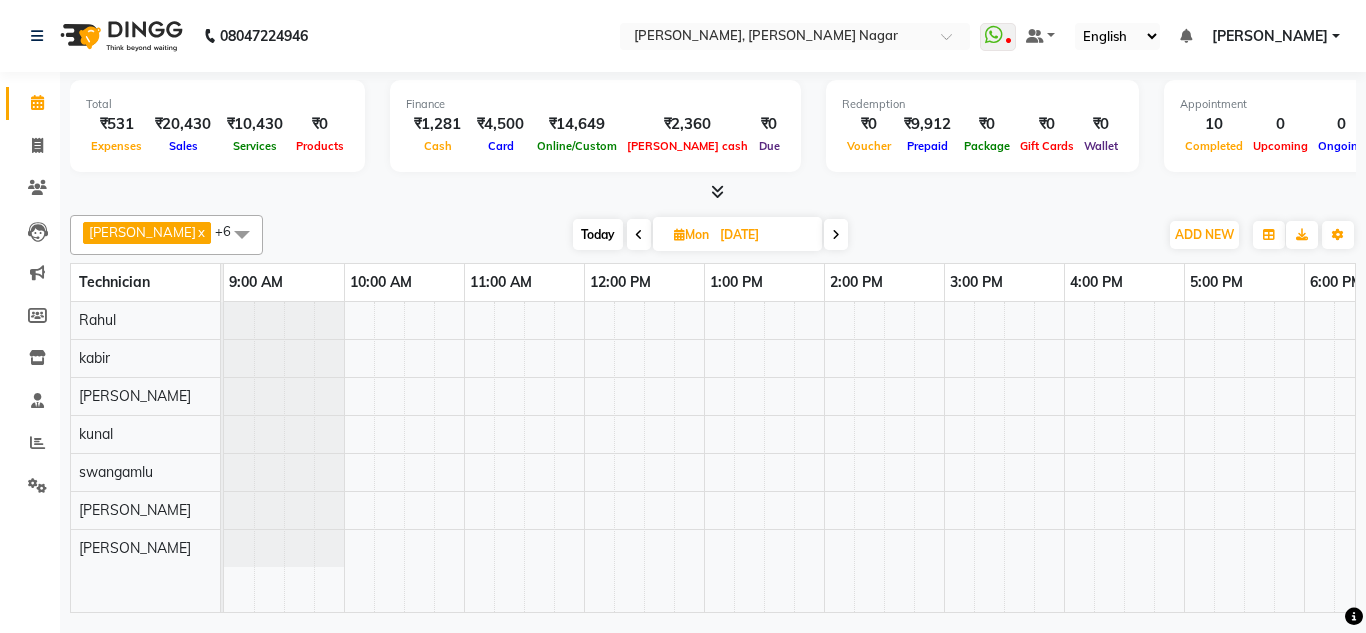 click at bounding box center (1004, 457) 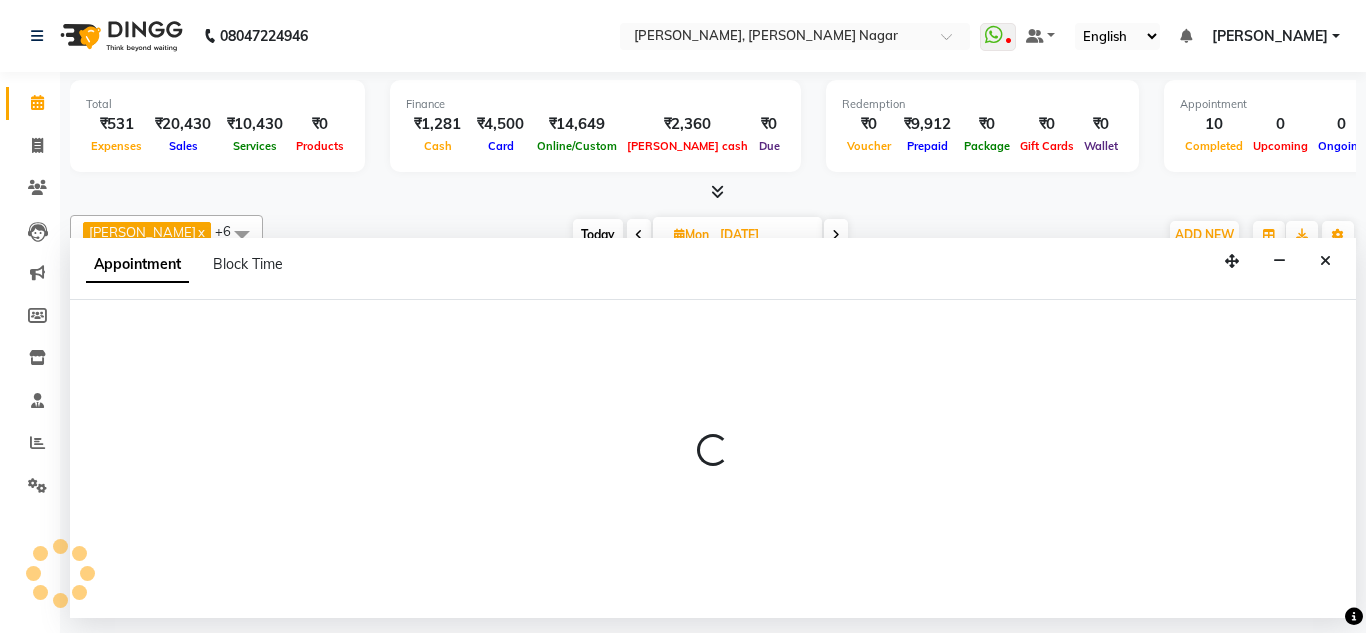 select on "81675" 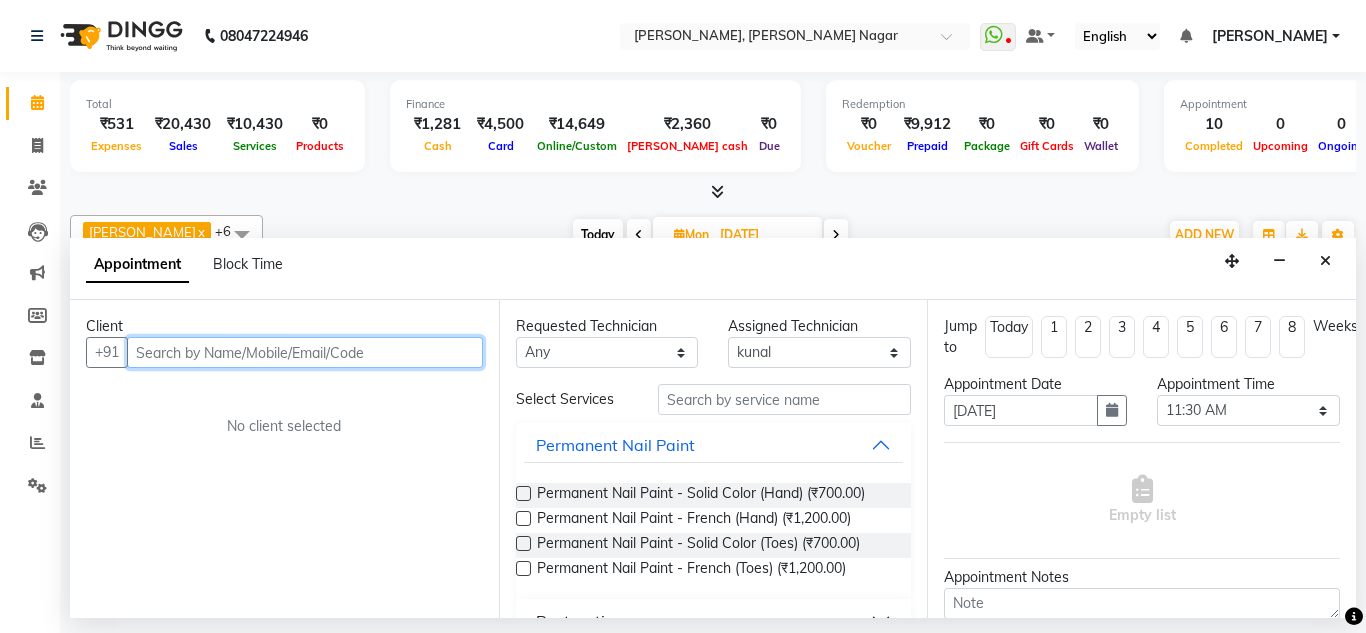 paste on "98******62" 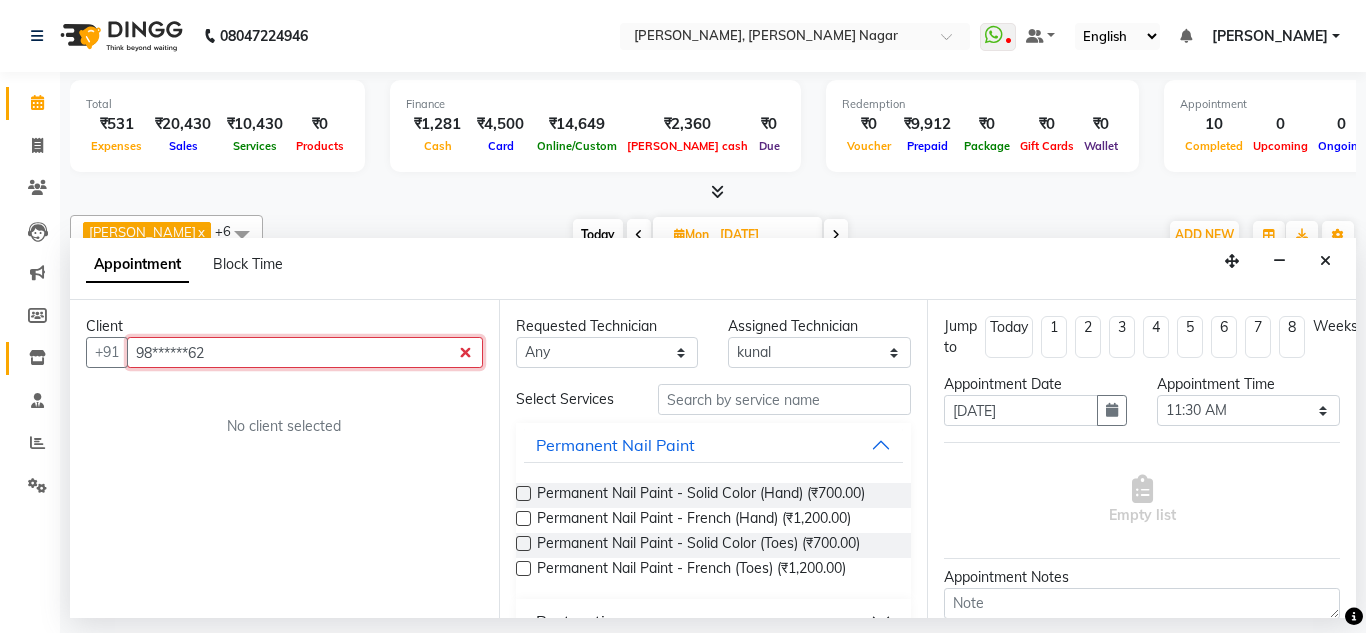 drag, startPoint x: 245, startPoint y: 348, endPoint x: 46, endPoint y: 362, distance: 199.49185 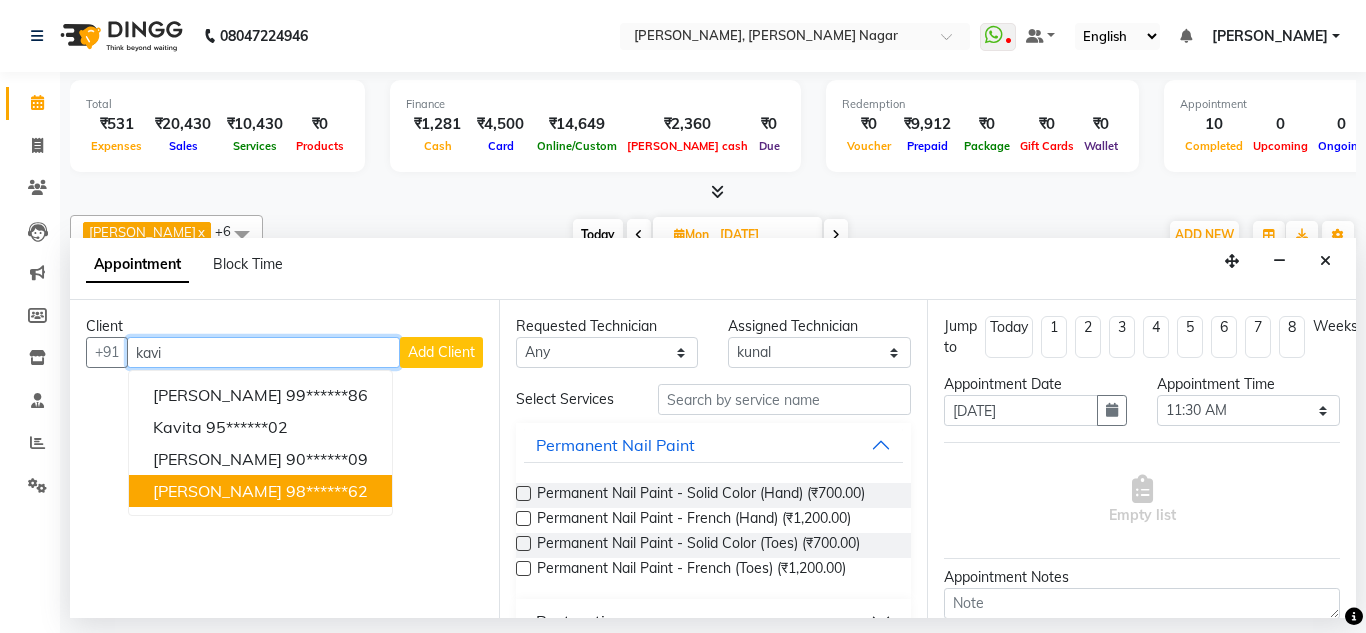 click on "98******62" at bounding box center [327, 491] 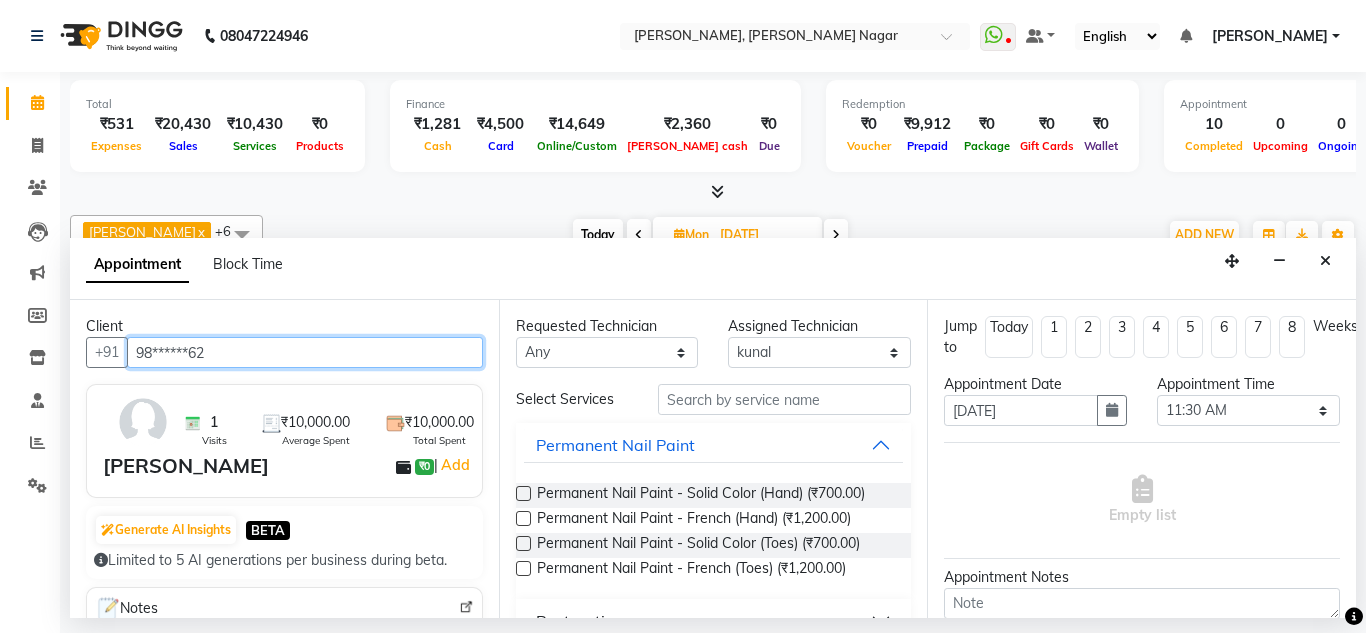 type on "98******62" 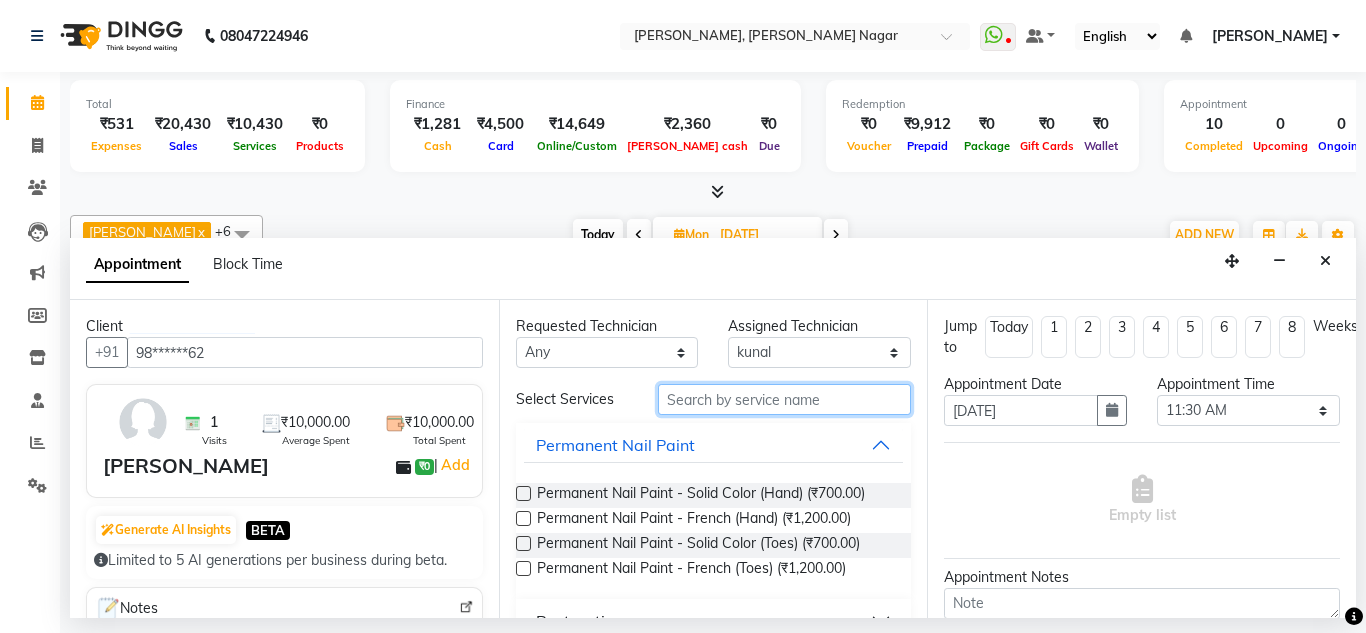 click at bounding box center (785, 399) 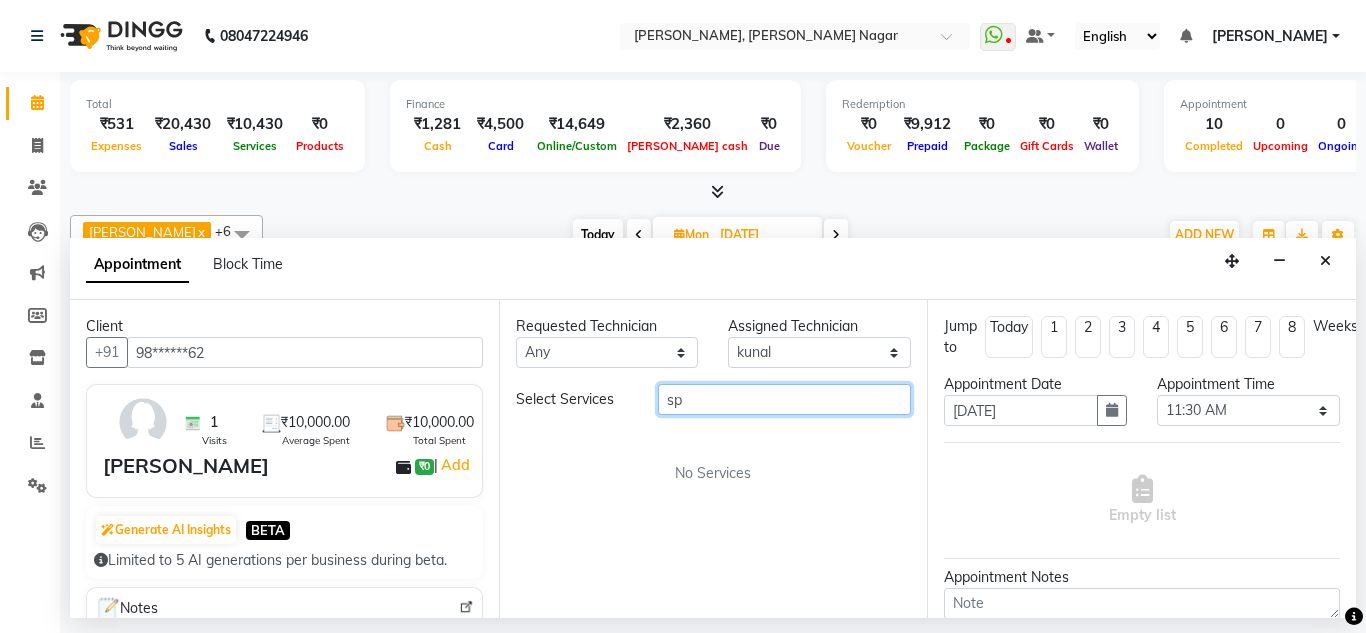type on "s" 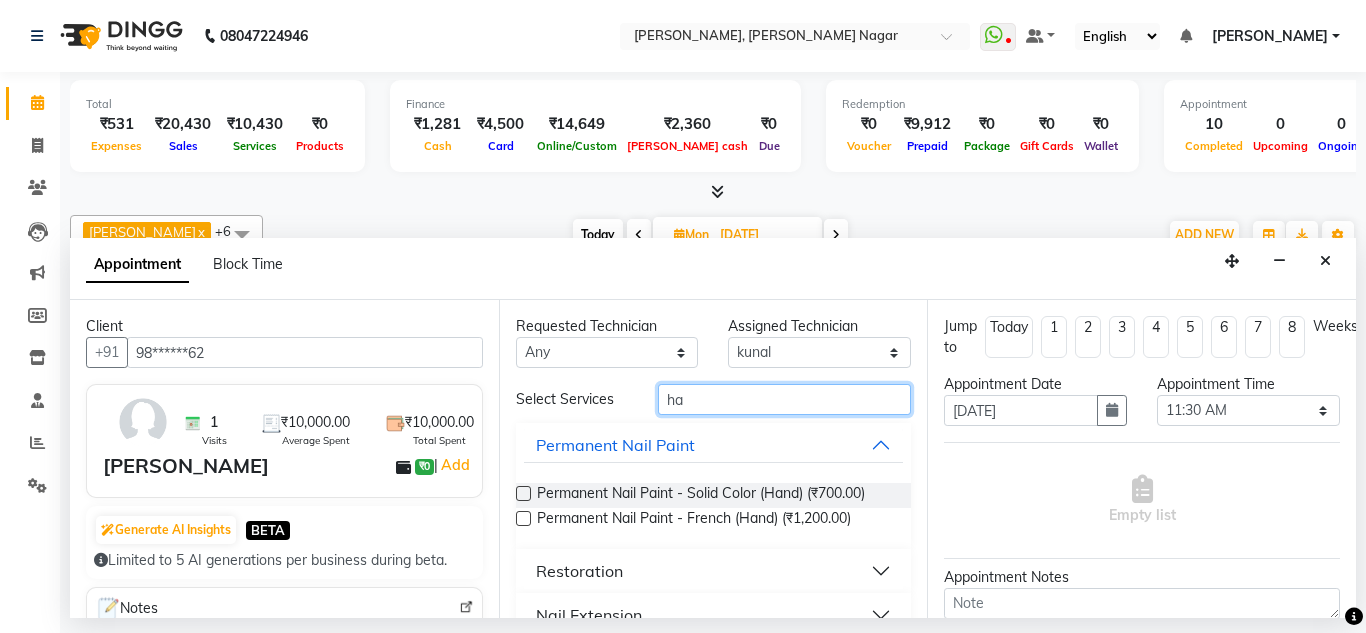 type on "h" 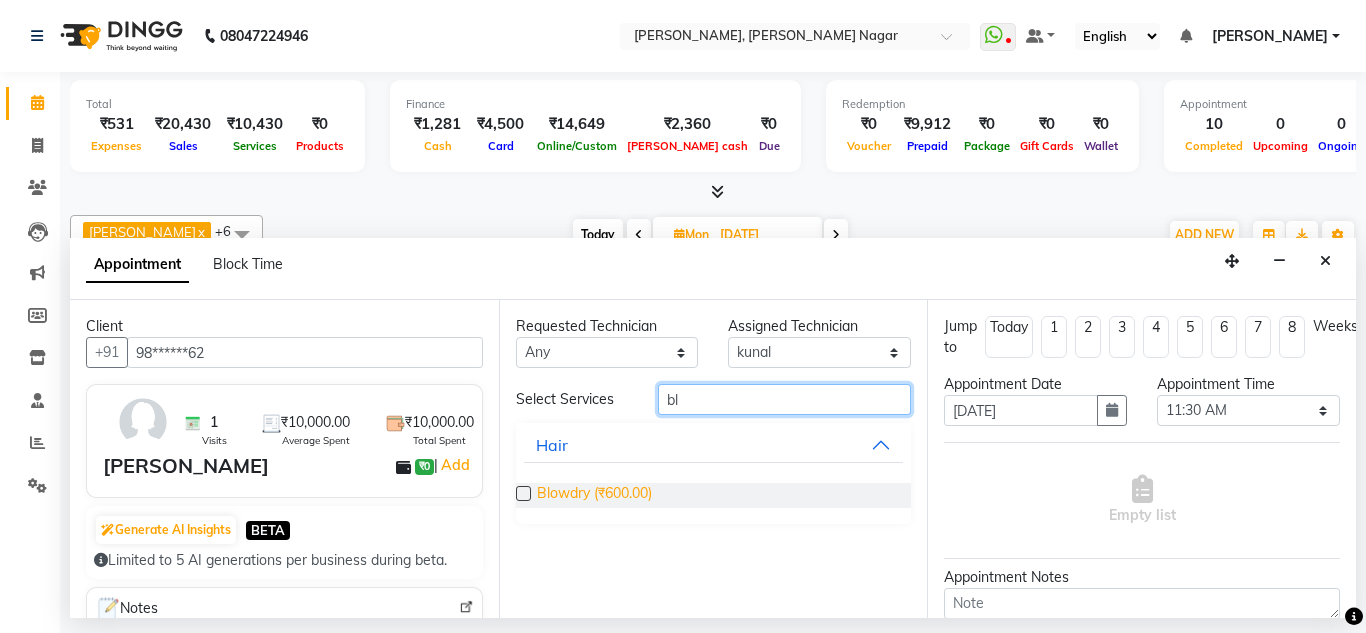 type on "b" 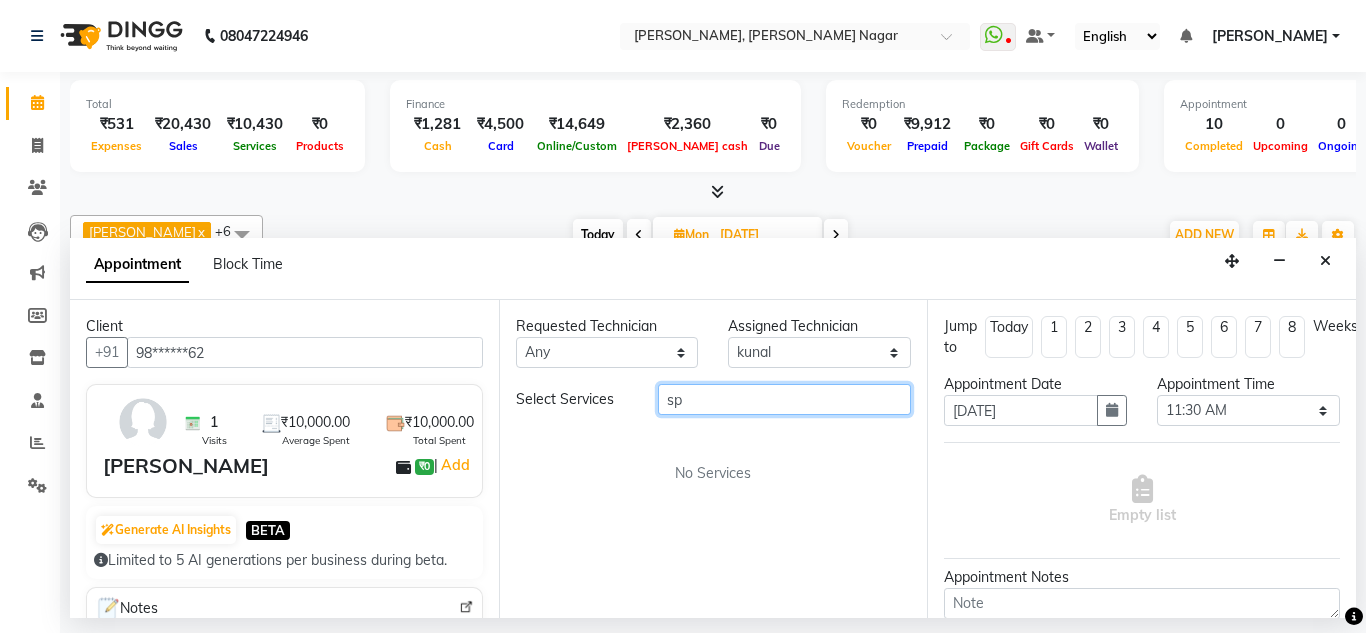 type on "s" 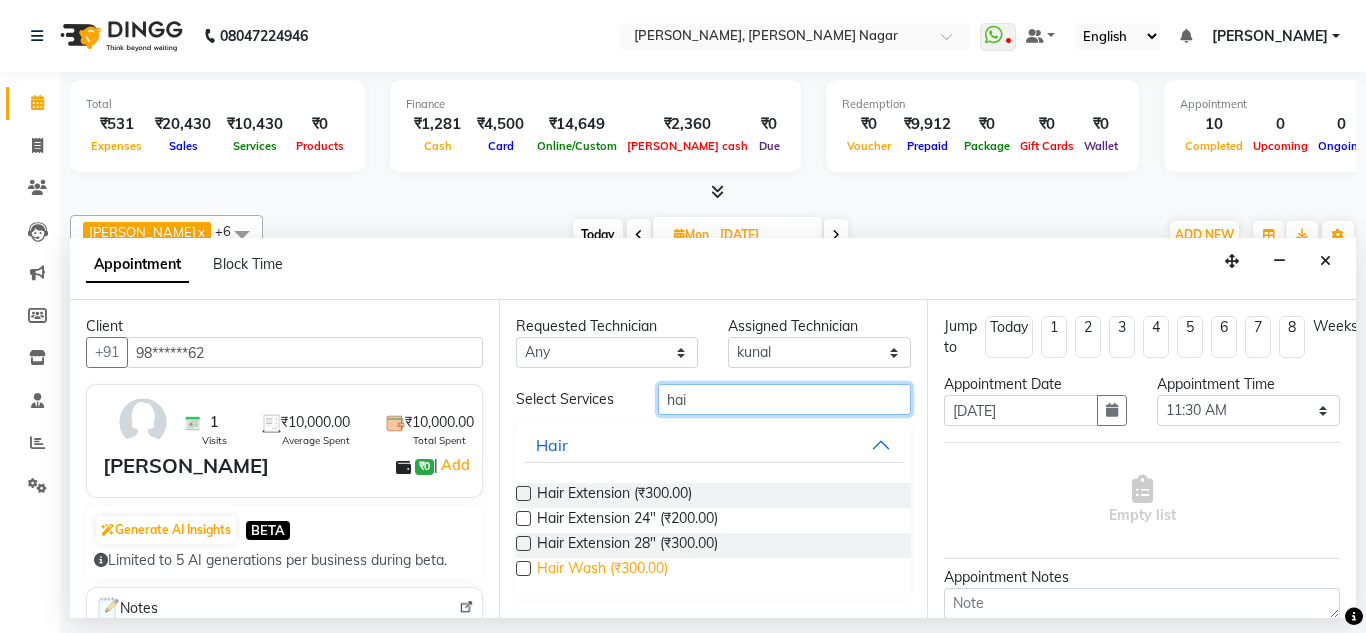 type on "hai" 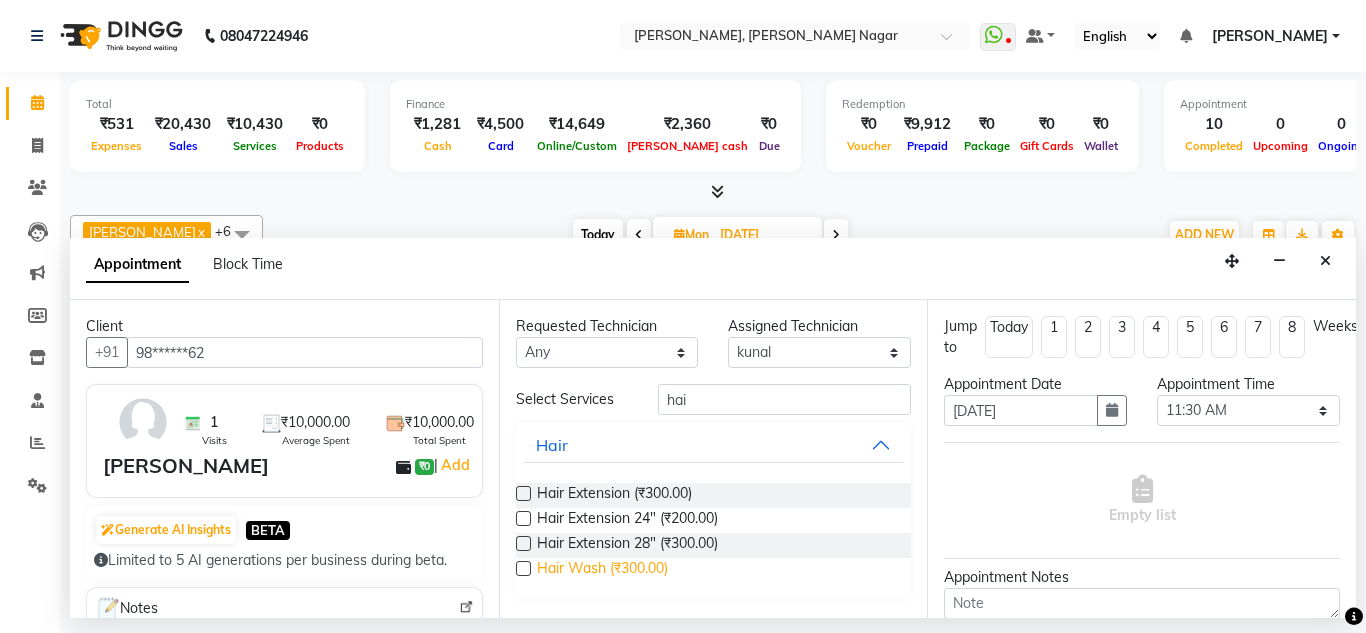 click on "Hair Wash (₹300.00)" at bounding box center [602, 570] 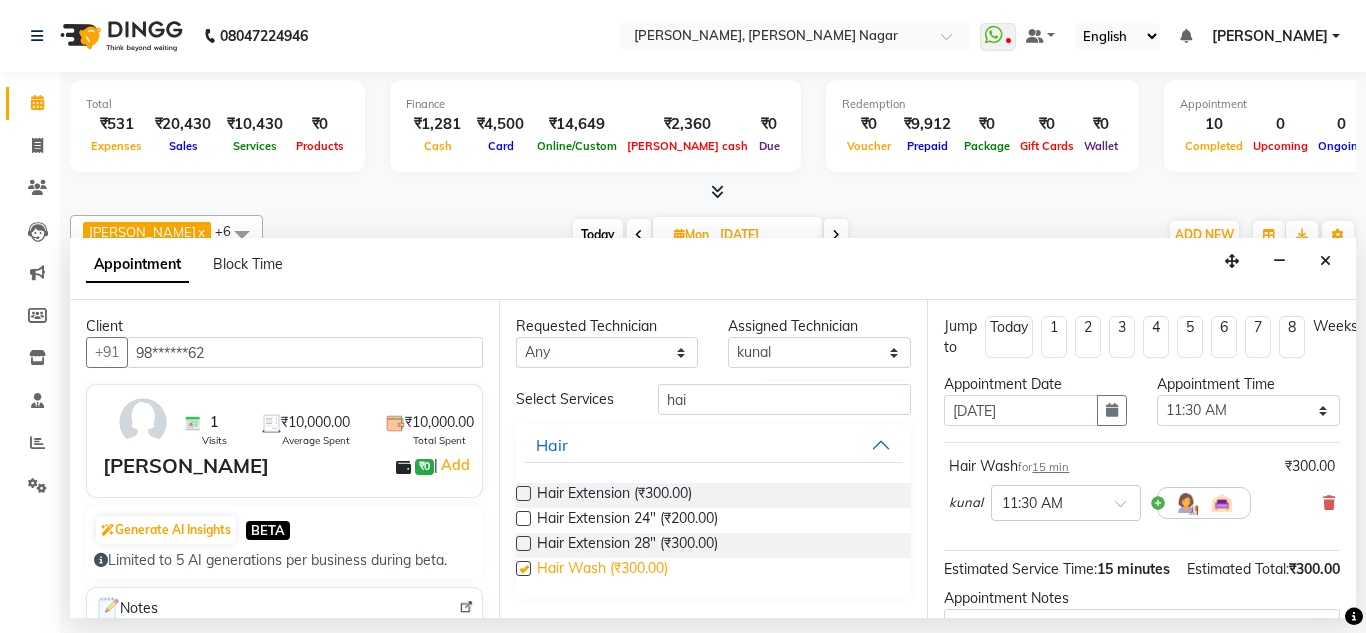 checkbox on "false" 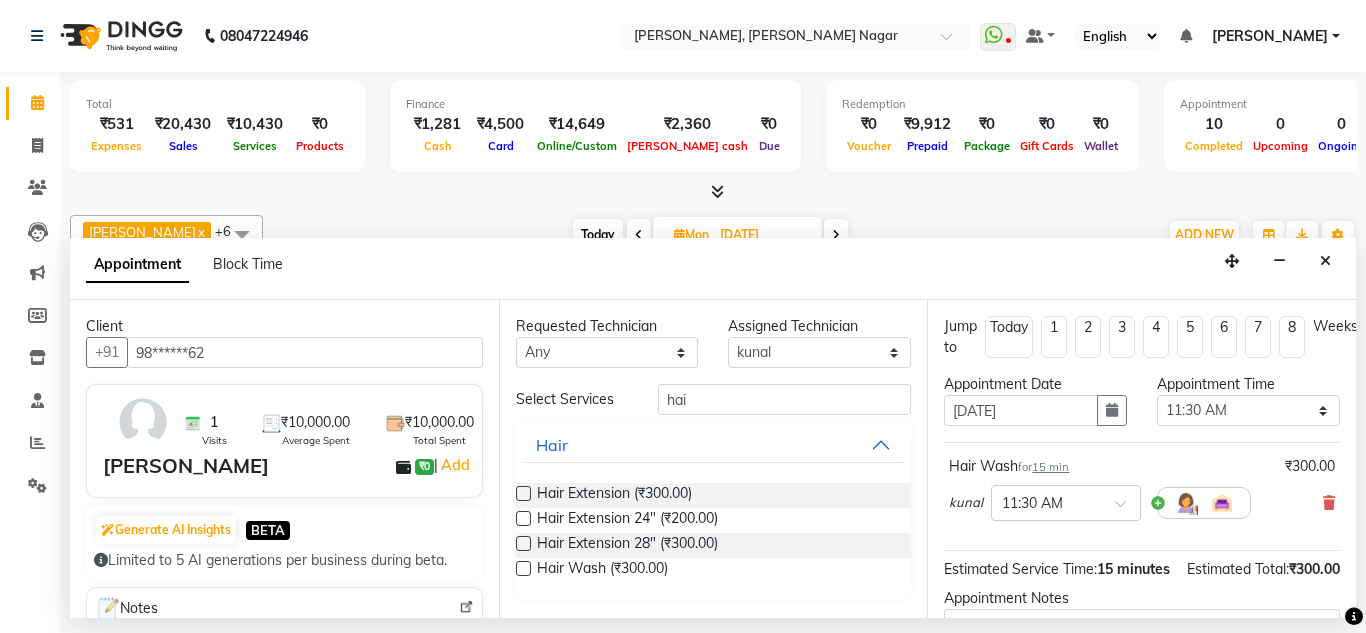 scroll, scrollTop: 244, scrollLeft: 0, axis: vertical 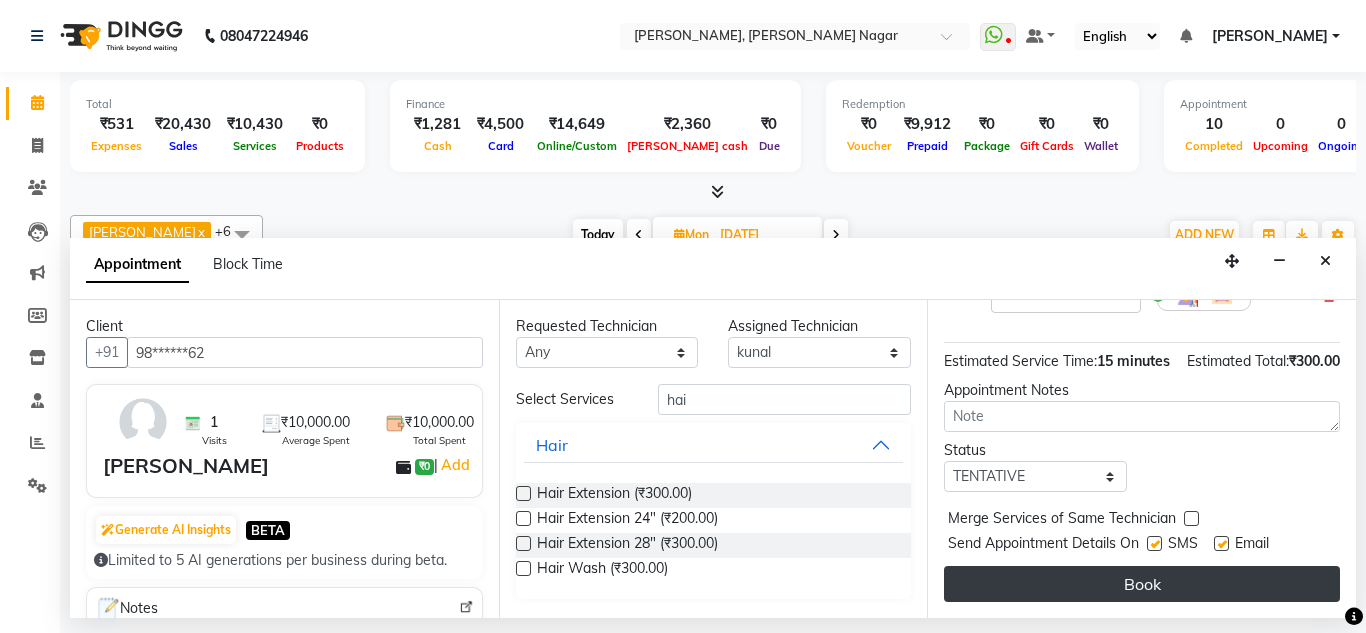 click on "Book" at bounding box center (1142, 584) 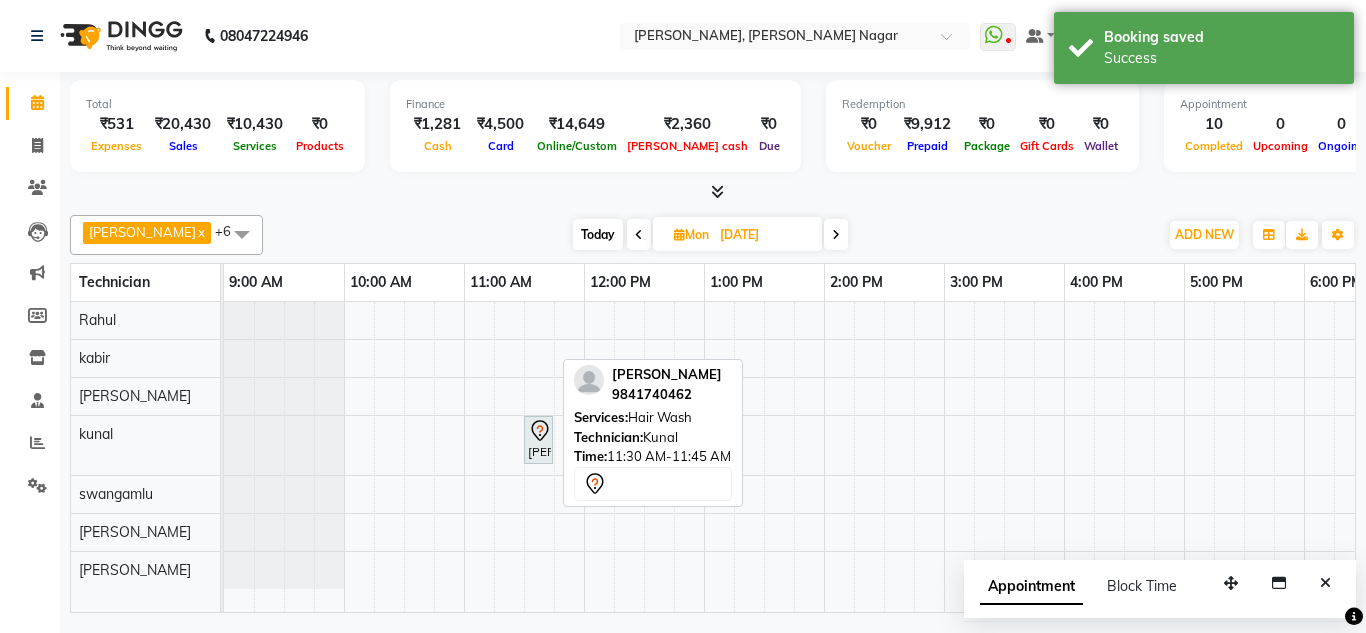 click on "[PERSON_NAME], 11:30 AM-11:45 AM, Hair Wash" at bounding box center [538, 440] 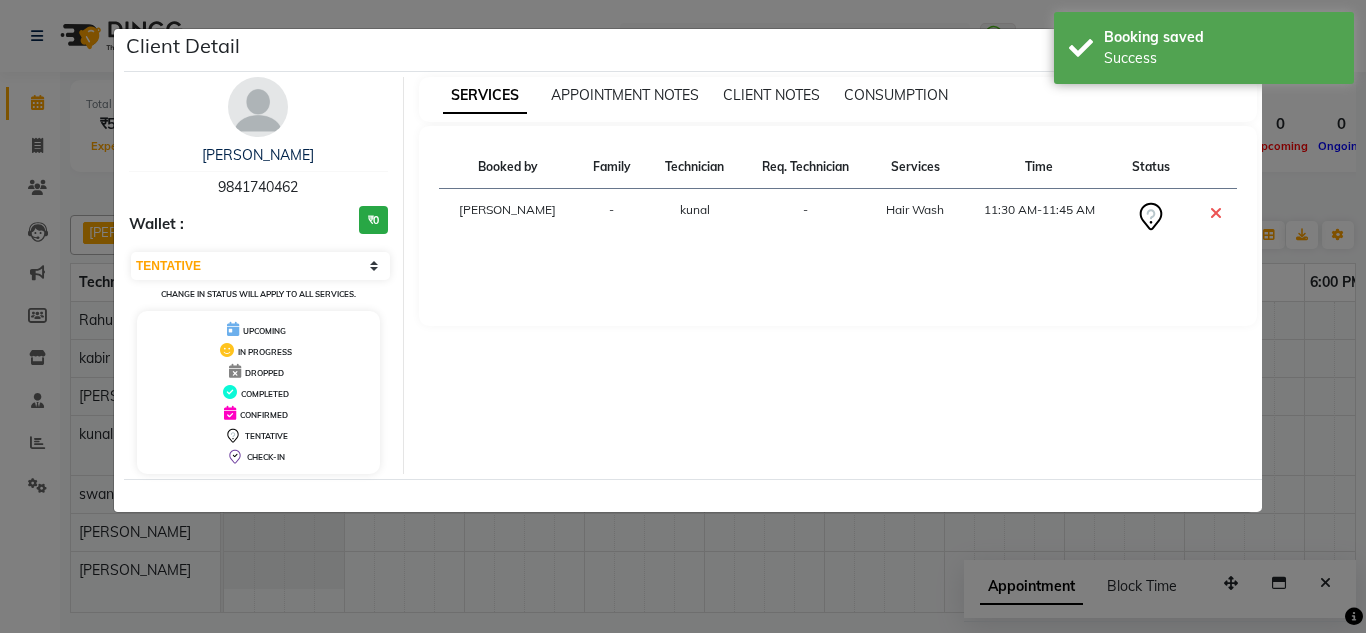 click on "9841740462" at bounding box center [258, 187] 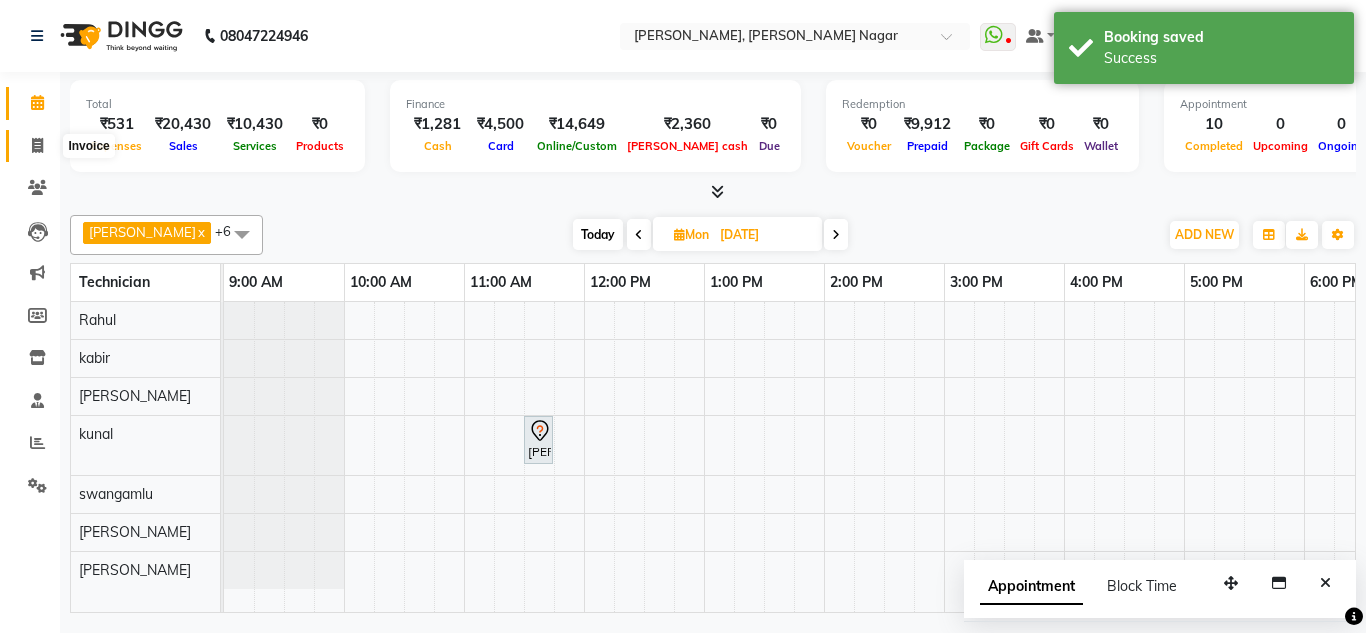 click 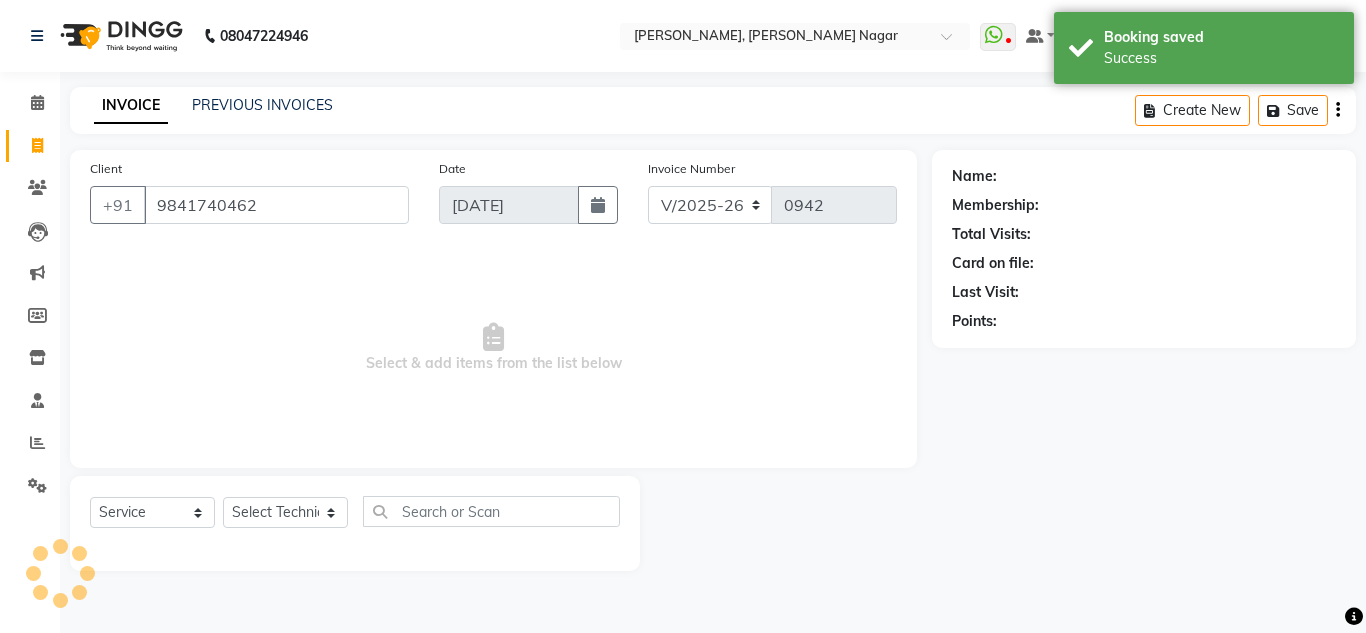 type on "9841740462" 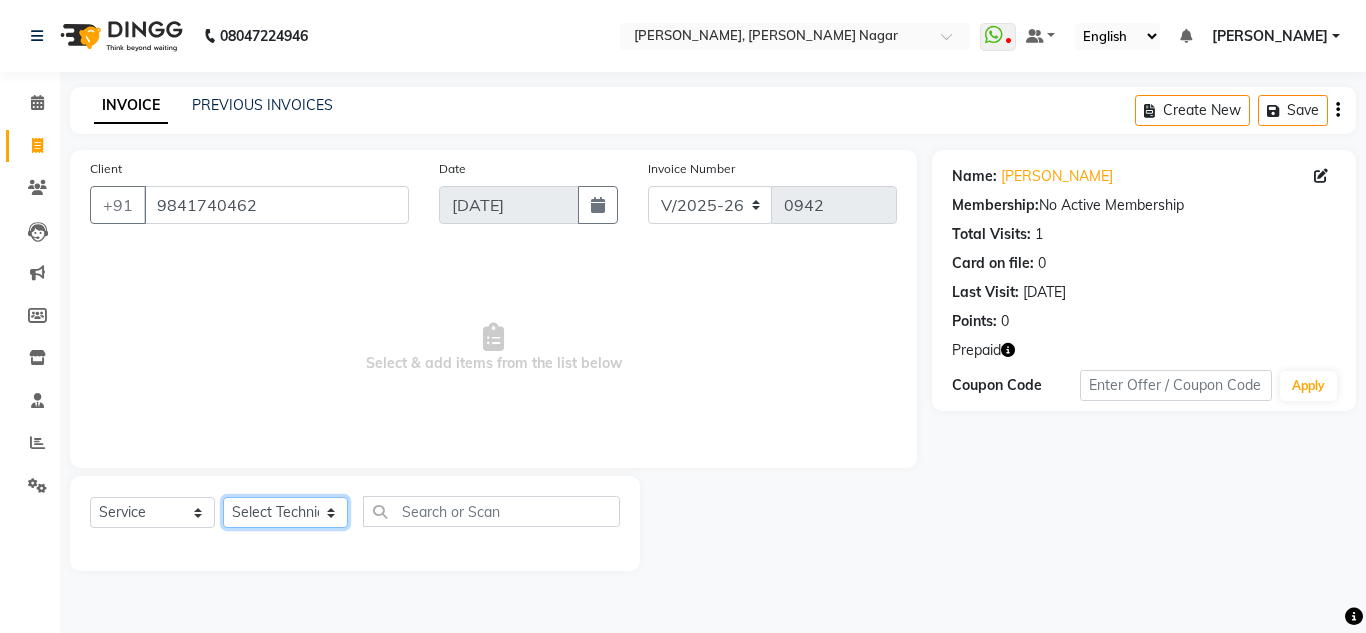 click on "Select Technician akki [PERSON_NAME] Sultha Bilal [PERSON_NAME] [PERSON_NAME]  [PERSON_NAME] Manager [PERSON_NAME]" 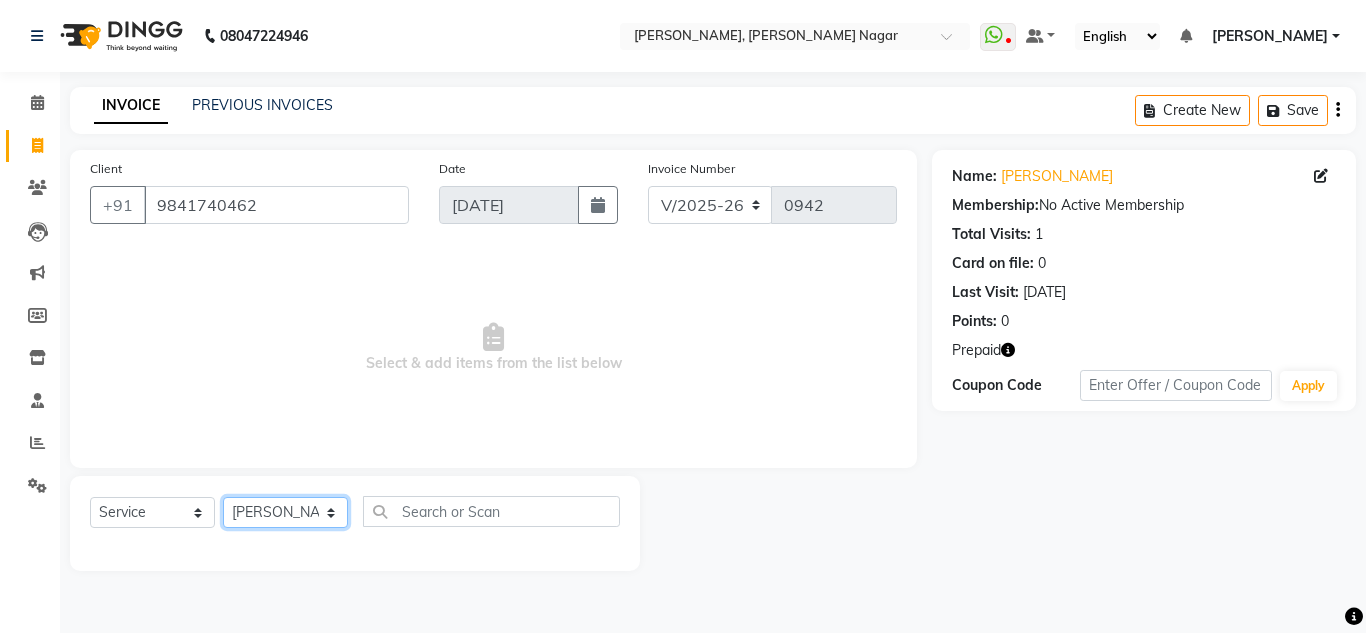 click on "Select Technician akki [PERSON_NAME] Sultha Bilal [PERSON_NAME] [PERSON_NAME]  [PERSON_NAME] Manager [PERSON_NAME]" 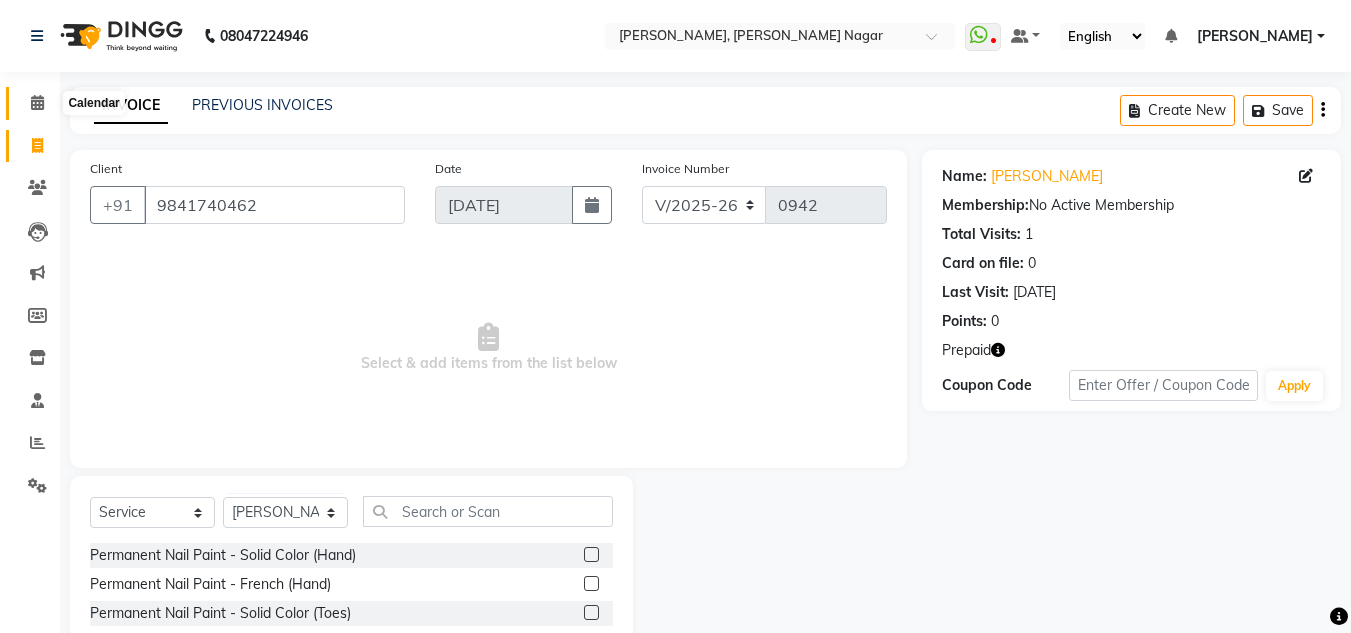 click 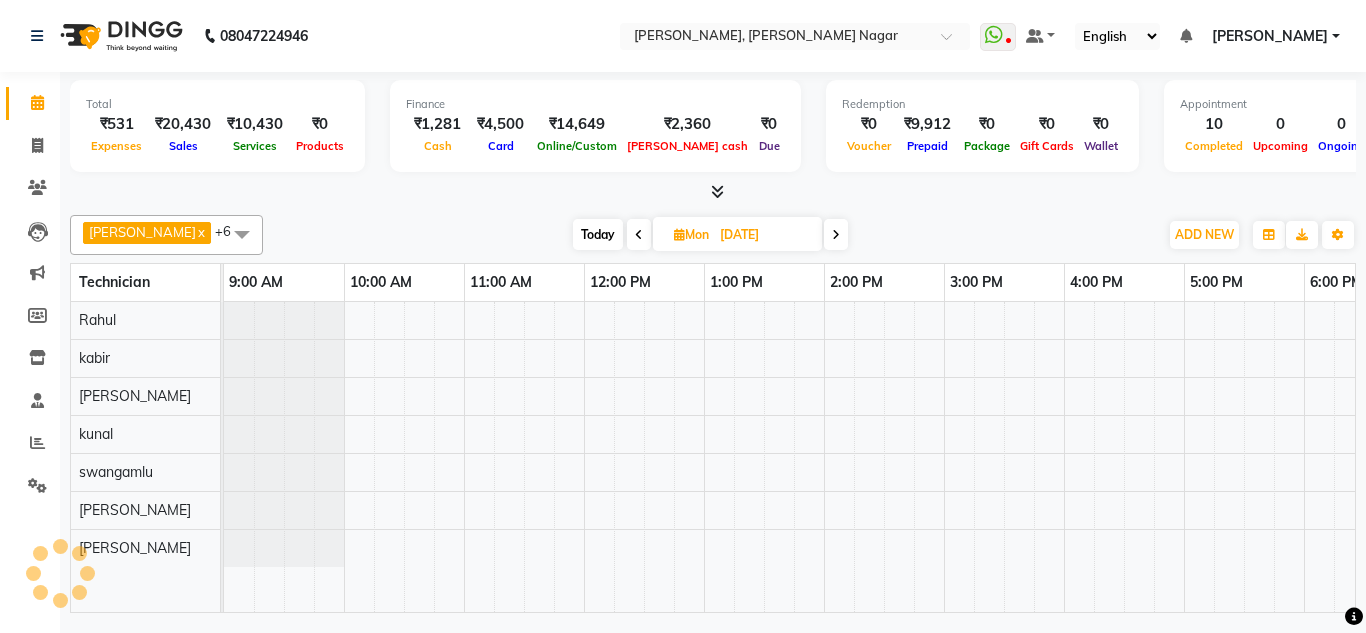scroll, scrollTop: 0, scrollLeft: 0, axis: both 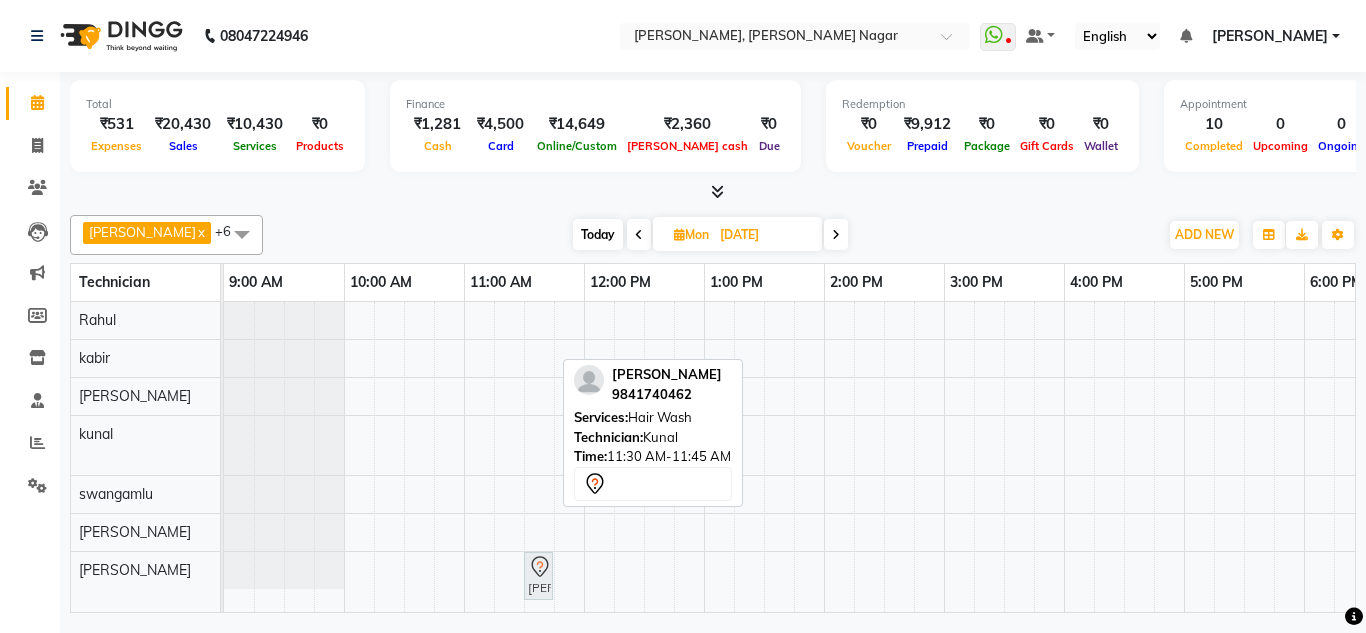 drag, startPoint x: 546, startPoint y: 434, endPoint x: 535, endPoint y: 564, distance: 130.46455 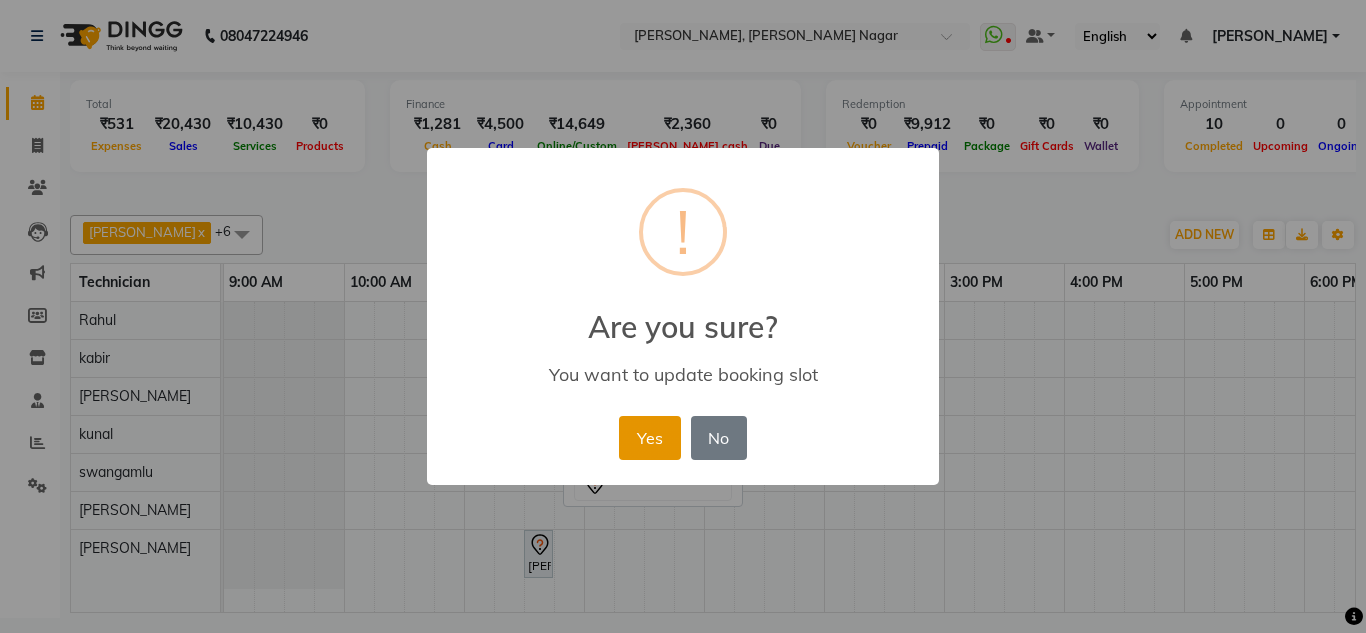 click on "Yes" at bounding box center [649, 438] 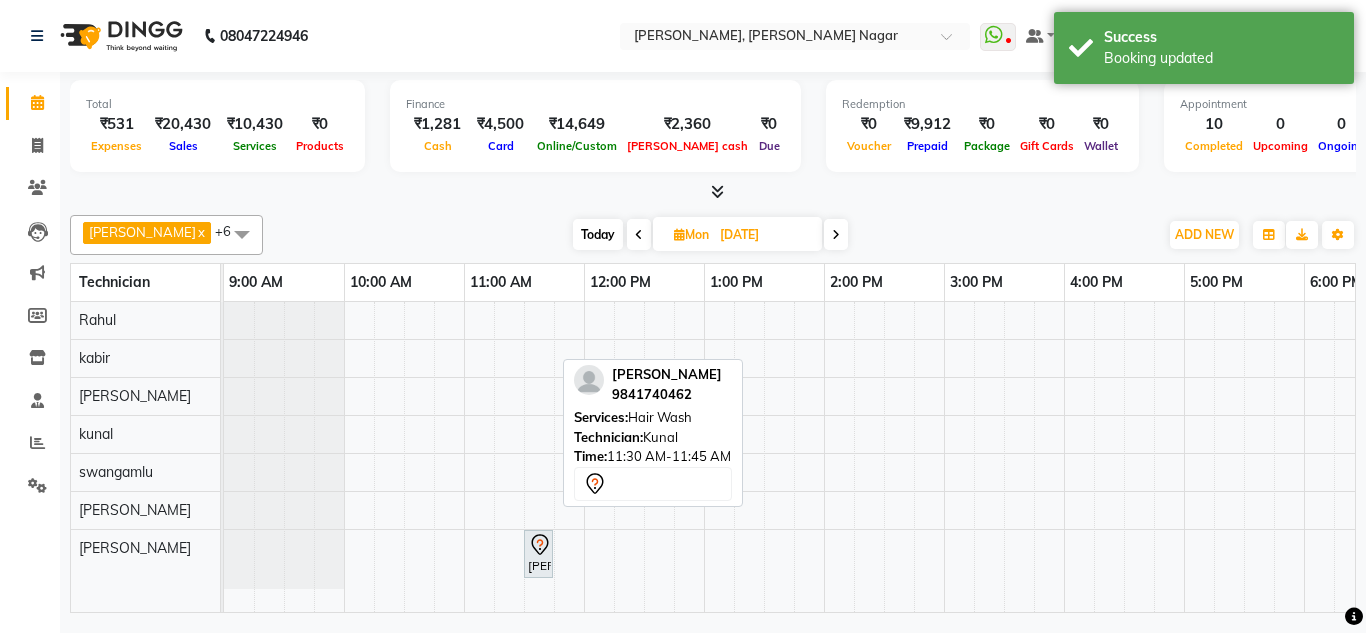 click on "Today" at bounding box center (598, 234) 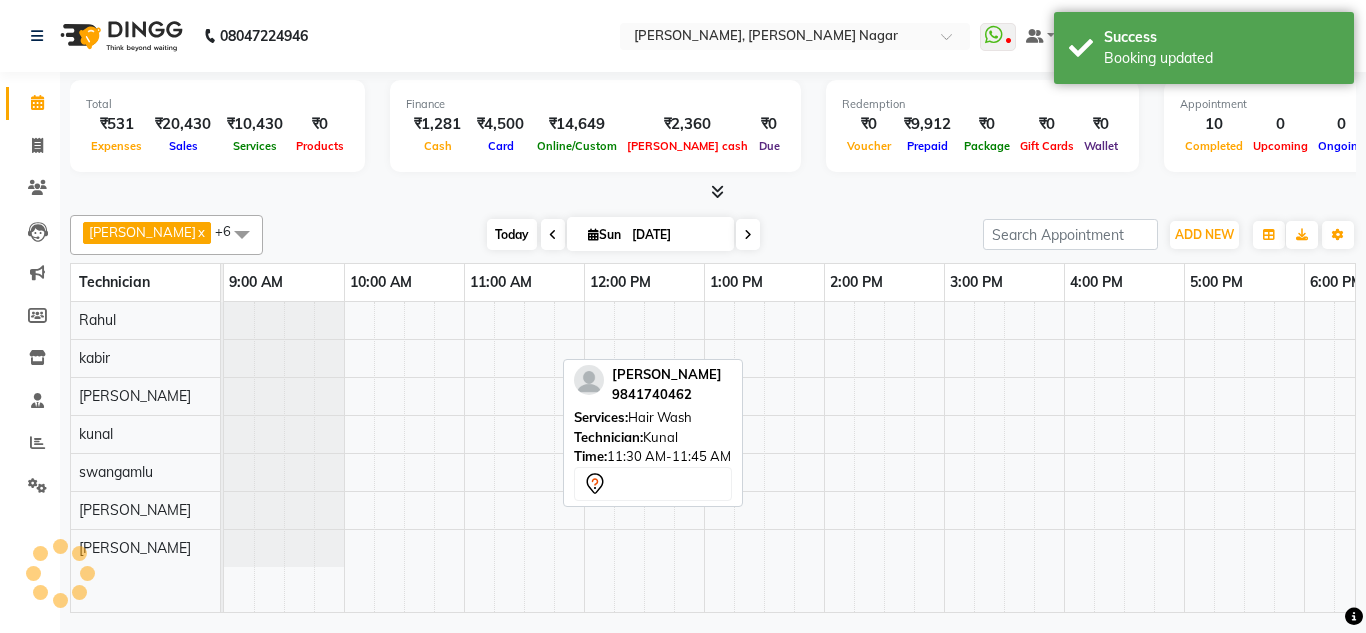 scroll, scrollTop: 0, scrollLeft: 429, axis: horizontal 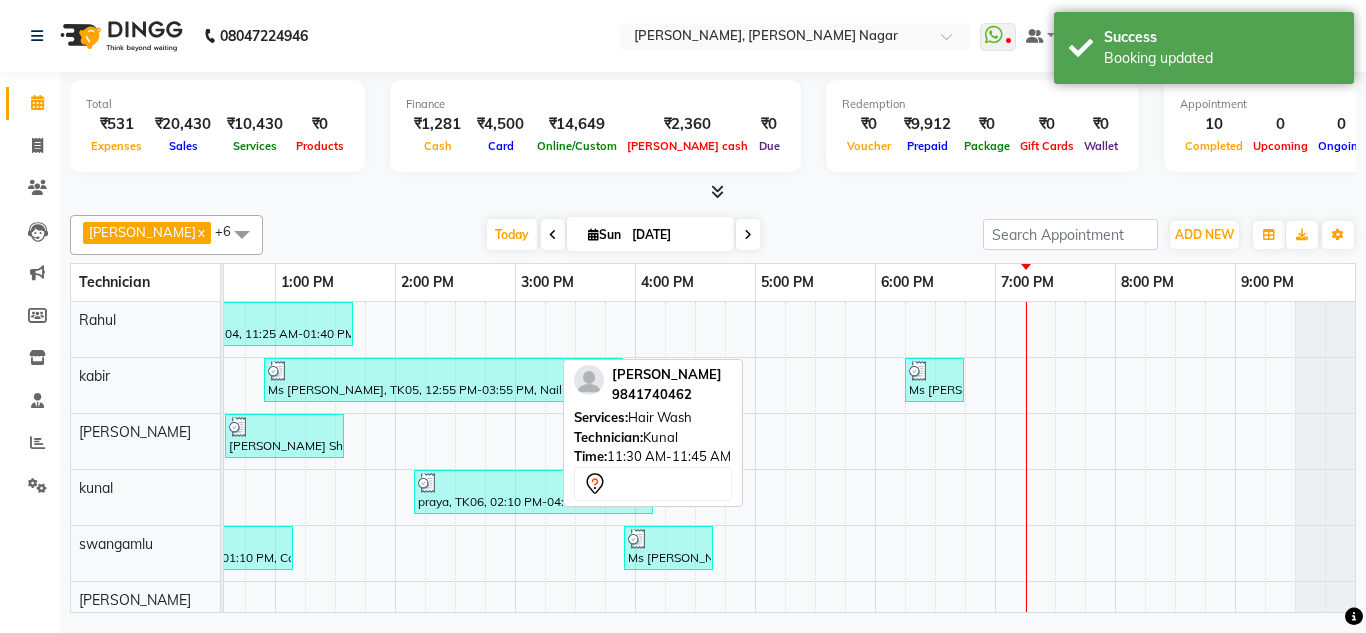 click at bounding box center [717, 191] 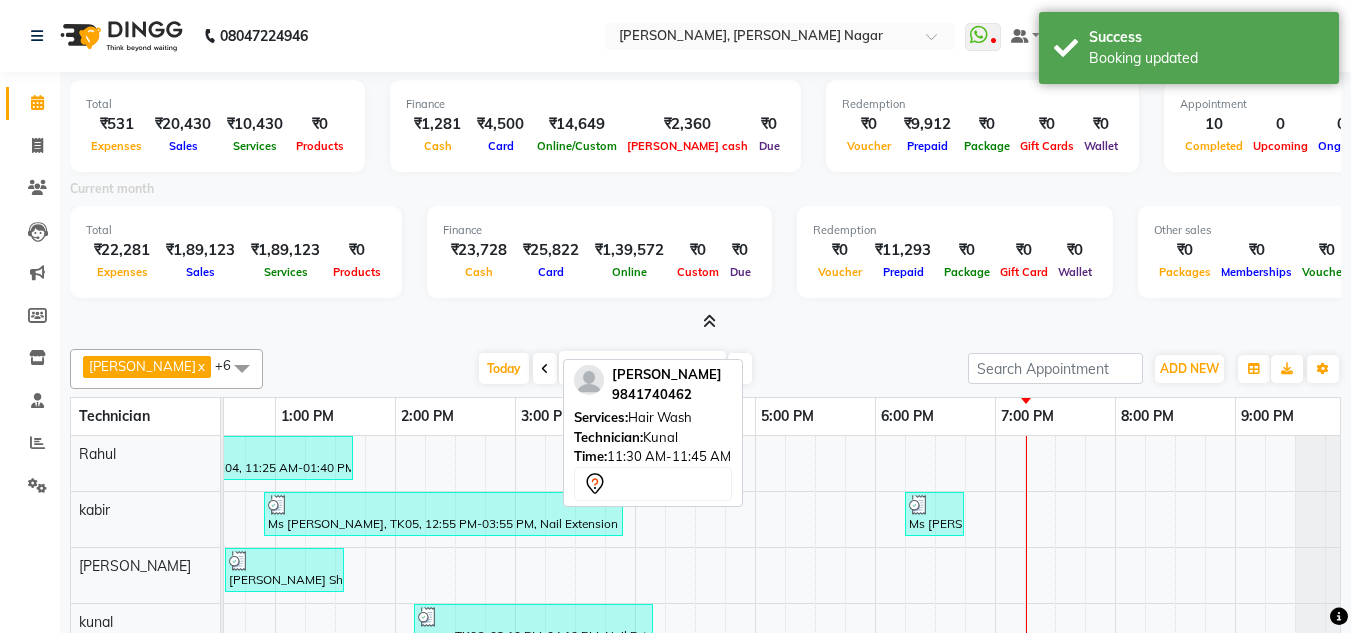 click at bounding box center [709, 321] 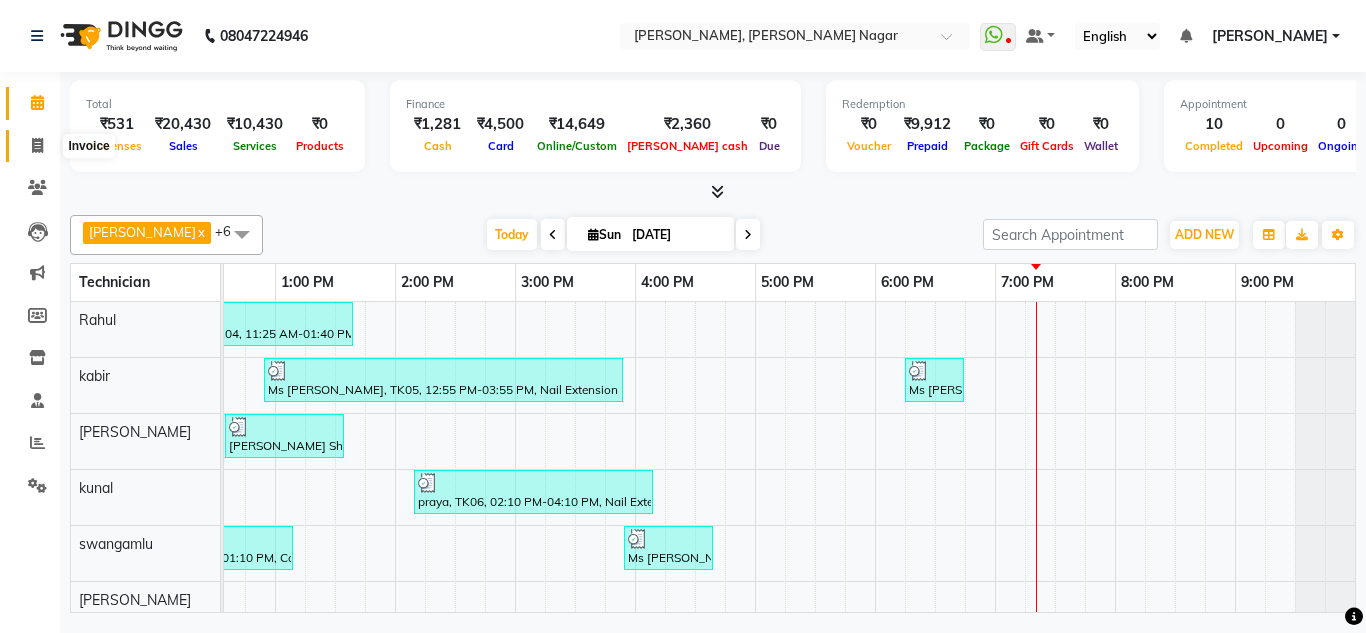 click 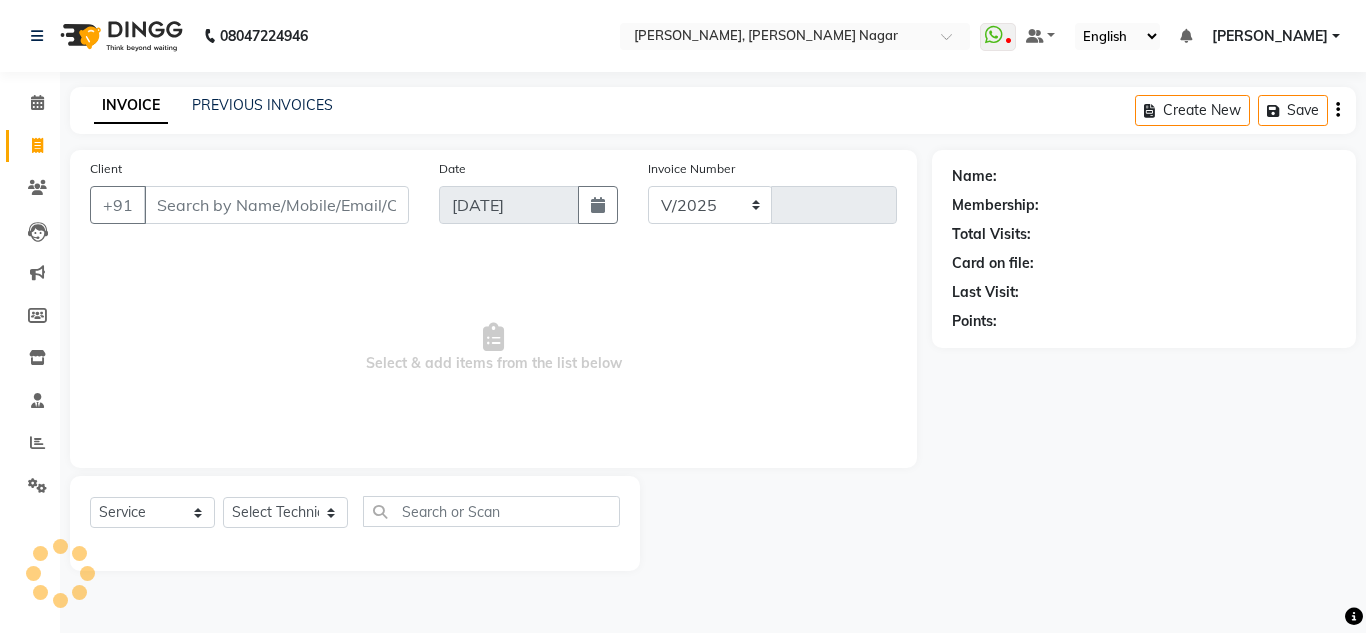select on "7686" 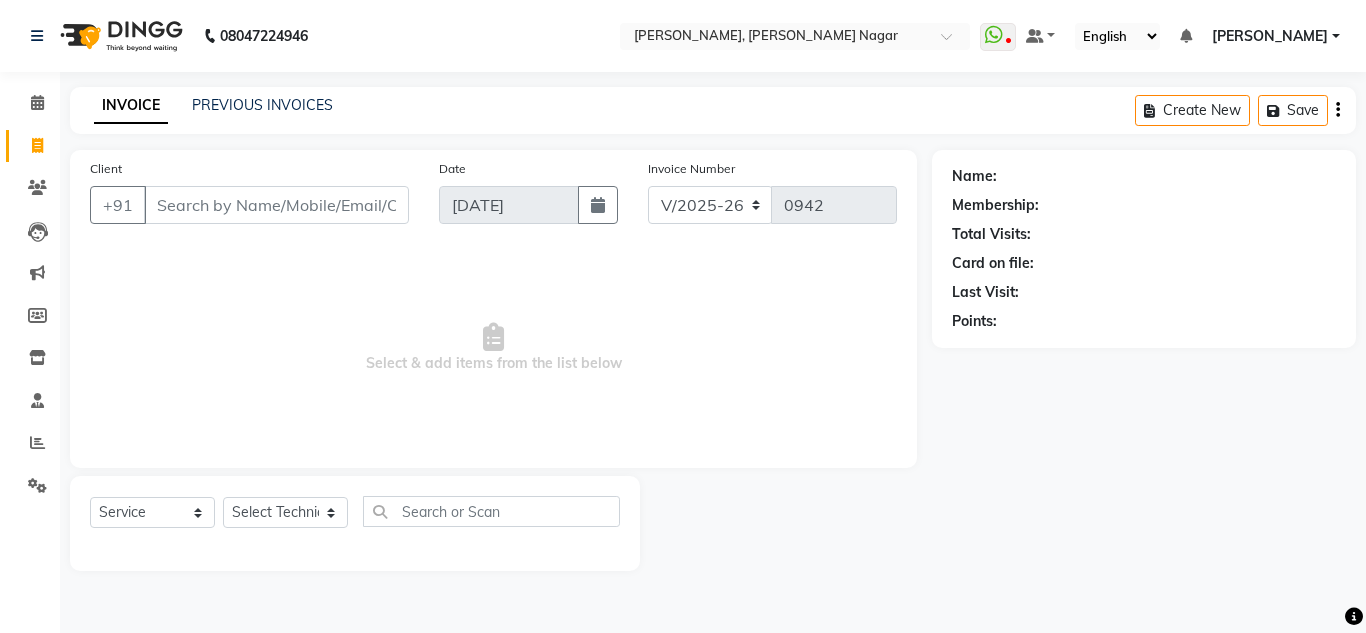 click on "Client" at bounding box center (276, 205) 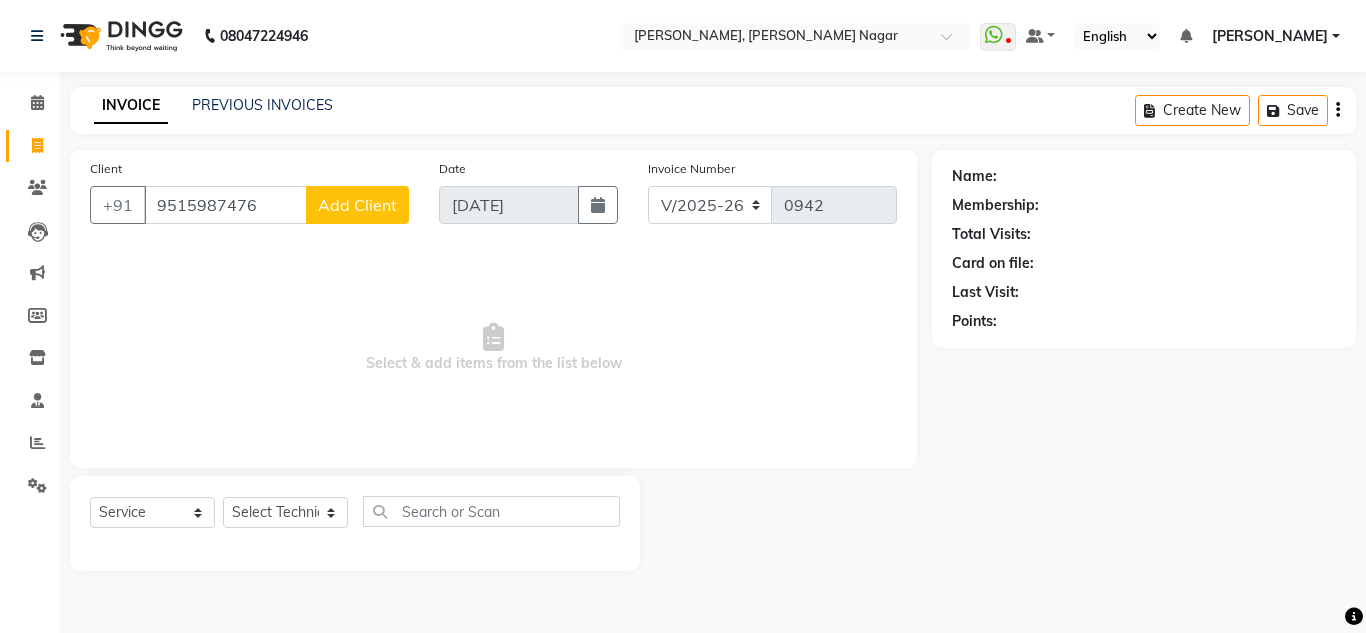 type on "9515987476" 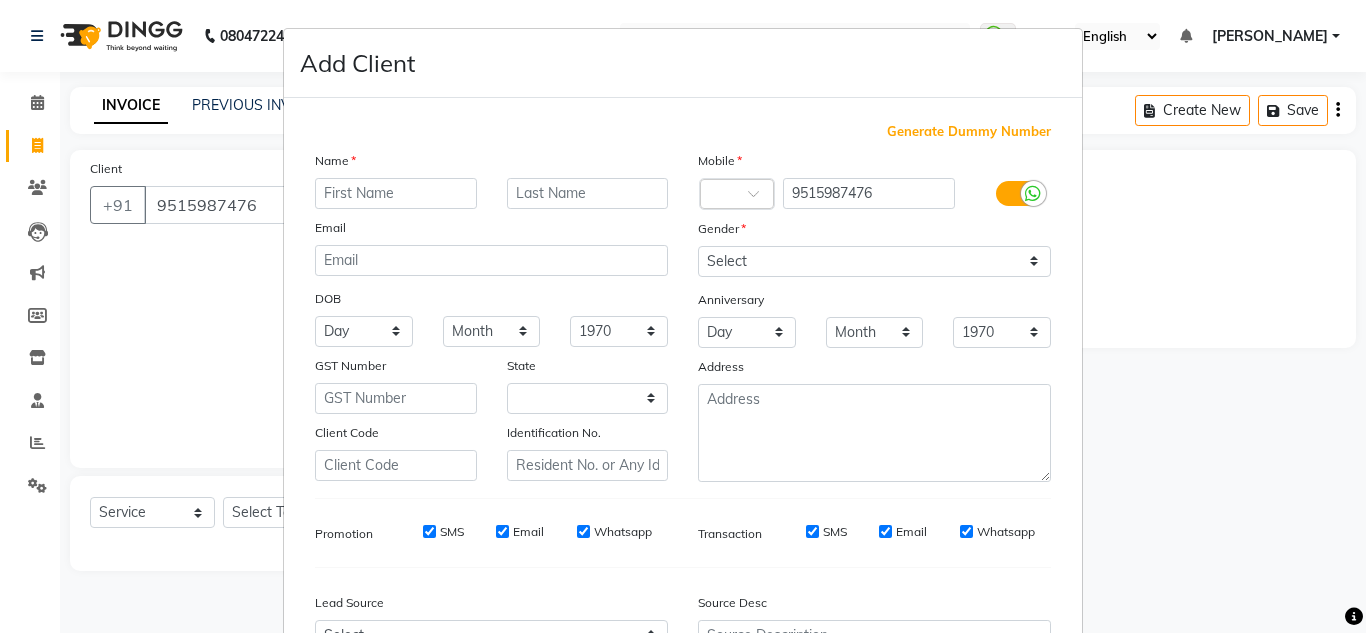 select on "21" 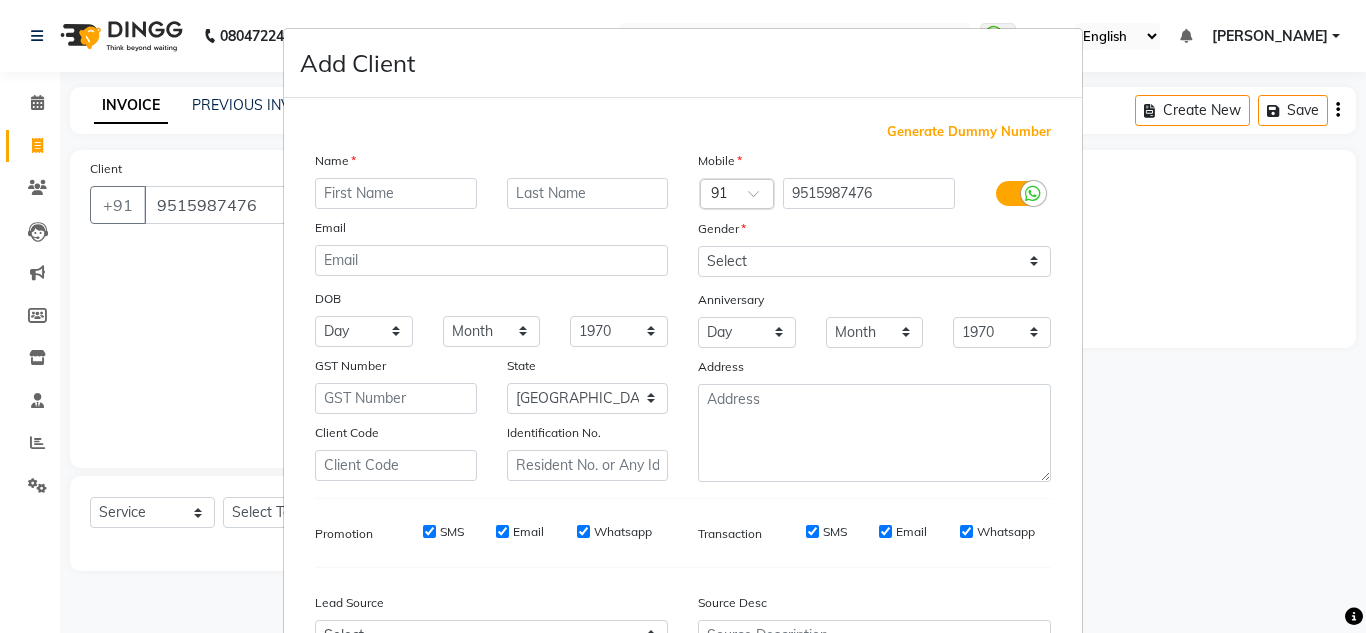 click at bounding box center [396, 193] 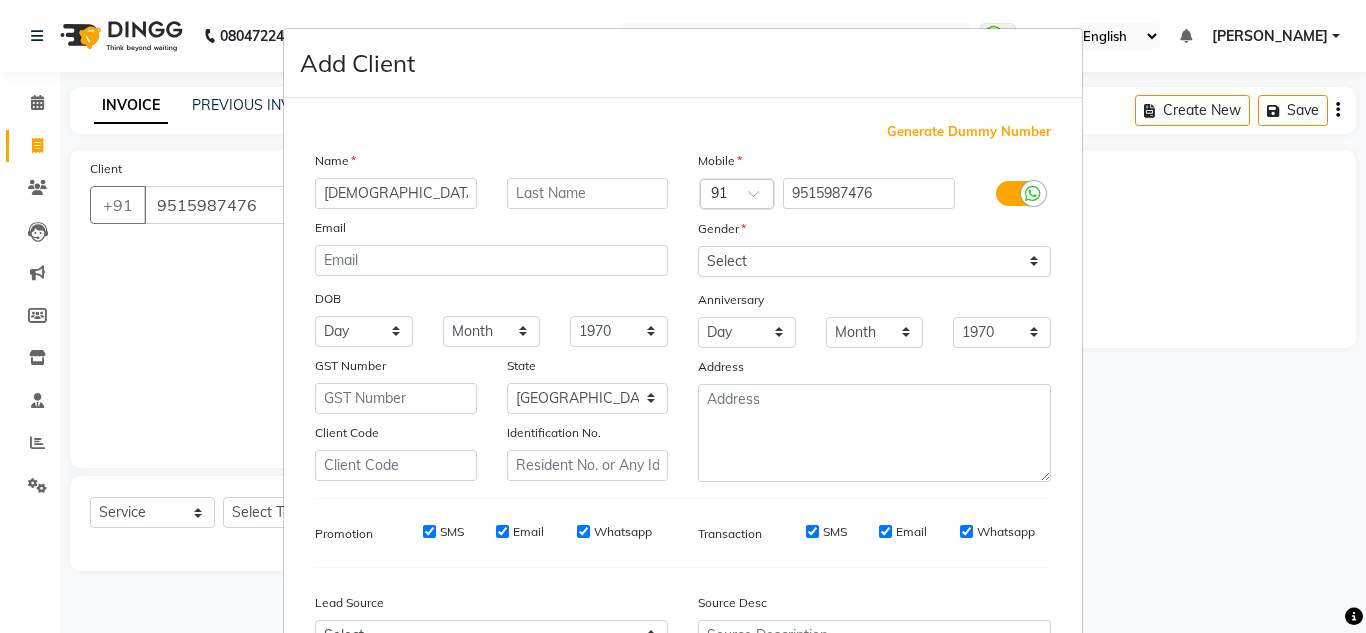 type on "[DEMOGRAPHIC_DATA]" 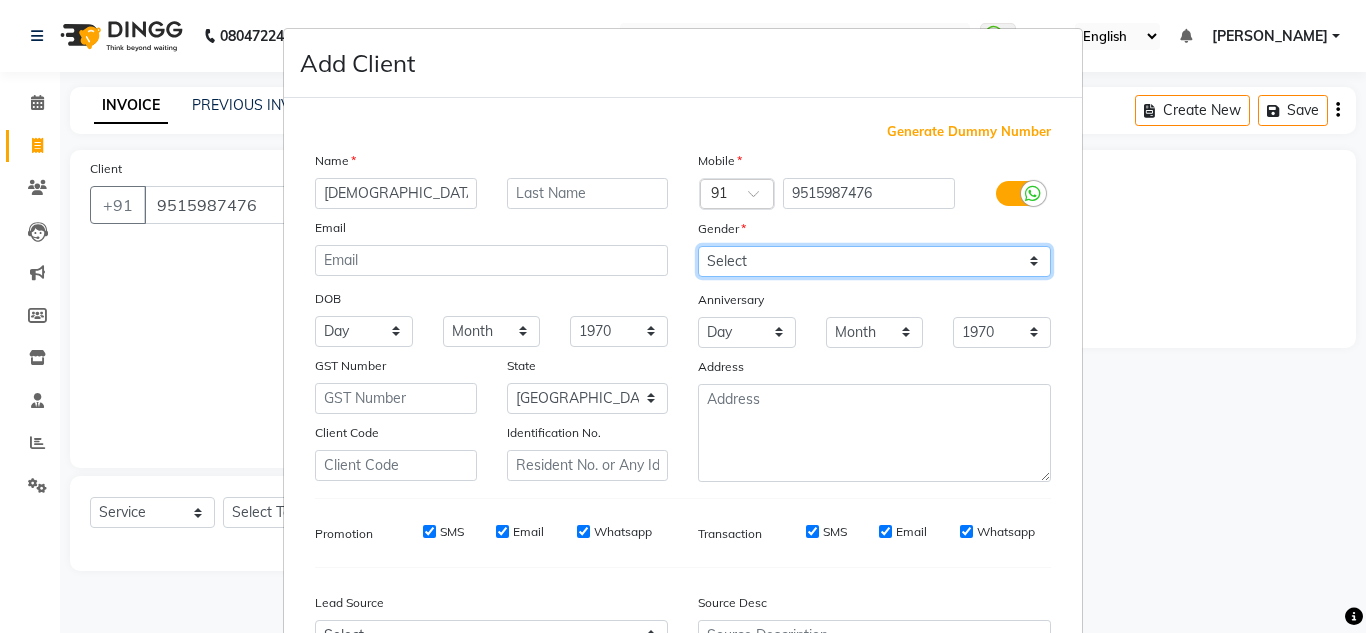 click on "Select [DEMOGRAPHIC_DATA] [DEMOGRAPHIC_DATA] Other Prefer Not To Say" at bounding box center [874, 261] 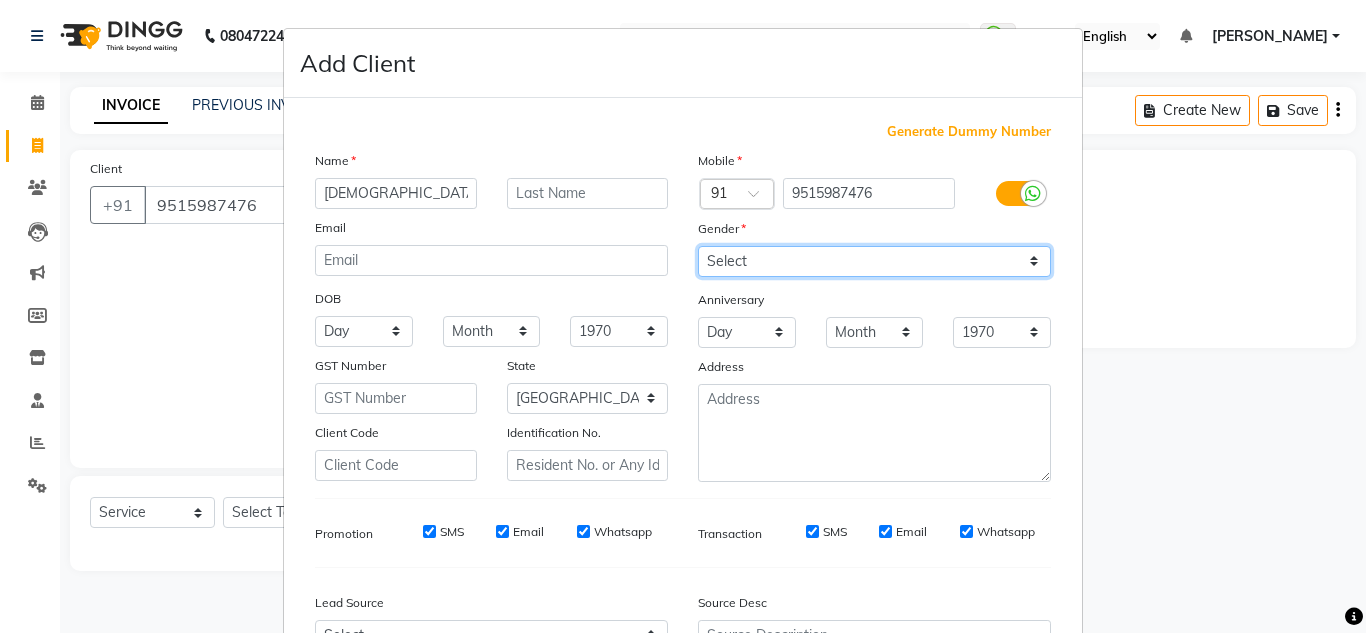 click on "Select [DEMOGRAPHIC_DATA] [DEMOGRAPHIC_DATA] Other Prefer Not To Say" at bounding box center (874, 261) 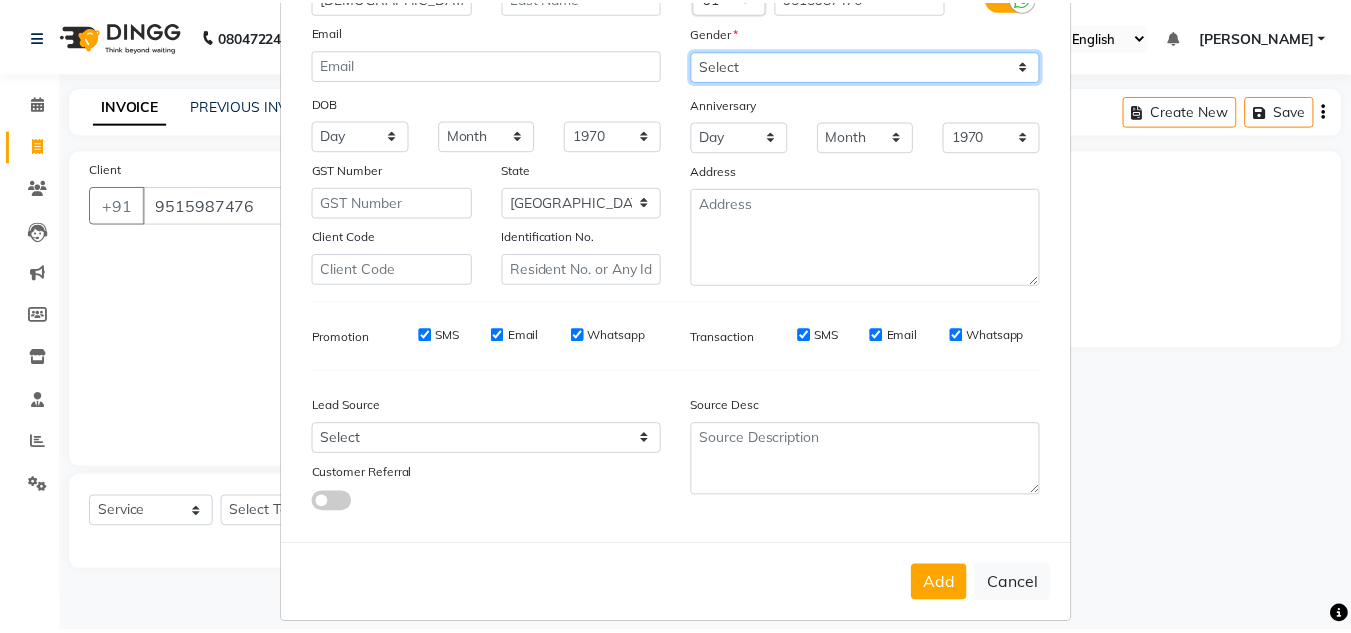 scroll, scrollTop: 216, scrollLeft: 0, axis: vertical 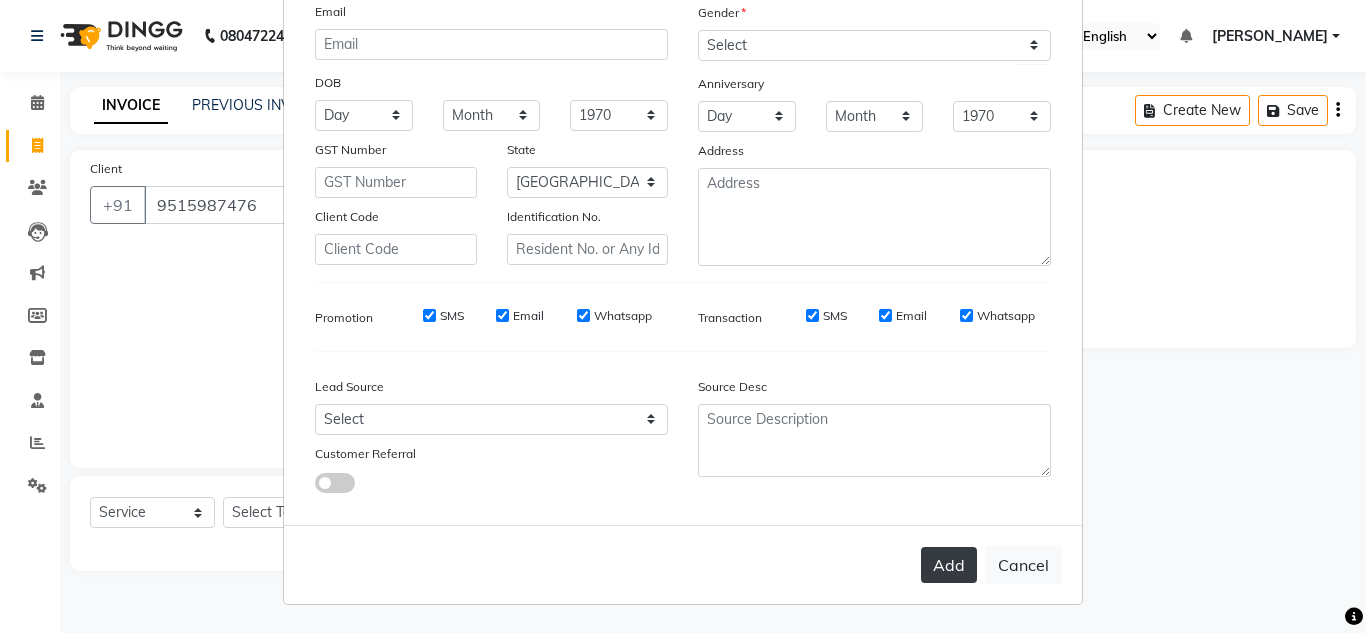 click on "Add" at bounding box center [949, 565] 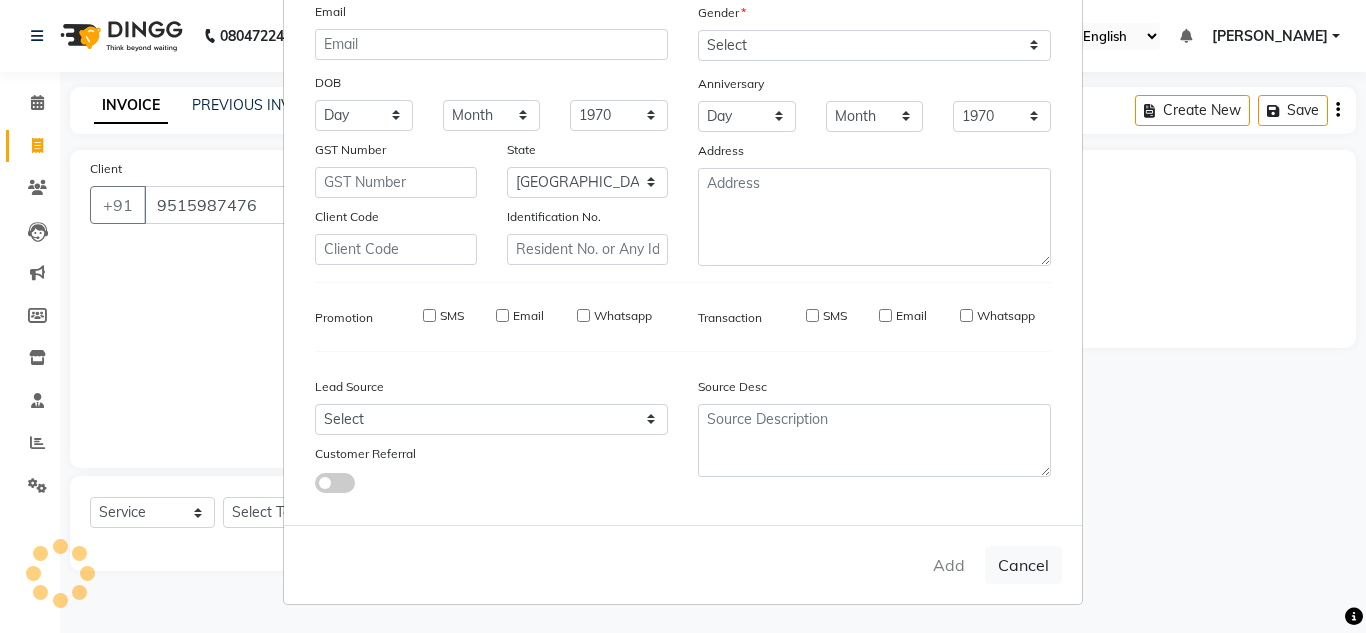 type on "95******76" 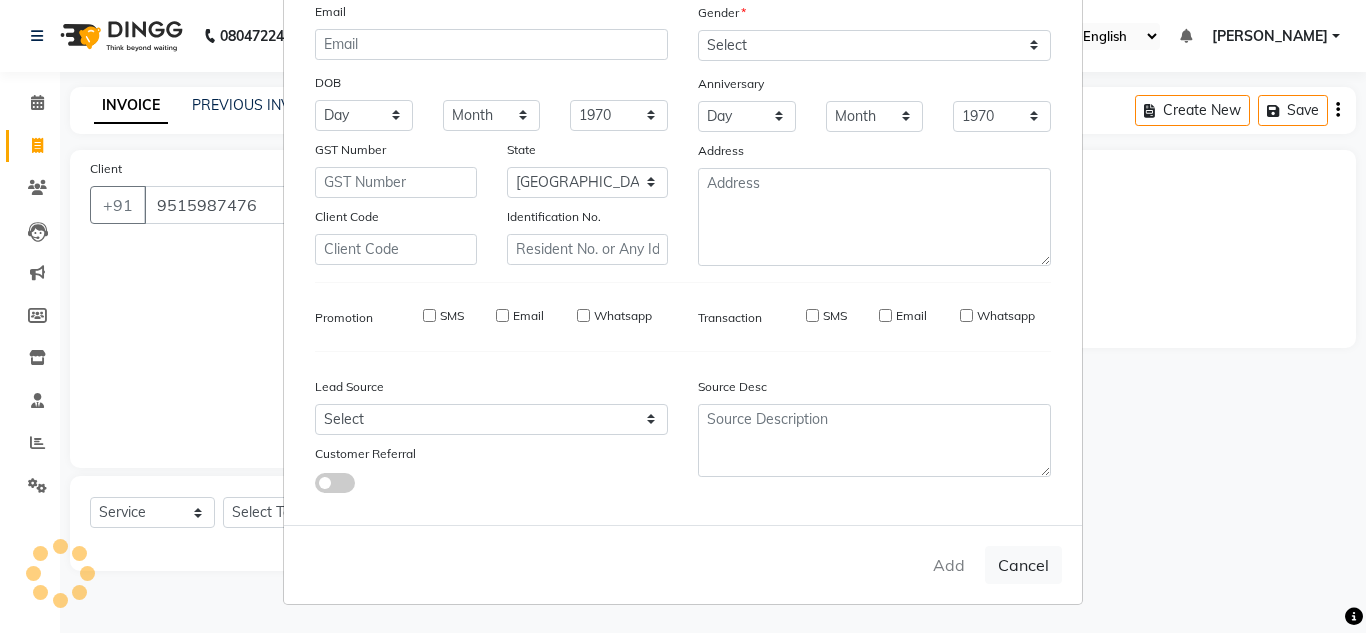 type 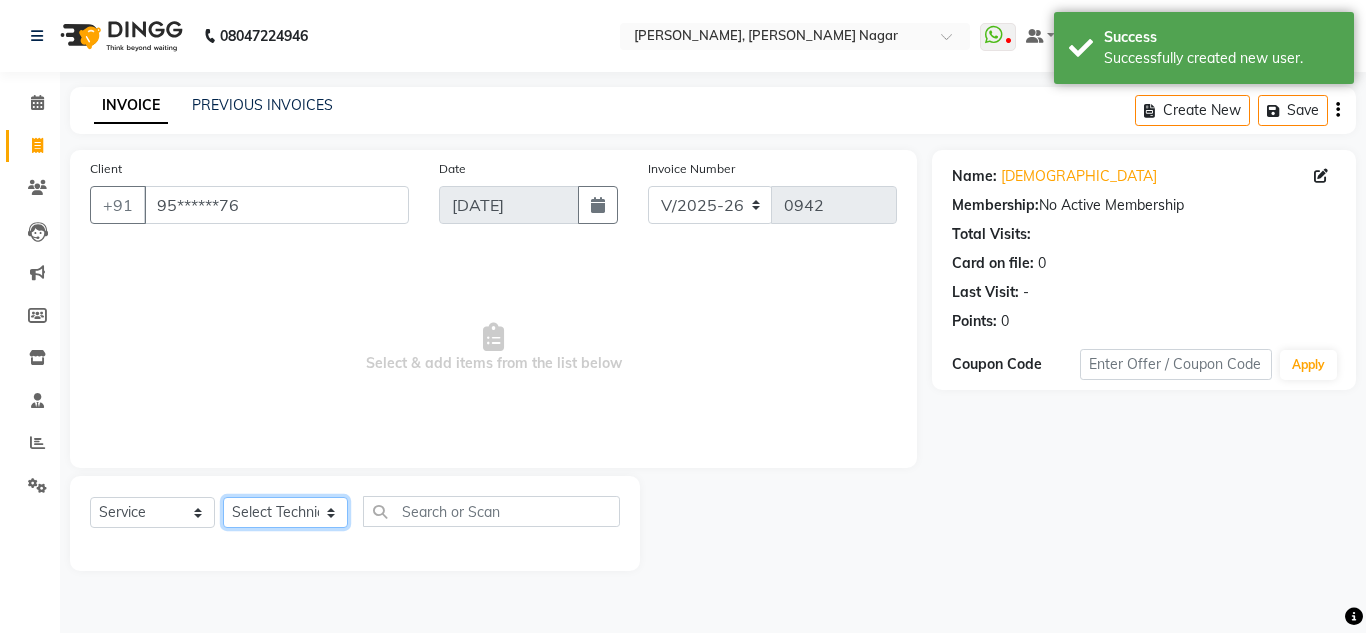 click on "Select Technician akki [PERSON_NAME] Sultha Bilal [PERSON_NAME] [PERSON_NAME]  [PERSON_NAME] Manager [PERSON_NAME]" 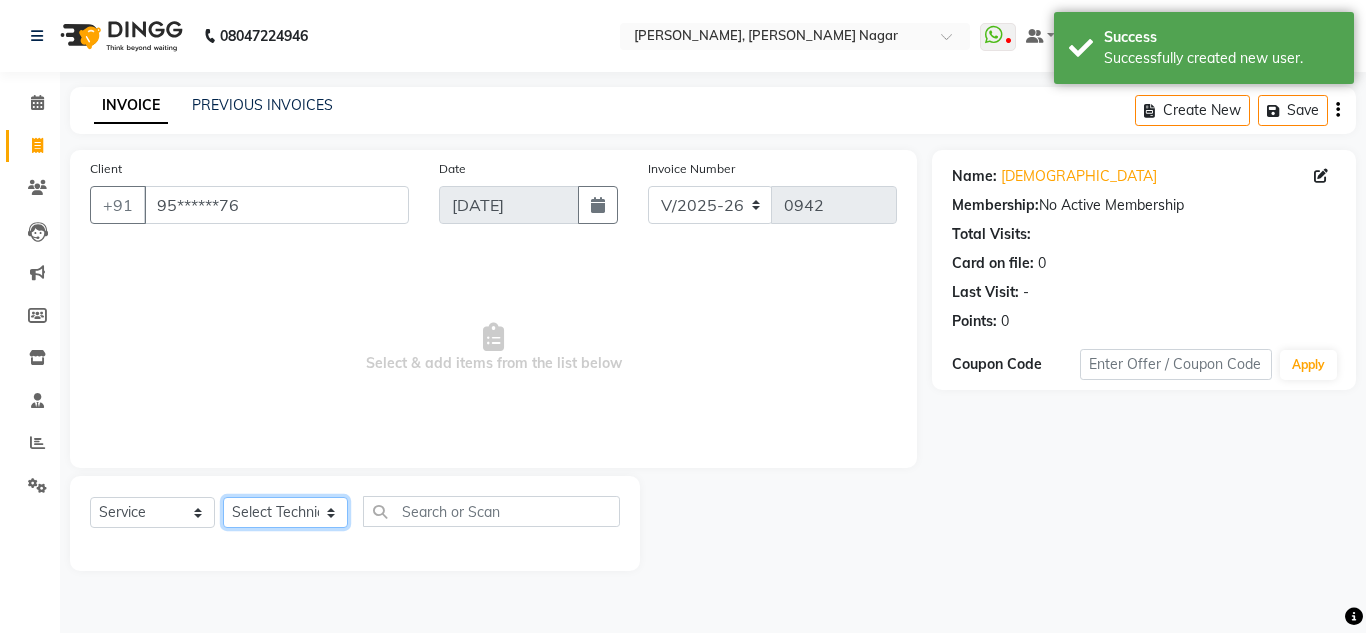 select on "81675" 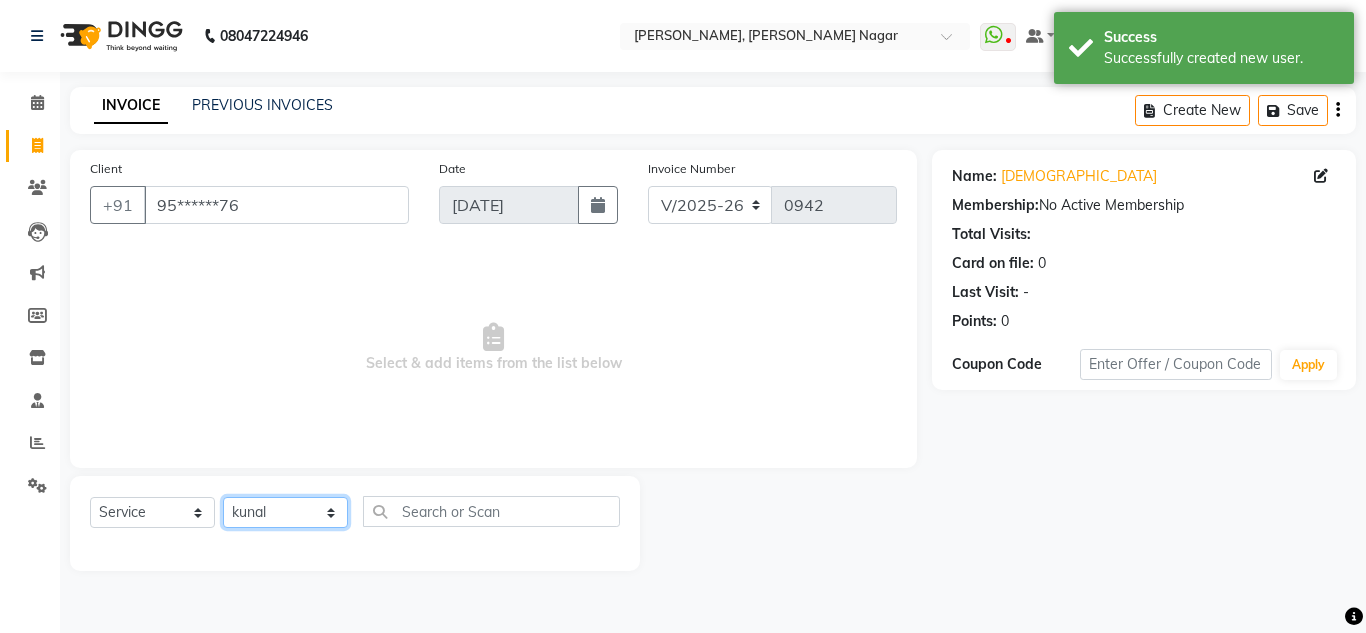 click on "Select Technician akki [PERSON_NAME] Sultha Bilal [PERSON_NAME] [PERSON_NAME]  [PERSON_NAME] Manager [PERSON_NAME]" 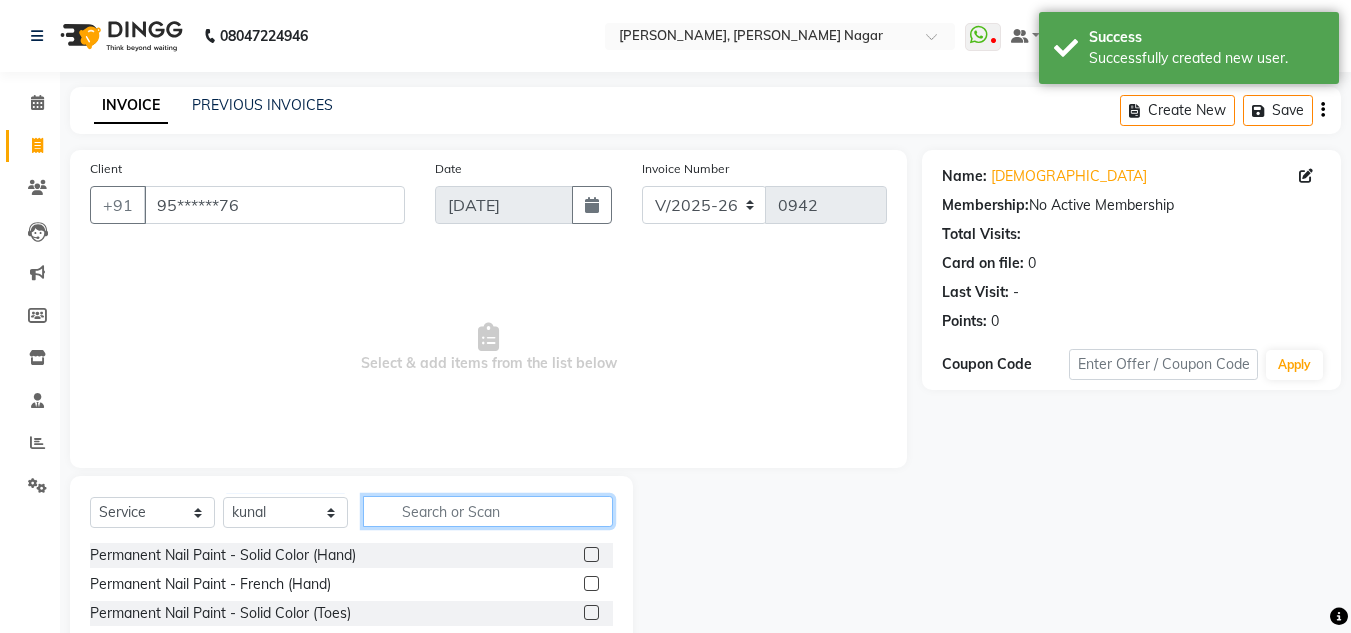 drag, startPoint x: 397, startPoint y: 505, endPoint x: 409, endPoint y: 510, distance: 13 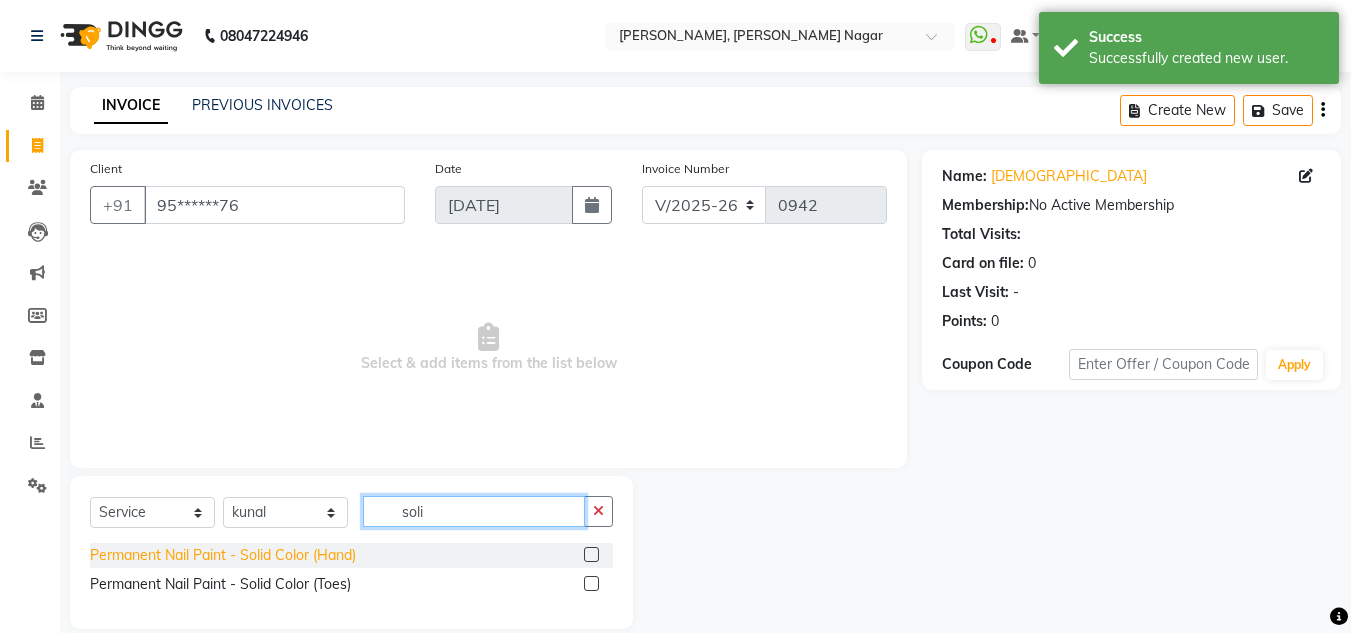 type on "soli" 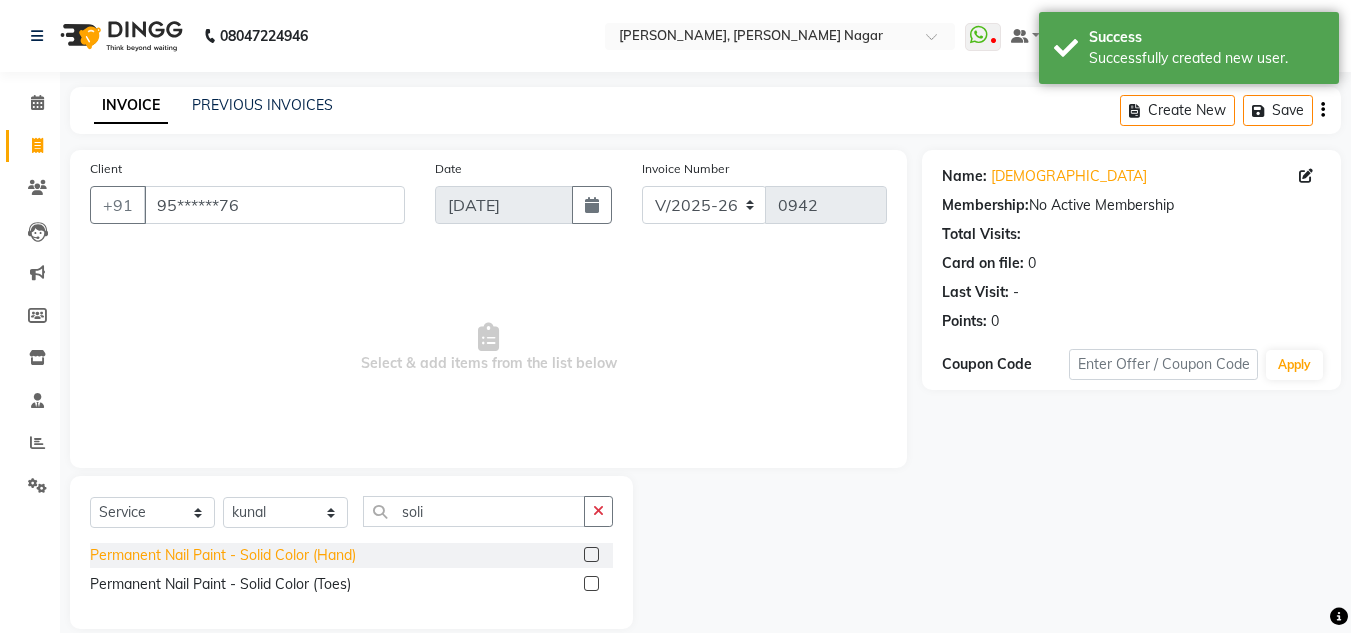 click on "Permanent Nail Paint - Solid Color (Hand)" 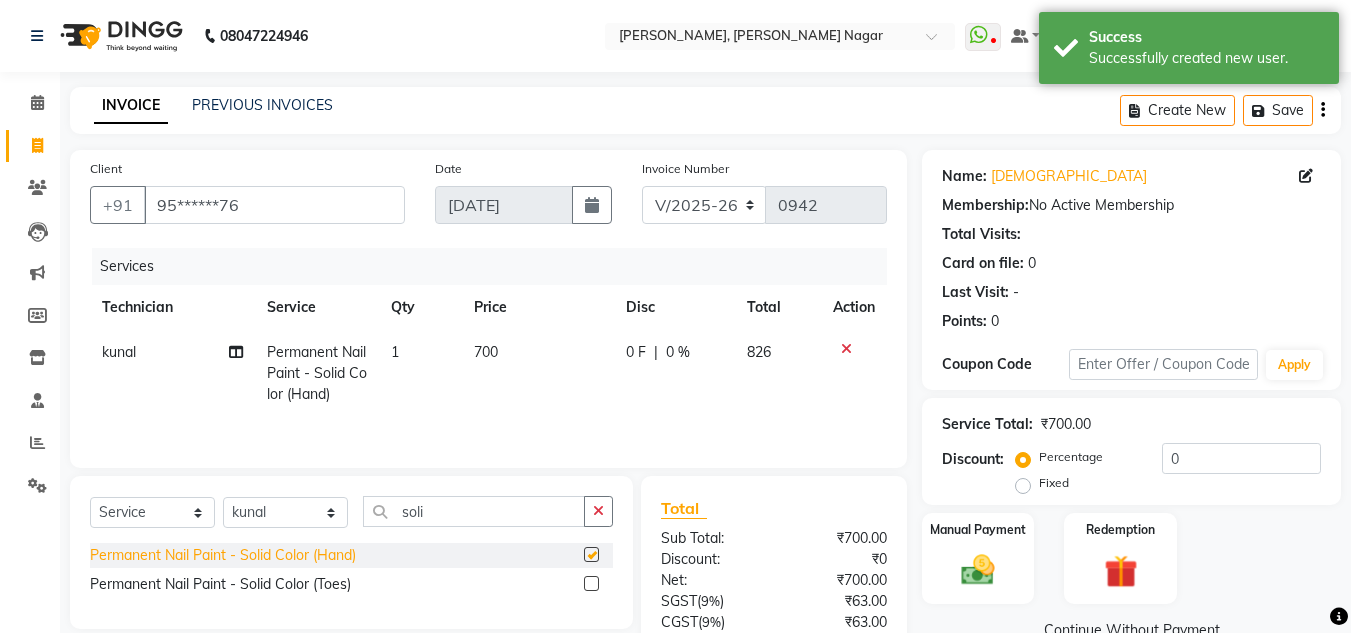 checkbox on "false" 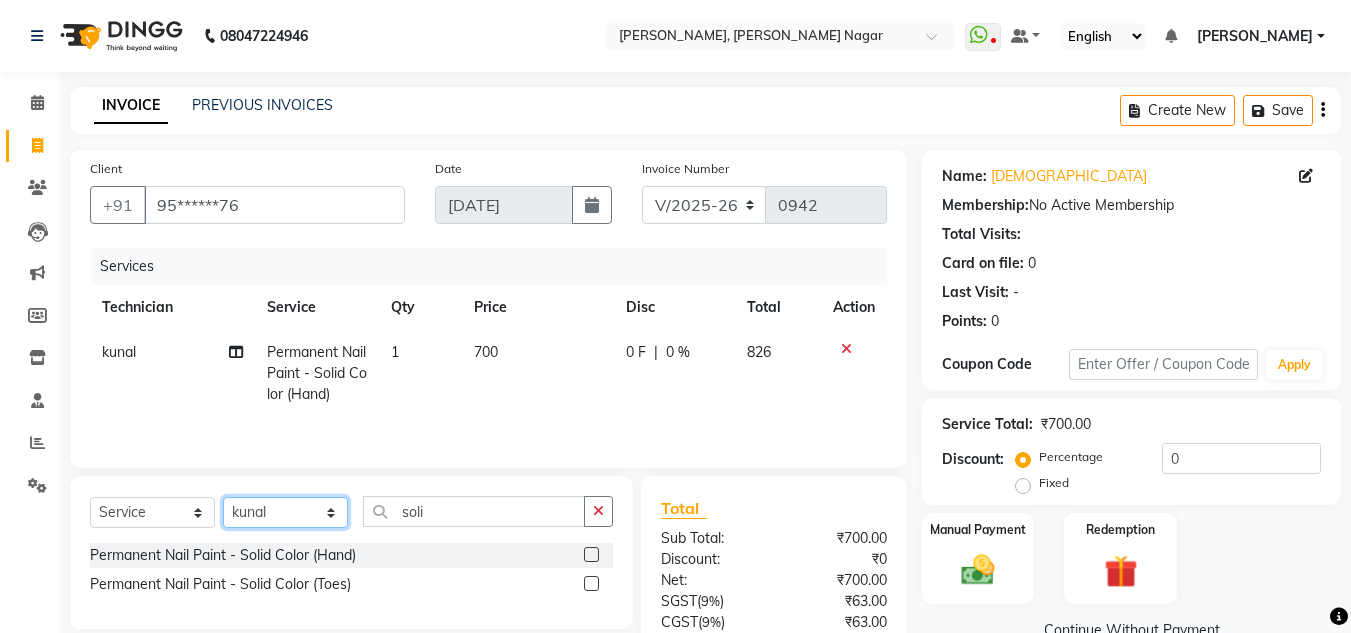 click on "Select Technician akki [PERSON_NAME] Sultha Bilal [PERSON_NAME] [PERSON_NAME]  [PERSON_NAME] Manager [PERSON_NAME]" 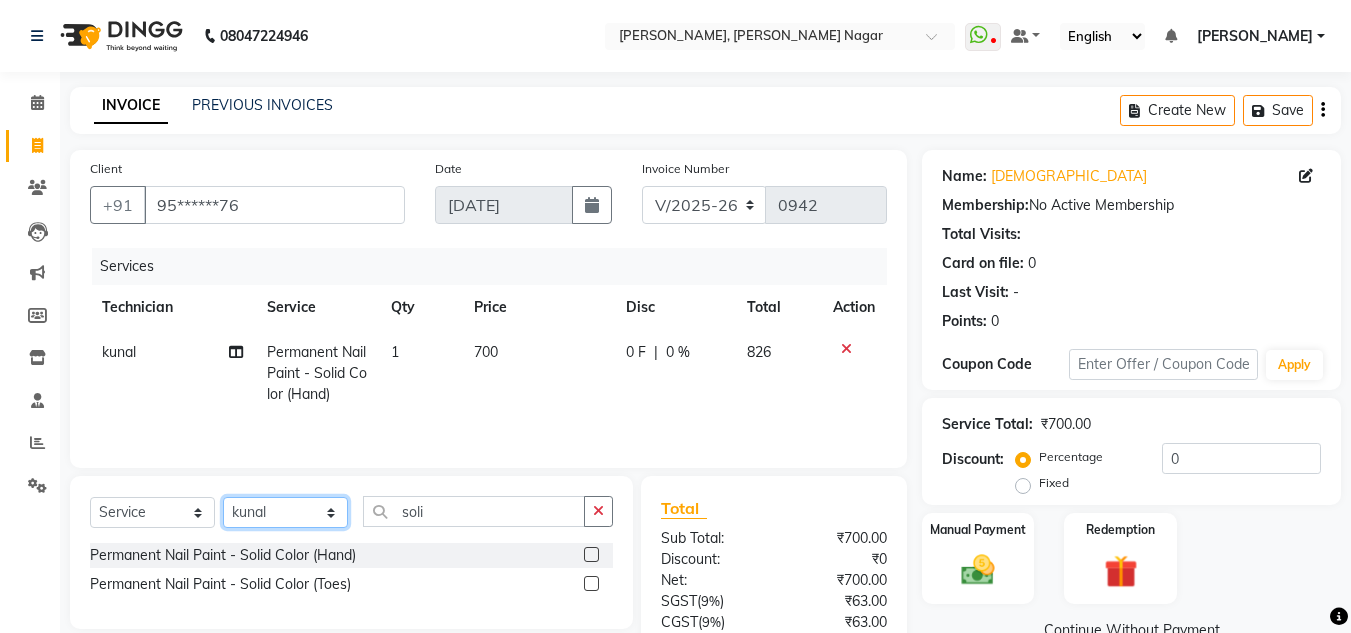 select on "81679" 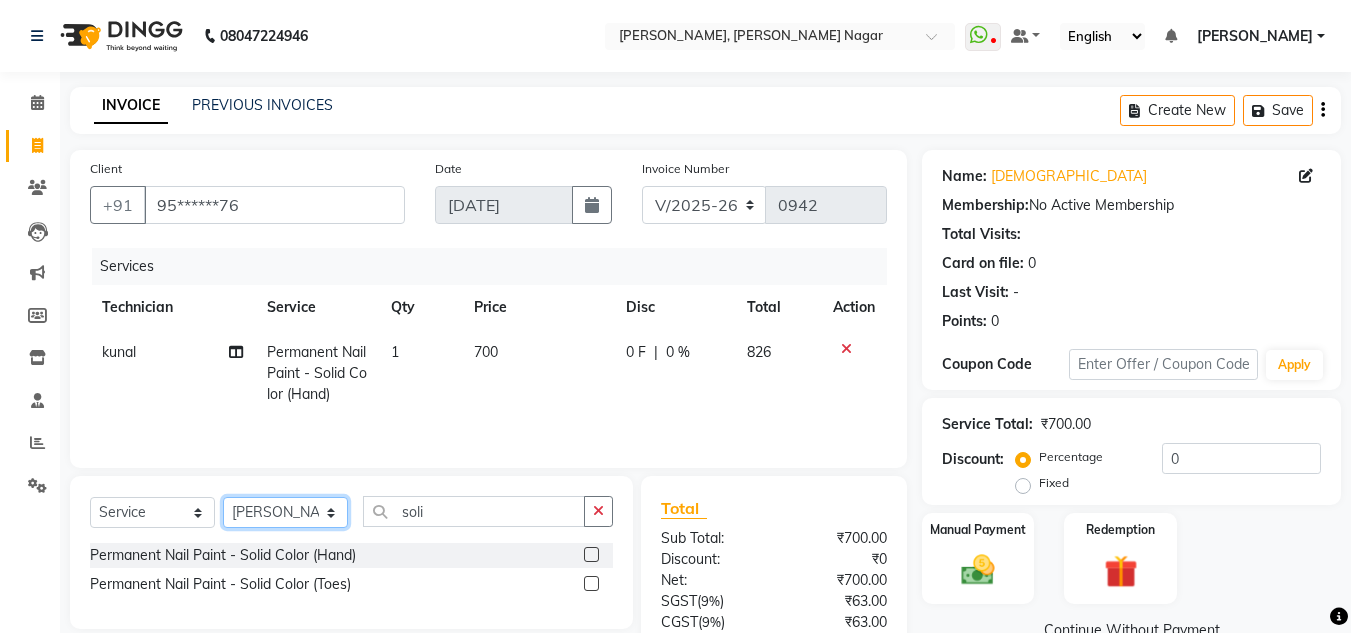 click on "Select Technician akki [PERSON_NAME] Sultha Bilal [PERSON_NAME] [PERSON_NAME]  [PERSON_NAME] Manager [PERSON_NAME]" 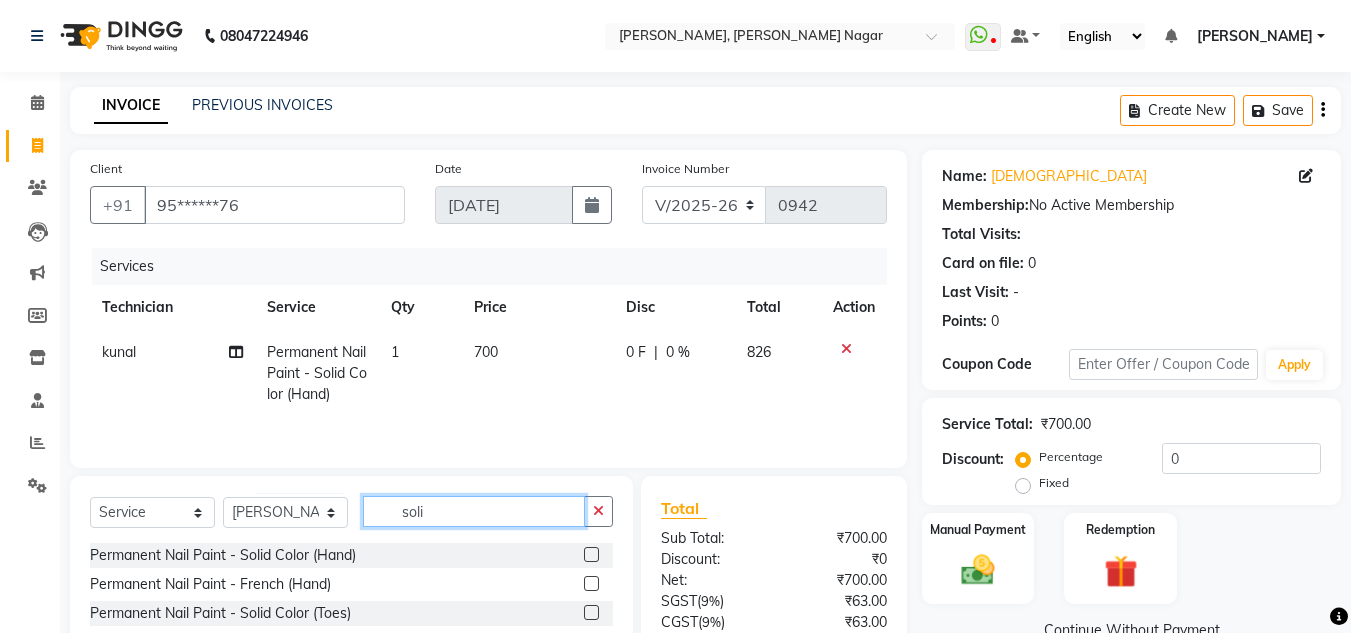click on "soli" 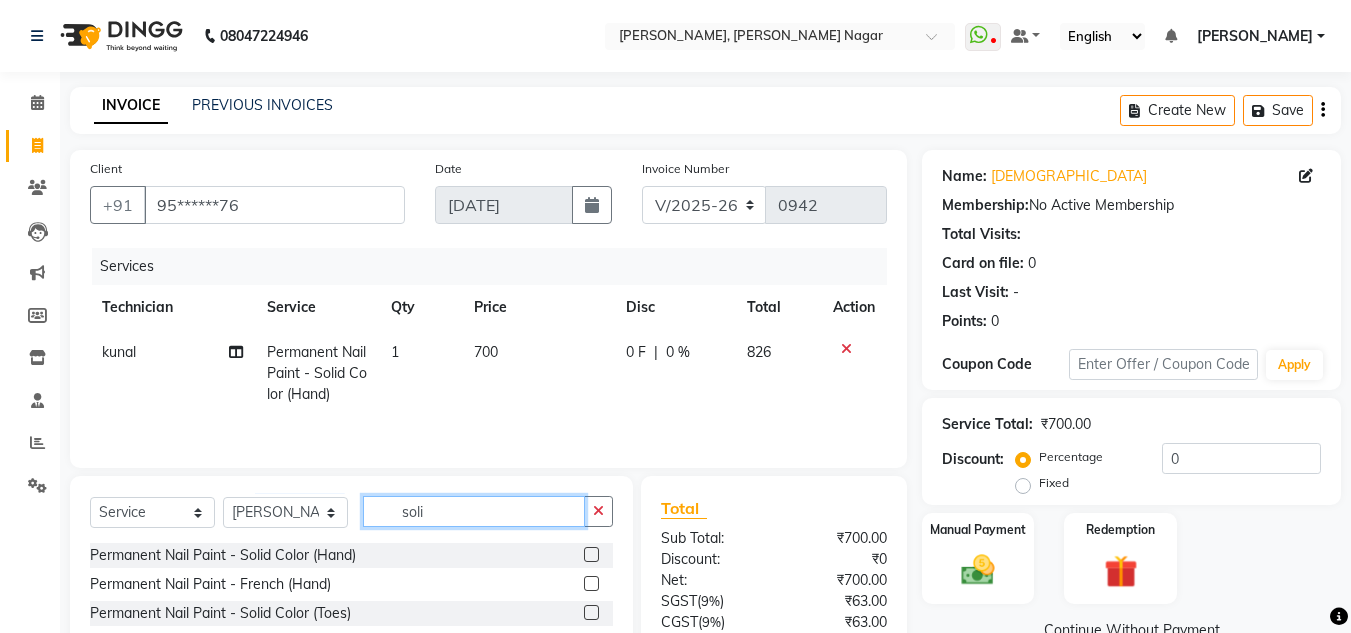 click on "soli" 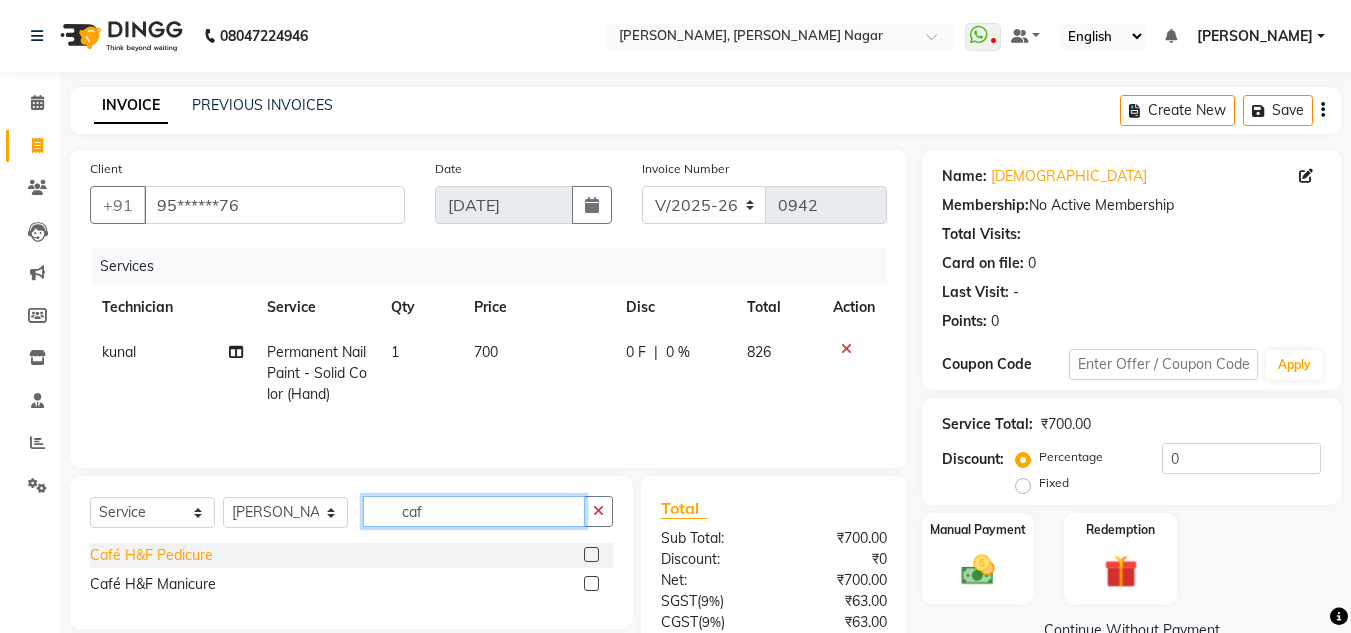 type on "caf" 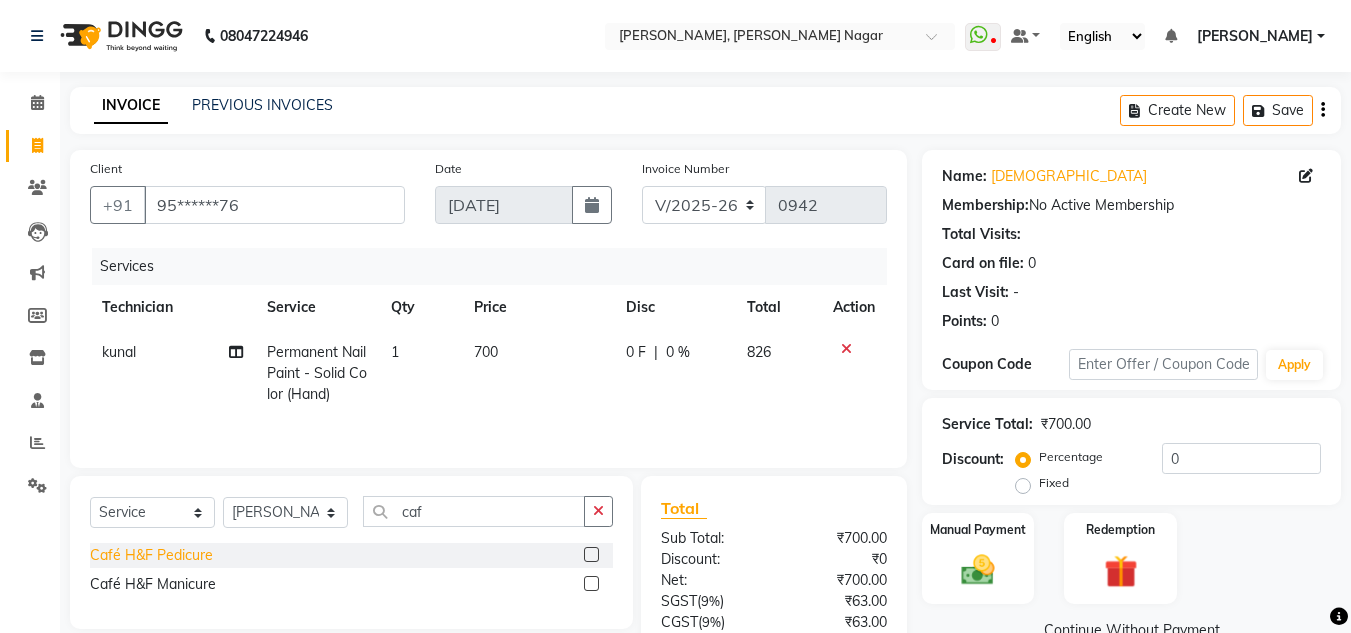 click on "Café H&F Pedicure" 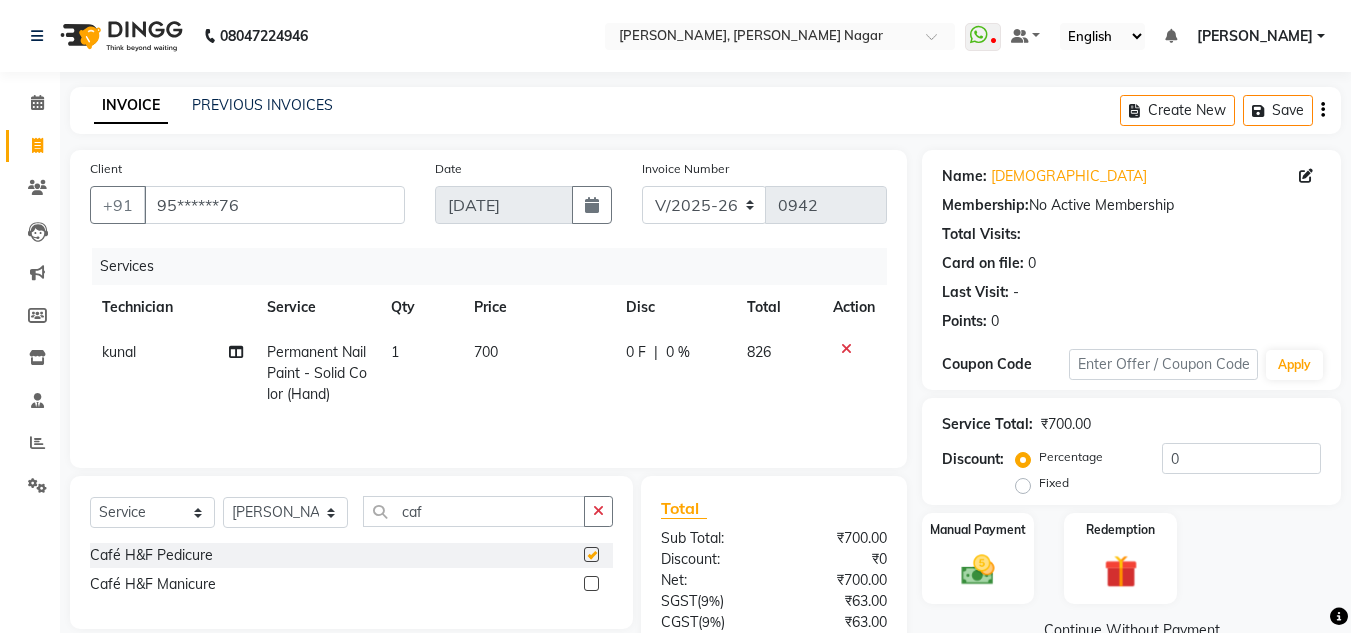 checkbox on "false" 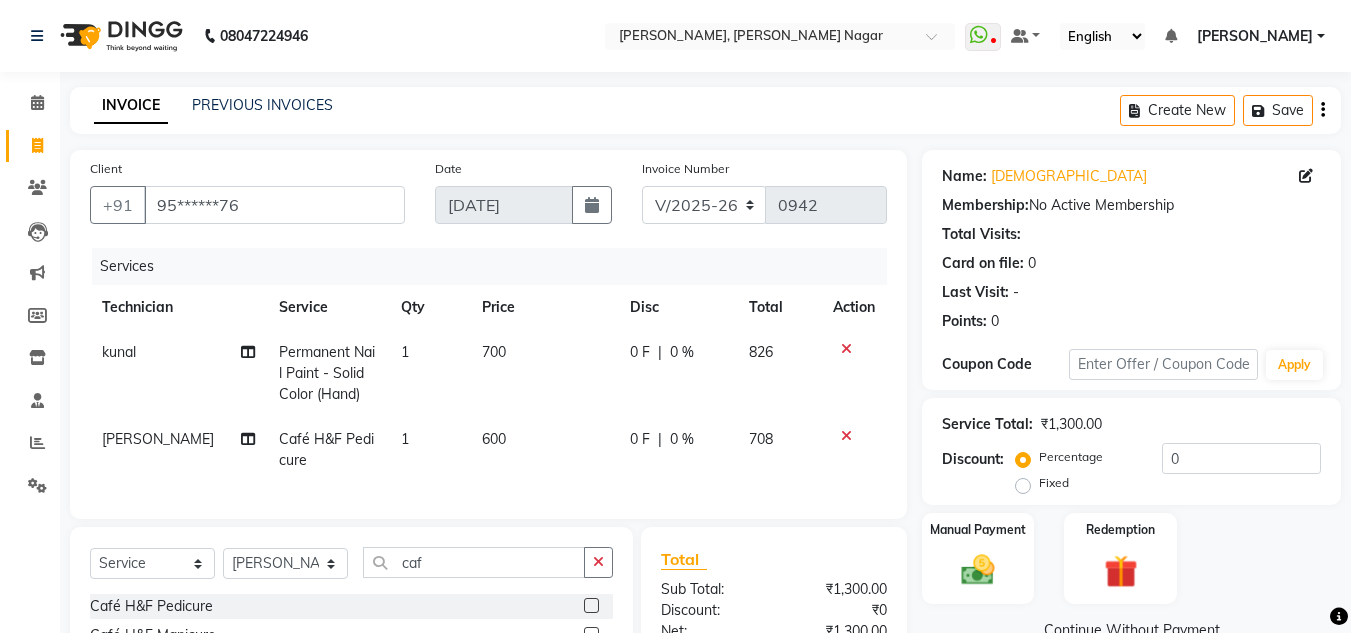 scroll, scrollTop: 233, scrollLeft: 0, axis: vertical 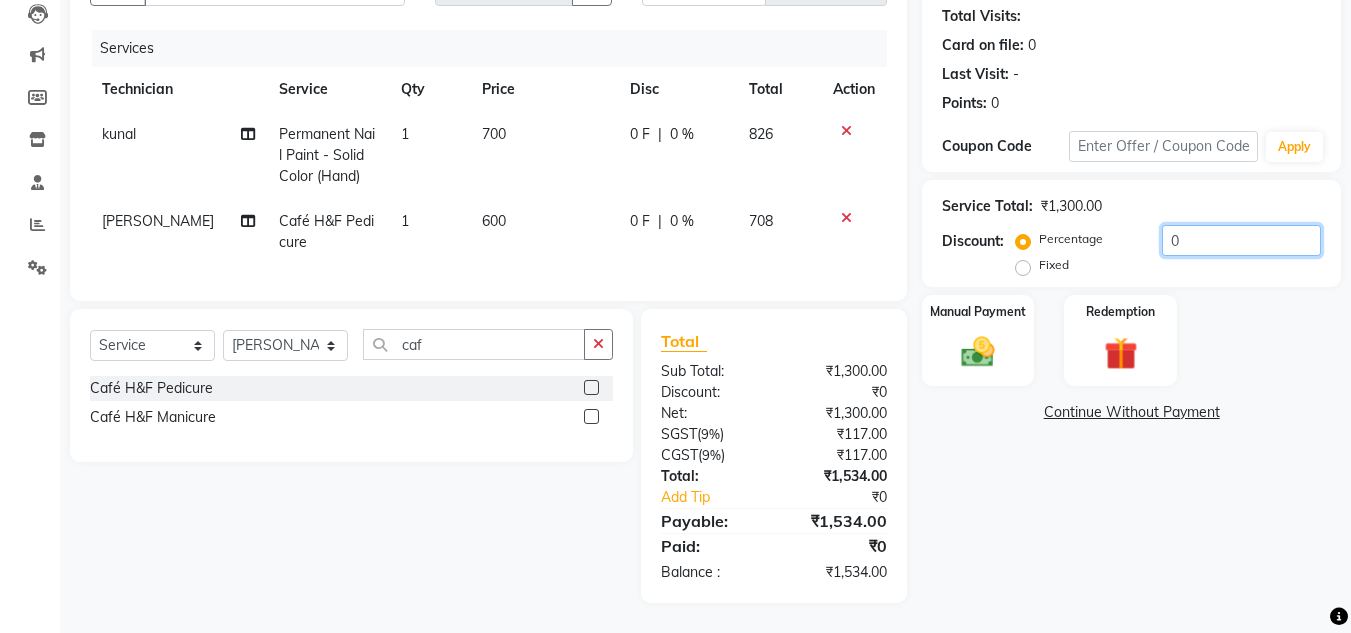 click on "0" 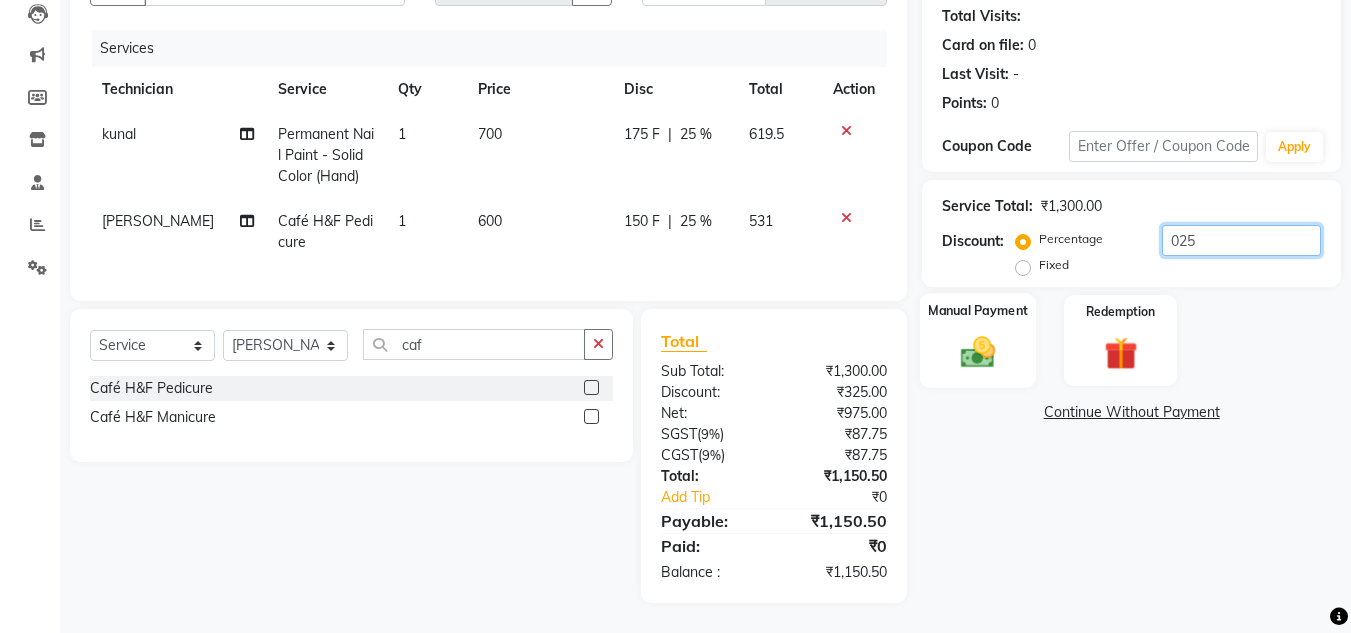 type on "025" 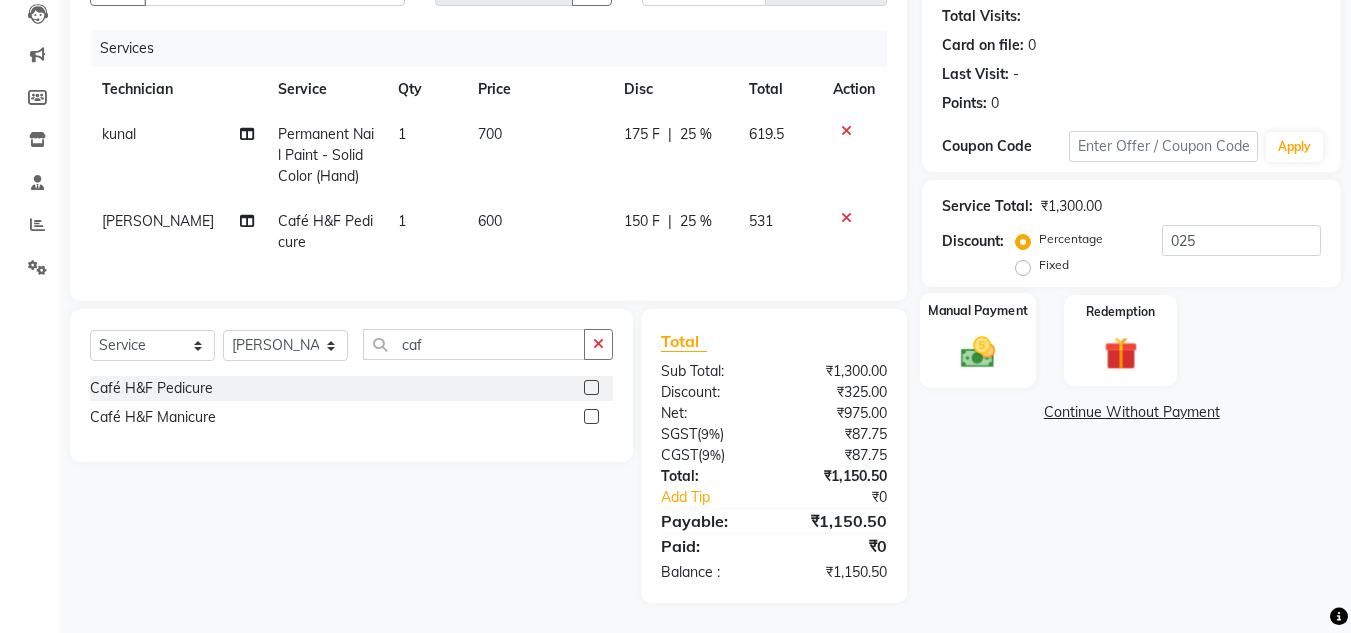 click 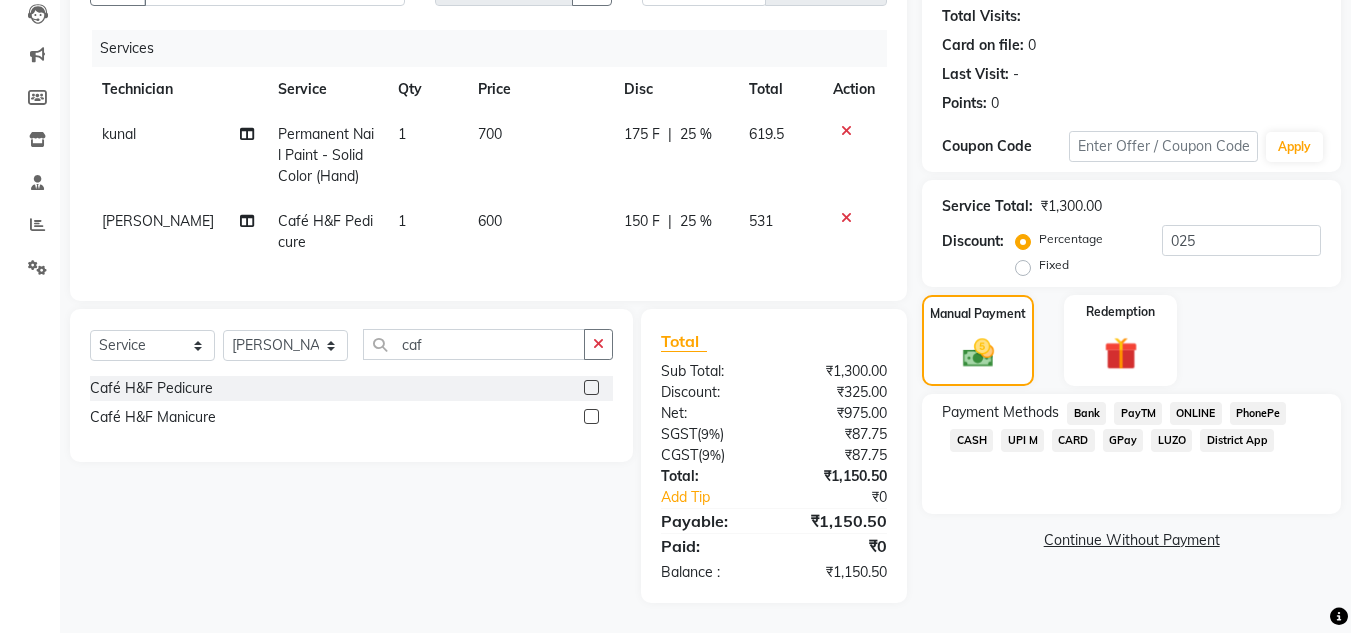 click on "ONLINE" 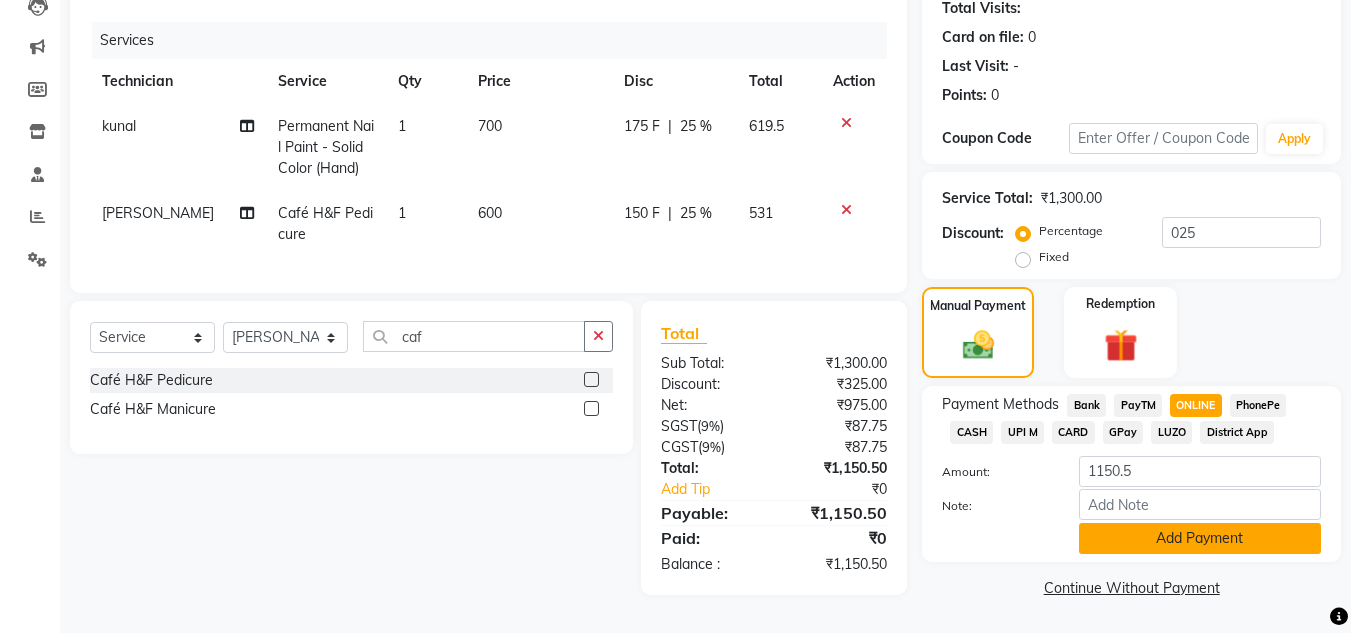 click on "Add Payment" 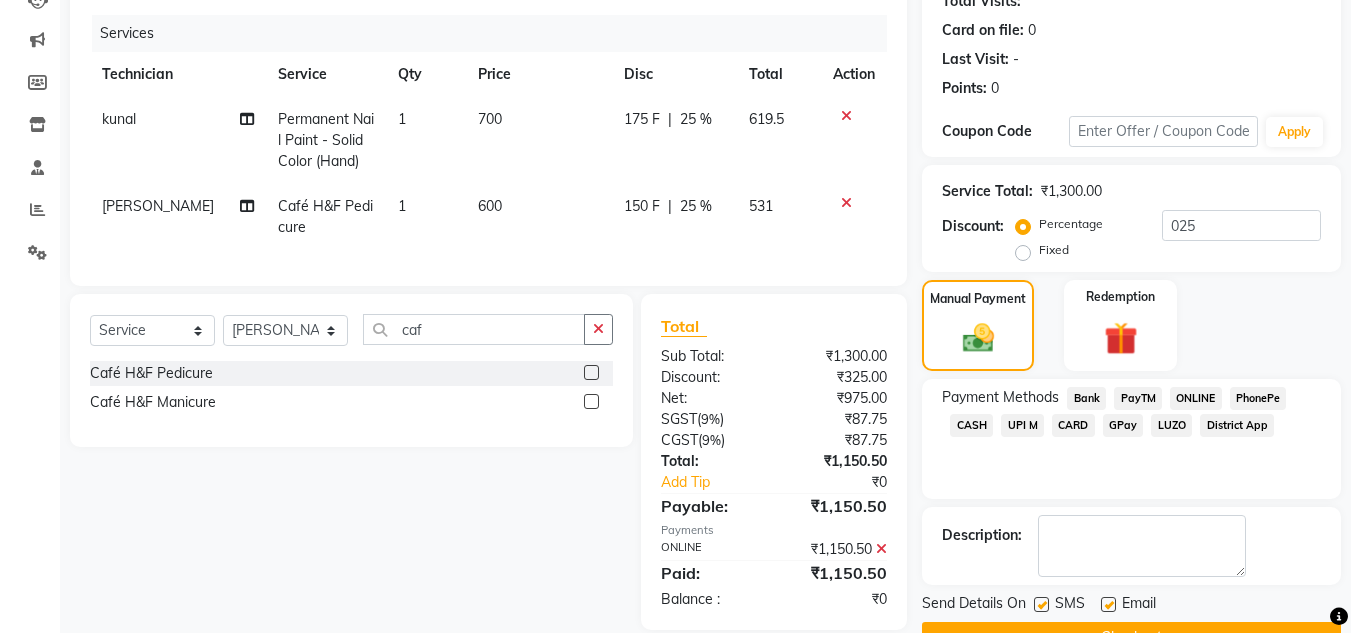scroll, scrollTop: 283, scrollLeft: 0, axis: vertical 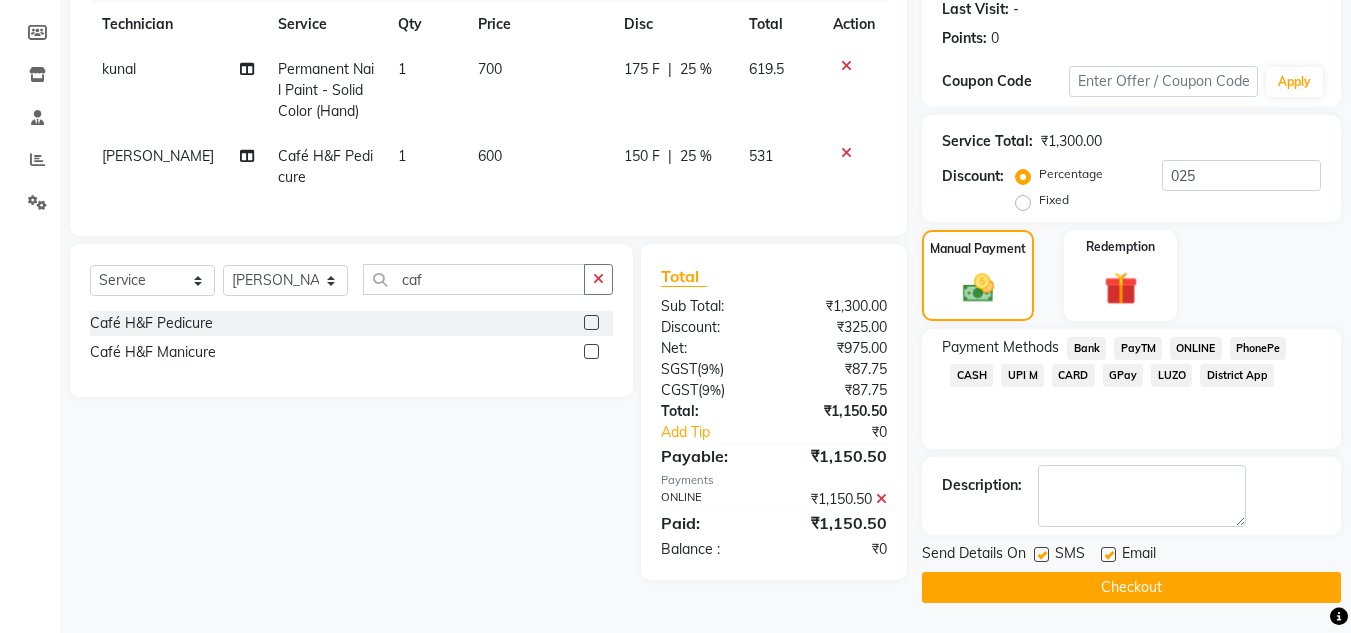 click 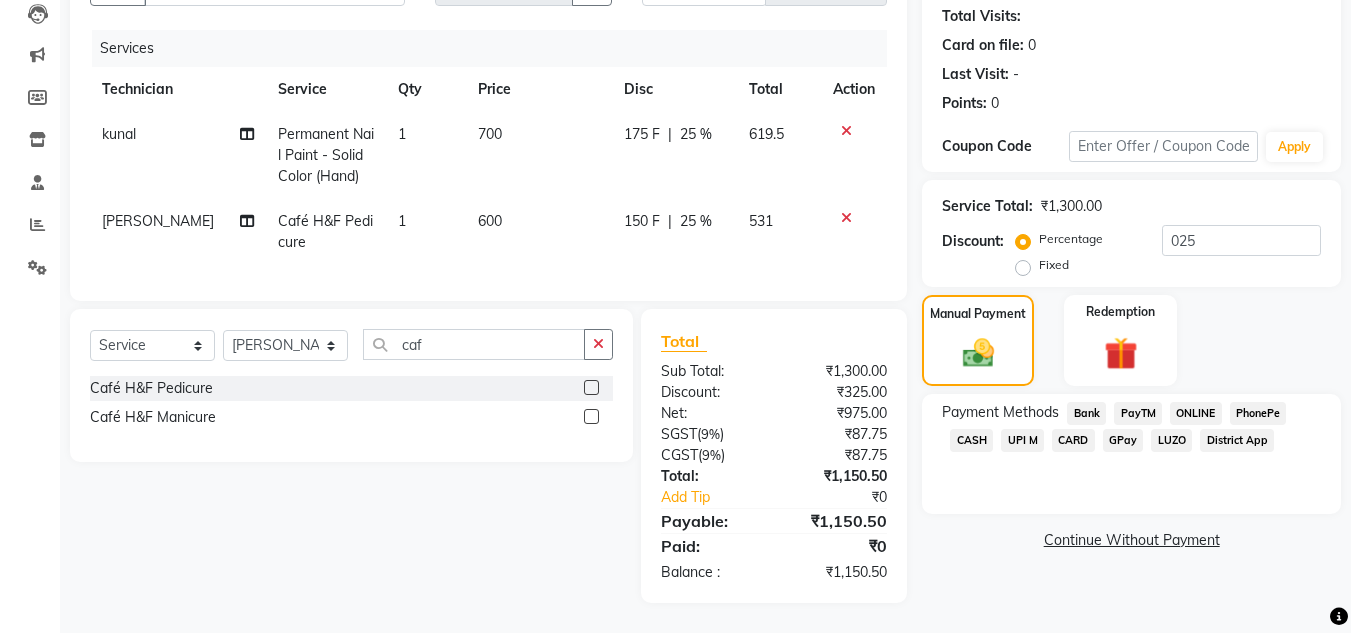 click on "CARD" 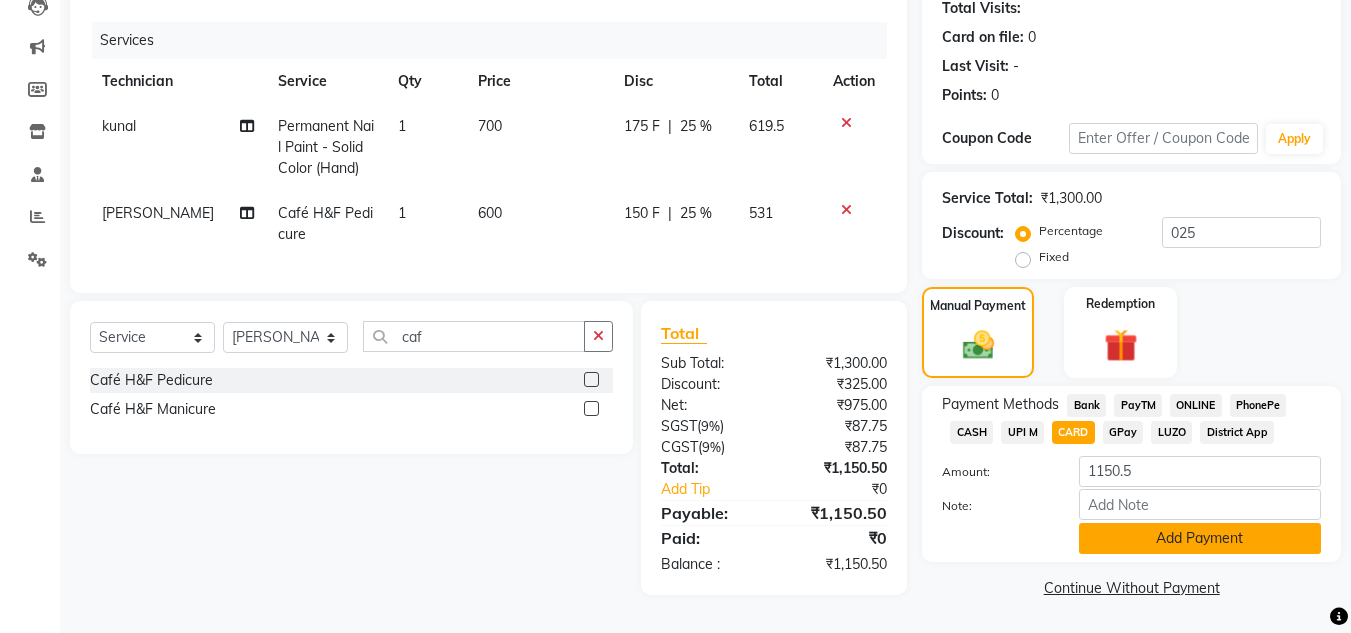 click on "Add Payment" 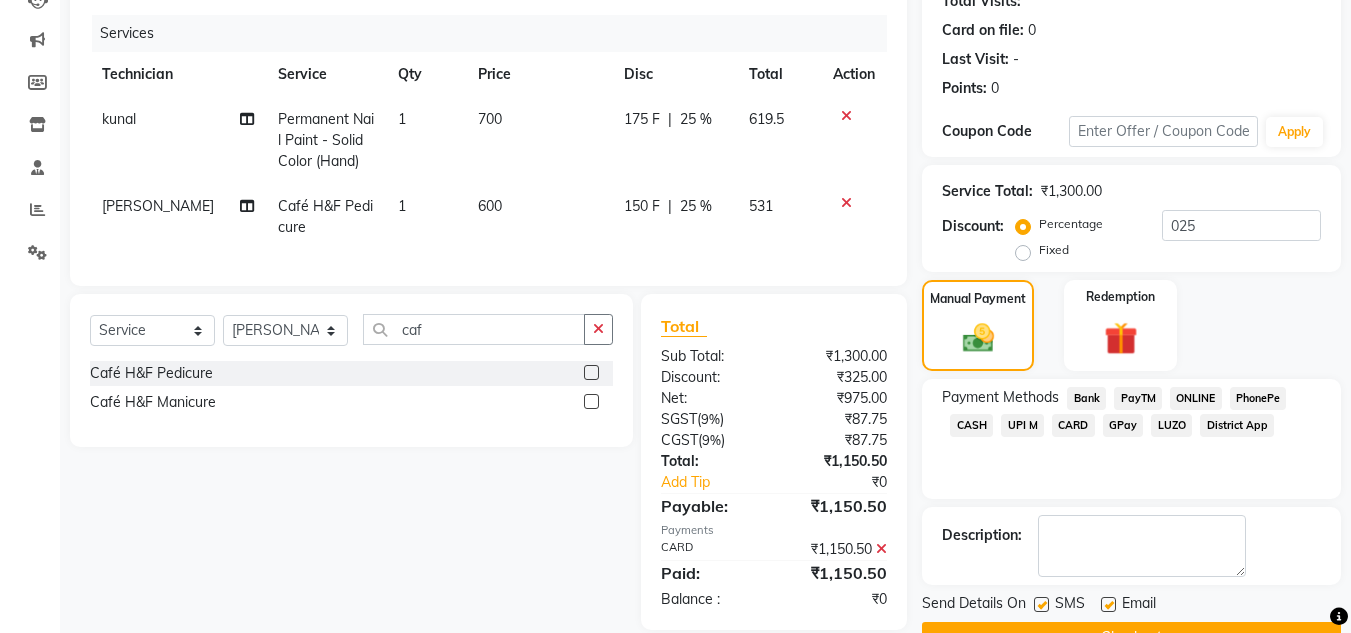 scroll, scrollTop: 283, scrollLeft: 0, axis: vertical 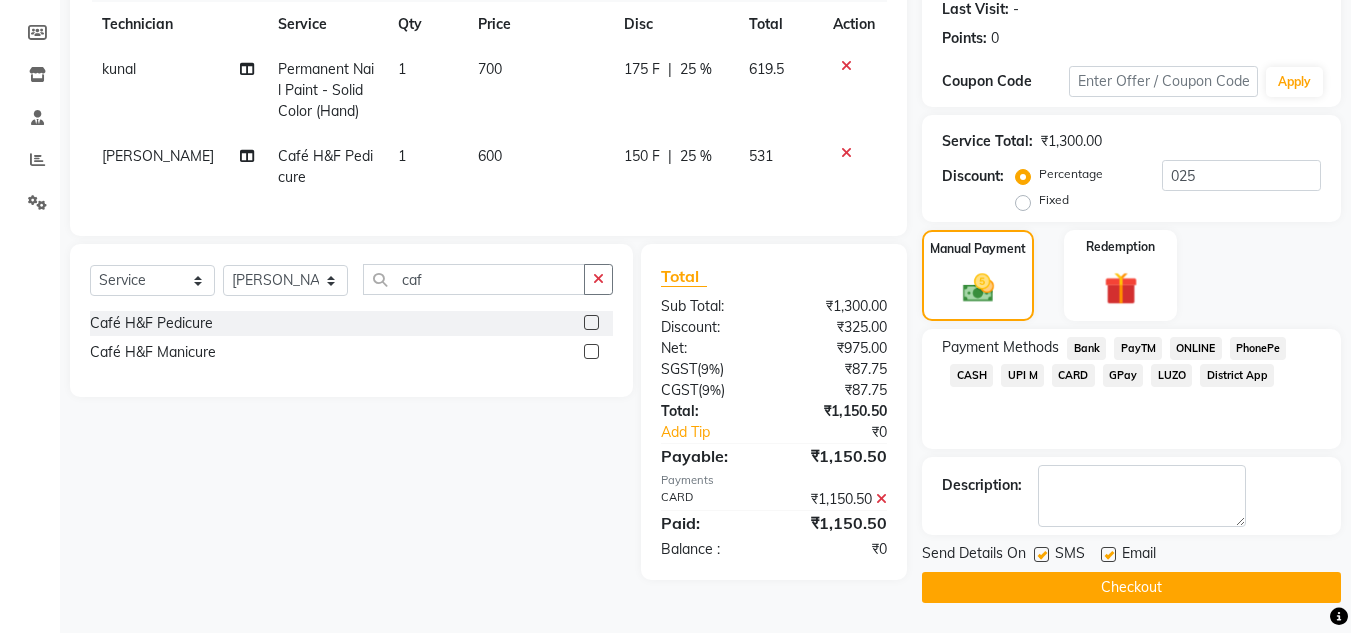 click on "Checkout" 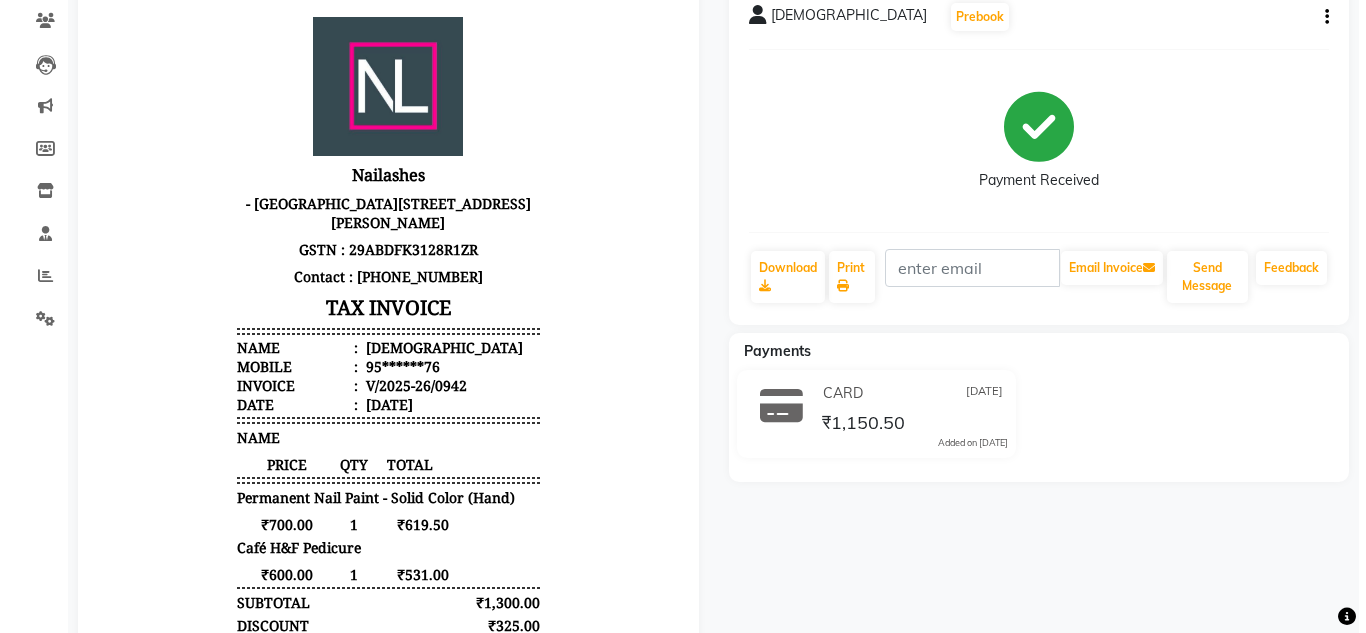 scroll, scrollTop: 0, scrollLeft: 0, axis: both 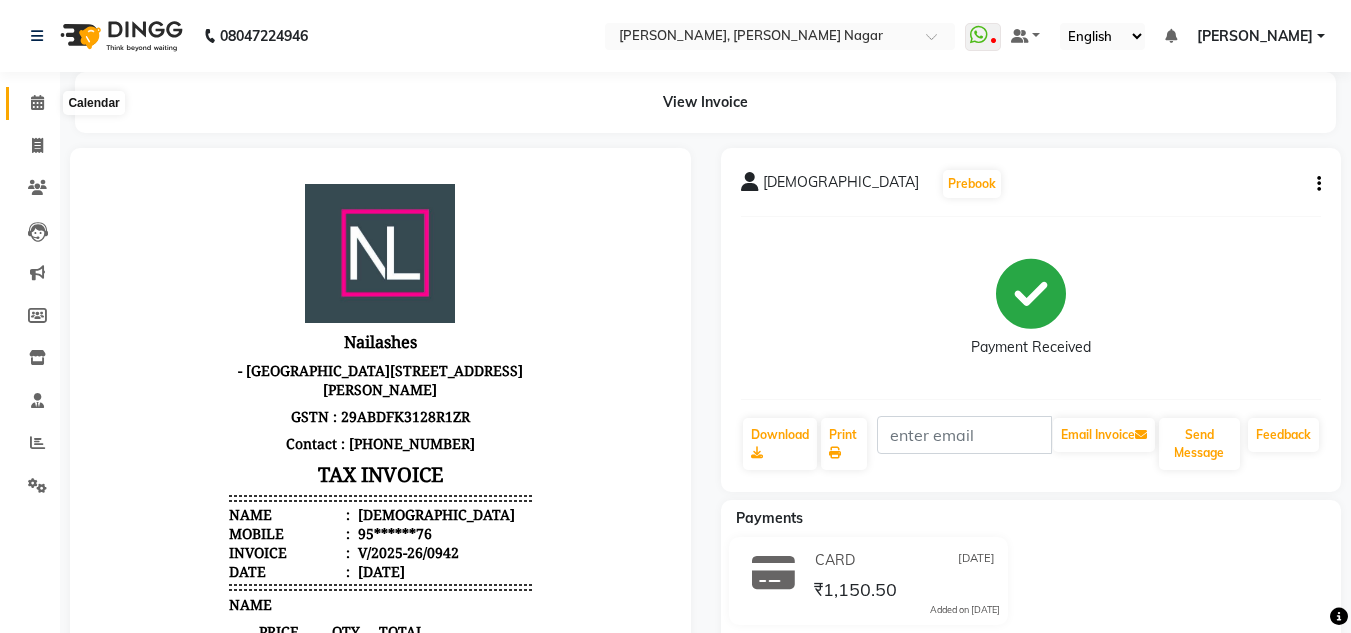 click 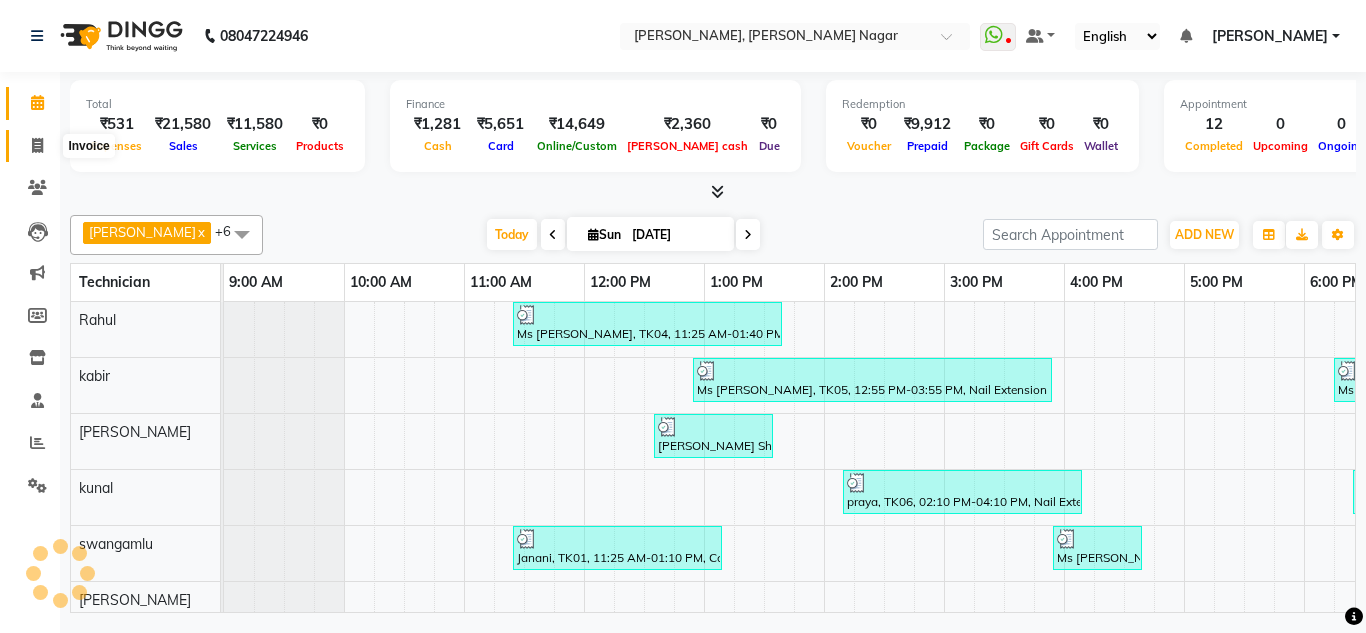 scroll, scrollTop: 0, scrollLeft: 0, axis: both 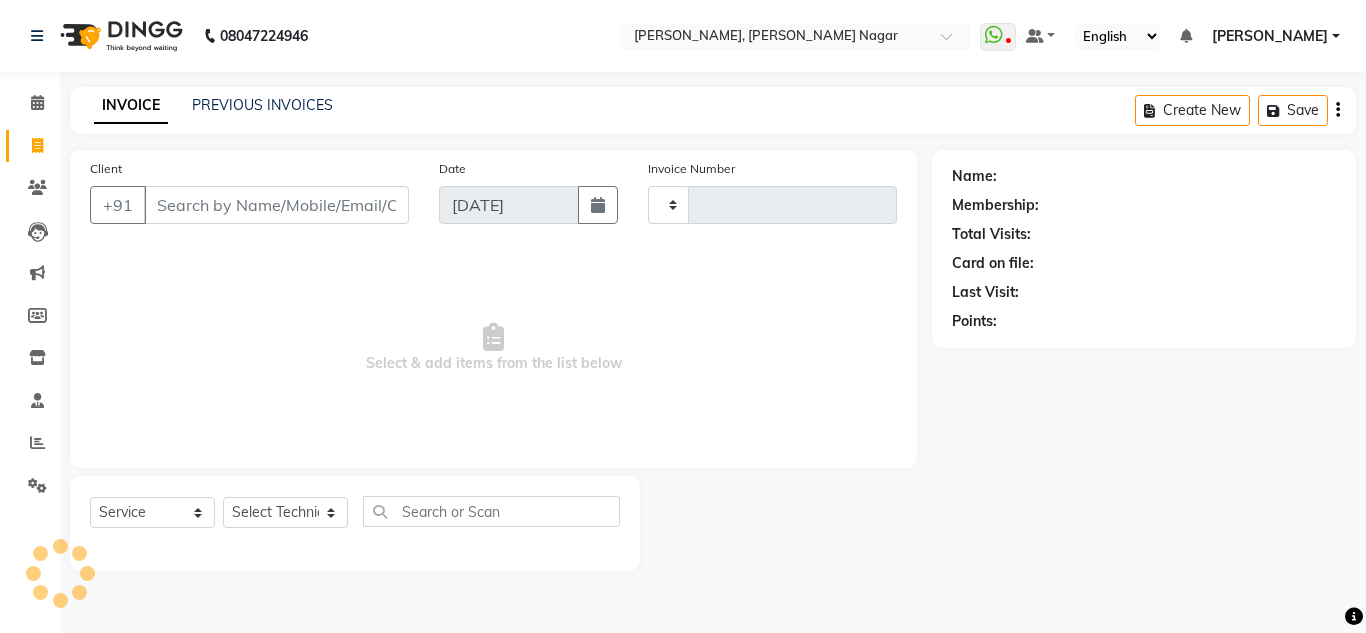type on "0943" 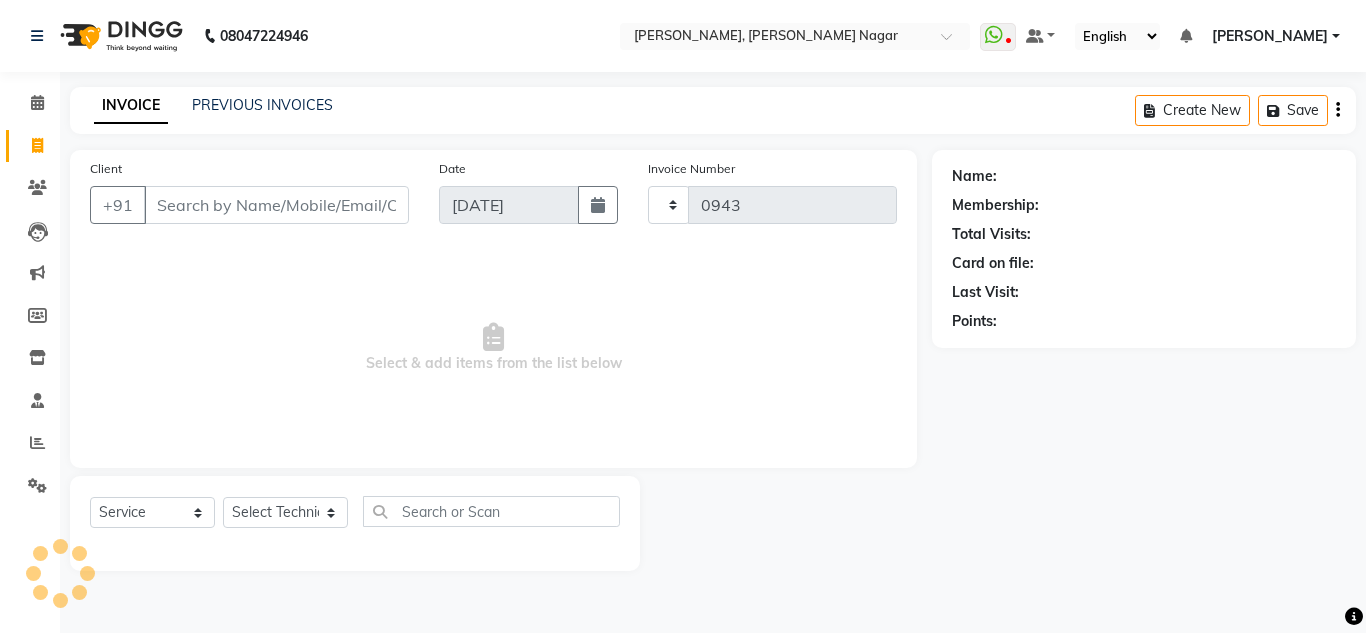 select on "7686" 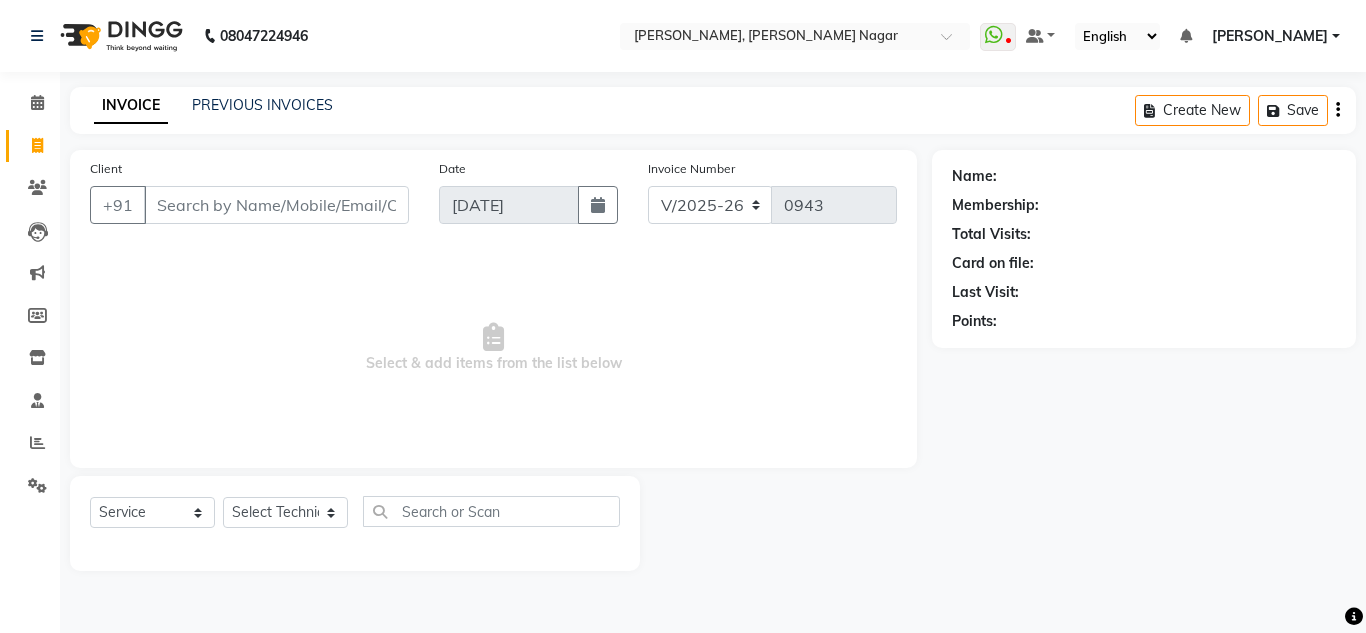 click on "Client" at bounding box center (276, 205) 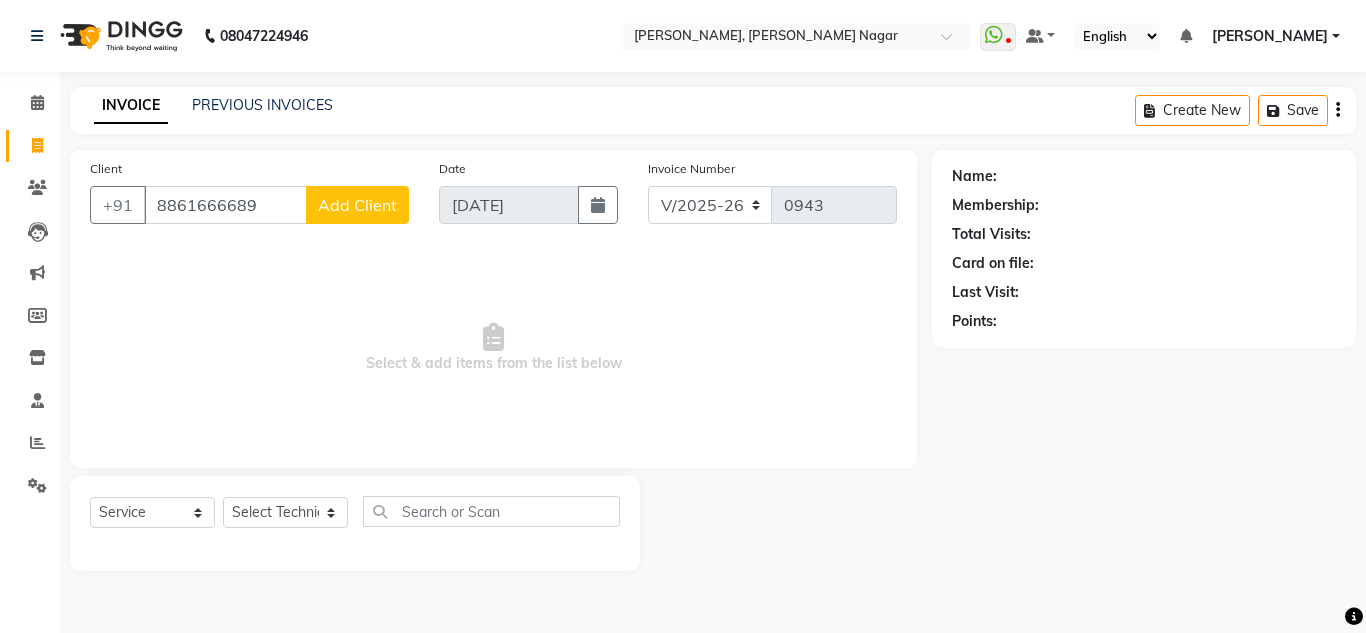 type on "8861666689" 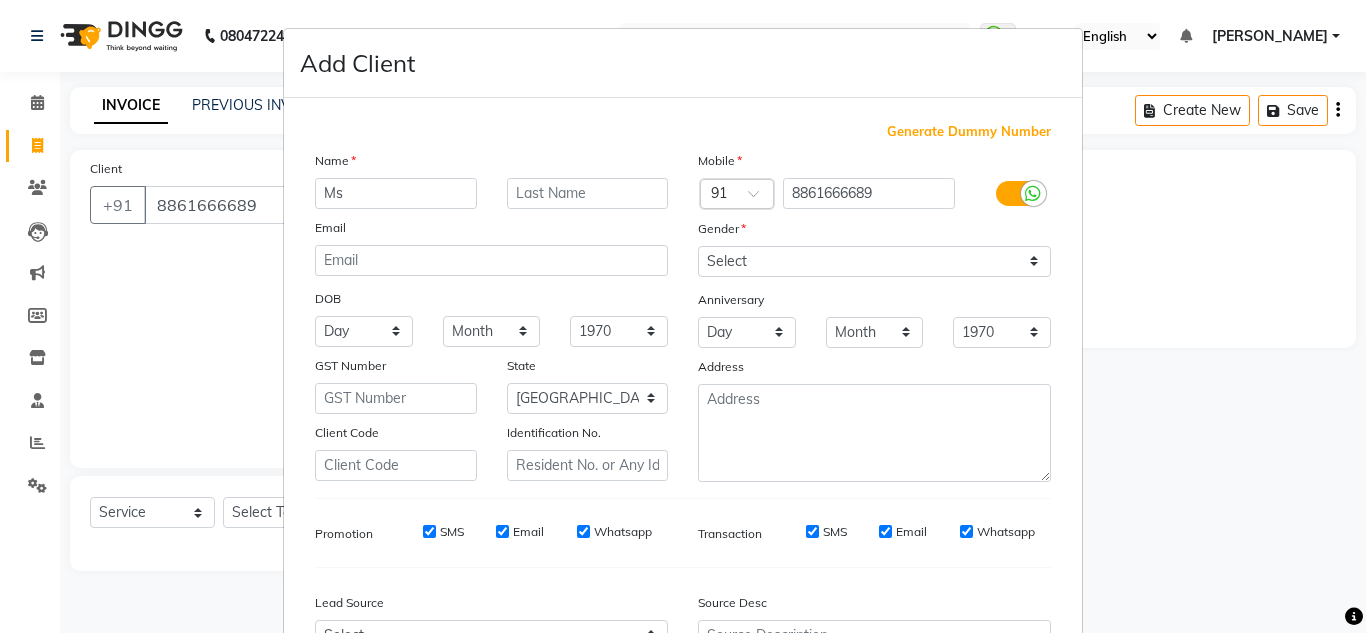 type on "Ms" 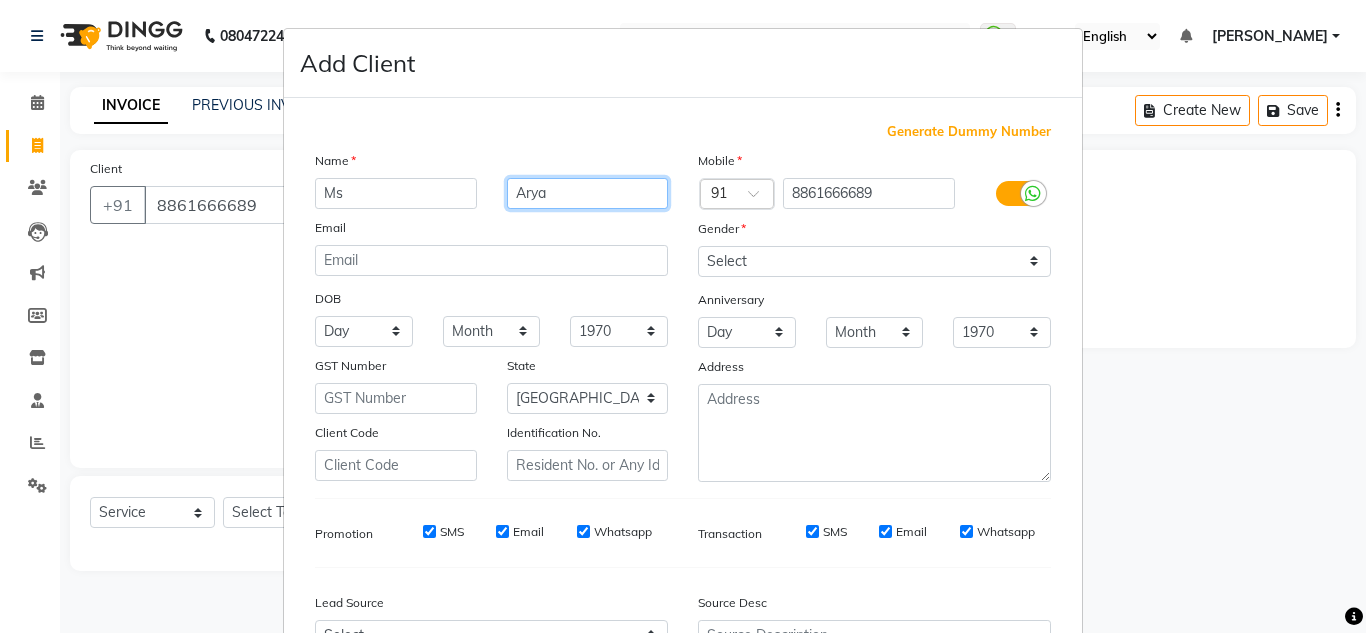 type on "Arya" 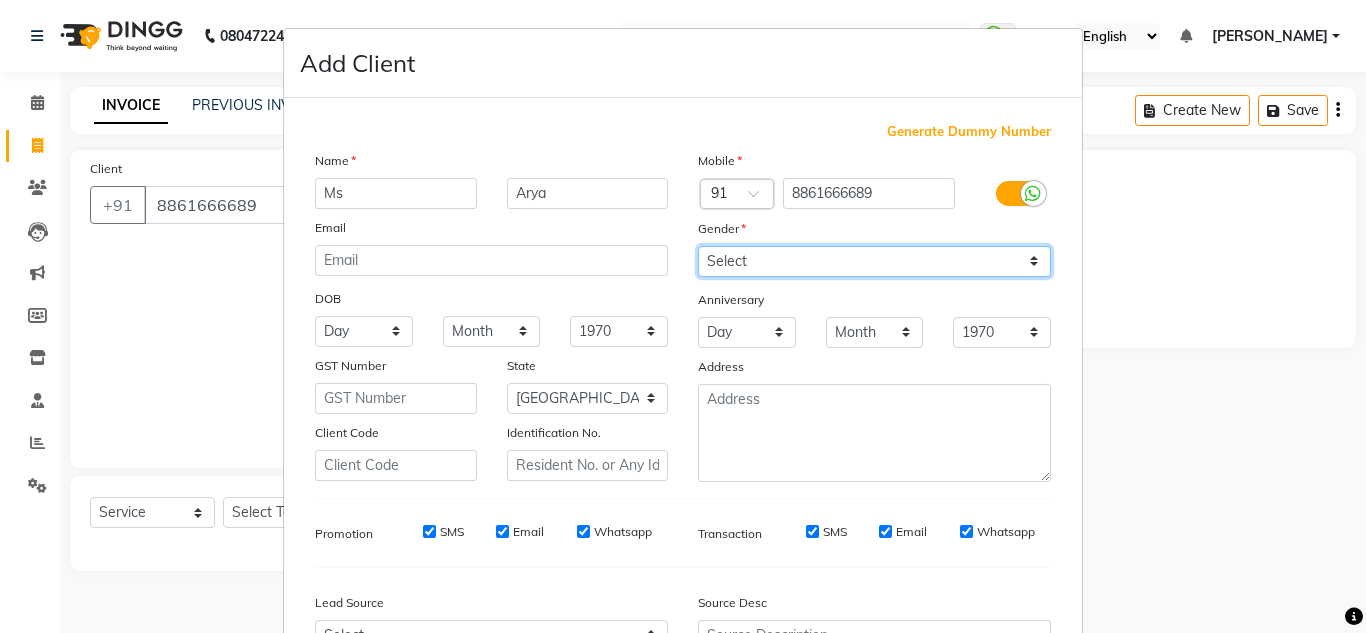click on "Select [DEMOGRAPHIC_DATA] [DEMOGRAPHIC_DATA] Other Prefer Not To Say" at bounding box center (874, 261) 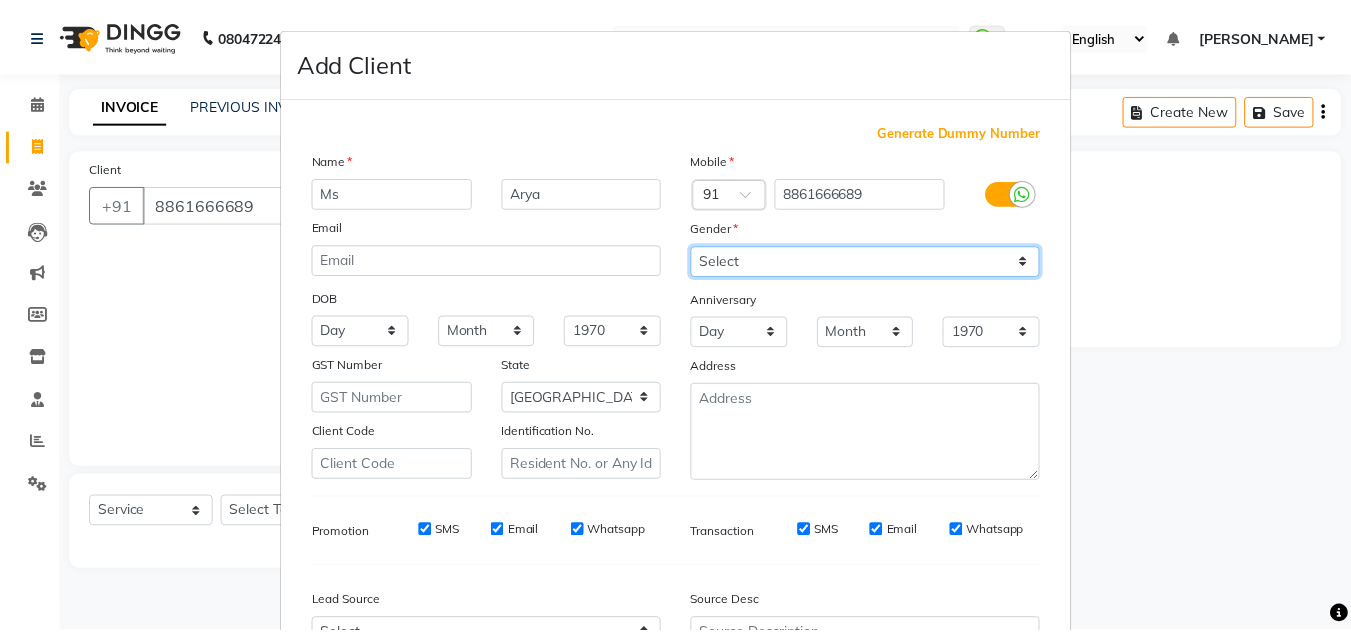 scroll, scrollTop: 216, scrollLeft: 0, axis: vertical 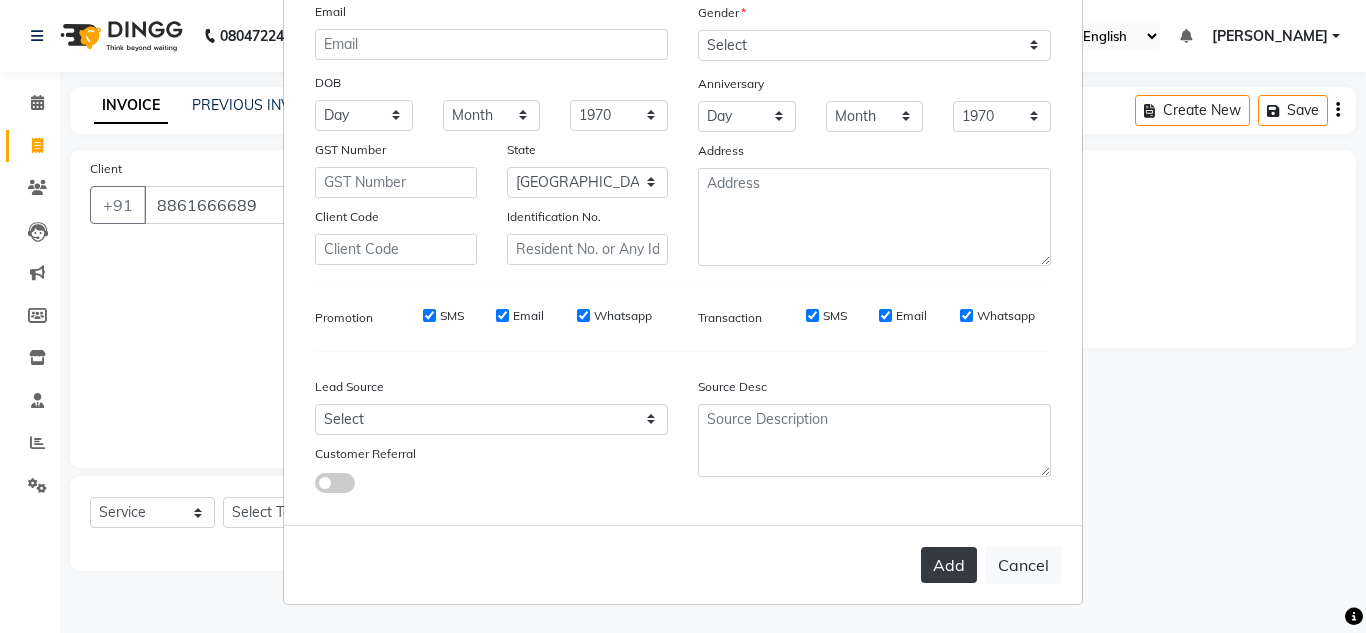 drag, startPoint x: 933, startPoint y: 522, endPoint x: 938, endPoint y: 556, distance: 34.36568 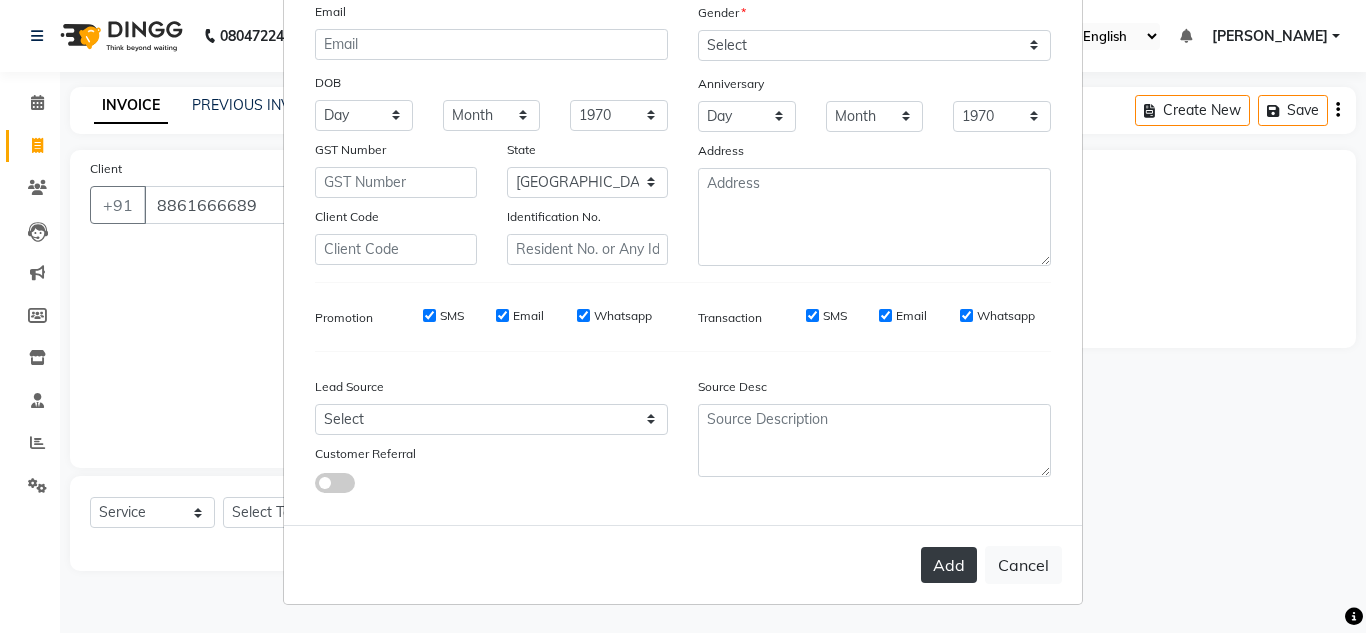click on "Add Client Generate Dummy Number Name [PERSON_NAME] Email DOB Day 01 02 03 04 05 06 07 08 09 10 11 12 13 14 15 16 17 18 19 20 21 22 23 24 25 26 27 28 29 30 31 Month January February March April May June July August September October November [DATE] 1941 1942 1943 1944 1945 1946 1947 1948 1949 1950 1951 1952 1953 1954 1955 1956 1957 1958 1959 1960 1961 1962 1963 1964 1965 1966 1967 1968 1969 1970 1971 1972 1973 1974 1975 1976 1977 1978 1979 1980 1981 1982 1983 1984 1985 1986 1987 1988 1989 1990 1991 1992 1993 1994 1995 1996 1997 1998 1999 2000 2001 2002 2003 2004 2005 2006 2007 2008 2009 2010 2011 2012 2013 2014 2015 2016 2017 2018 2019 2020 2021 2022 2023 2024 GST Number State Select [GEOGRAPHIC_DATA] [GEOGRAPHIC_DATA] [GEOGRAPHIC_DATA] [GEOGRAPHIC_DATA] [GEOGRAPHIC_DATA] [GEOGRAPHIC_DATA] [GEOGRAPHIC_DATA] [GEOGRAPHIC_DATA] and [GEOGRAPHIC_DATA] [GEOGRAPHIC_DATA] [GEOGRAPHIC_DATA] [GEOGRAPHIC_DATA] [GEOGRAPHIC_DATA] [GEOGRAPHIC_DATA] [GEOGRAPHIC_DATA] [GEOGRAPHIC_DATA] [GEOGRAPHIC_DATA] [GEOGRAPHIC_DATA] [GEOGRAPHIC_DATA] [GEOGRAPHIC_DATA] [GEOGRAPHIC_DATA] [GEOGRAPHIC_DATA] [GEOGRAPHIC_DATA] [GEOGRAPHIC_DATA] [GEOGRAPHIC_DATA] [GEOGRAPHIC_DATA] [GEOGRAPHIC_DATA] [GEOGRAPHIC_DATA] [GEOGRAPHIC_DATA] Sikkim" at bounding box center [683, 208] 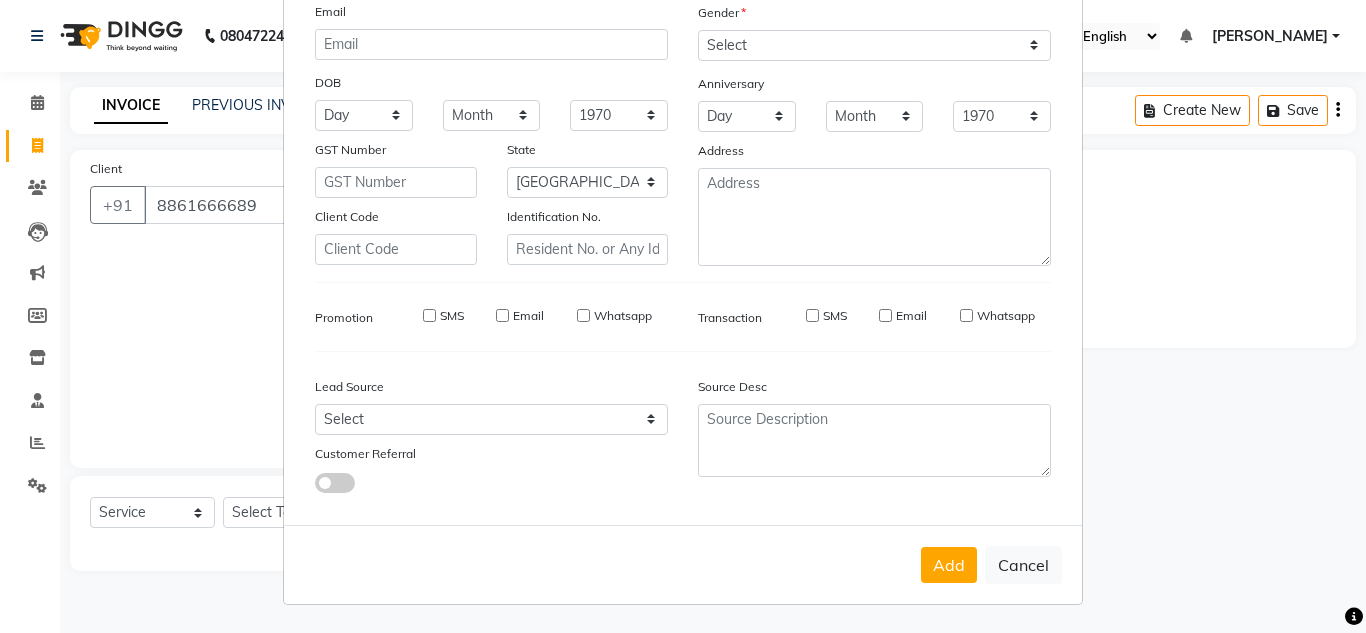 type on "88******89" 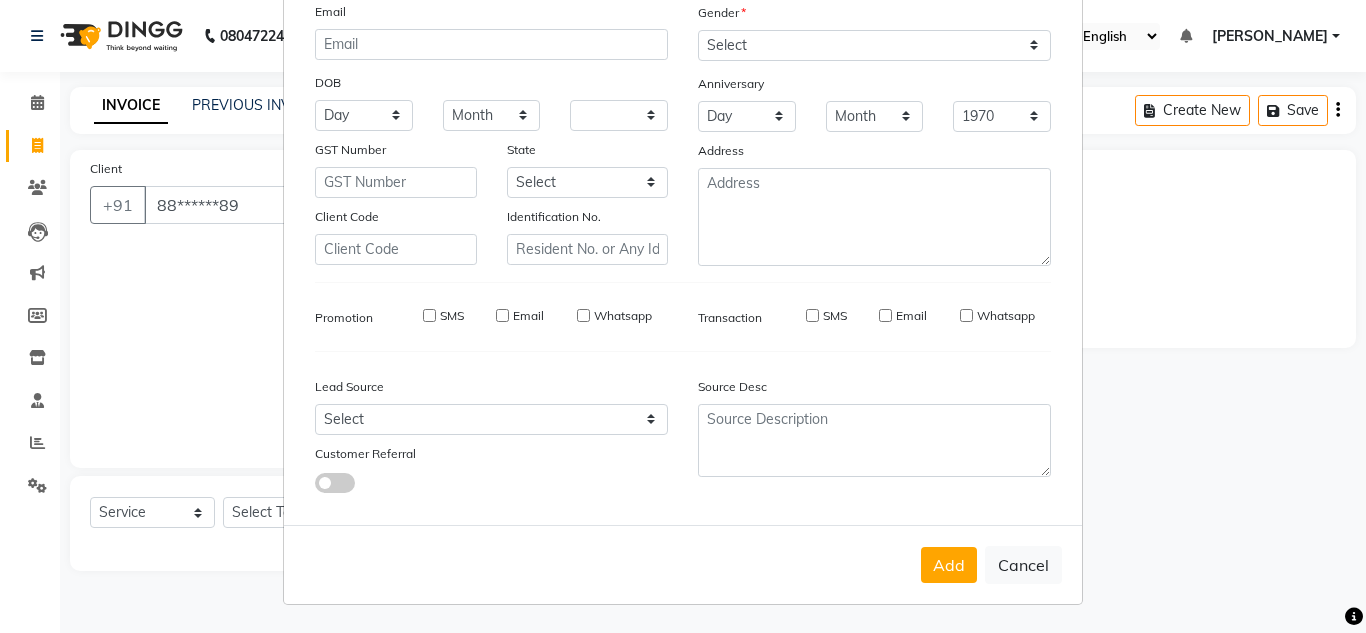select 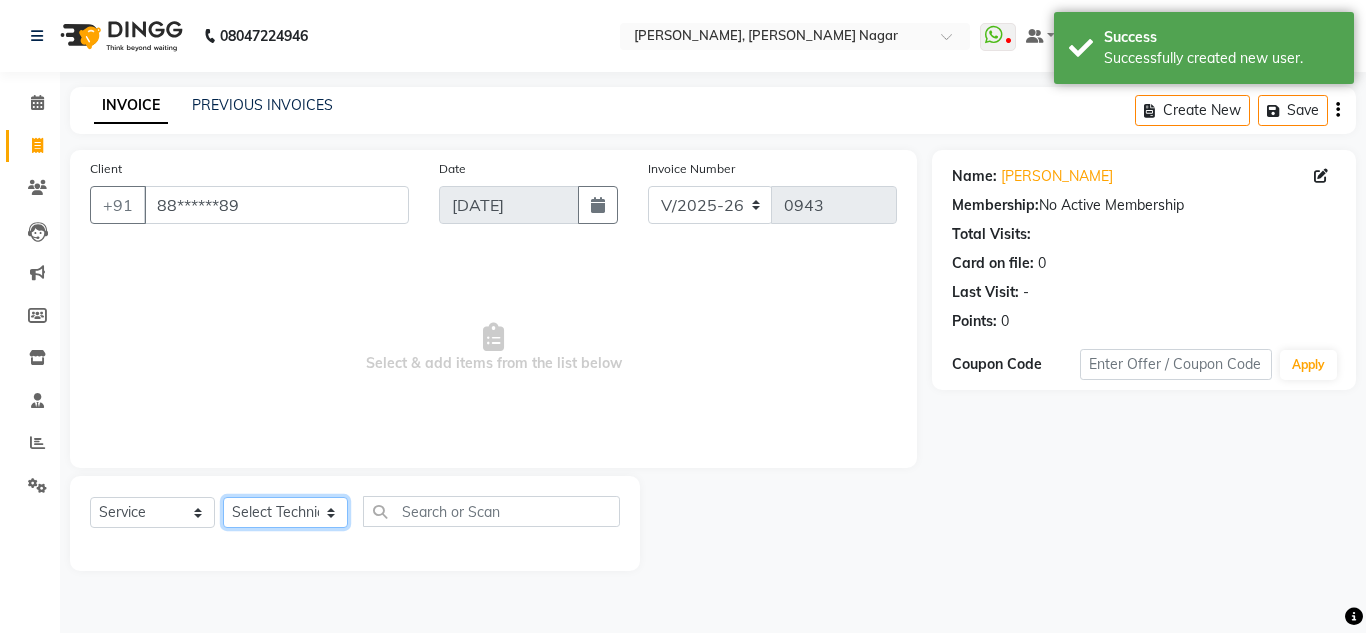 click on "Select Technician akki [PERSON_NAME] Sultha Bilal [PERSON_NAME] [PERSON_NAME]  [PERSON_NAME] Manager [PERSON_NAME]" 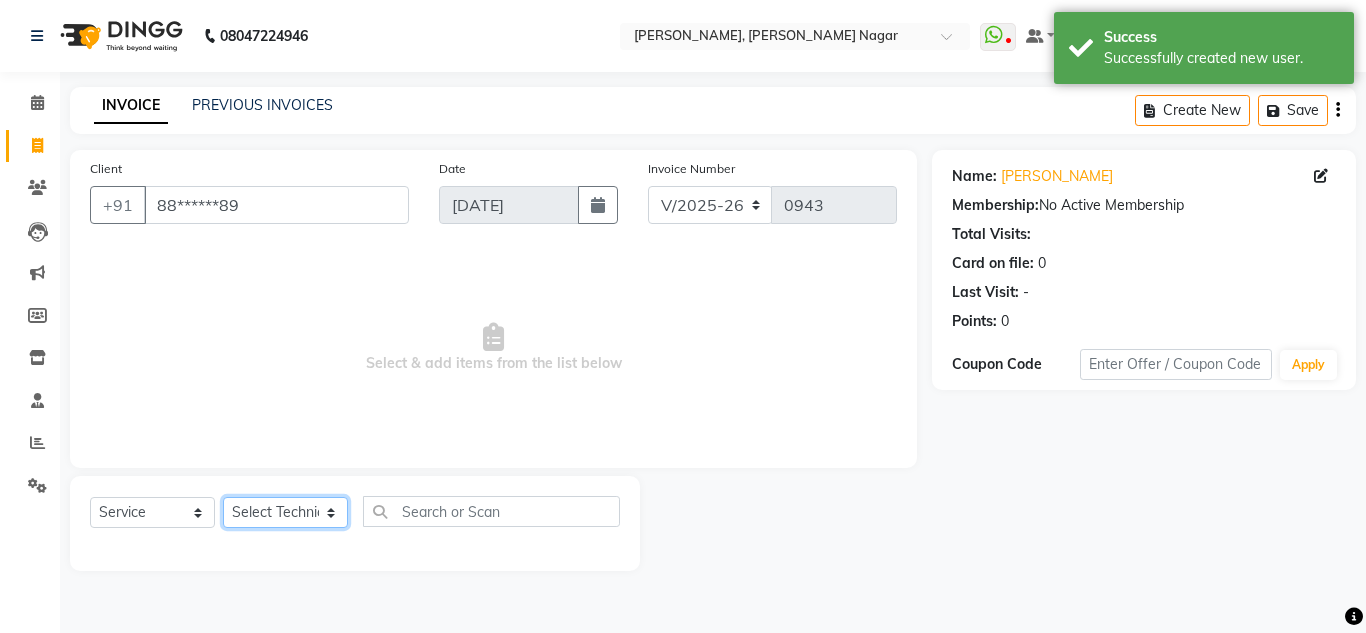 select on "68294" 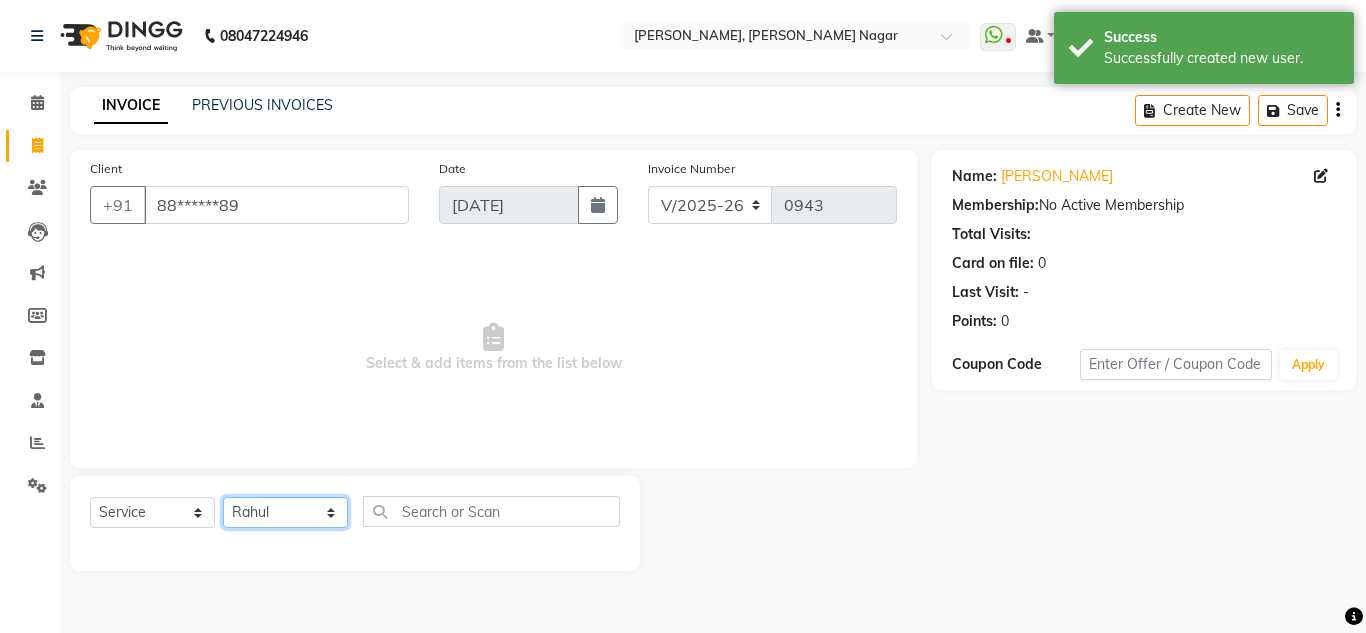 click on "Select Technician akki [PERSON_NAME] Sultha Bilal [PERSON_NAME] [PERSON_NAME]  [PERSON_NAME] Manager [PERSON_NAME]" 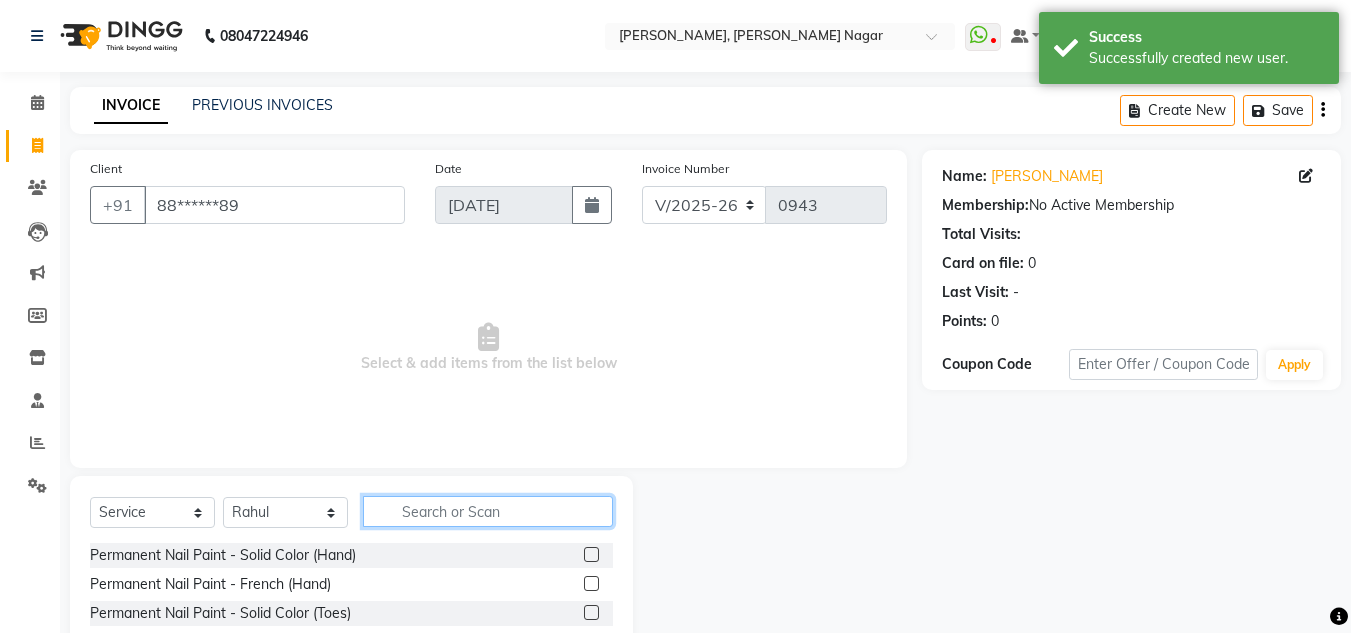 click 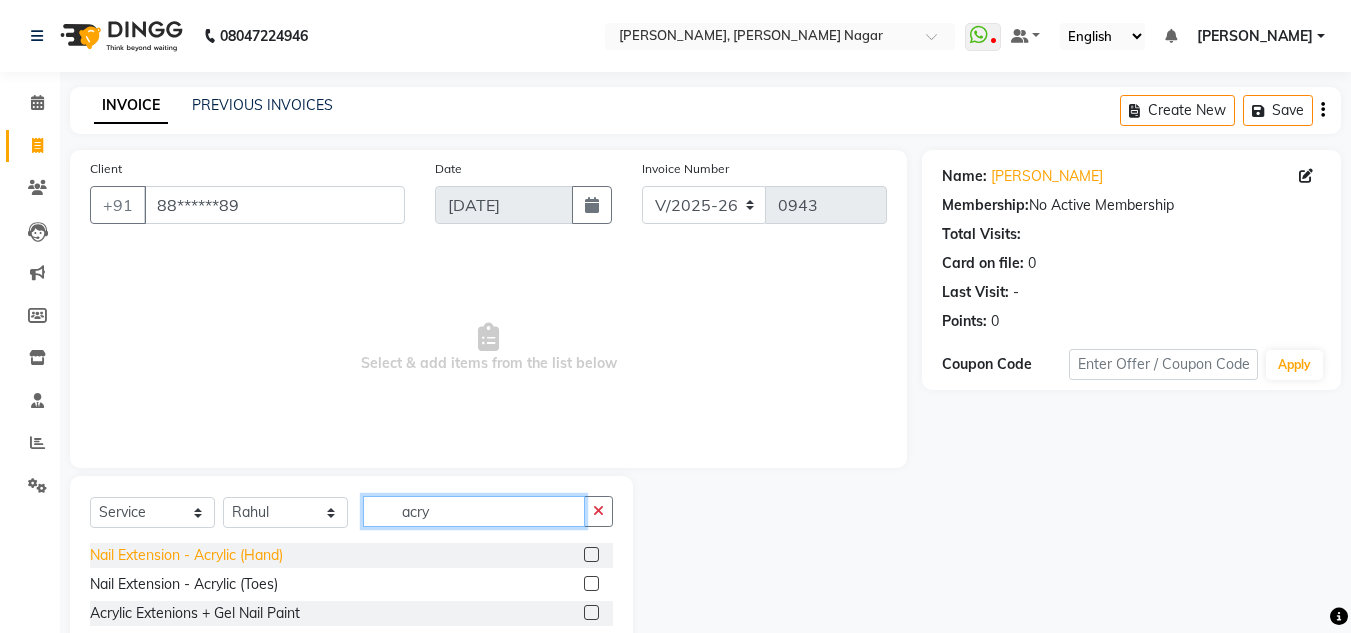 type on "acry" 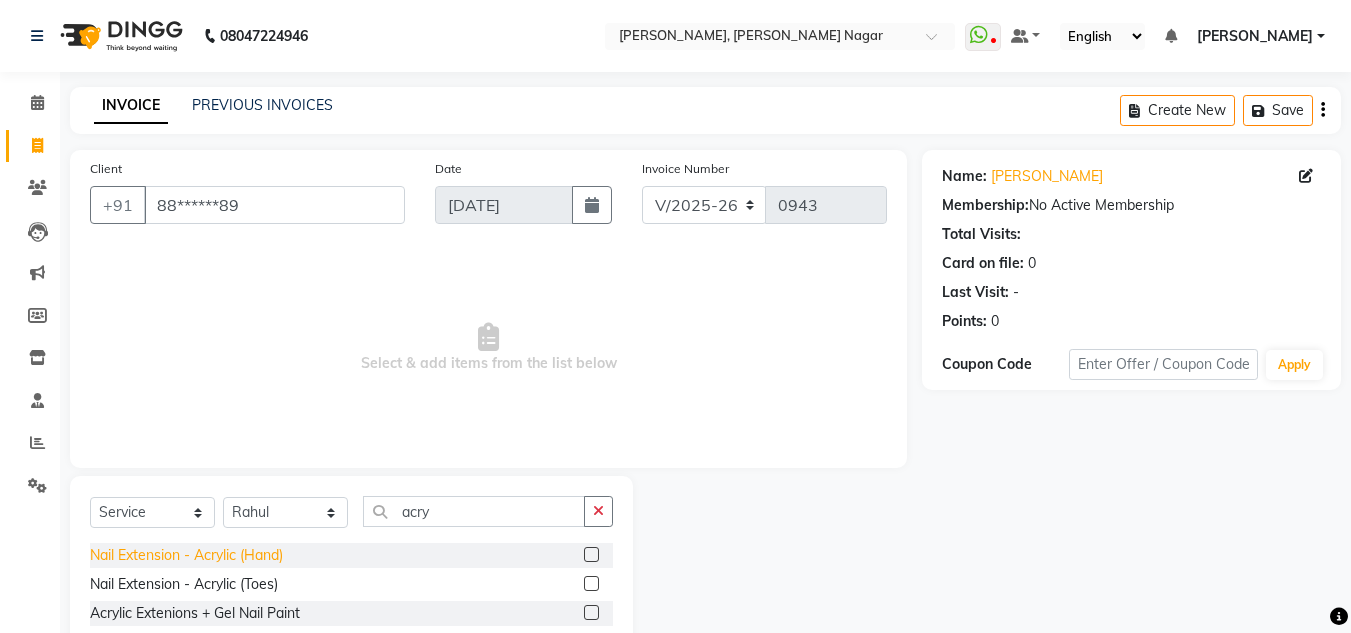 click on "Nail Extension - Acrylic (Hand)" 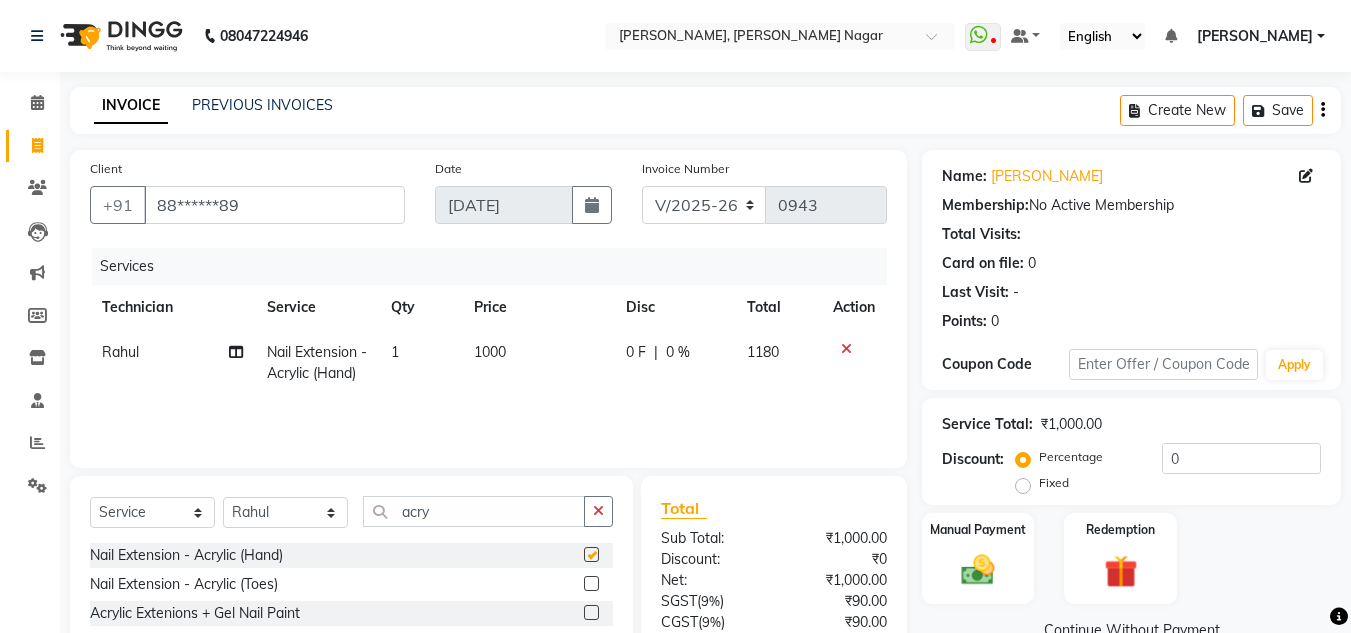 checkbox on "false" 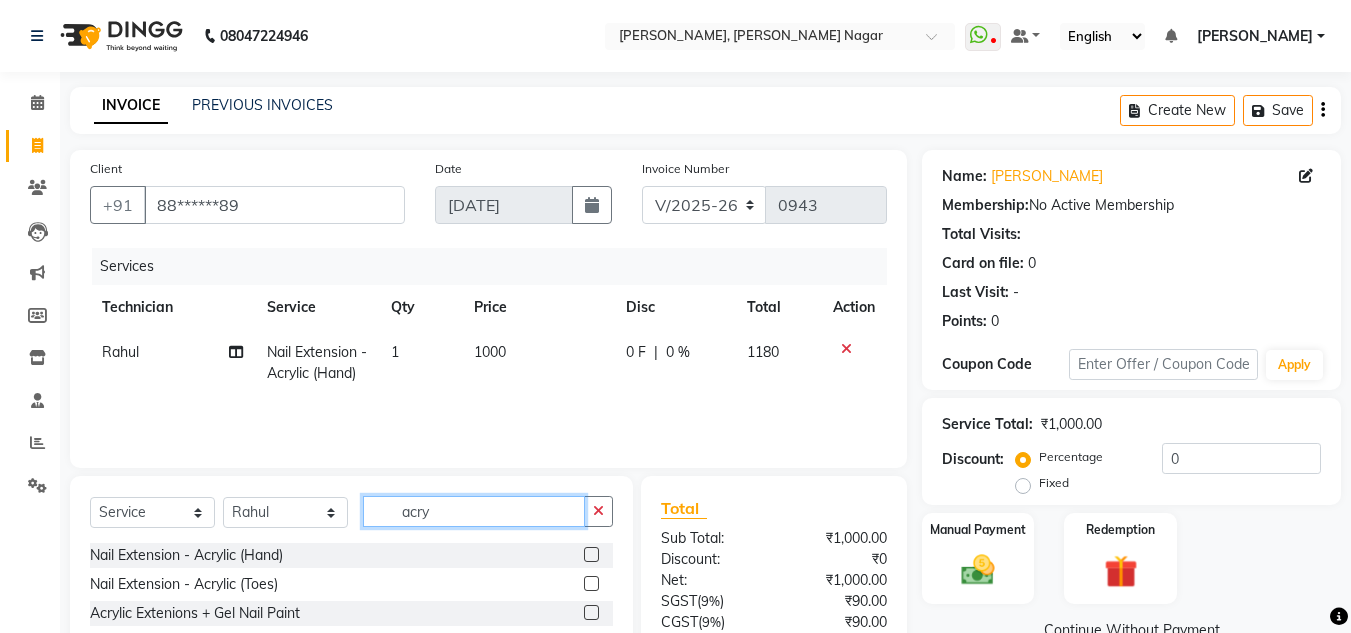 drag, startPoint x: 437, startPoint y: 512, endPoint x: 316, endPoint y: 498, distance: 121.80723 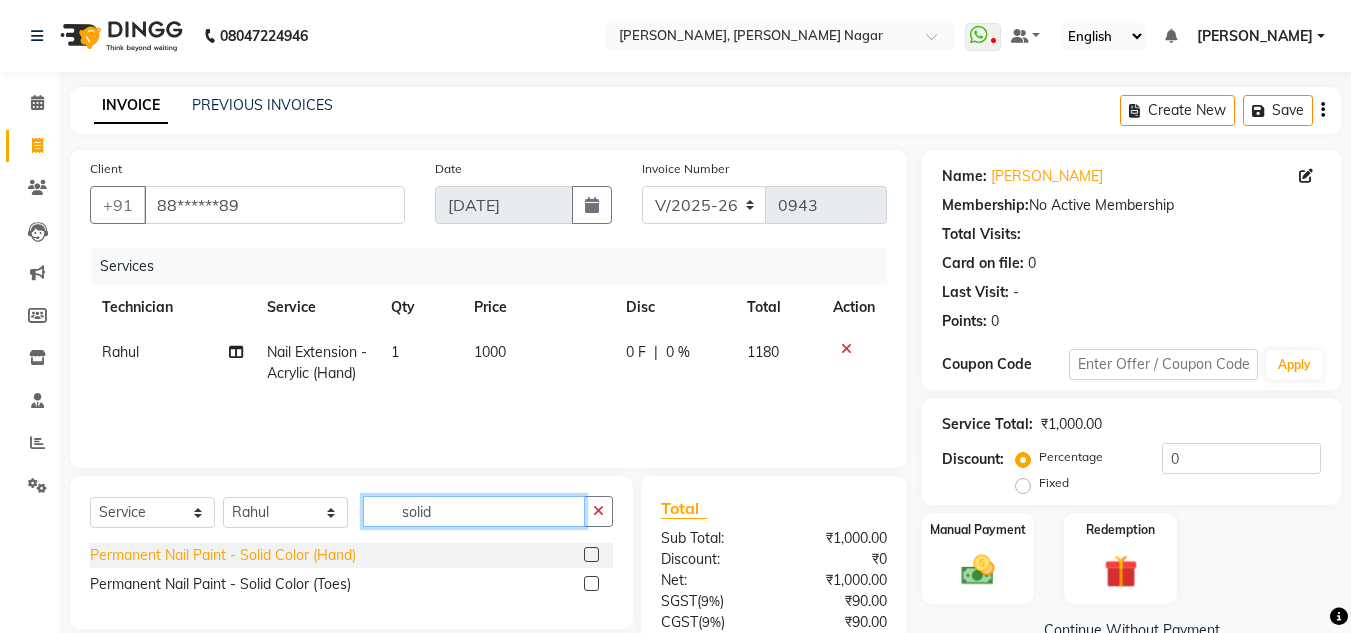 type on "solid" 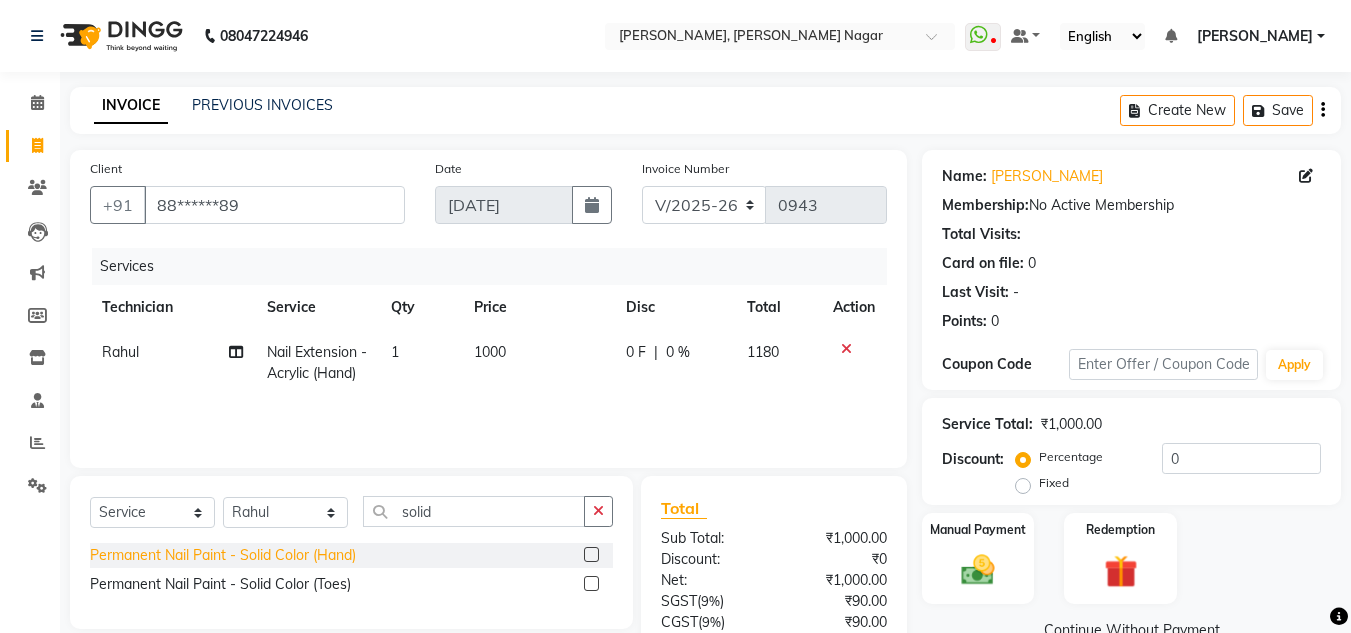 click on "Permanent Nail Paint - Solid Color (Hand)" 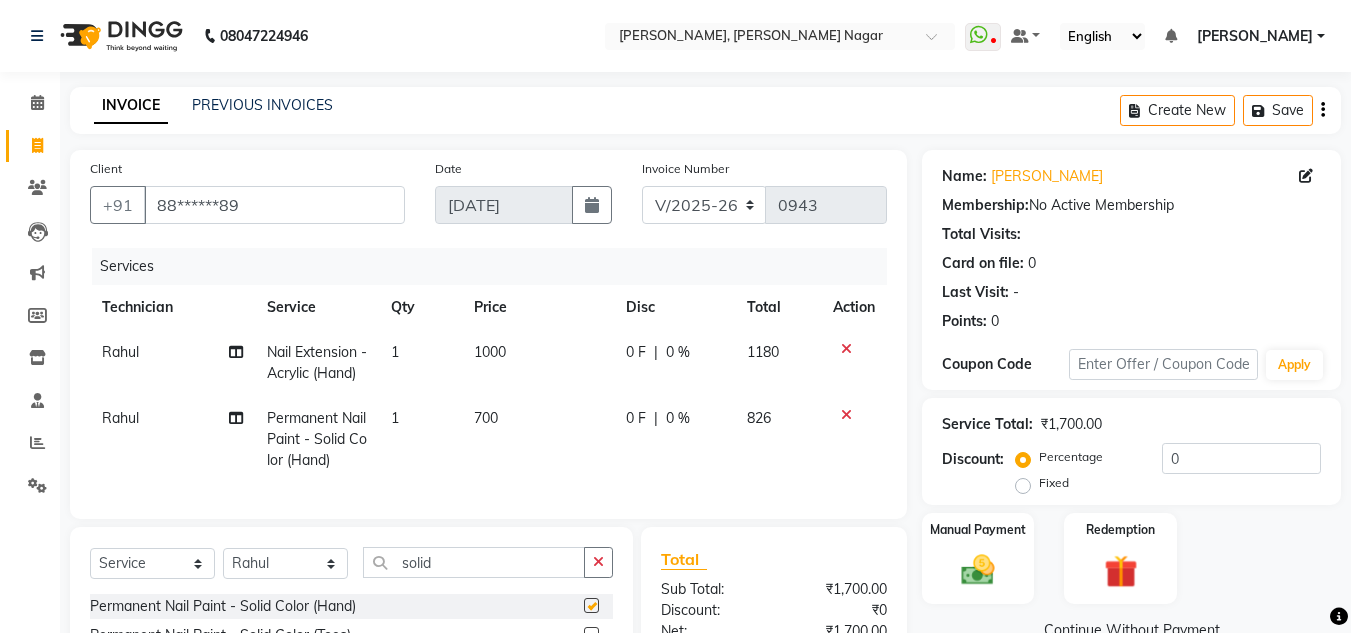 checkbox on "false" 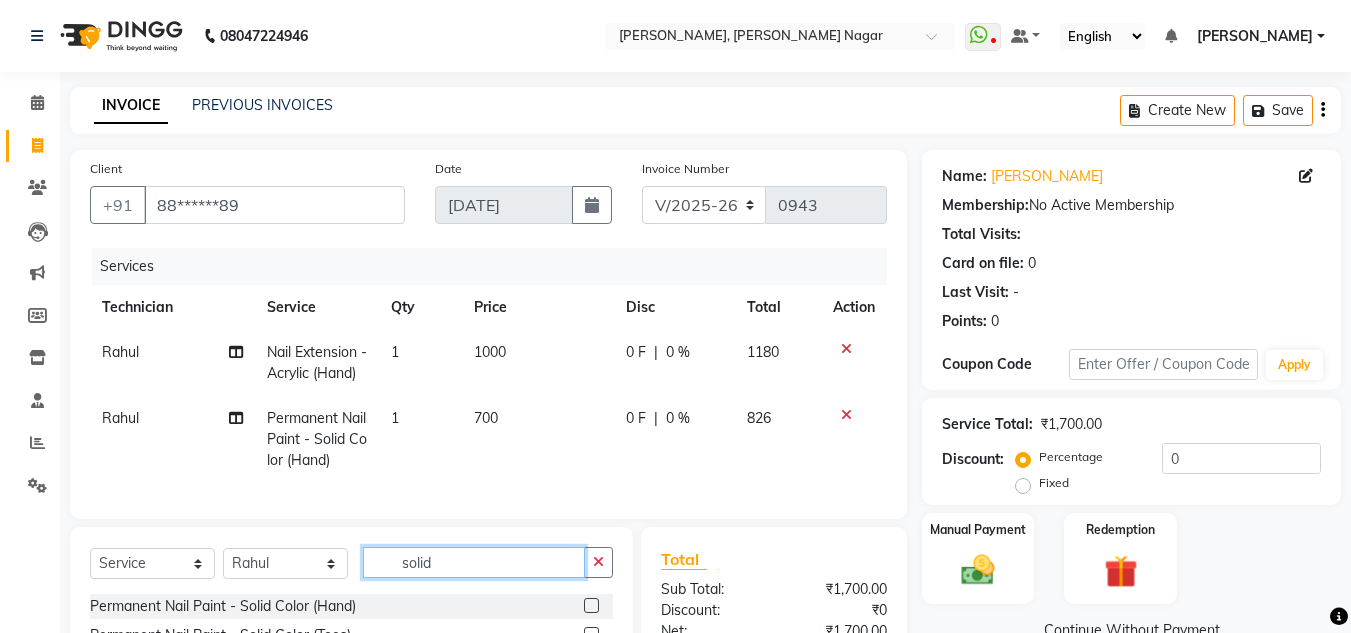 drag, startPoint x: 472, startPoint y: 587, endPoint x: 264, endPoint y: 588, distance: 208.00241 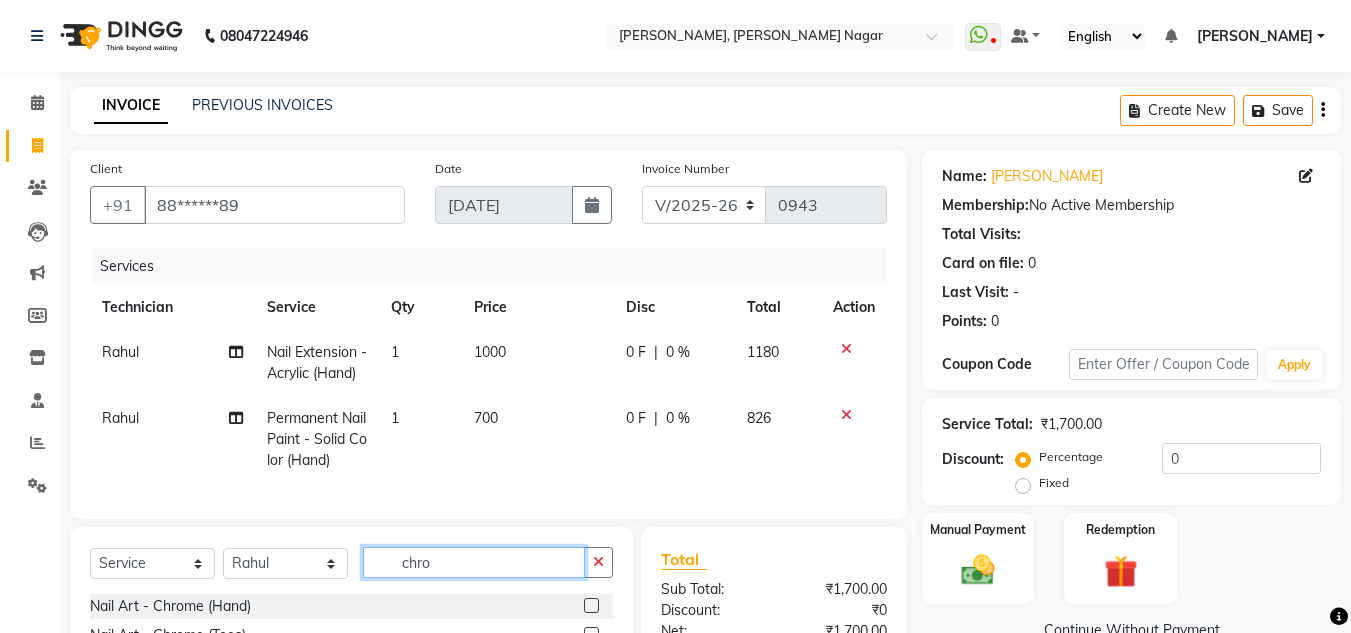 scroll, scrollTop: 254, scrollLeft: 0, axis: vertical 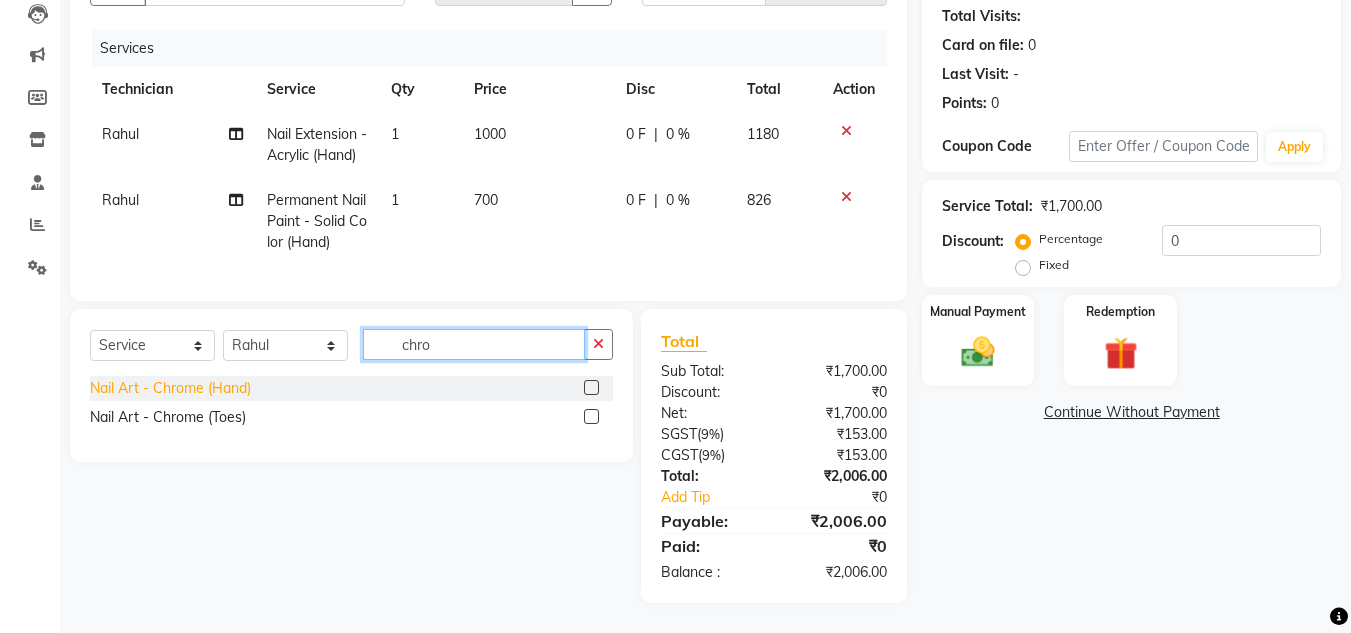 type on "chro" 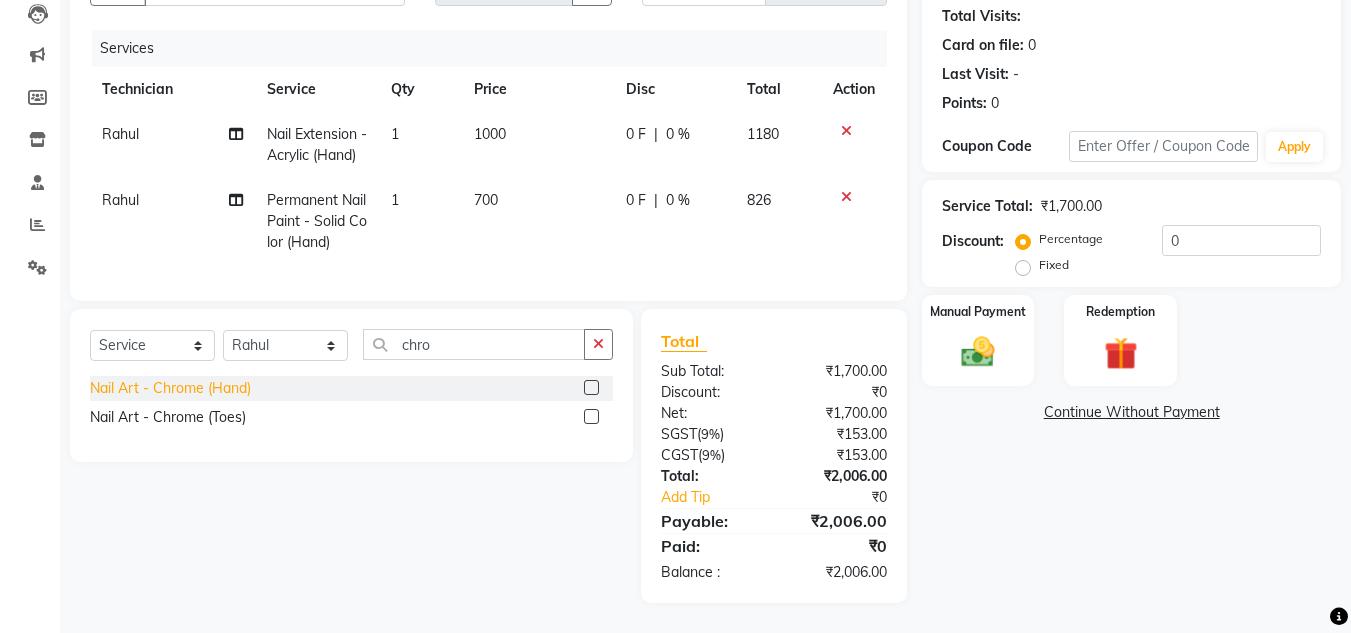 click on "Nail Art - Chrome (Hand)" 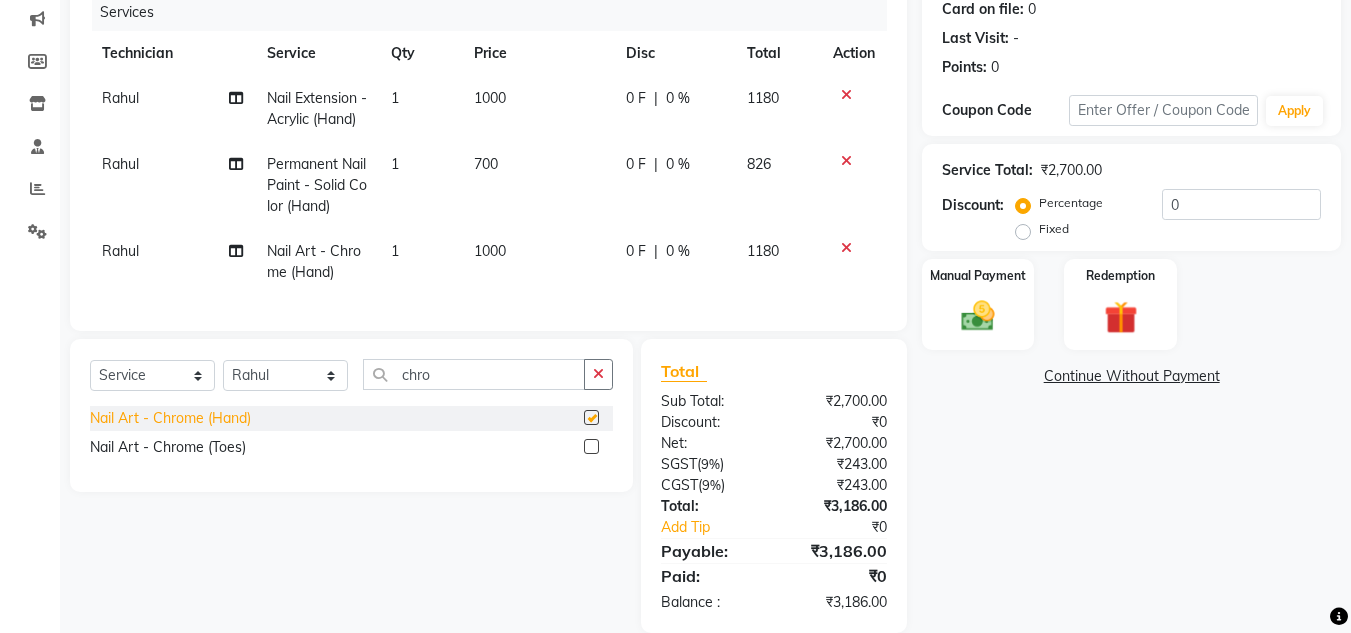 checkbox on "false" 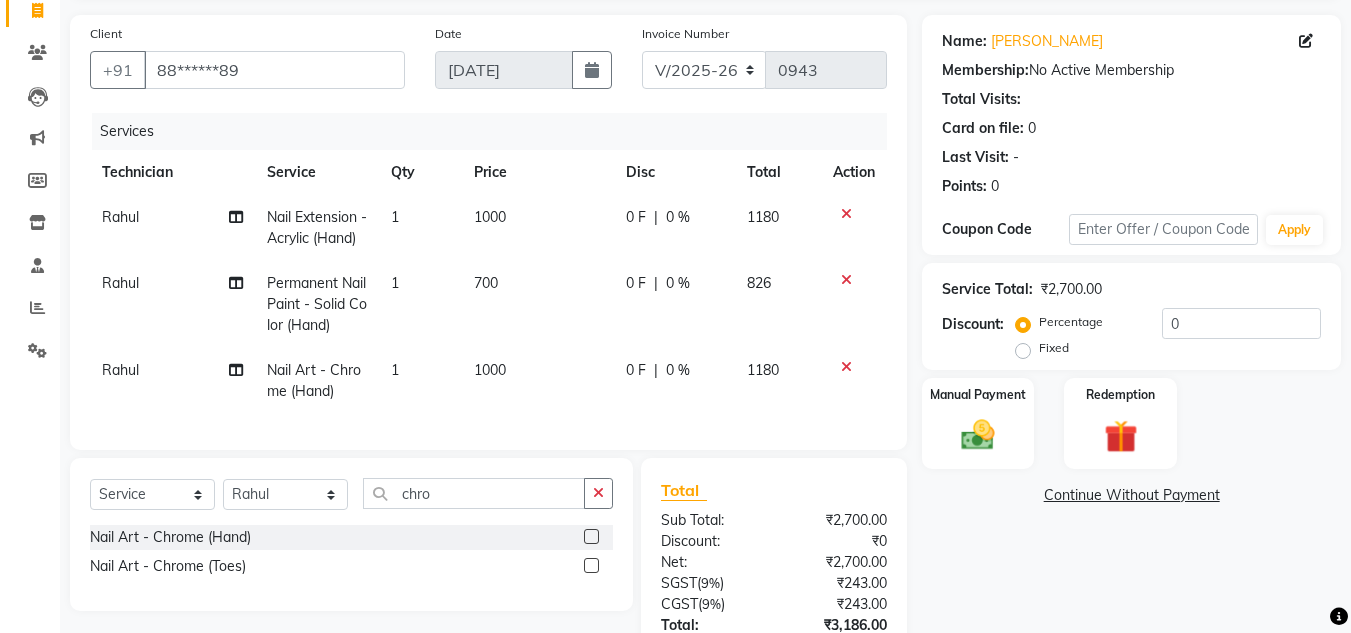 scroll, scrollTop: 320, scrollLeft: 0, axis: vertical 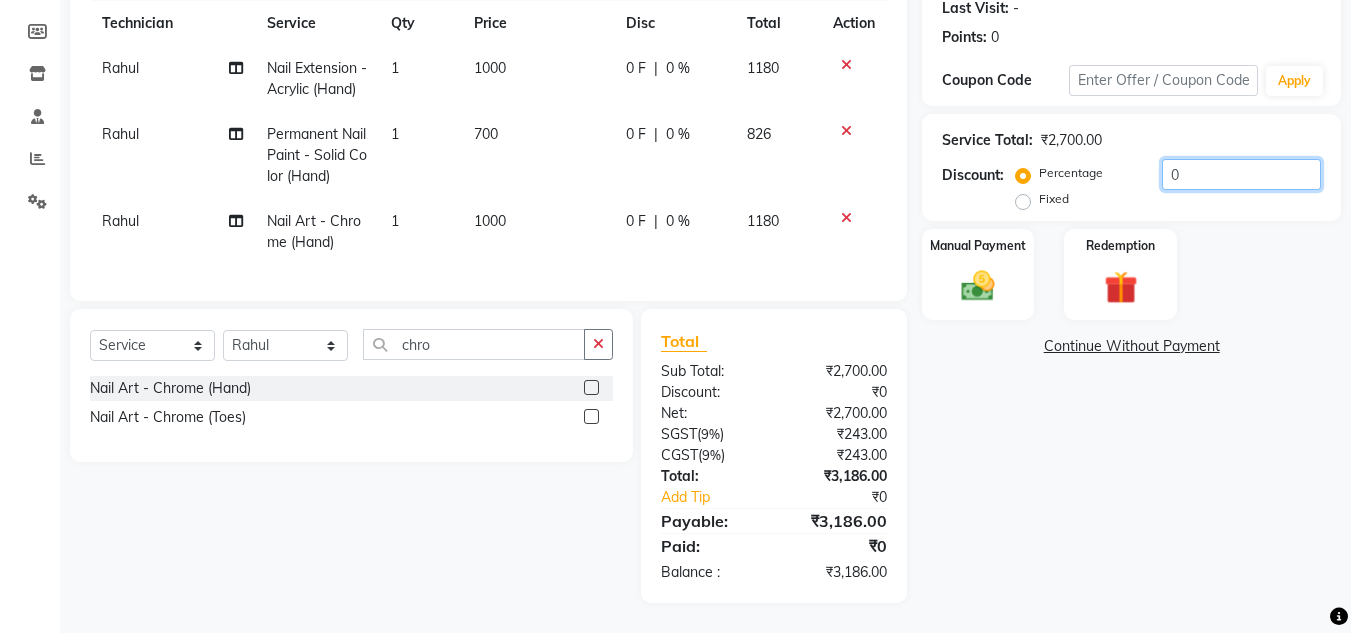 click on "0" 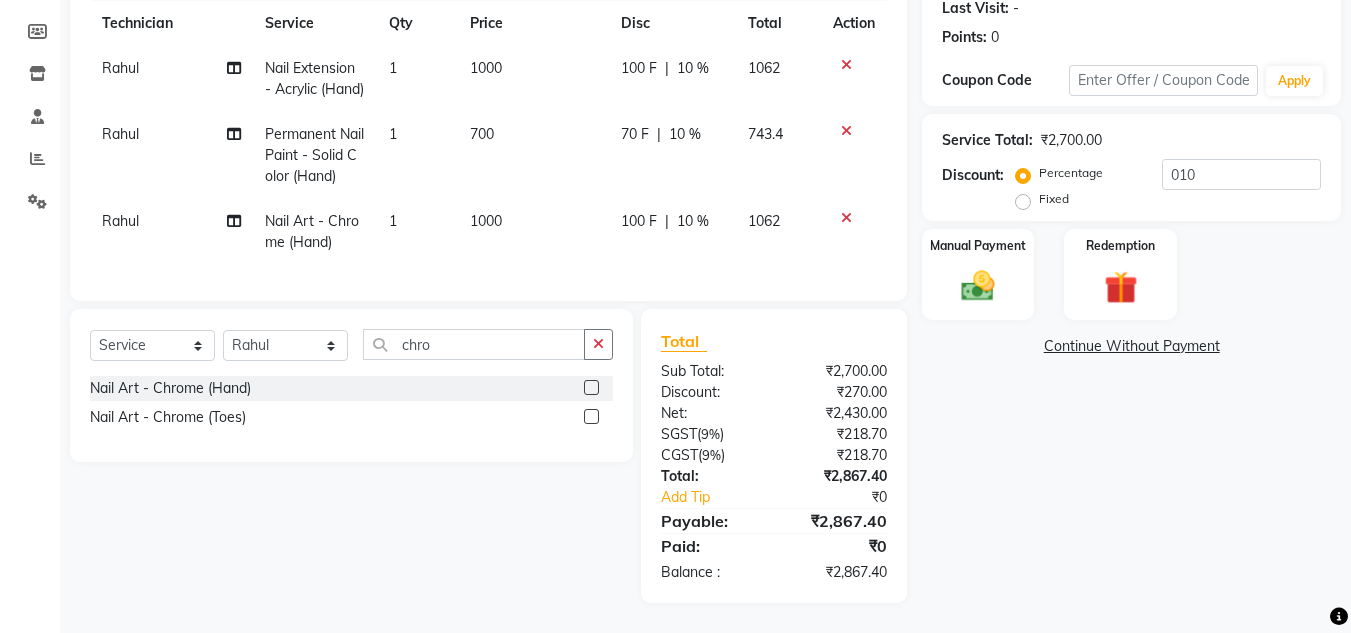 click on "Manual Payment Redemption" 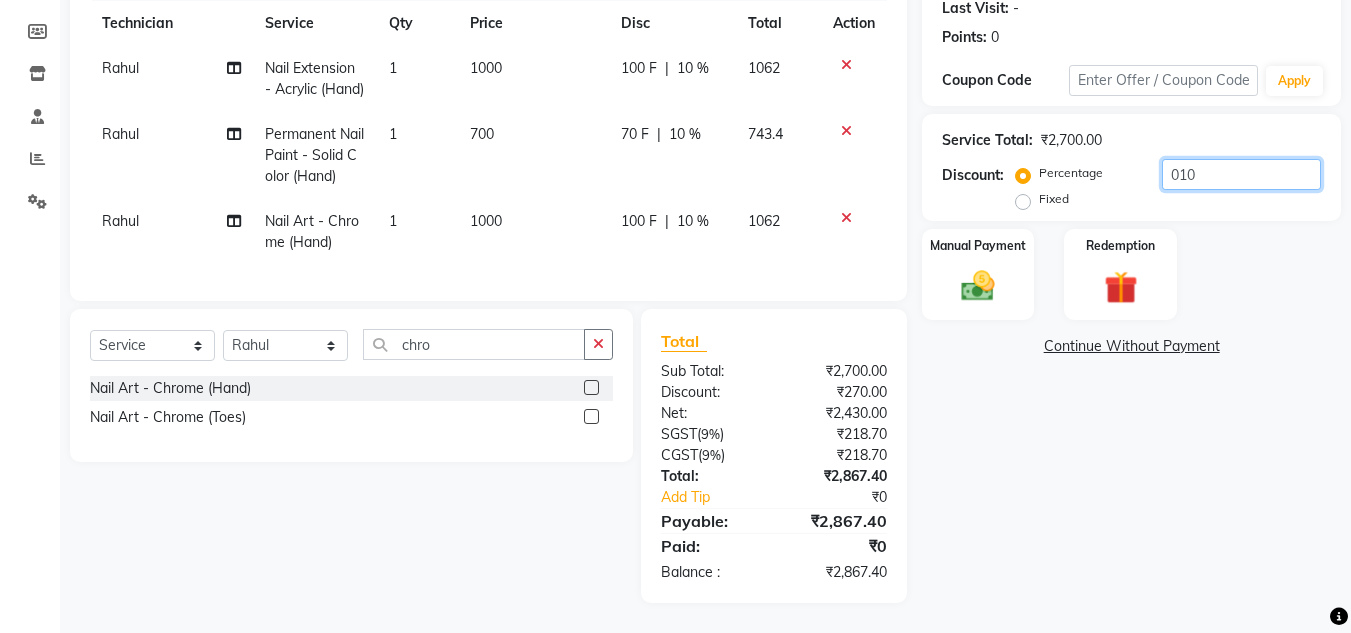 click on "010" 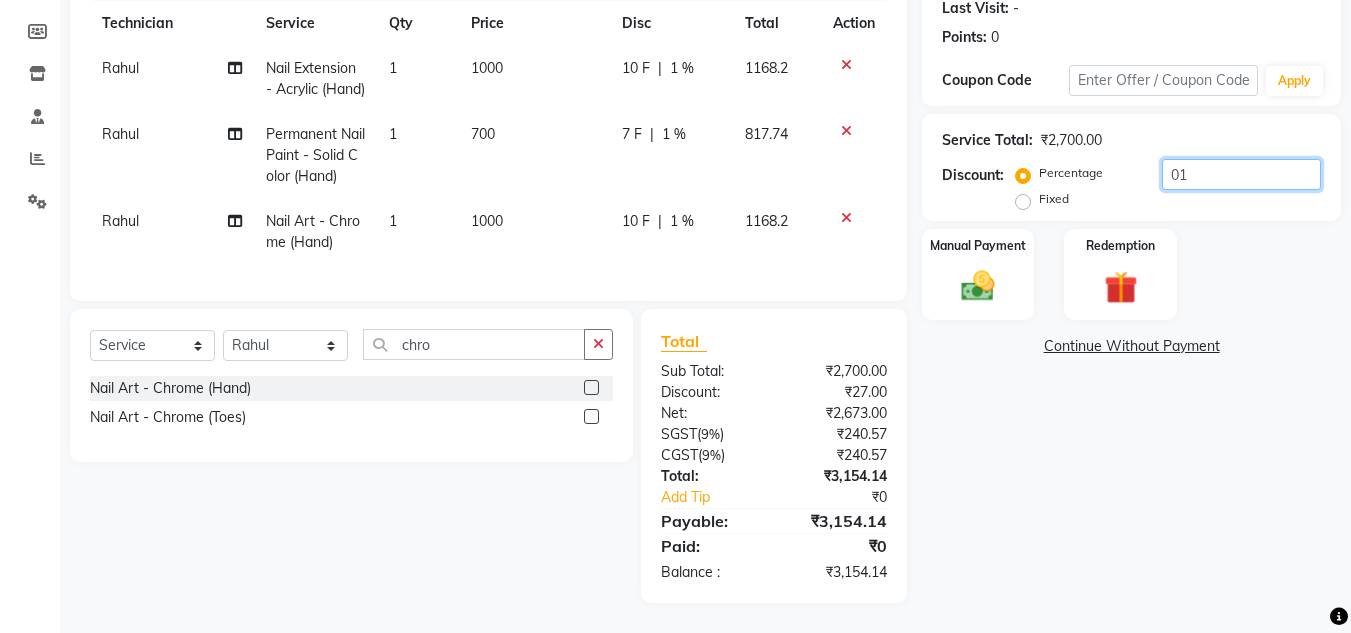 type on "0" 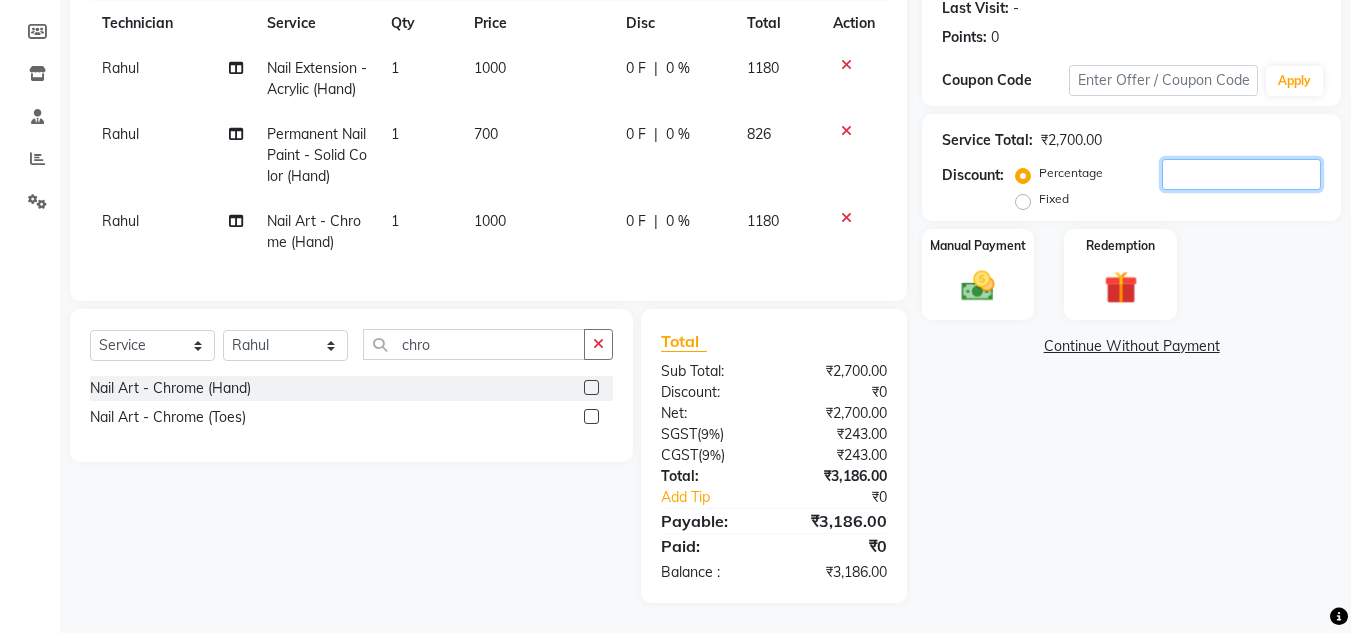 type 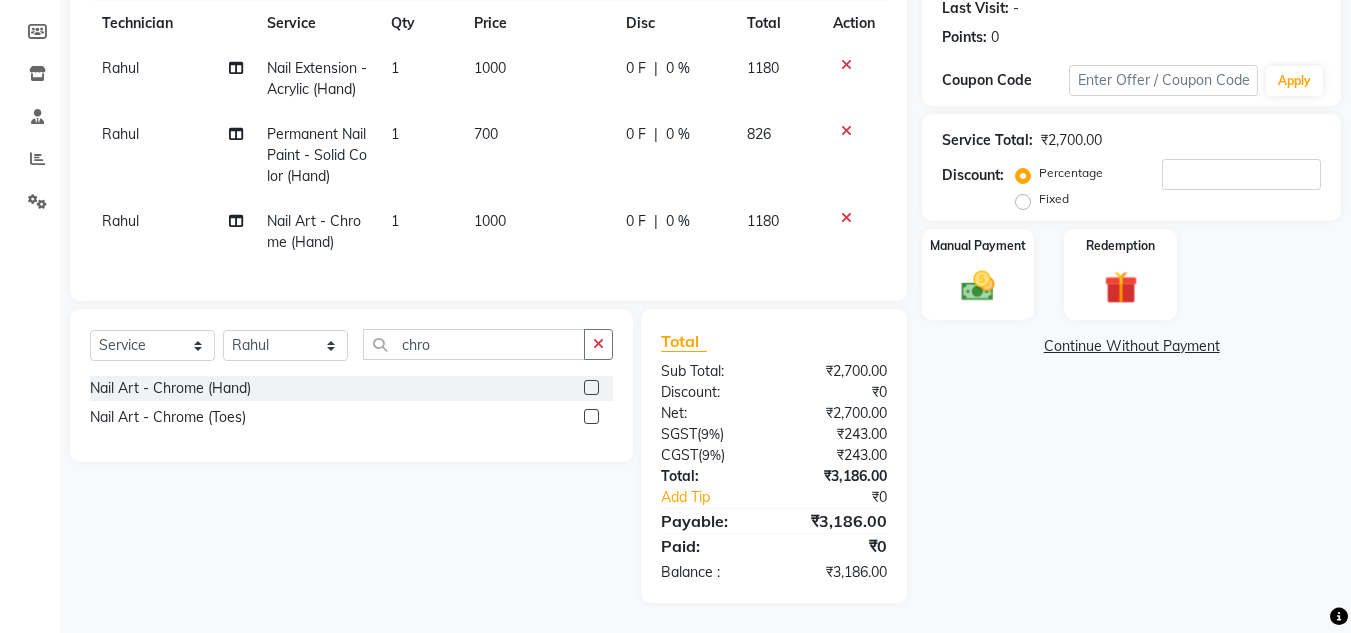 click on "Fixed" 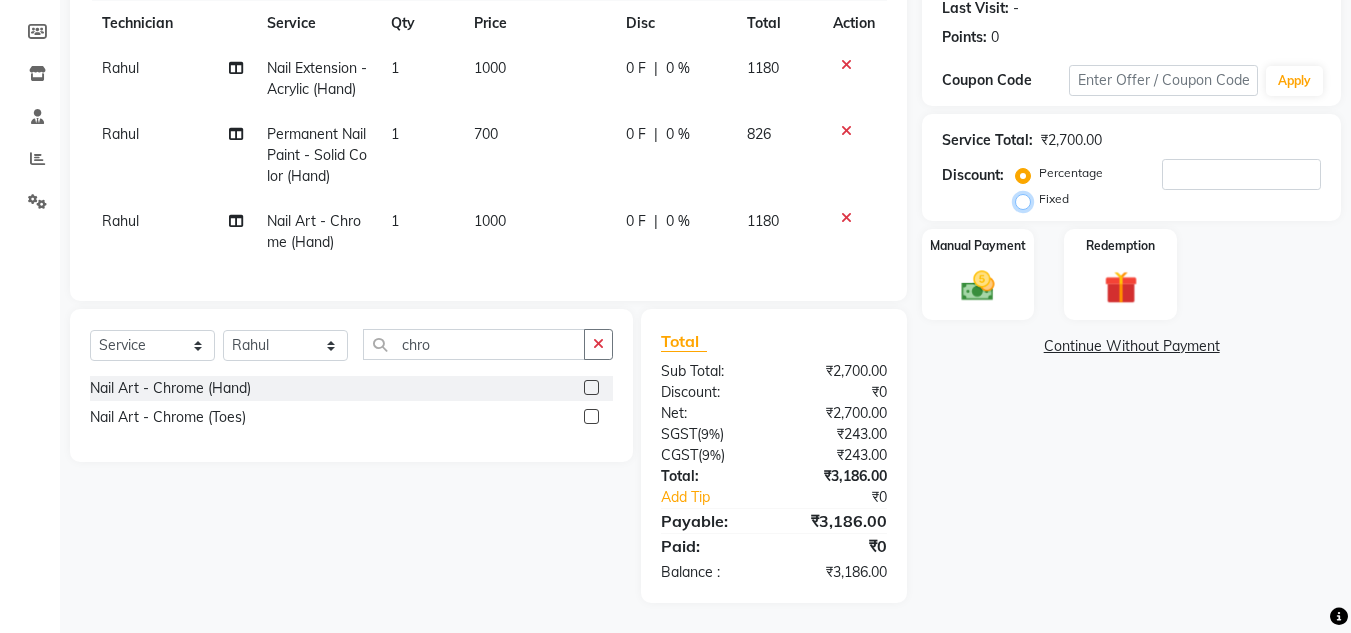 click on "Fixed" at bounding box center [1027, 199] 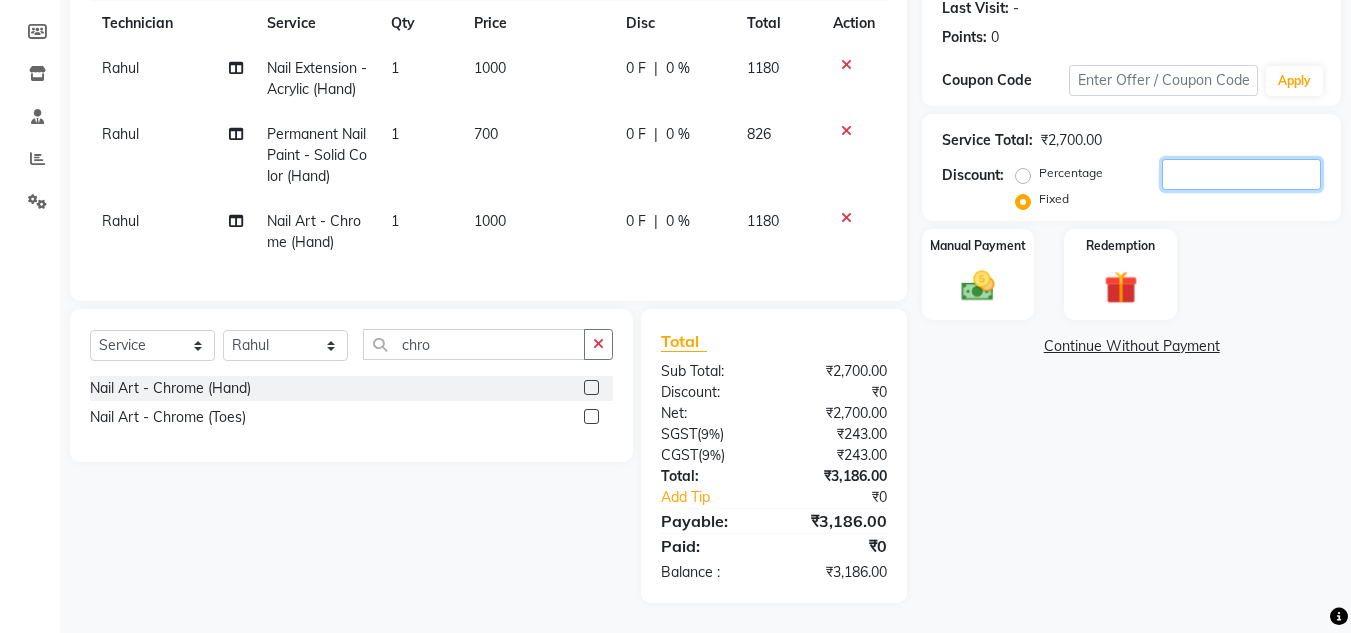 click 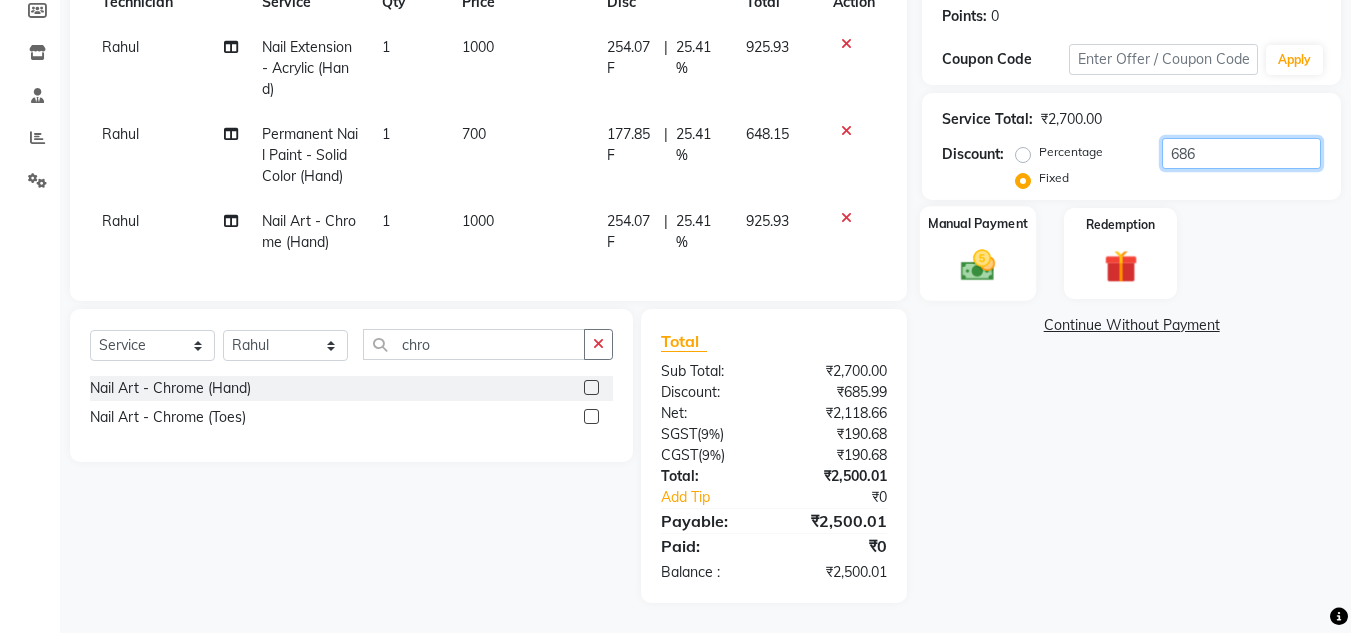 type on "686" 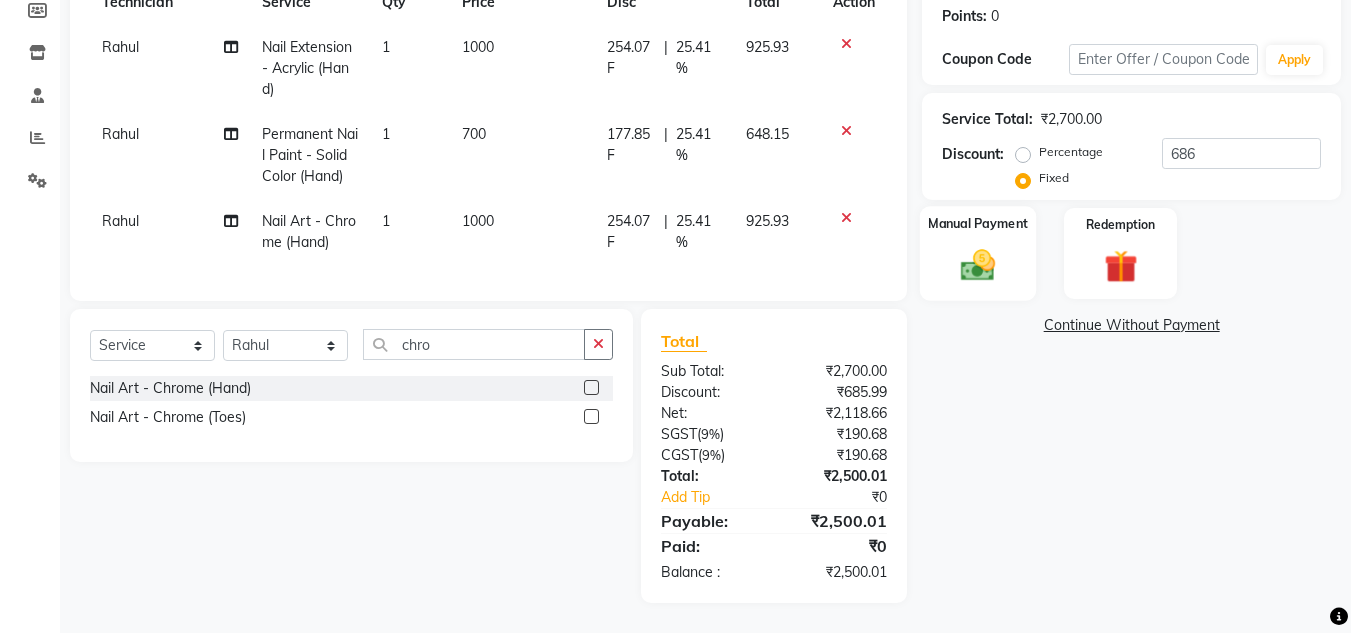 click on "Manual Payment" 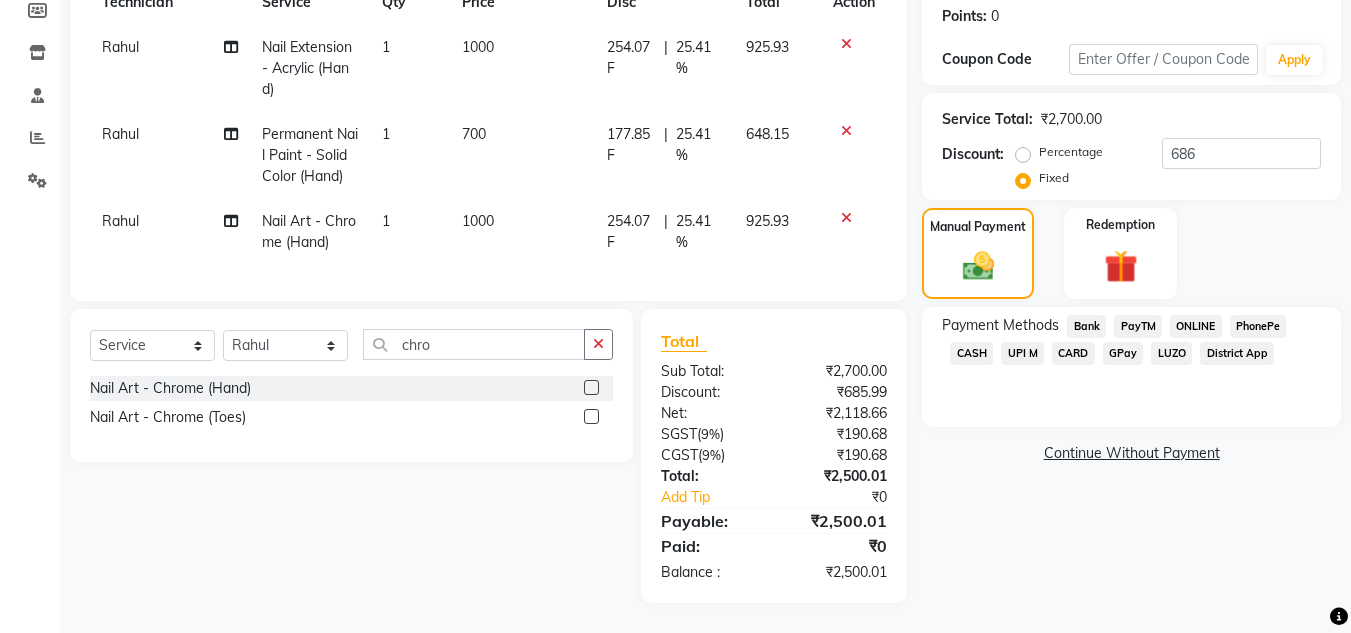 click on "ONLINE" 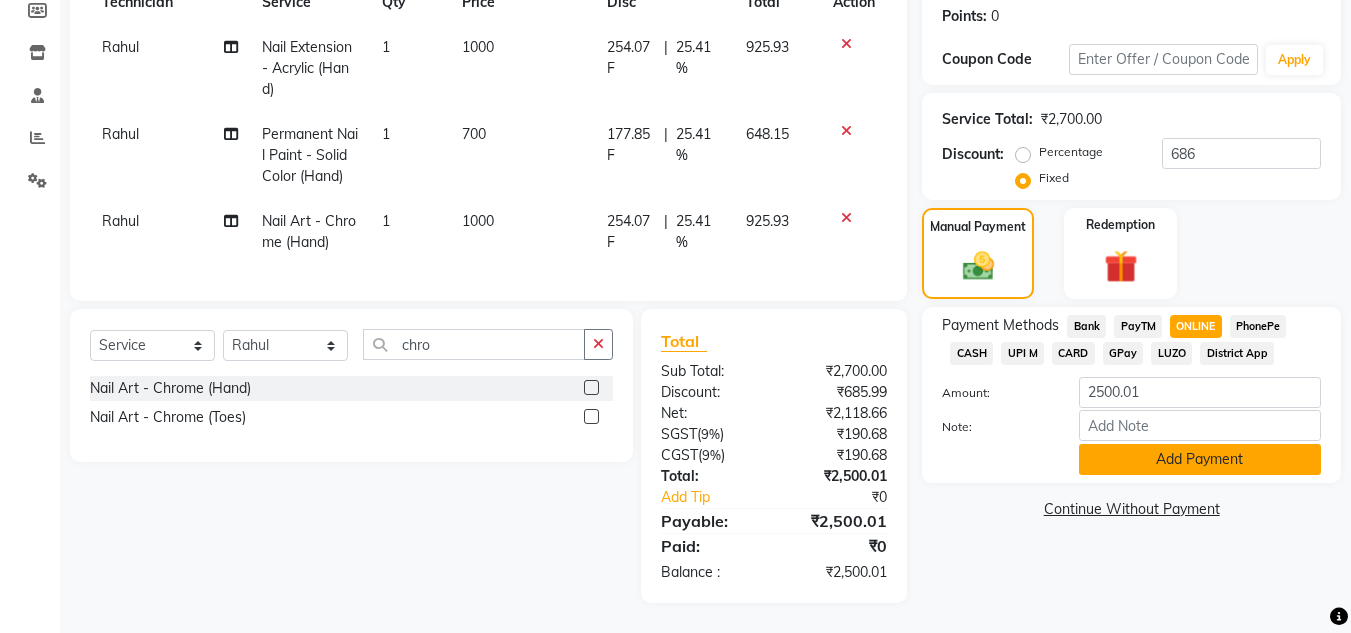 click on "Add Payment" 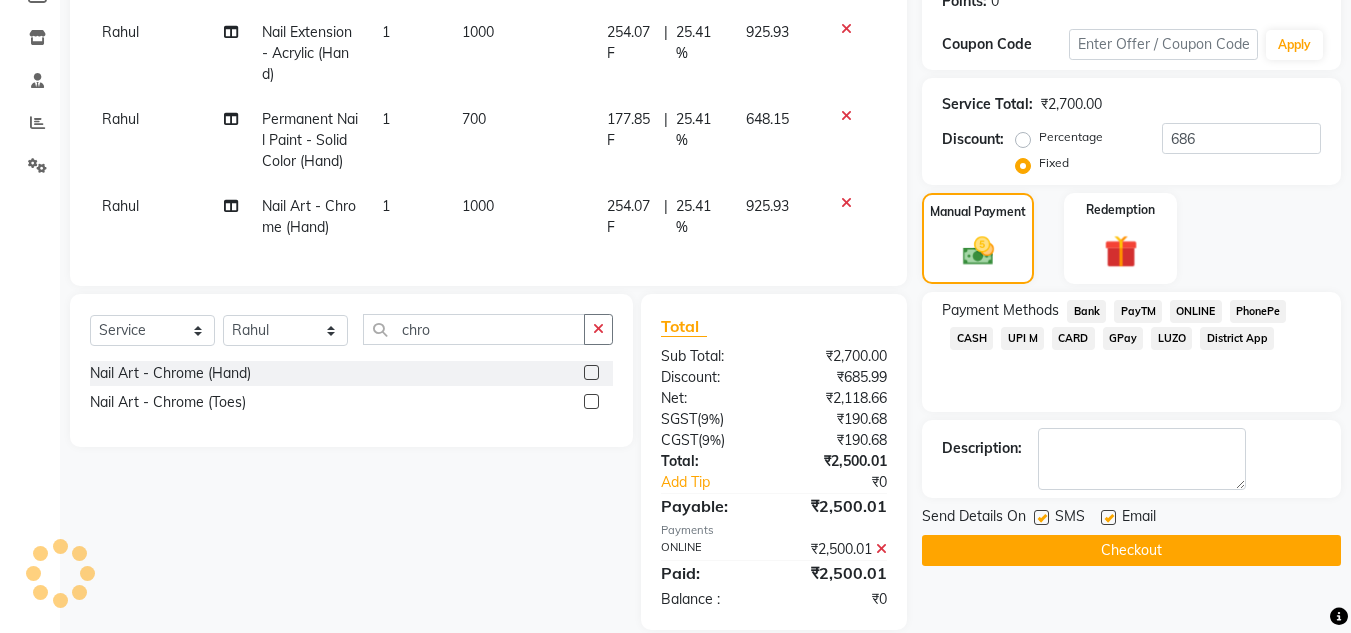 scroll, scrollTop: 362, scrollLeft: 0, axis: vertical 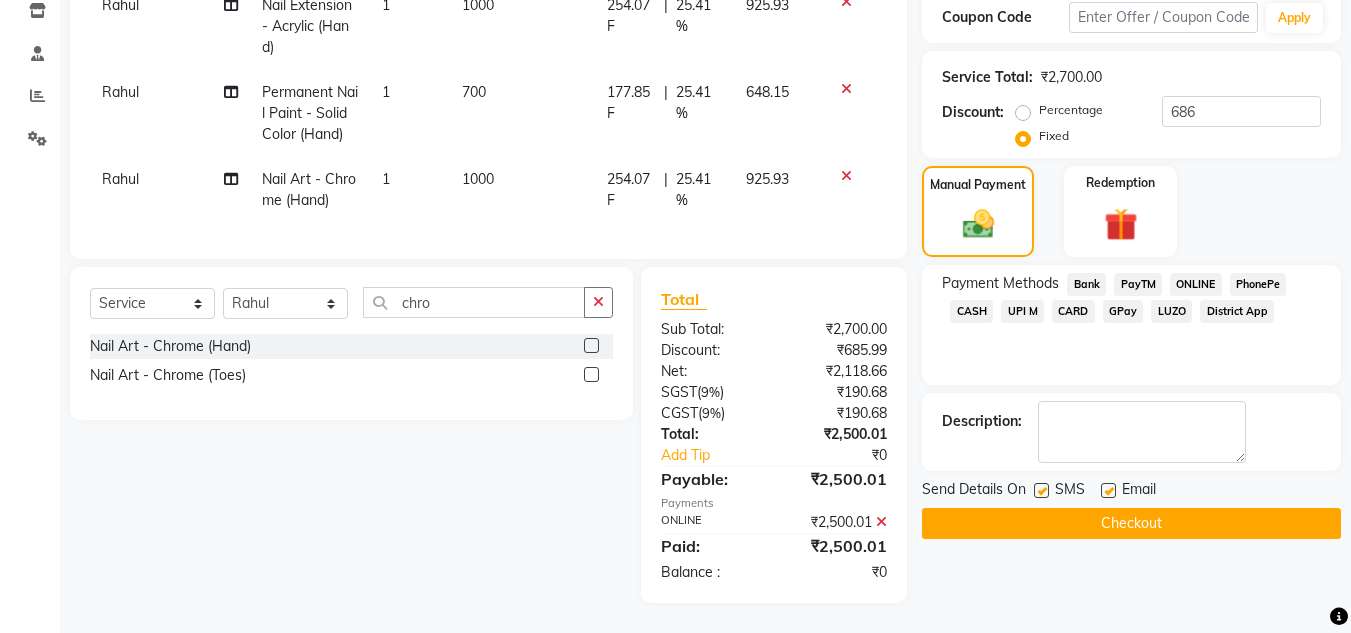 click on "Checkout" 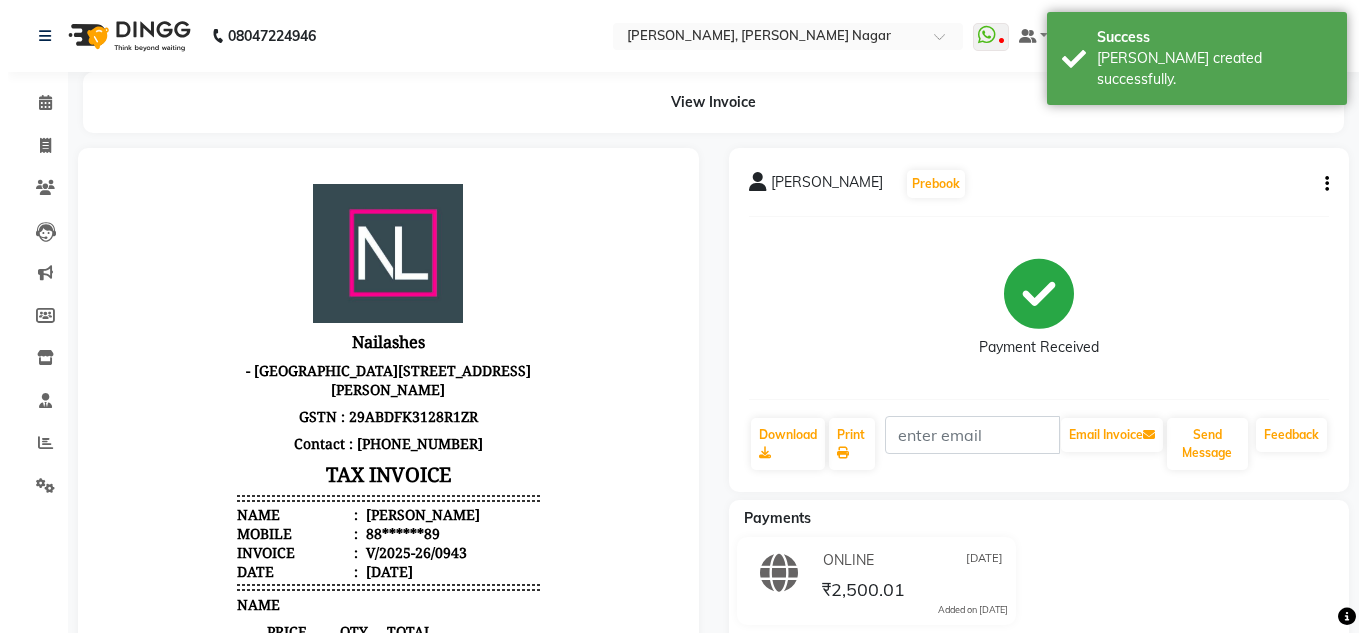 scroll, scrollTop: 0, scrollLeft: 0, axis: both 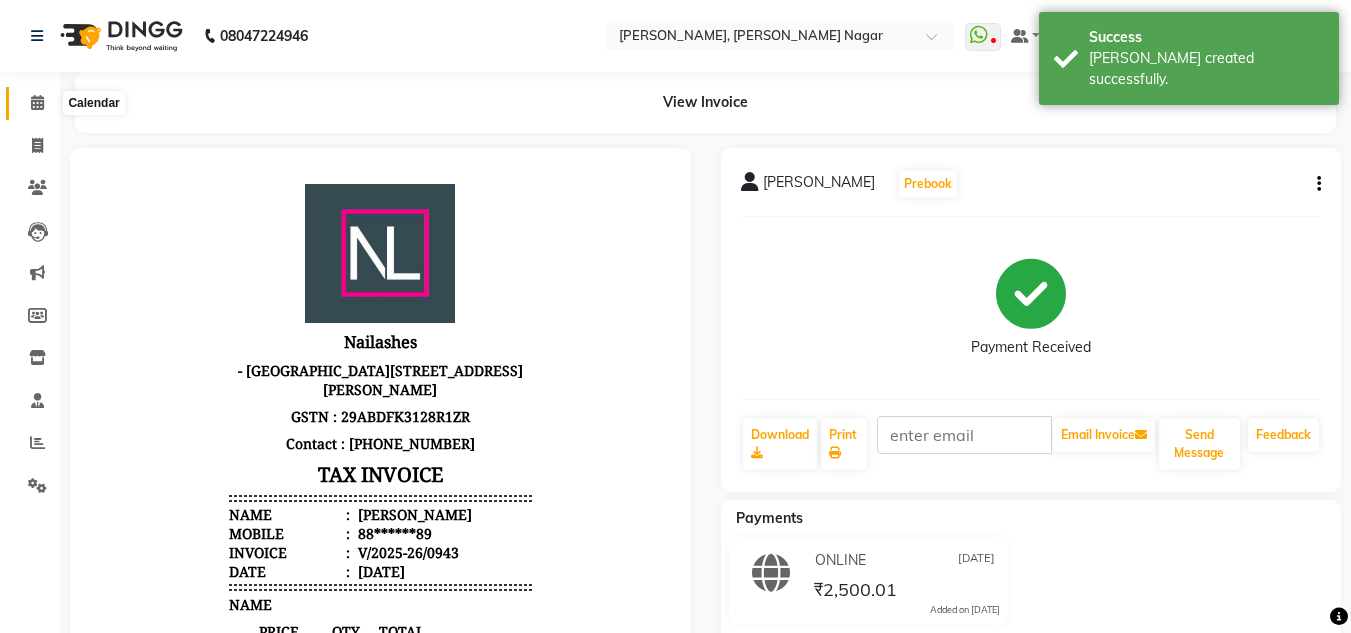 click 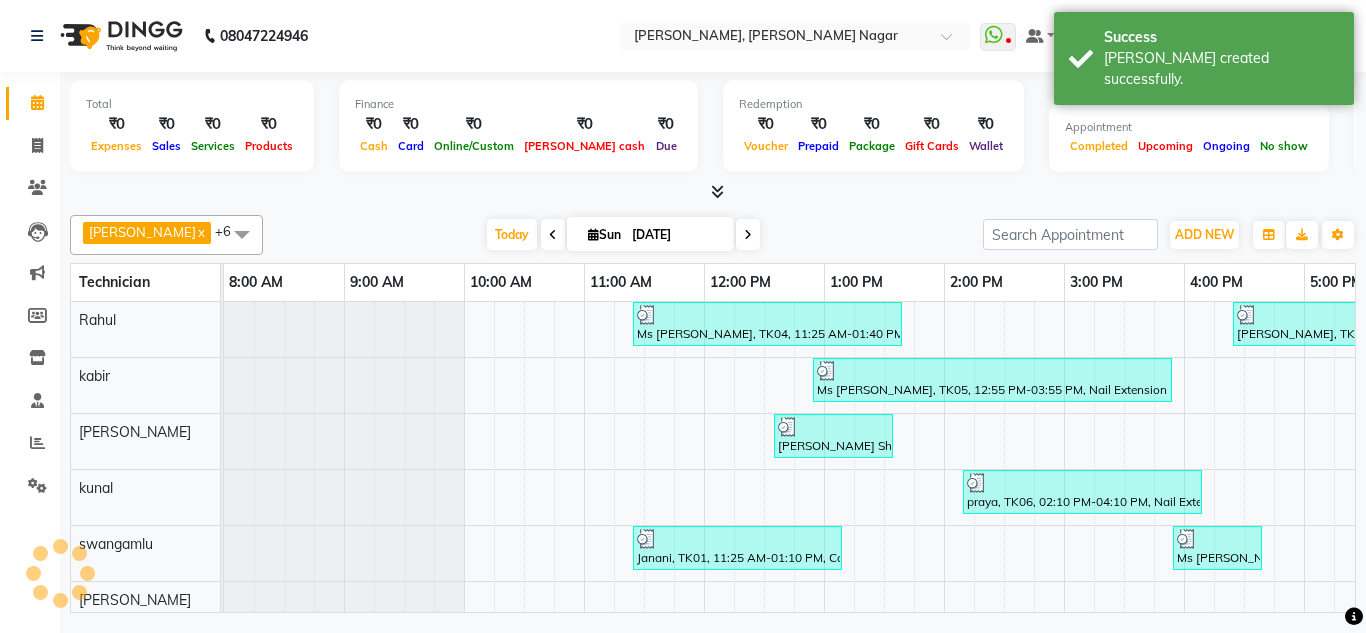 scroll, scrollTop: 0, scrollLeft: 309, axis: horizontal 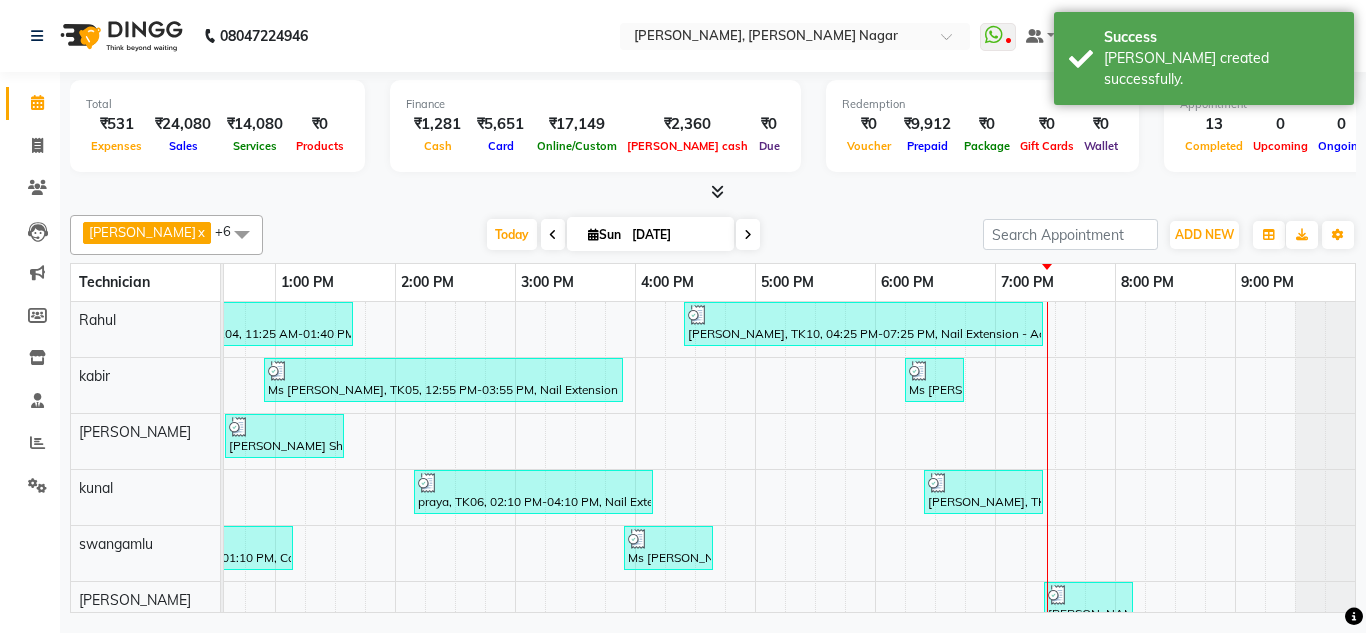 click on "akki rahul  x [PERSON_NAME]  x [PERSON_NAME]  x Rahul  x swangamlu  x kunal  x +6 Select All akki [PERSON_NAME] [PERSON_NAME] [PERSON_NAME] [PERSON_NAME] [DATE]  [DATE] Toggle Dropdown Add Appointment Add Invoice Add Expense Add Attendance Add Client Add Transaction Toggle Dropdown Add Appointment Add Invoice Add Expense Add Attendance Add Client ADD NEW Toggle Dropdown Add Appointment Add Invoice Add Expense Add Attendance Add Client Add Transaction akki rahul  x [PERSON_NAME]  x [PERSON_NAME]  x Rahul  x swangamlu  x kunal  x +6 Select All akki [PERSON_NAME] [PERSON_NAME] [PERSON_NAME] [PERSON_NAME] swangamlu Group By  Staff View   Room View  View as Vertical  Vertical - Week View  Horizontal  Horizontal - Week View  List  Toggle Dropdown Calendar Settings Manage Tags   Arrange Technicians   Reset Technicians  Full Screen Appointment Form Zoom 100% Technician 9:00 AM 10:00 AM 11:00 AM 12:00 PM 1:00 PM 2:00 PM 3:00 PM 4:00 PM 5:00 PM 6:00 PM 7:00 PM 8:00 PM 9:00 PM [PERSON_NAME] akki rahul kunal swangamlu [PERSON_NAME]" 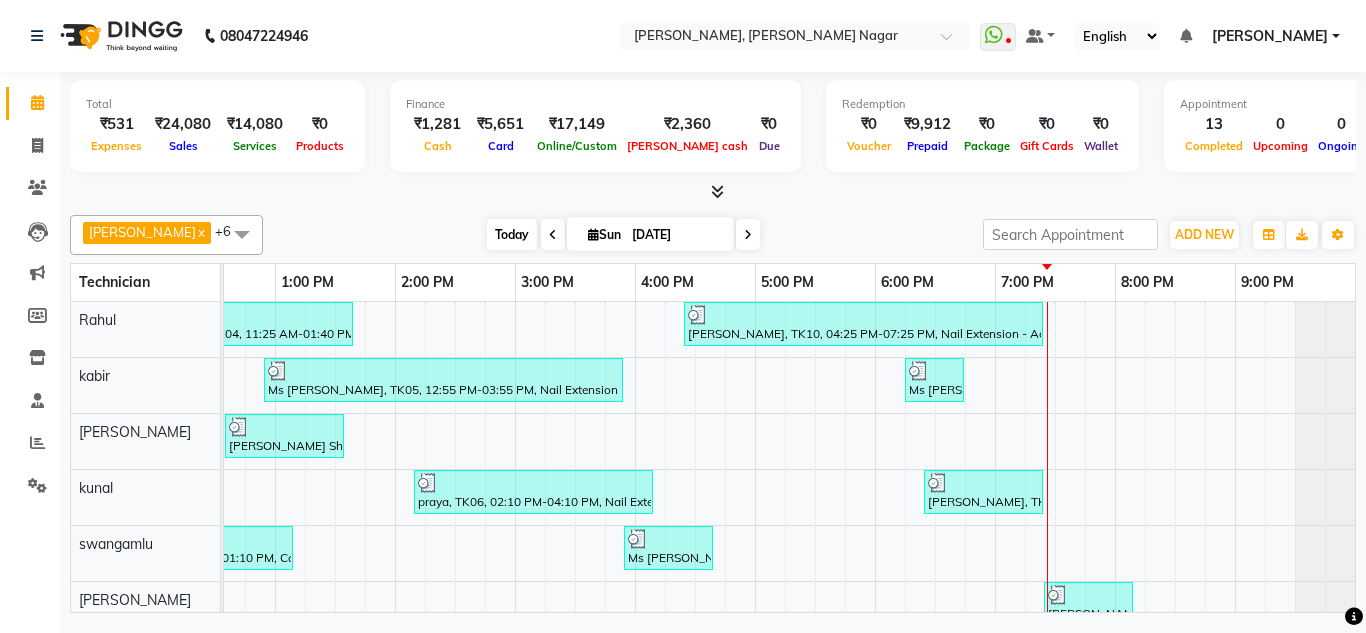 click on "Today" at bounding box center (512, 234) 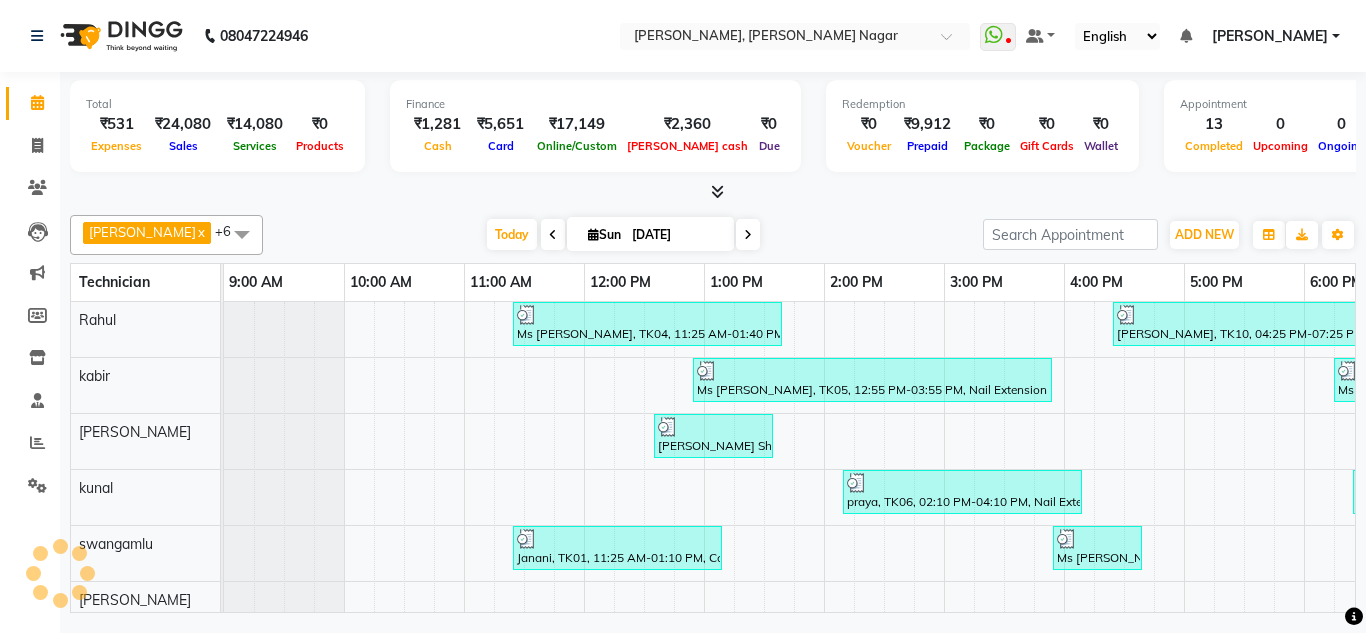 scroll, scrollTop: 0, scrollLeft: 429, axis: horizontal 